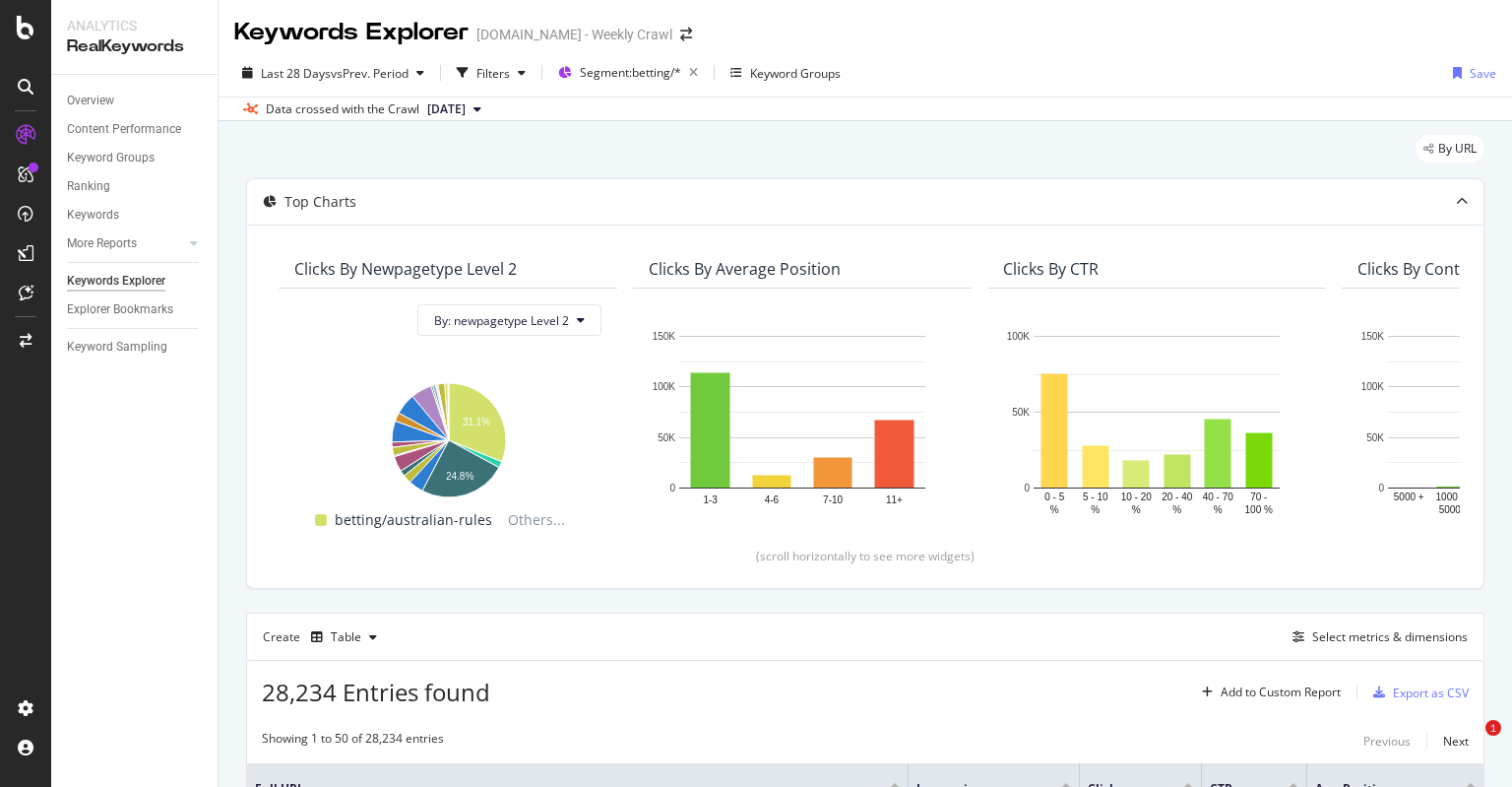 scroll, scrollTop: 0, scrollLeft: 0, axis: both 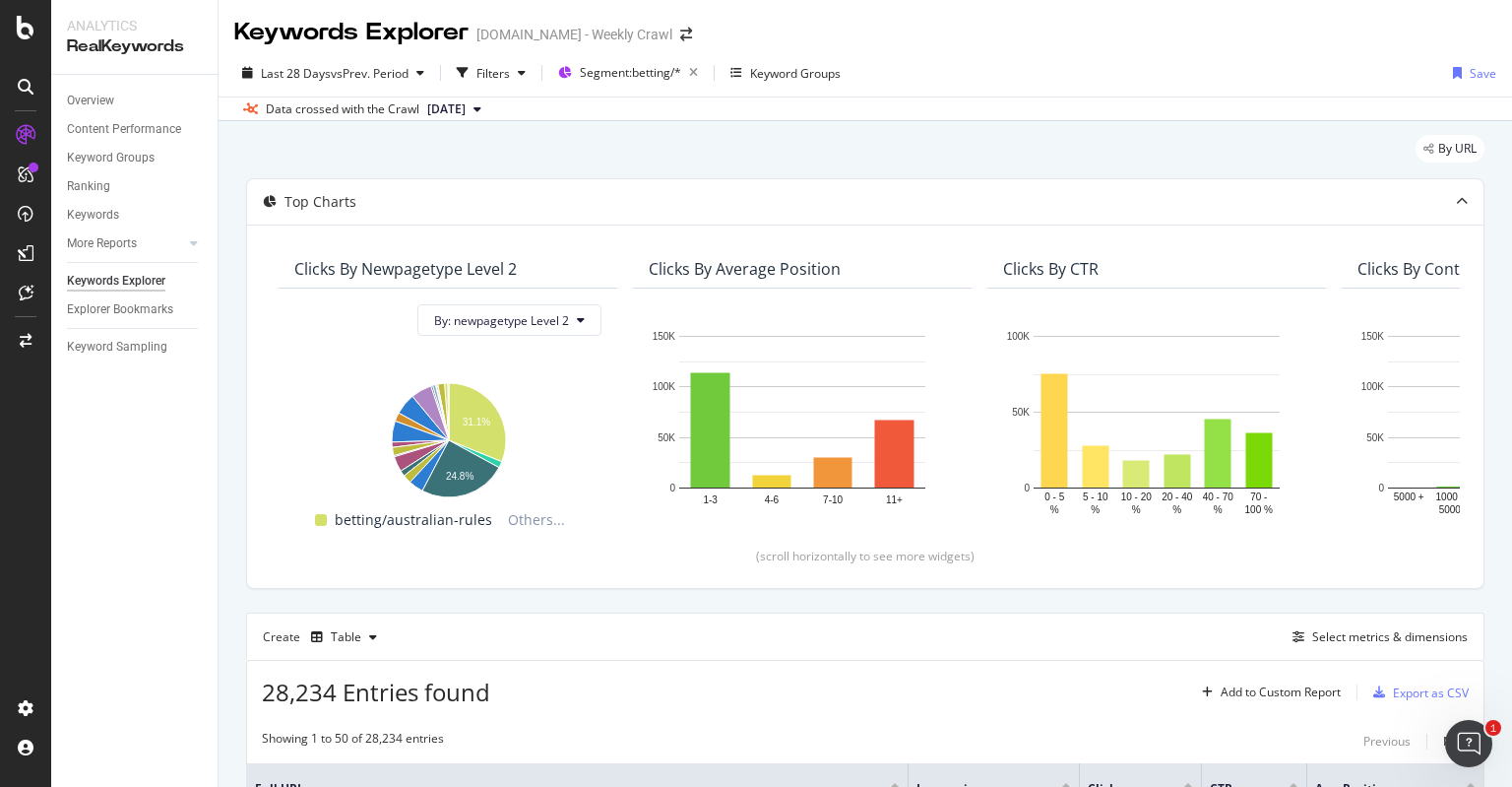 drag, startPoint x: 783, startPoint y: 148, endPoint x: 656, endPoint y: 1, distance: 194.26271 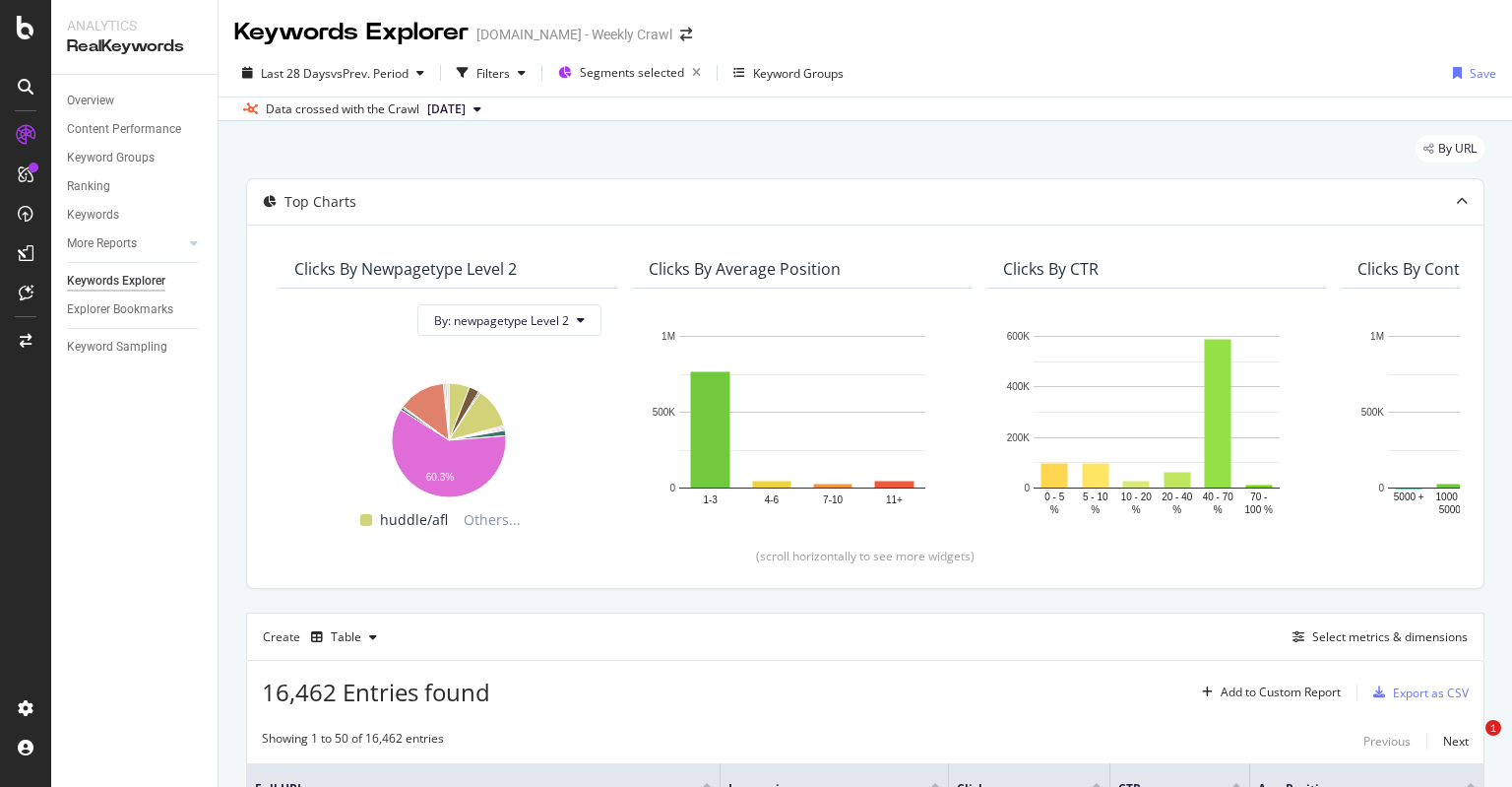 scroll, scrollTop: 0, scrollLeft: 0, axis: both 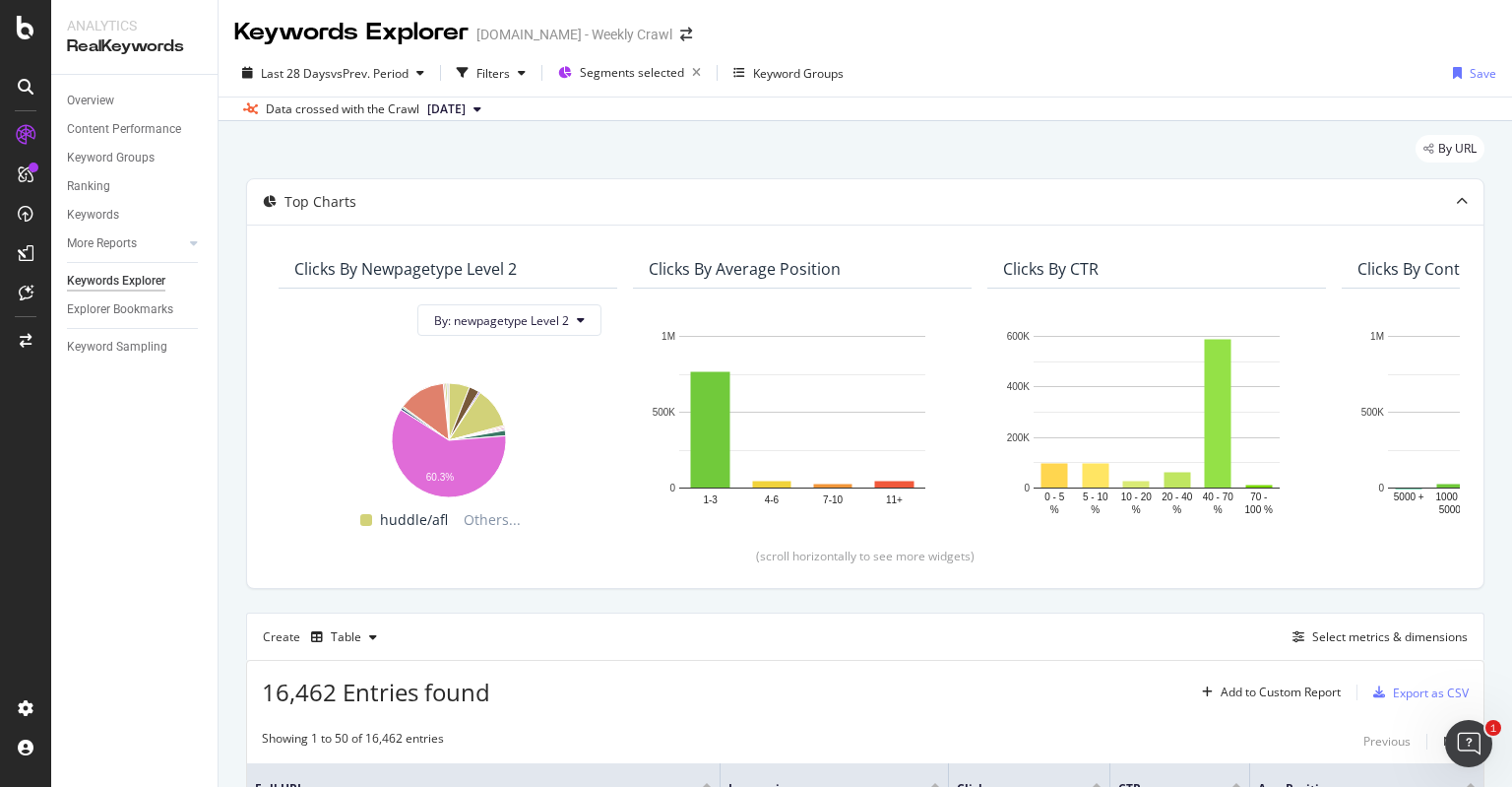 click on "By URL" at bounding box center [865, 157] 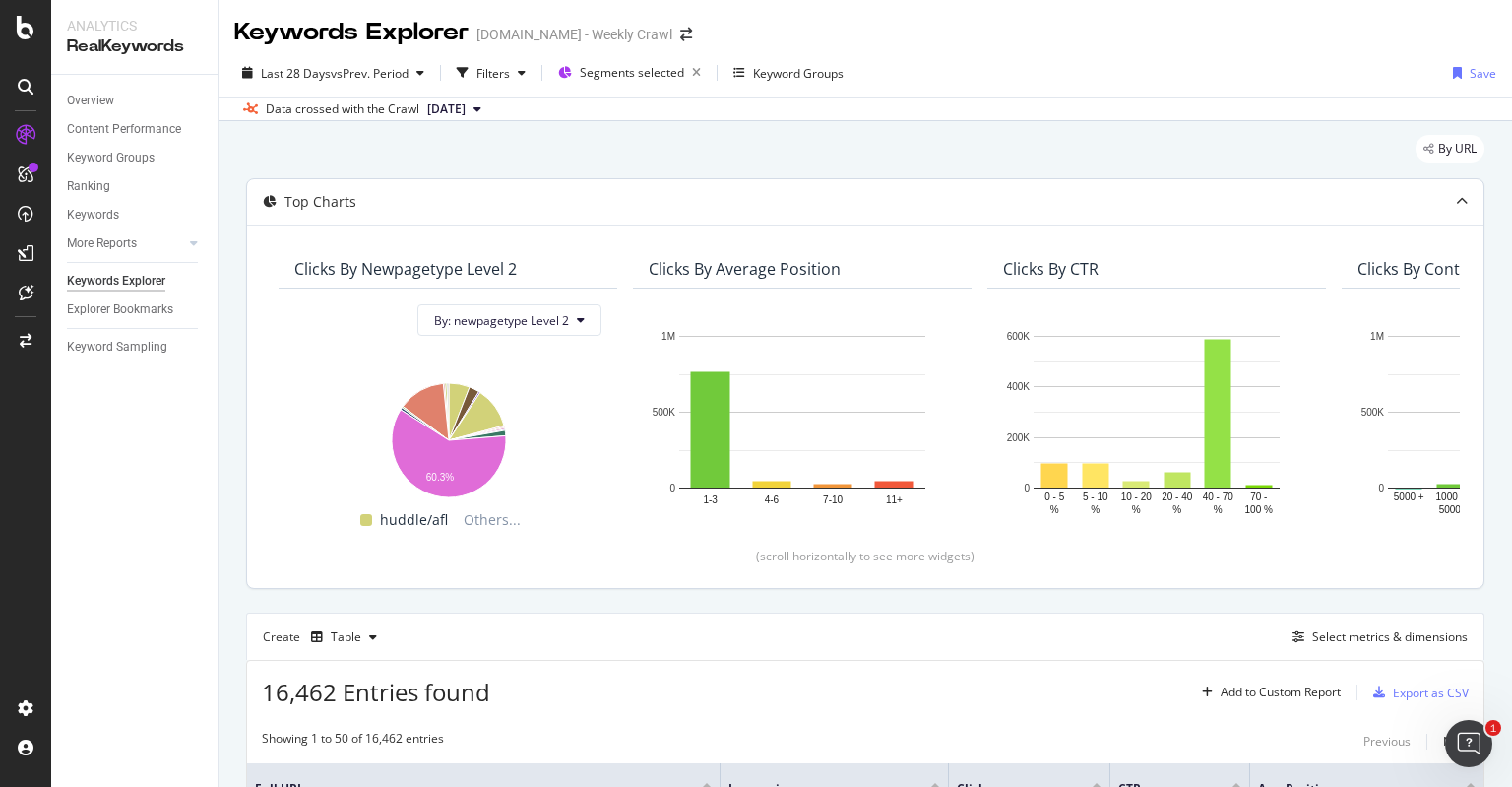 click on "Top Charts" at bounding box center (865, 202) 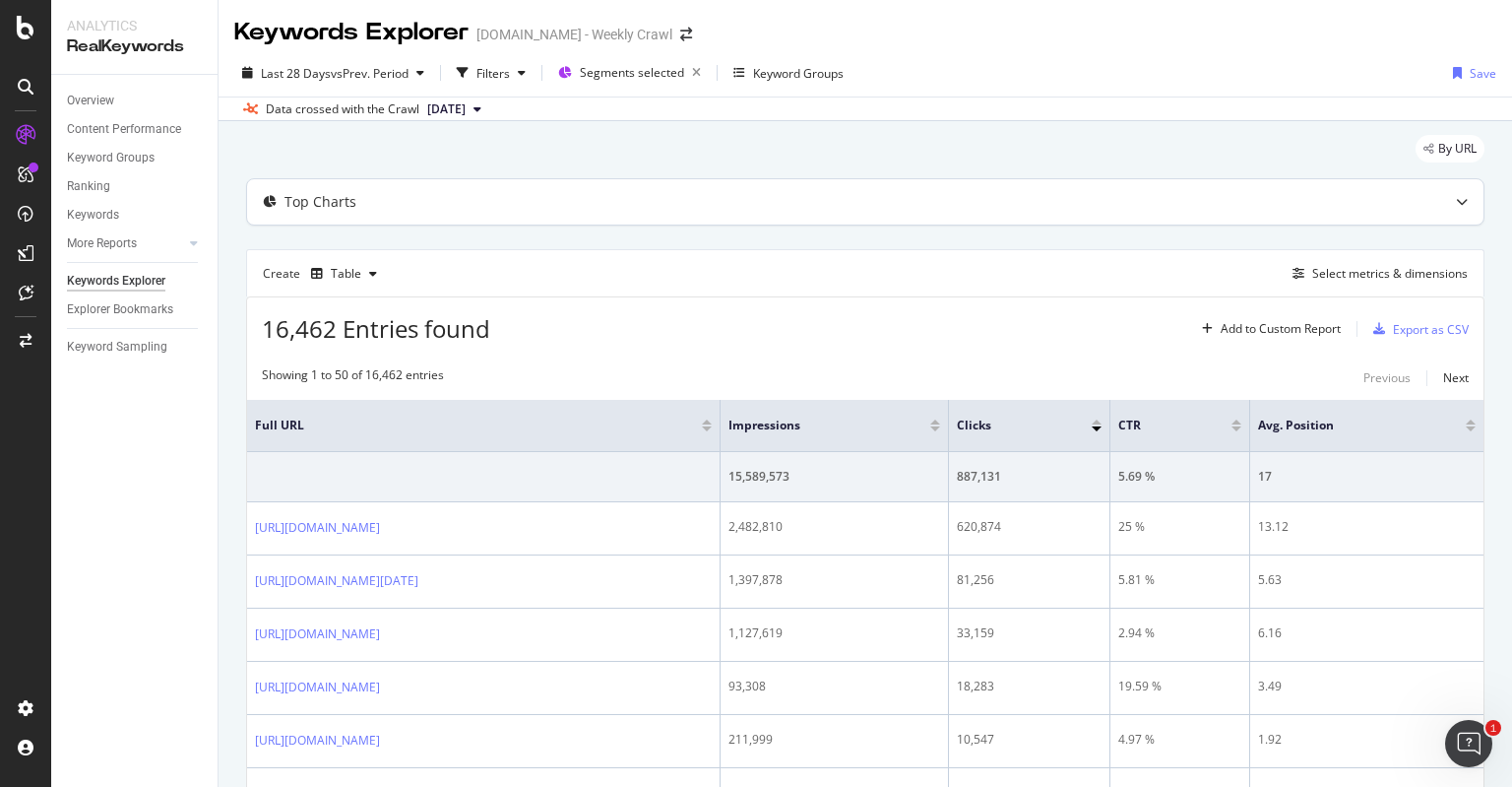 click on "Top Charts" at bounding box center [826, 202] 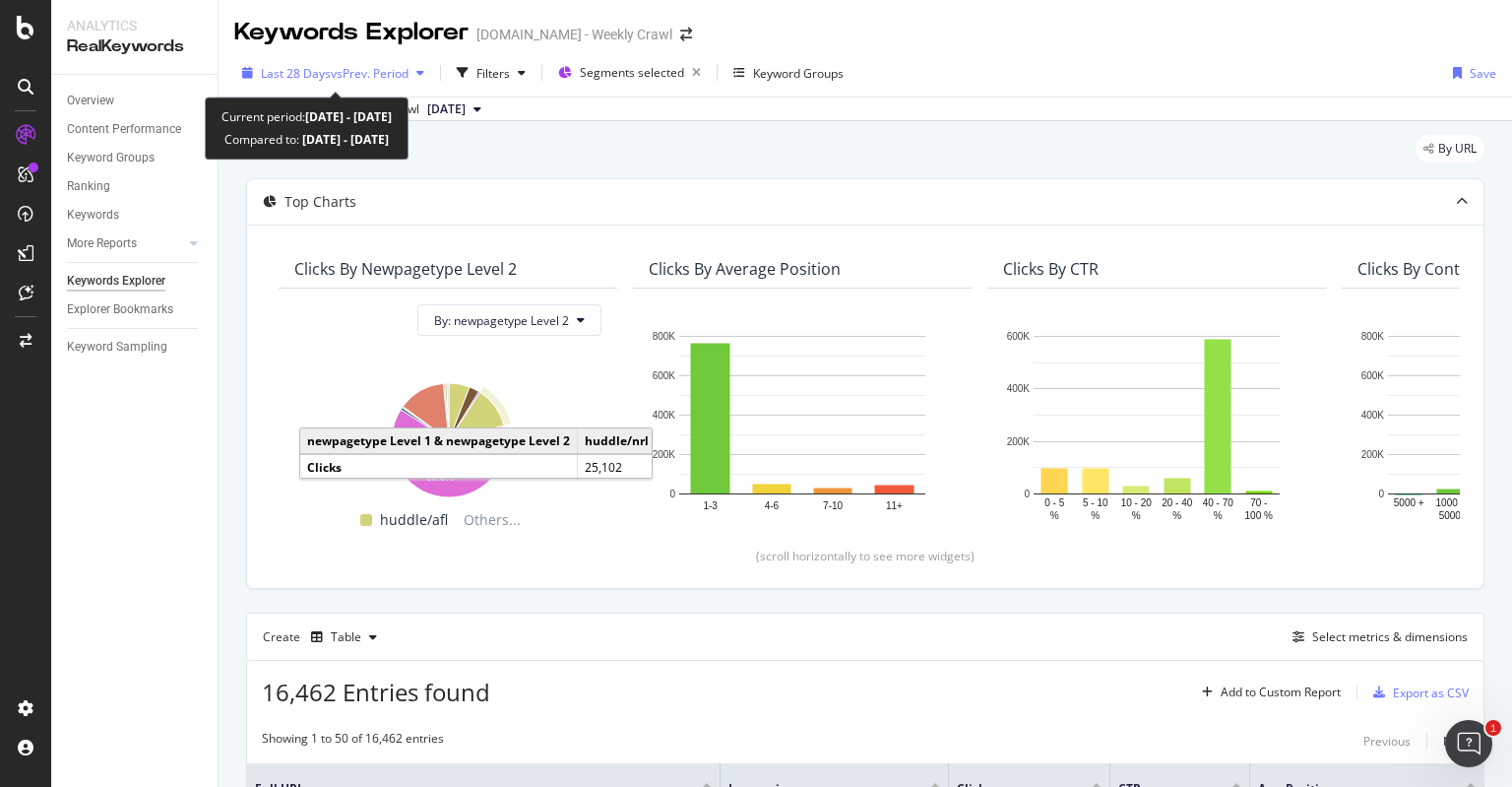 click on "vs  Prev. Period" at bounding box center (369, 73) 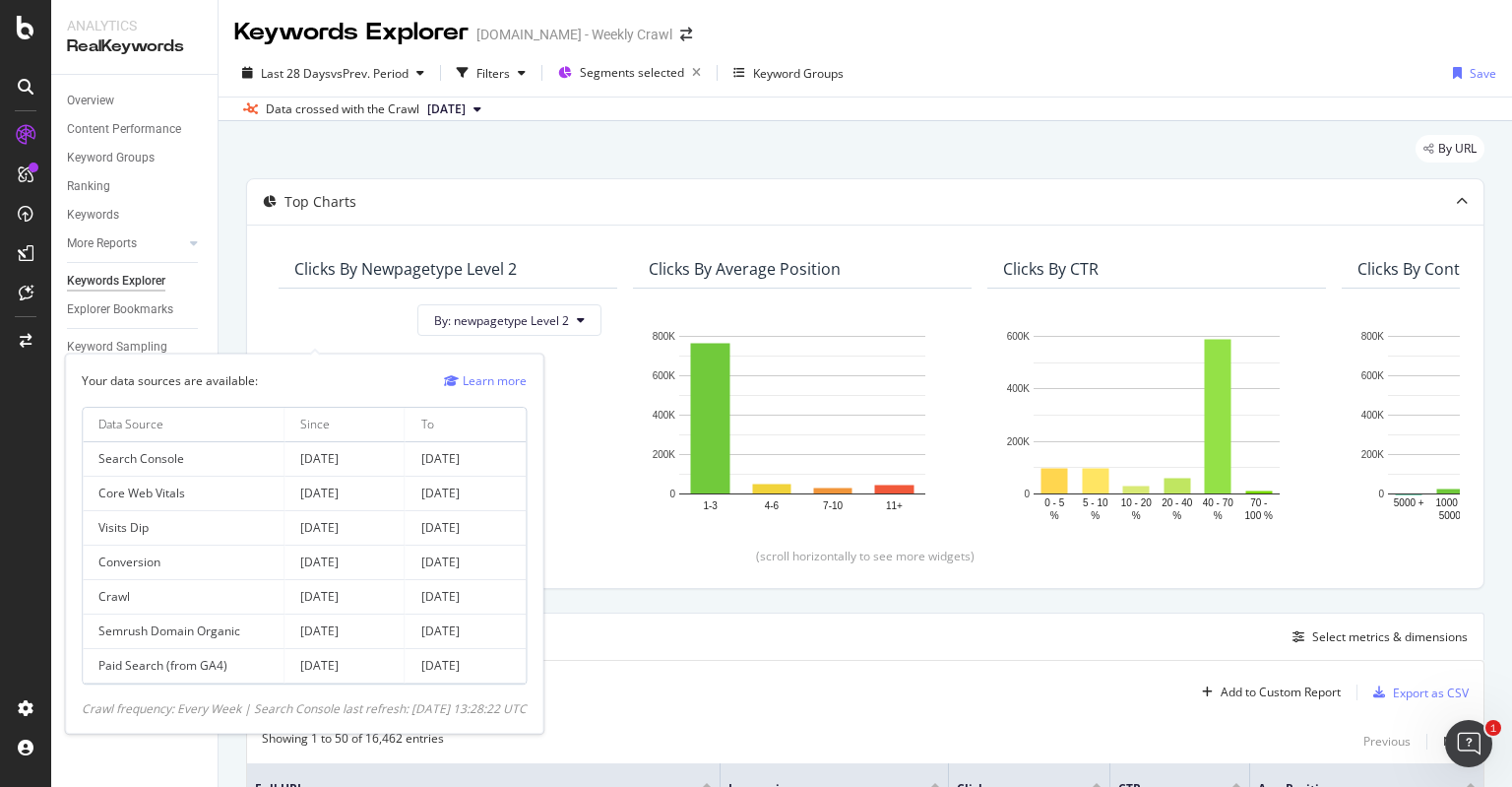 click on "Search Console" at bounding box center [183, 459] 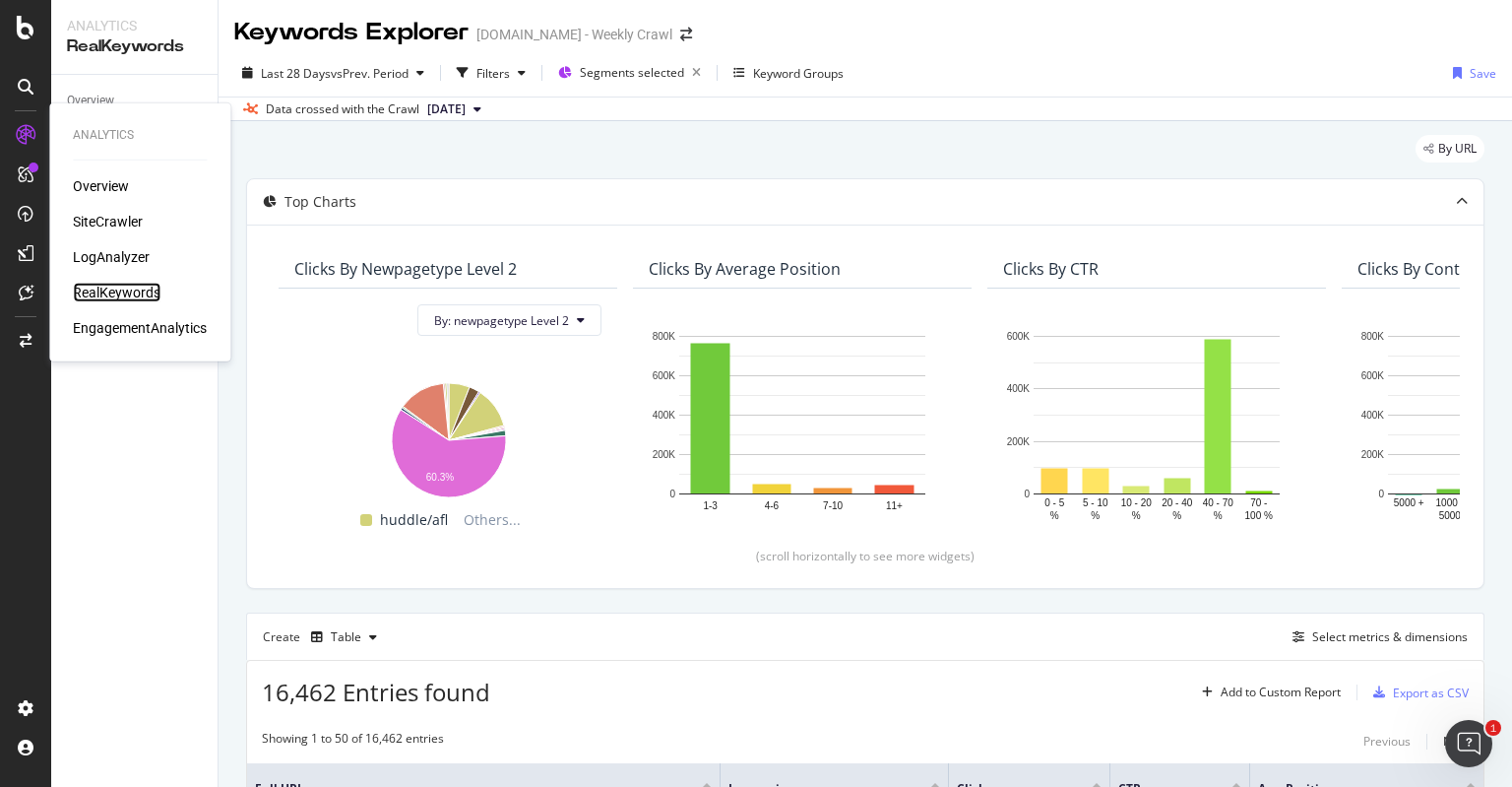 click on "RealKeywords" at bounding box center [116, 293] 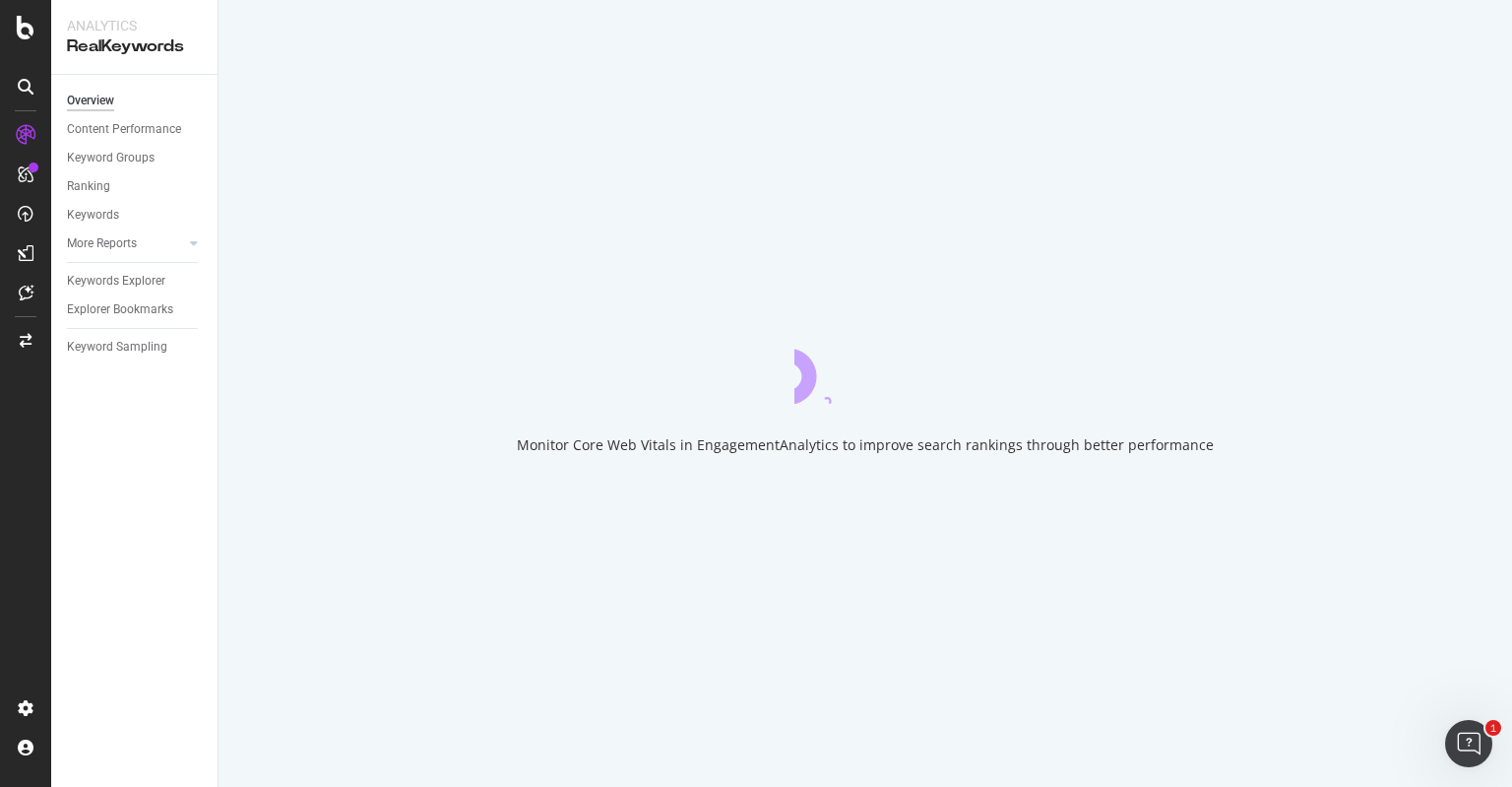 click on "Overview Content Performance Keyword Groups Ranking Keywords More Reports Countries Devices Content Structure Keywords Explorer Explorer Bookmarks Keyword Sampling" at bounding box center [134, 430] 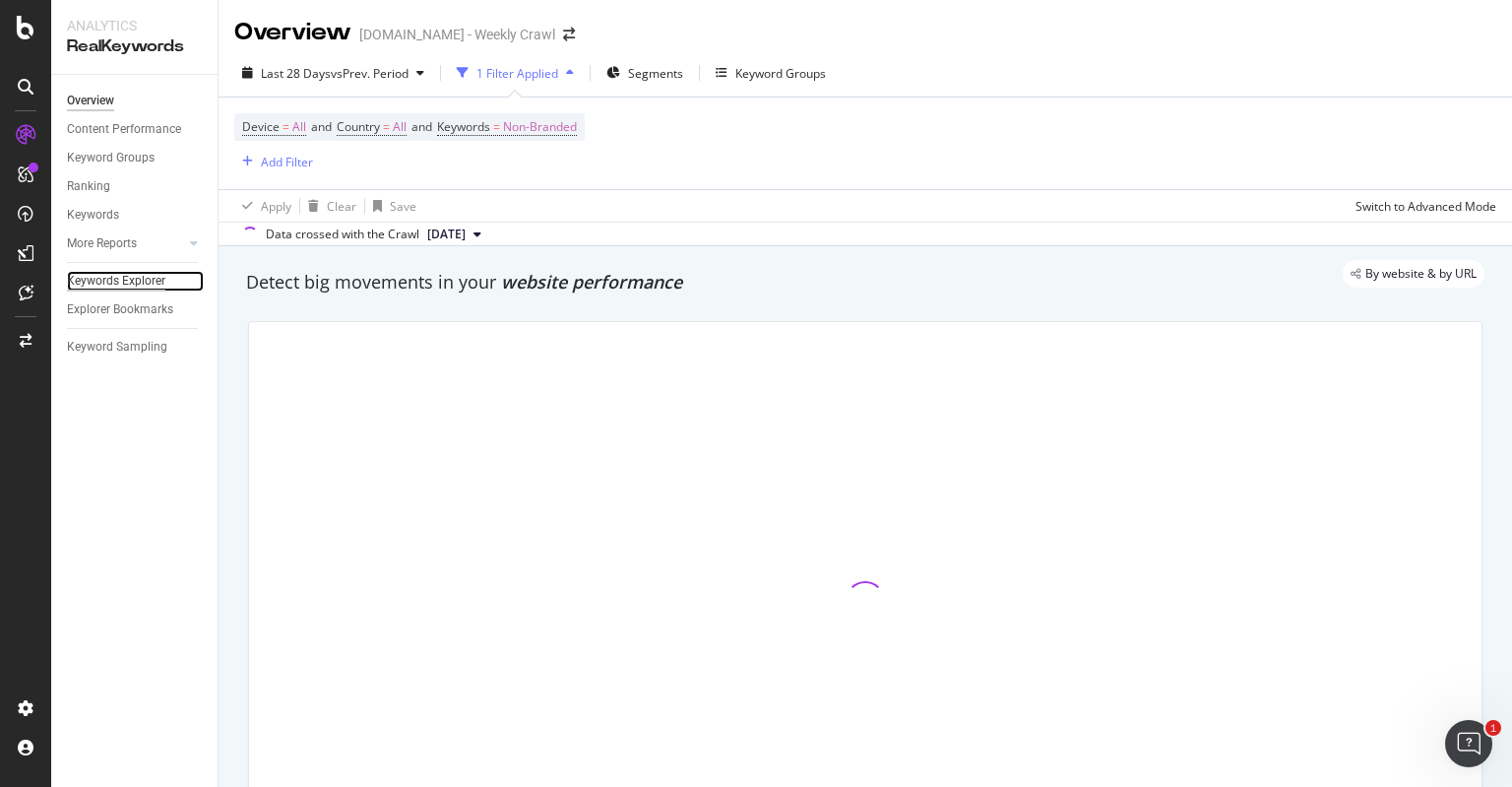 click on "Keywords Explorer" at bounding box center [116, 281] 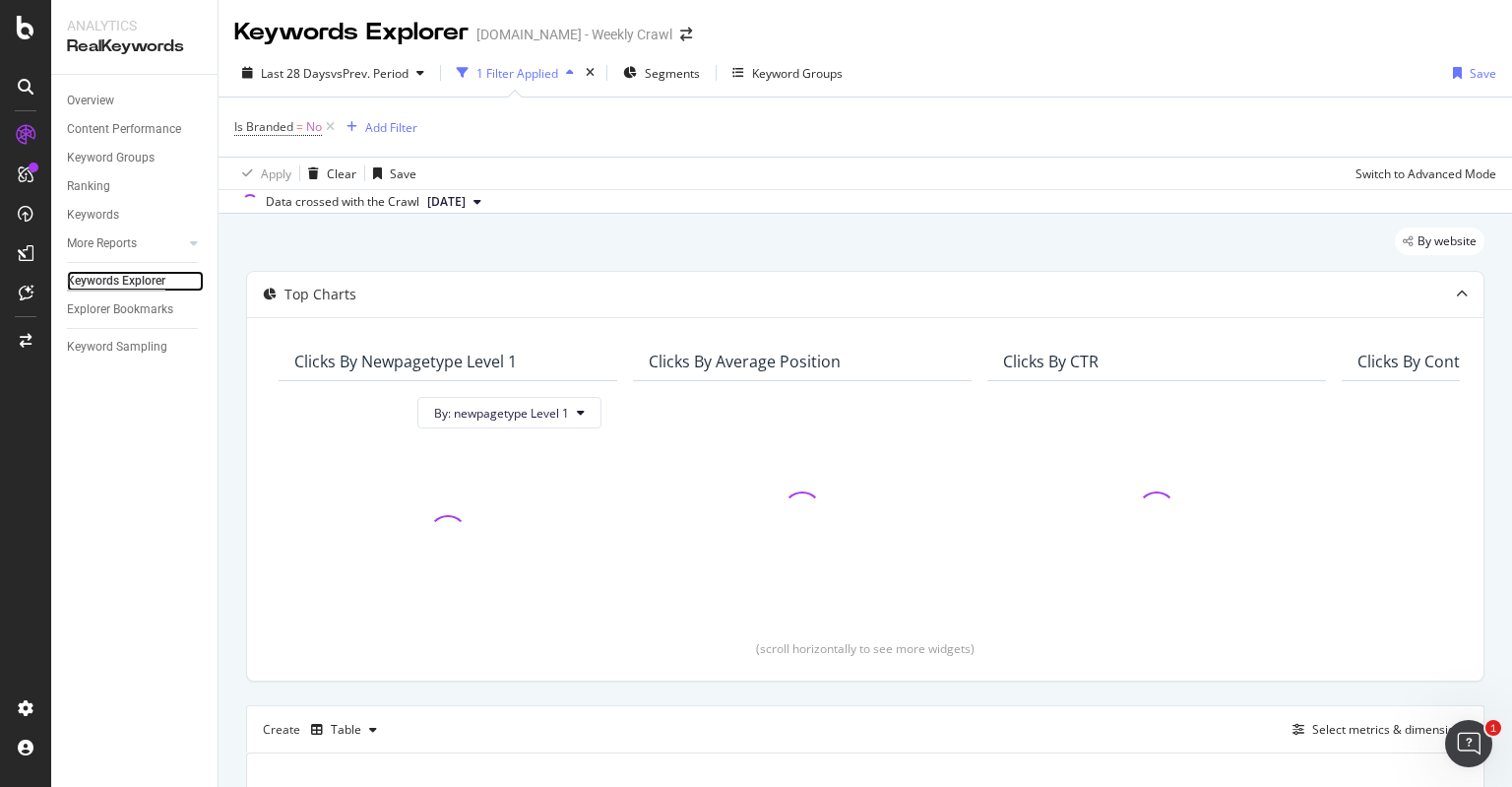 click on "Keywords Explorer" at bounding box center [116, 281] 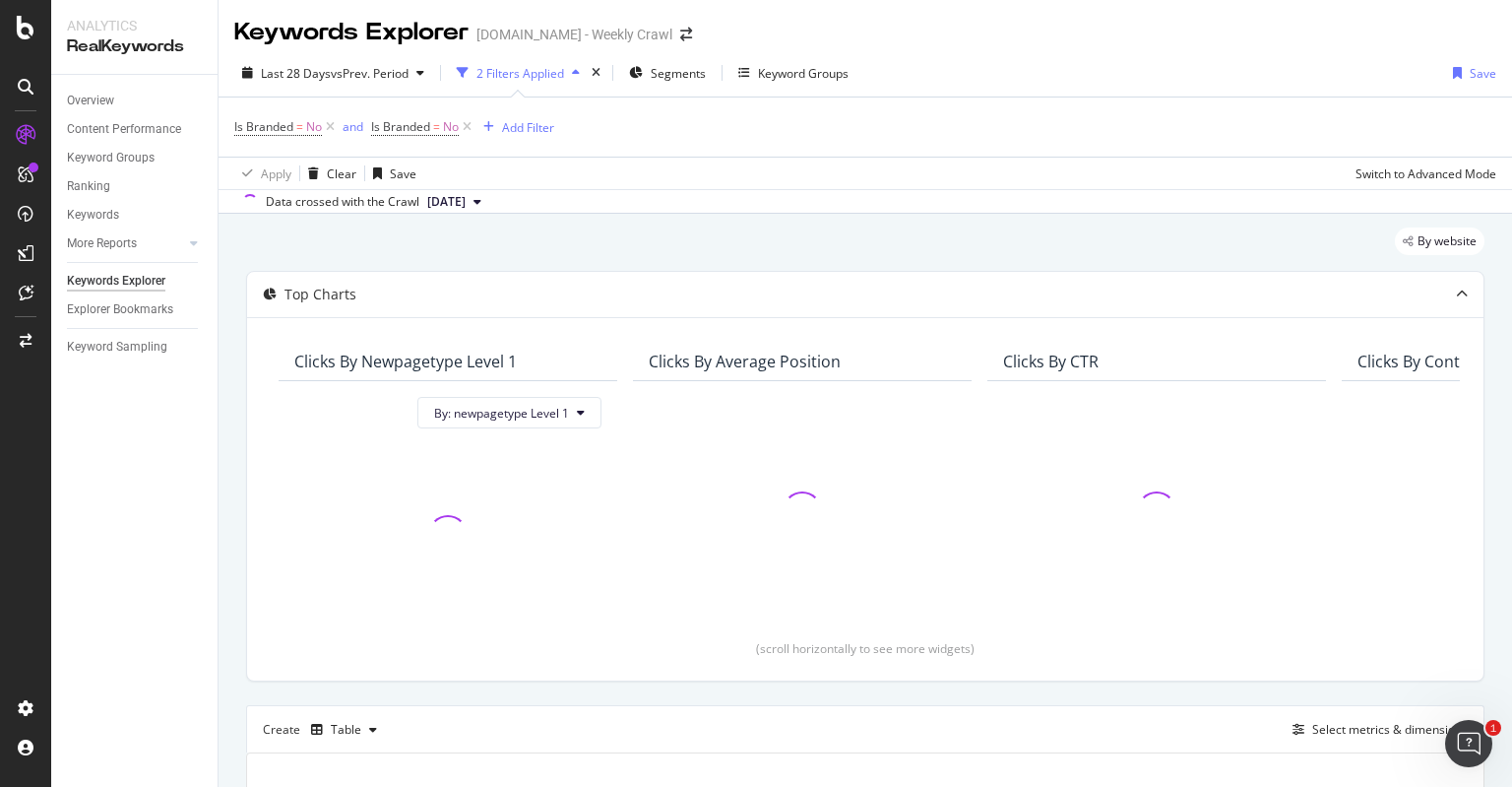 click on "By website Top Charts Clicks By newpagetype Level 1 By: newpagetype Level 1 Clicks By Average Position Clicks By CTR Clicks By Content Size Clicks By Inlinks Impressions By Average Position Impressions By CTR Clicks By Number Of Words (scroll horizontally to see more widgets) Create   Table Select metrics & dimensions" at bounding box center [865, 665] 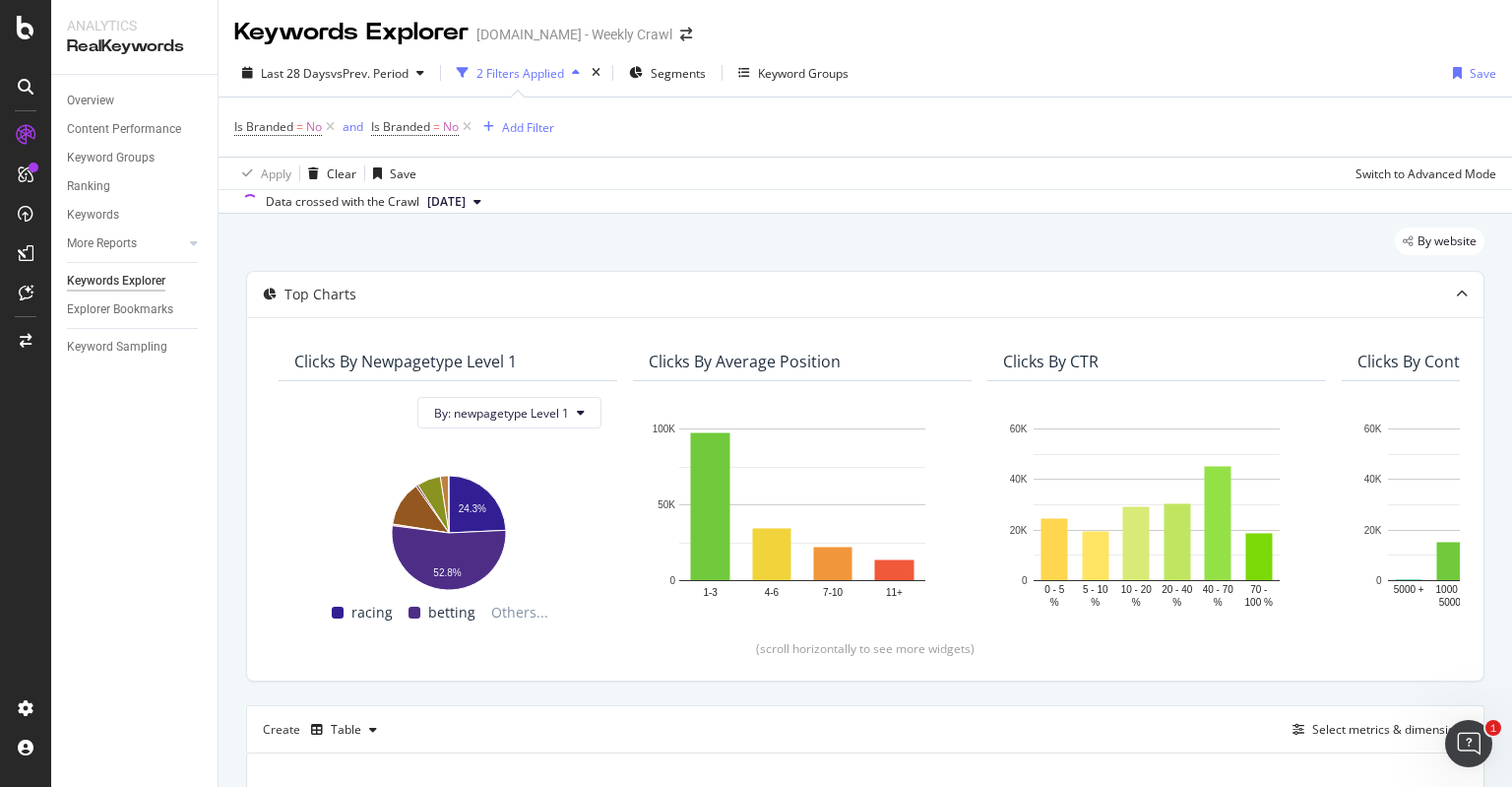 click on "By website" at bounding box center (865, 249) 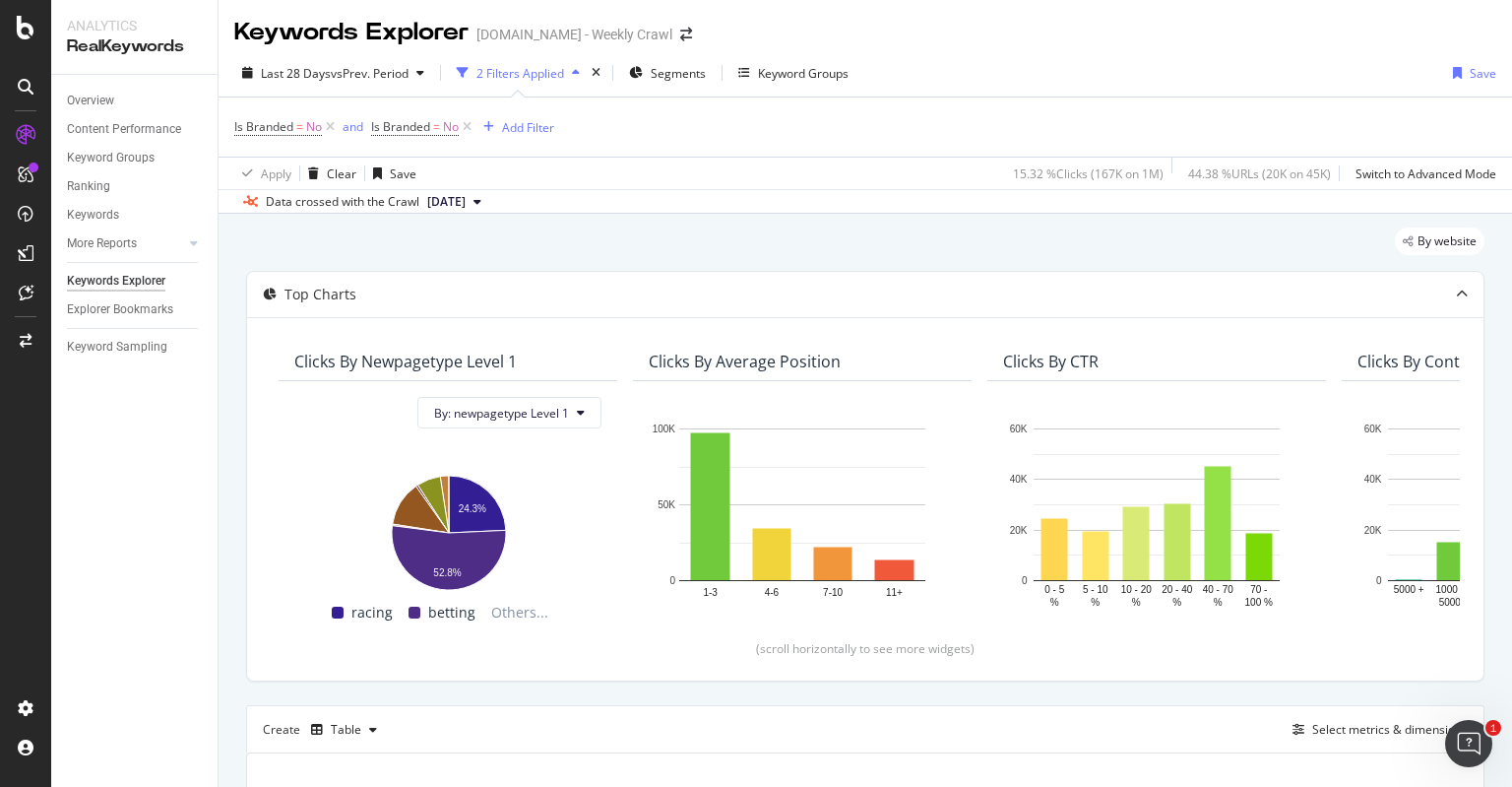 click on "By website Top Charts Clicks By newpagetype Level 1 By: newpagetype Level 1 Hold CTRL while clicking to filter the report. 24.3% 52.8% newpagetype Level 1 Clicks racing 41,099 betting 89,306 others 738 huddle 21,575 events 1,043 specials 93 home 11,424 sport 130 results 3,890 0.1% racing betting Others... Clicks By Average Position Hold CTRL while clicking to filter the report. 1-3 4-6 7-10 11+ 0 50K 100K Avg. Position Clicks 1-3 97,282 4-6 34,238 7-10 21,810 11+ 13,922 100K Clicks By CTR Hold CTRL while clicking to filter the report. 0 - 5 % 5 - 10 % 10 - 20 % 20 - 40 % 40 - 70 % 70 - 100 % 0 20K 40K 60K CTR Clicks 0 - 5 % 24,381 5 - 10 % 19,484 10 - 20 % 29,103 20 - 40 % 30,426 40 - 70 % 45,249 70 - 100 % 18,609 60K Clicks By Content Size Hold CTRL while clicking to filter the report. 5000 + 1000 - 5000 500 - 1000 250 - 500 100 - 250 0 - 100 0 20K 40K 60K No. of Words (Content) Clicks 5000 + 0 1000 - 5000 15,238 500 - 1000 16,455 250 - 500 16,400 100 - 250 50,346 0 - 100 49,080 60K Clicks By Inlinks 101+ 1" at bounding box center (865, 665) 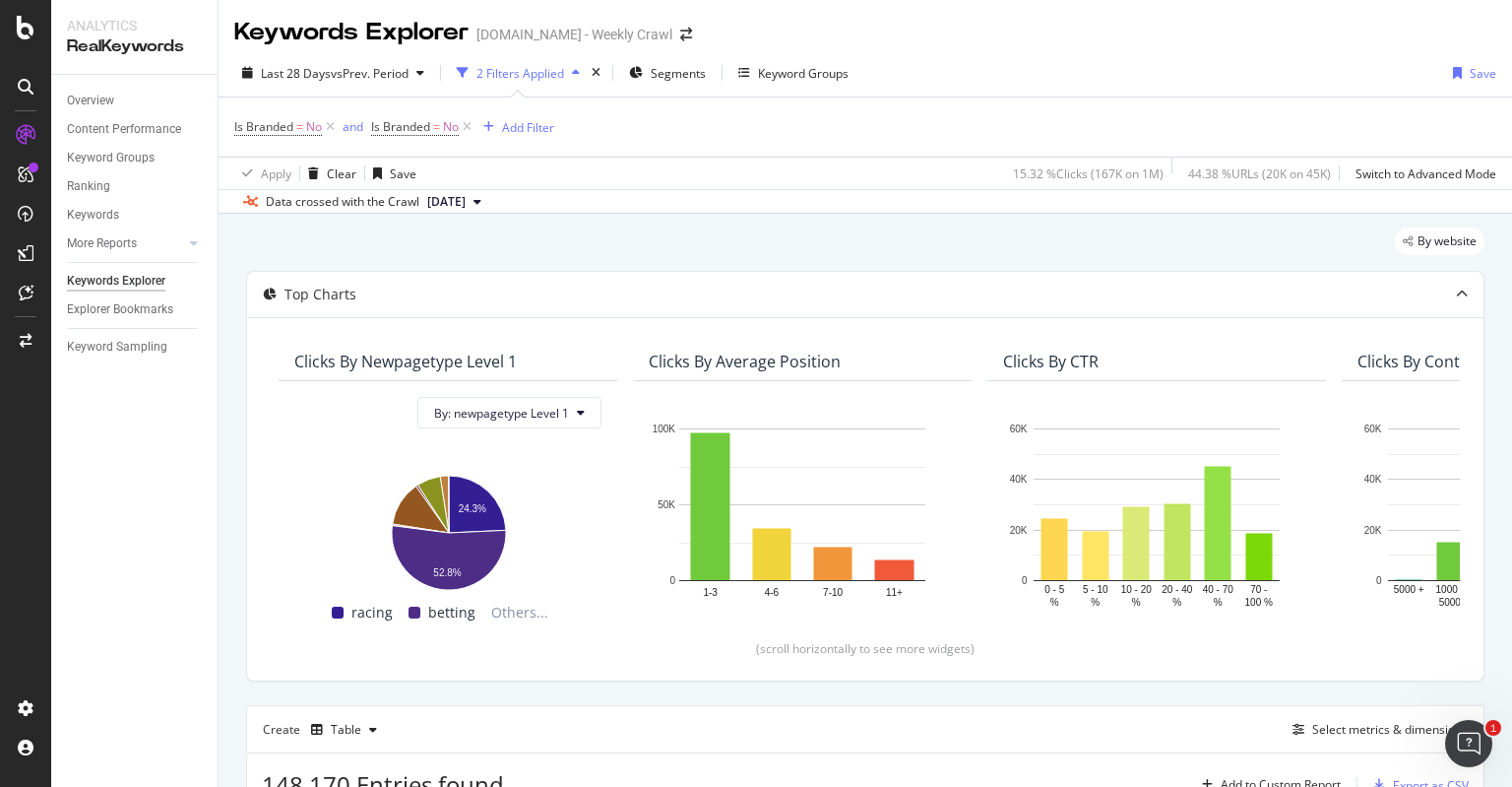 click on "By website Top Charts Clicks By newpagetype Level 1 By: newpagetype Level 1 Hold CTRL while clicking to filter the report. 24.3% 52.8% newpagetype Level 1 Clicks racing 41,099 betting 89,306 others 738 huddle 21,575 events 1,043 specials 93 home 11,424 sport 130 results 3,890 0.1% racing betting Others... Clicks By Average Position Hold CTRL while clicking to filter the report. 1-3 4-6 7-10 11+ 0 50K 100K Avg. Position Clicks 1-3 97,282 4-6 34,238 7-10 21,810 11+ 13,922 100K Clicks By CTR Hold CTRL while clicking to filter the report. 0 - 5 % 5 - 10 % 10 - 20 % 20 - 40 % 40 - 70 % 70 - 100 % 0 20K 40K 60K CTR Clicks 0 - 5 % 24,381 5 - 10 % 19,484 10 - 20 % 29,103 20 - 40 % 30,426 40 - 70 % 45,249 70 - 100 % 18,609 60K Clicks By Content Size Hold CTRL while clicking to filter the report. 5000 + 1000 - 5000 500 - 1000 250 - 500 100 - 250 0 - 100 0 20K 40K 60K No. of Words (Content) Clicks 5000 + 0 1000 - 5000 15,238 500 - 1000 16,455 250 - 500 16,400 100 - 250 50,346 0 - 100 49,080 60K Clicks By Inlinks 101+ 1" at bounding box center [865, 1898] 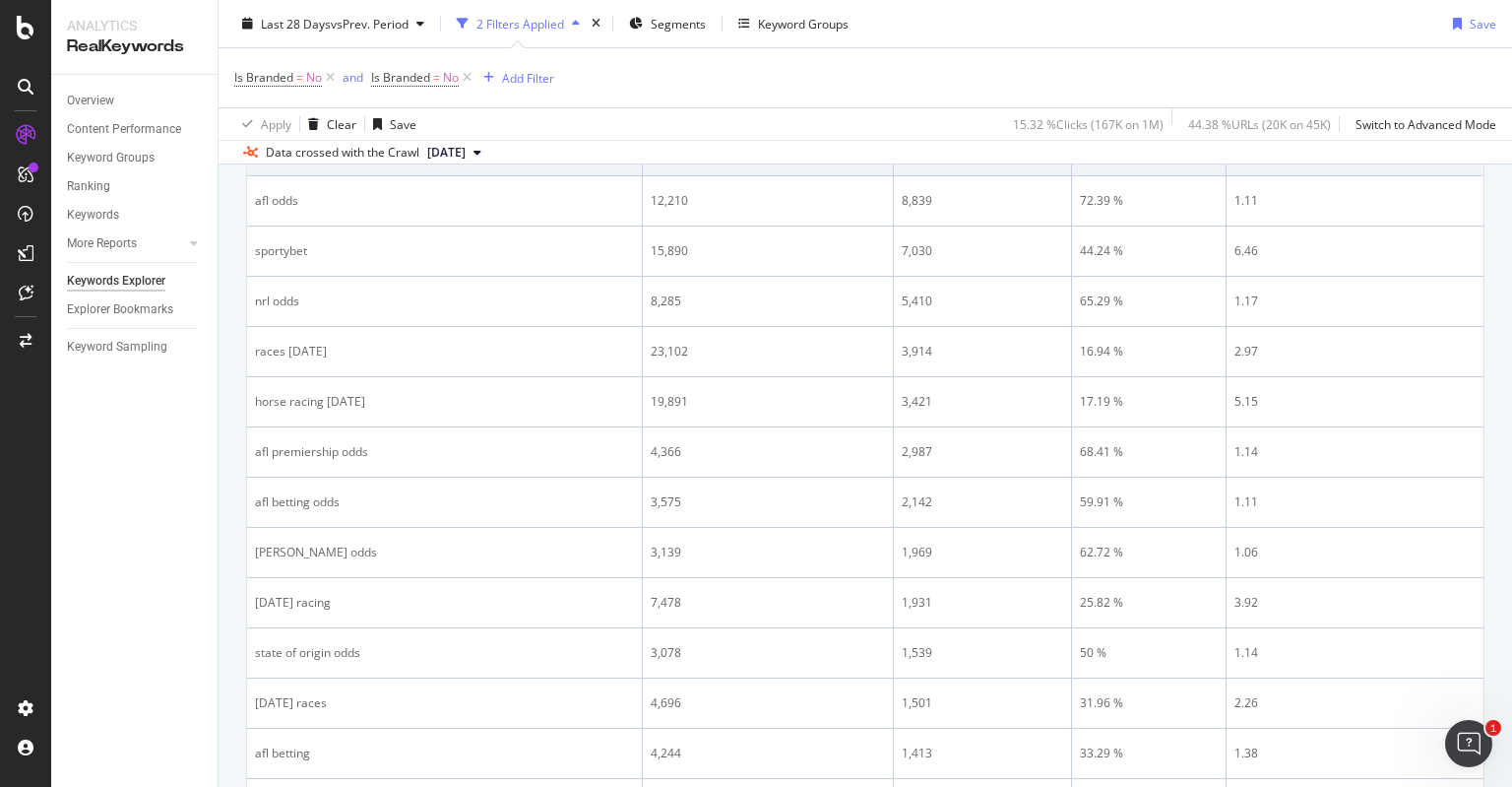 scroll, scrollTop: 783, scrollLeft: 0, axis: vertical 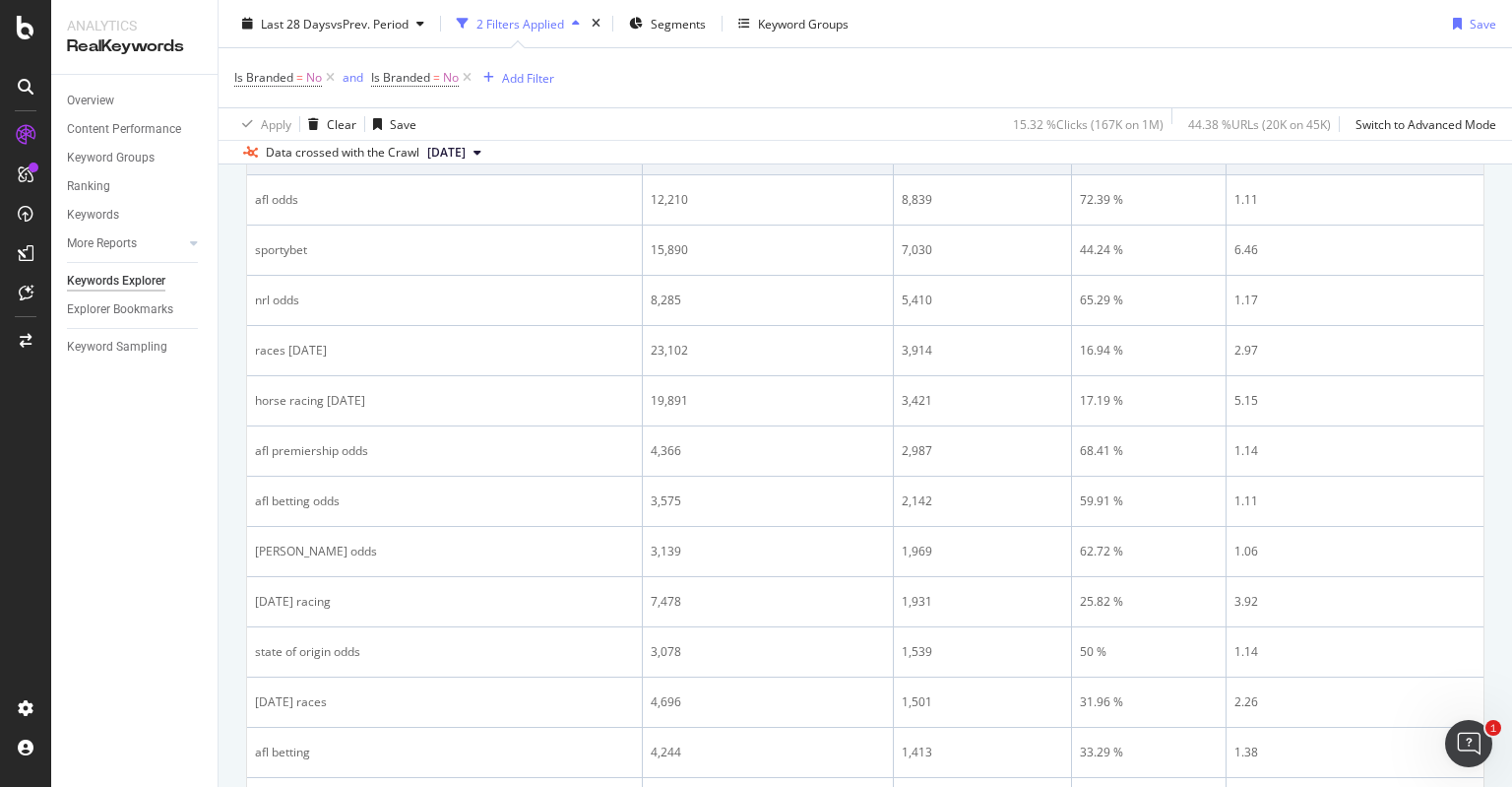 click on "By website Top Charts Clicks By newpagetype Level 1 By: newpagetype Level 1 Hold CTRL while clicking to filter the report. 24.3% 52.8% newpagetype Level 1 Clicks racing 41,099 betting 89,306 others 738 huddle 21,575 events 1,043 specials 93 home 11,424 sport 130 results 3,890 0.1% racing betting Others... Clicks By Average Position Hold CTRL while clicking to filter the report. 1-3 4-6 7-10 11+ 0 50K 100K Avg. Position Clicks 1-3 97,282 4-6 34,238 7-10 21,810 11+ 13,922 100K Clicks By CTR Hold CTRL while clicking to filter the report. 0 - 5 % 5 - 10 % 10 - 20 % 20 - 40 % 40 - 70 % 70 - 100 % 0 20K 40K 60K CTR Clicks 0 - 5 % 24,381 5 - 10 % 19,484 10 - 20 % 29,103 20 - 40 % 30,426 40 - 70 % 45,249 70 - 100 % 18,609 60K Clicks By Content Size Hold CTRL while clicking to filter the report. 5000 + 1000 - 5000 500 - 1000 250 - 500 100 - 250 0 - 100 0 20K 40K 60K No. of Words (Content) Clicks 5000 + 0 1000 - 5000 15,238 500 - 1000 16,455 250 - 500 16,400 100 - 250 50,346 0 - 100 49,080 60K Clicks By Inlinks 101+ 1" at bounding box center [865, 1115] 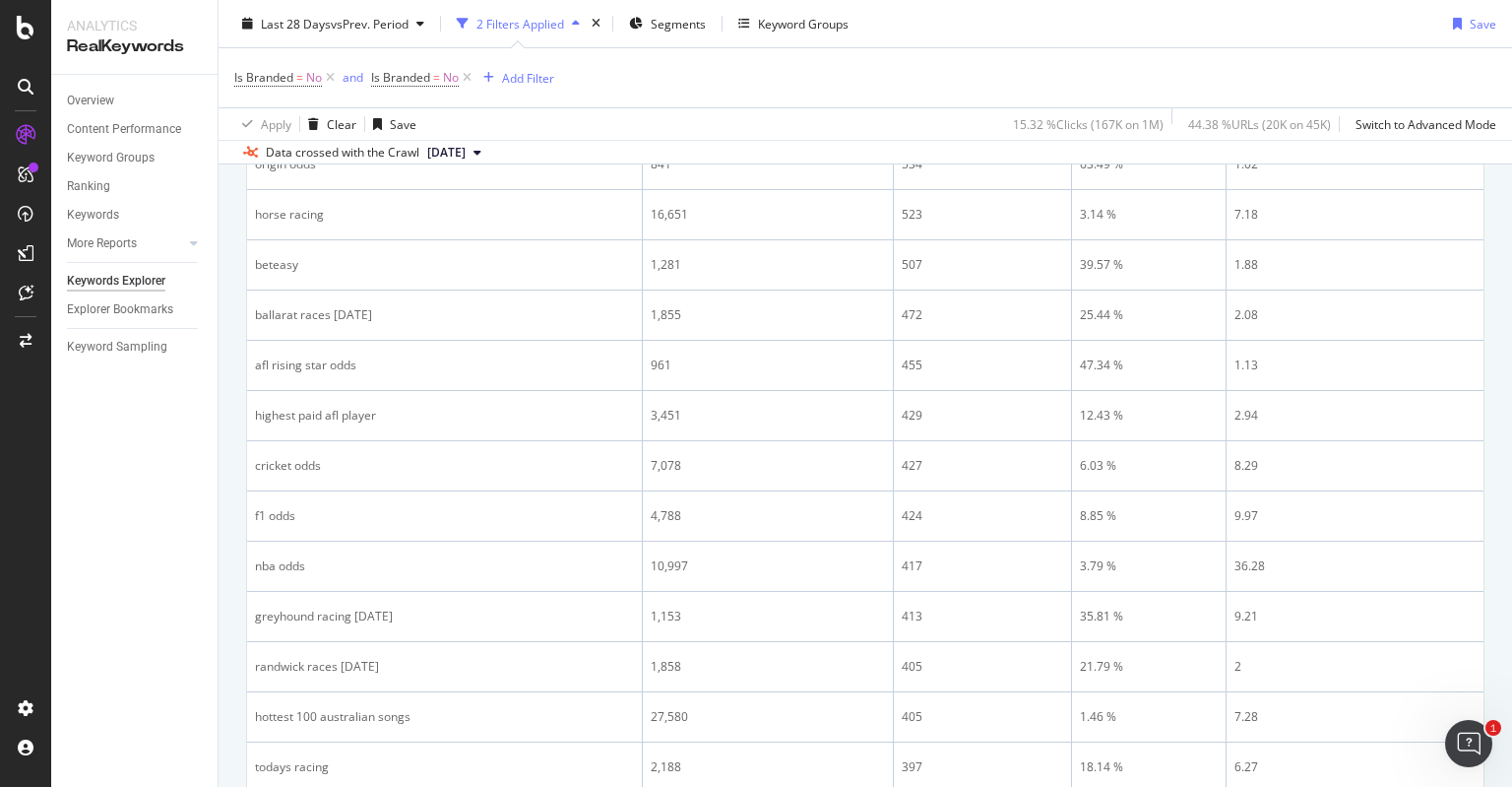 scroll, scrollTop: 2784, scrollLeft: 0, axis: vertical 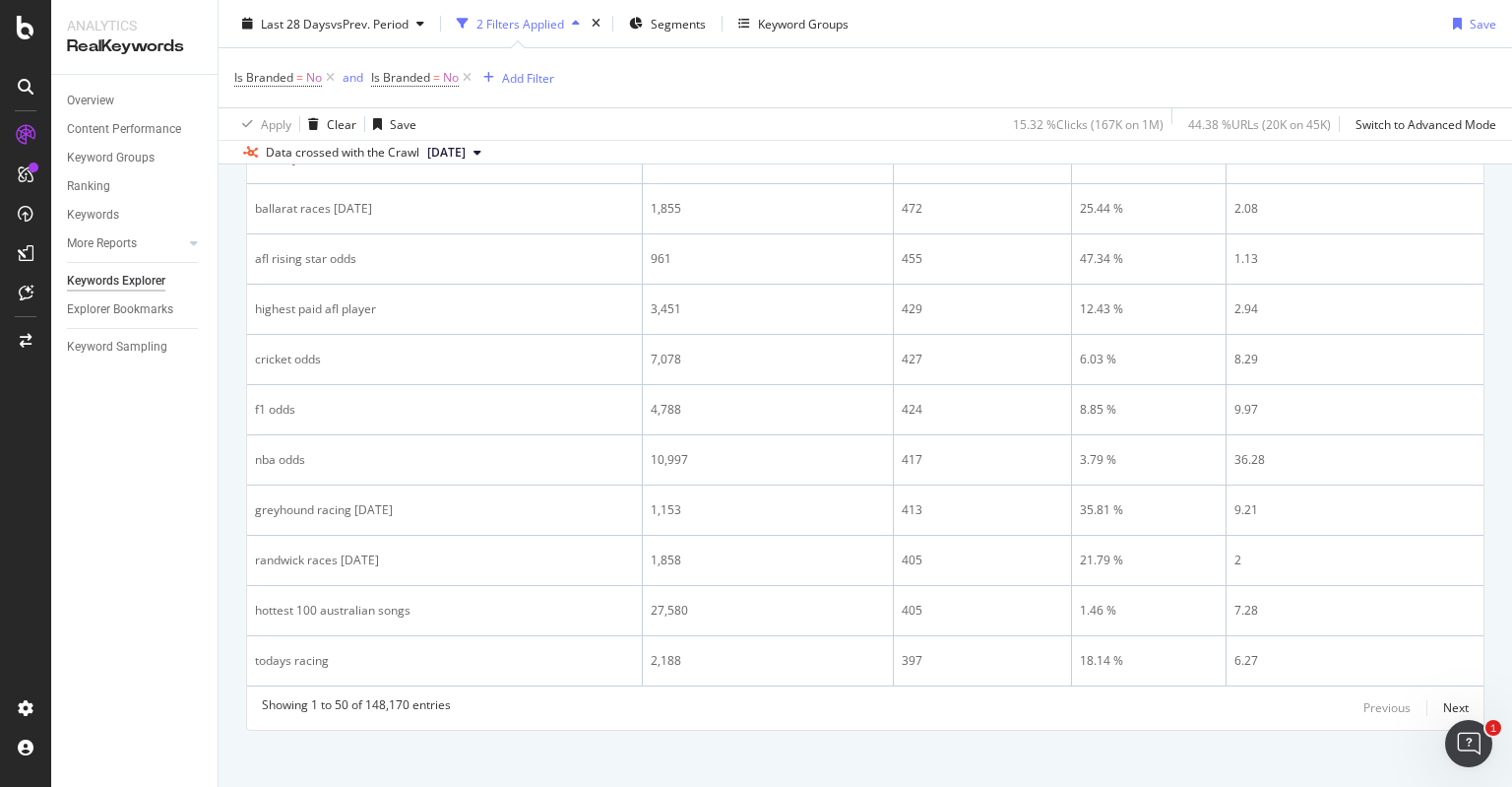 click on "By website Top Charts Clicks By newpagetype Level 1 By: newpagetype Level 1 Hold CTRL while clicking to filter the report. 24.3% 52.8% newpagetype Level 1 Clicks racing 41,099 betting 89,306 others 738 huddle 21,575 events 1,043 specials 93 home 11,424 sport 130 results 3,890 0.1% racing betting Others... Clicks By Average Position Hold CTRL while clicking to filter the report. 1-3 4-6 7-10 11+ 0 50K 100K Avg. Position Clicks 1-3 97,282 4-6 34,238 7-10 21,810 11+ 13,922 100K Clicks By CTR Hold CTRL while clicking to filter the report. 0 - 5 % 5 - 10 % 10 - 20 % 20 - 40 % 40 - 70 % 70 - 100 % 0 20K 40K 60K CTR Clicks 0 - 5 % 24,381 5 - 10 % 19,484 10 - 20 % 29,103 20 - 40 % 30,426 40 - 70 % 45,249 70 - 100 % 18,609 60K Clicks By Content Size Hold CTRL while clicking to filter the report. 5000 + 1000 - 5000 500 - 1000 250 - 500 100 - 250 0 - 100 0 20K 40K 60K No. of Words (Content) Clicks 5000 + 0 1000 - 5000 15,238 500 - 1000 16,455 250 - 500 16,400 100 - 250 50,346 0 - 100 49,080 60K Clicks By Inlinks 101+ 1" at bounding box center (865, -885) 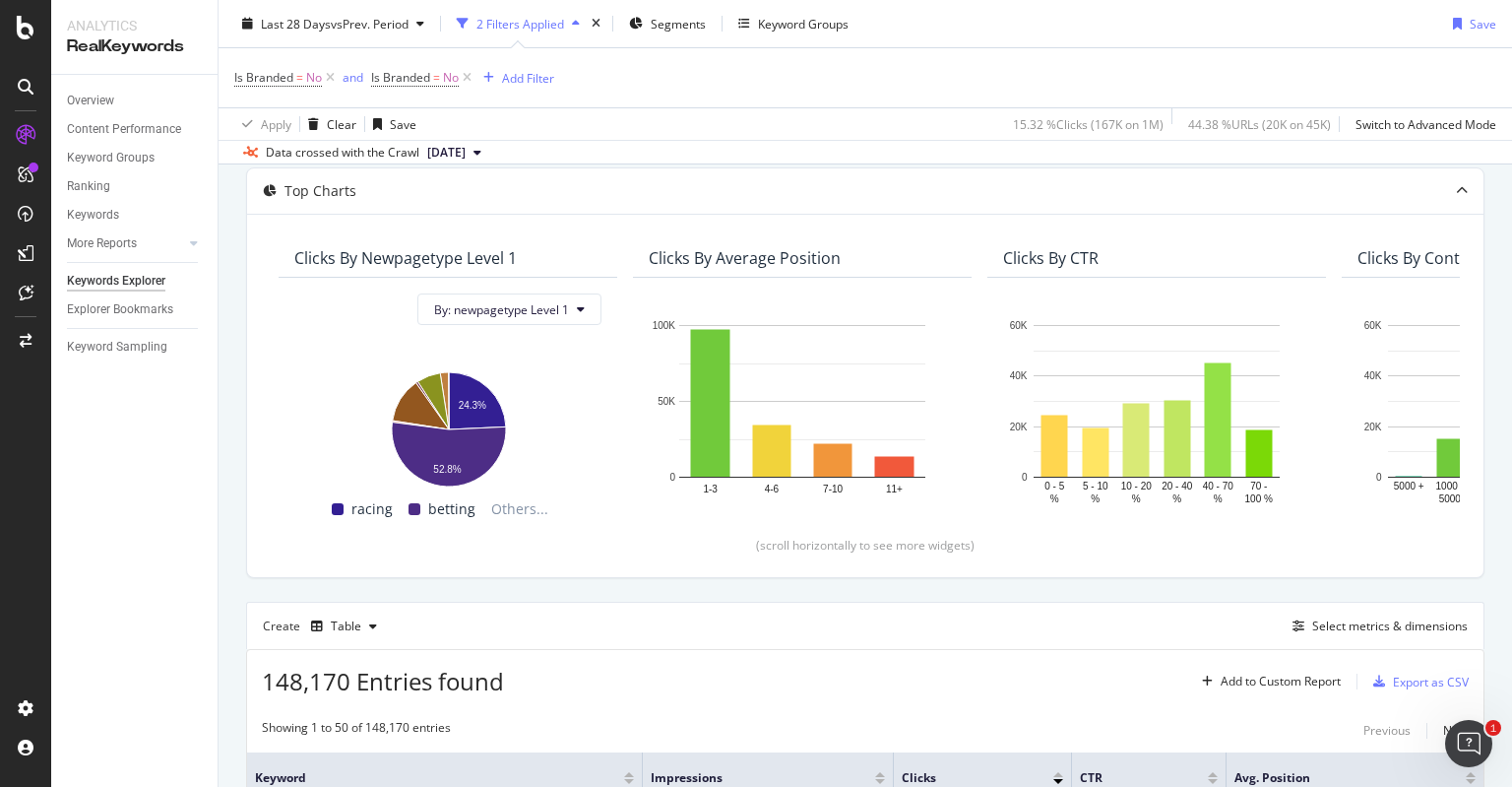 scroll, scrollTop: 0, scrollLeft: 0, axis: both 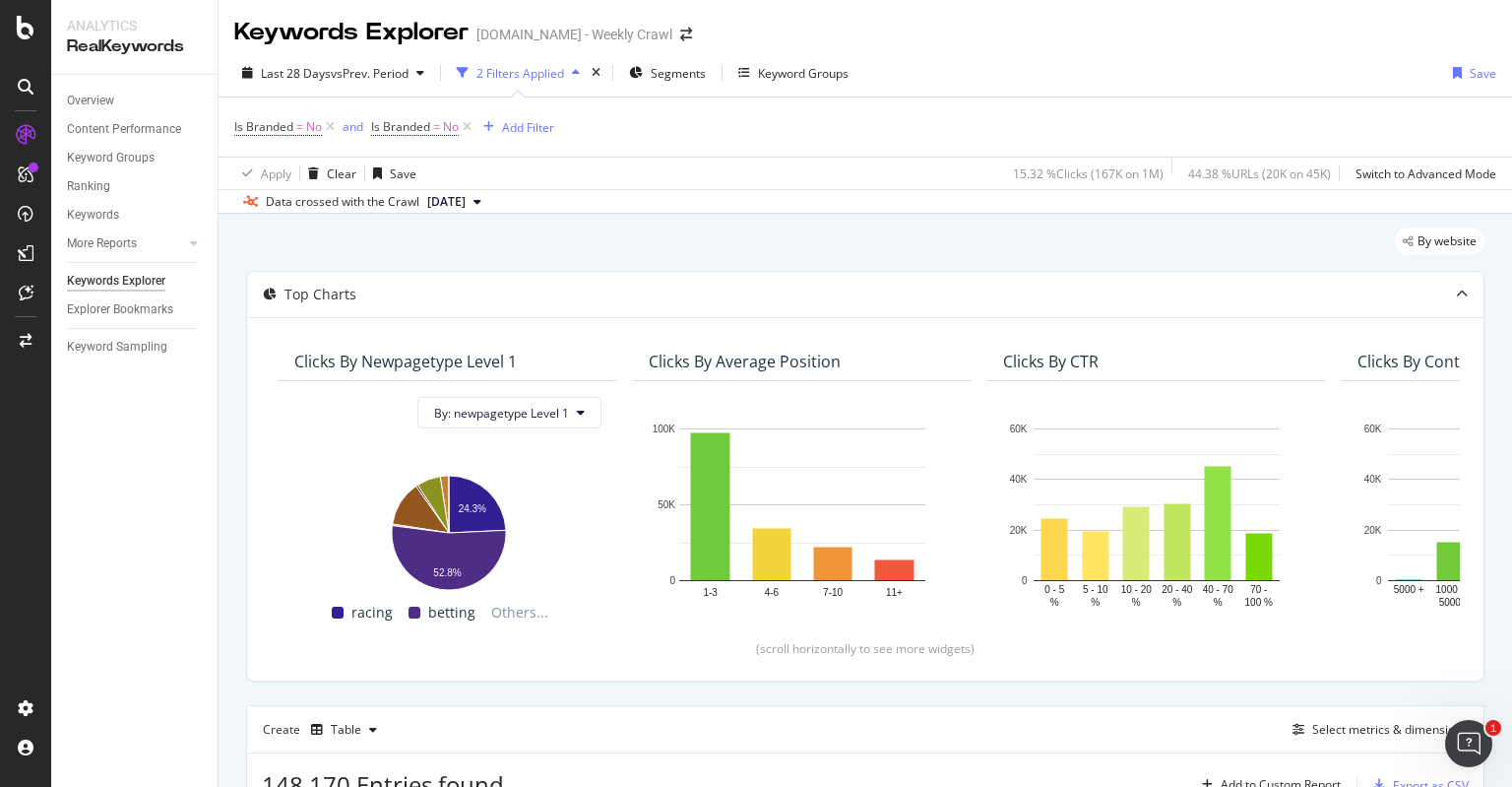 click on "By website Top Charts Clicks By newpagetype Level 1 By: newpagetype Level 1 Hold CTRL while clicking to filter the report. 24.3% 52.8% newpagetype Level 1 Clicks racing 41,099 betting 89,306 others 738 huddle 21,575 events 1,043 specials 93 home 11,424 sport 130 results 3,890 0.1% racing betting Others... Clicks By Average Position Hold CTRL while clicking to filter the report. 1-3 4-6 7-10 11+ 0 50K 100K Avg. Position Clicks 1-3 97,282 4-6 34,238 7-10 21,810 11+ 13,922 100K Clicks By CTR Hold CTRL while clicking to filter the report. 0 - 5 % 5 - 10 % 10 - 20 % 20 - 40 % 40 - 70 % 70 - 100 % 0 20K 40K 60K CTR Clicks 0 - 5 % 24,381 5 - 10 % 19,484 10 - 20 % 29,103 20 - 40 % 30,426 40 - 70 % 45,249 70 - 100 % 18,609 60K Clicks By Content Size Hold CTRL while clicking to filter the report. 5000 + 1000 - 5000 500 - 1000 250 - 500 100 - 250 0 - 100 0 20K 40K 60K No. of Words (Content) Clicks 5000 + 0 1000 - 5000 15,238 500 - 1000 16,455 250 - 500 16,400 100 - 250 50,346 0 - 100 49,080 60K Clicks By Inlinks 101+ 1" at bounding box center [865, 1898] 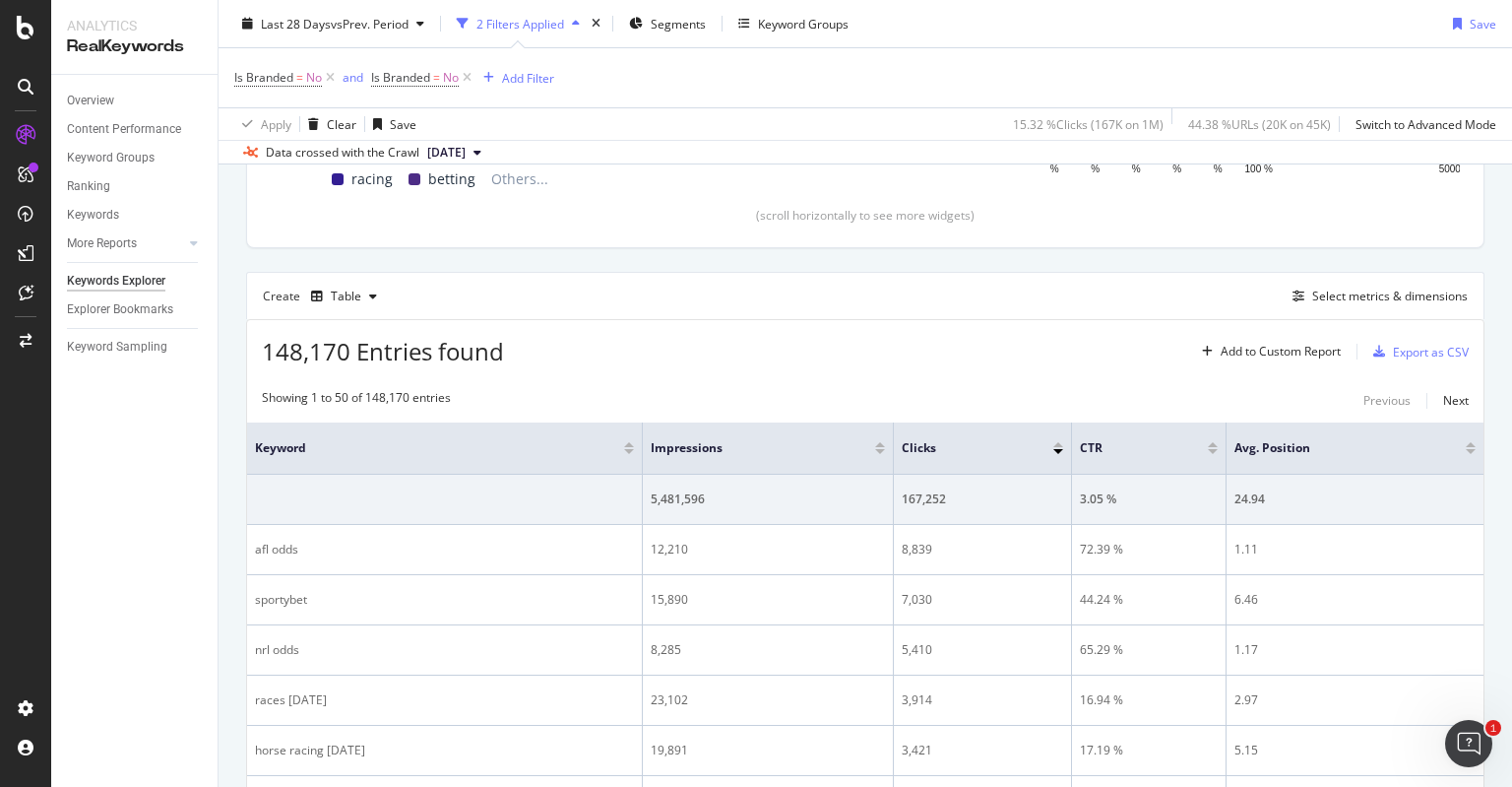 scroll, scrollTop: 433, scrollLeft: 0, axis: vertical 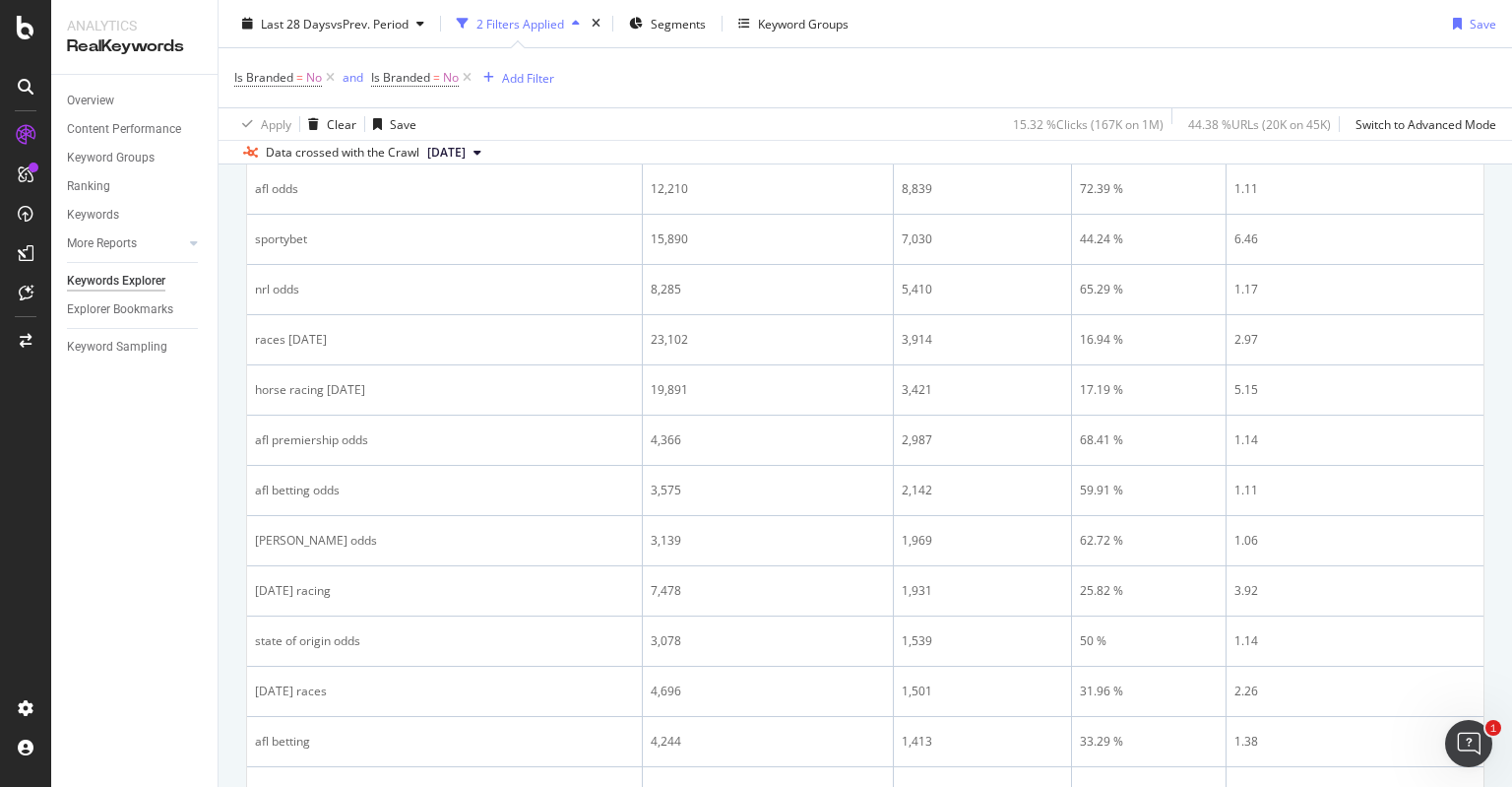 click on "By website Top Charts Clicks By newpagetype Level 1 By: newpagetype Level 1 Hold CTRL while clicking to filter the report. 24.3% 52.8% newpagetype Level 1 Clicks racing 41,099 betting 89,306 others 738 huddle 21,575 events 1,043 specials 93 home 11,424 sport 130 results 3,890 0.1% racing betting Others... Clicks By Average Position Hold CTRL while clicking to filter the report. 1-3 4-6 7-10 11+ 0 50K 100K Avg. Position Clicks 1-3 97,282 4-6 34,238 7-10 21,810 11+ 13,922 100K Clicks By CTR Hold CTRL while clicking to filter the report. 0 - 5 % 5 - 10 % 10 - 20 % 20 - 40 % 40 - 70 % 70 - 100 % 0 20K 40K 60K CTR Clicks 0 - 5 % 24,381 5 - 10 % 19,484 10 - 20 % 29,103 20 - 40 % 30,426 40 - 70 % 45,249 70 - 100 % 18,609 60K Clicks By Content Size Hold CTRL while clicking to filter the report. 5000 + 1000 - 5000 500 - 1000 250 - 500 100 - 250 0 - 100 0 20K 40K 60K No. of Words (Content) Clicks 5000 + 0 1000 - 5000 15,238 500 - 1000 16,455 250 - 500 16,400 100 - 250 50,346 0 - 100 49,080 60K Clicks By Inlinks 101+ 1" at bounding box center [865, 1104] 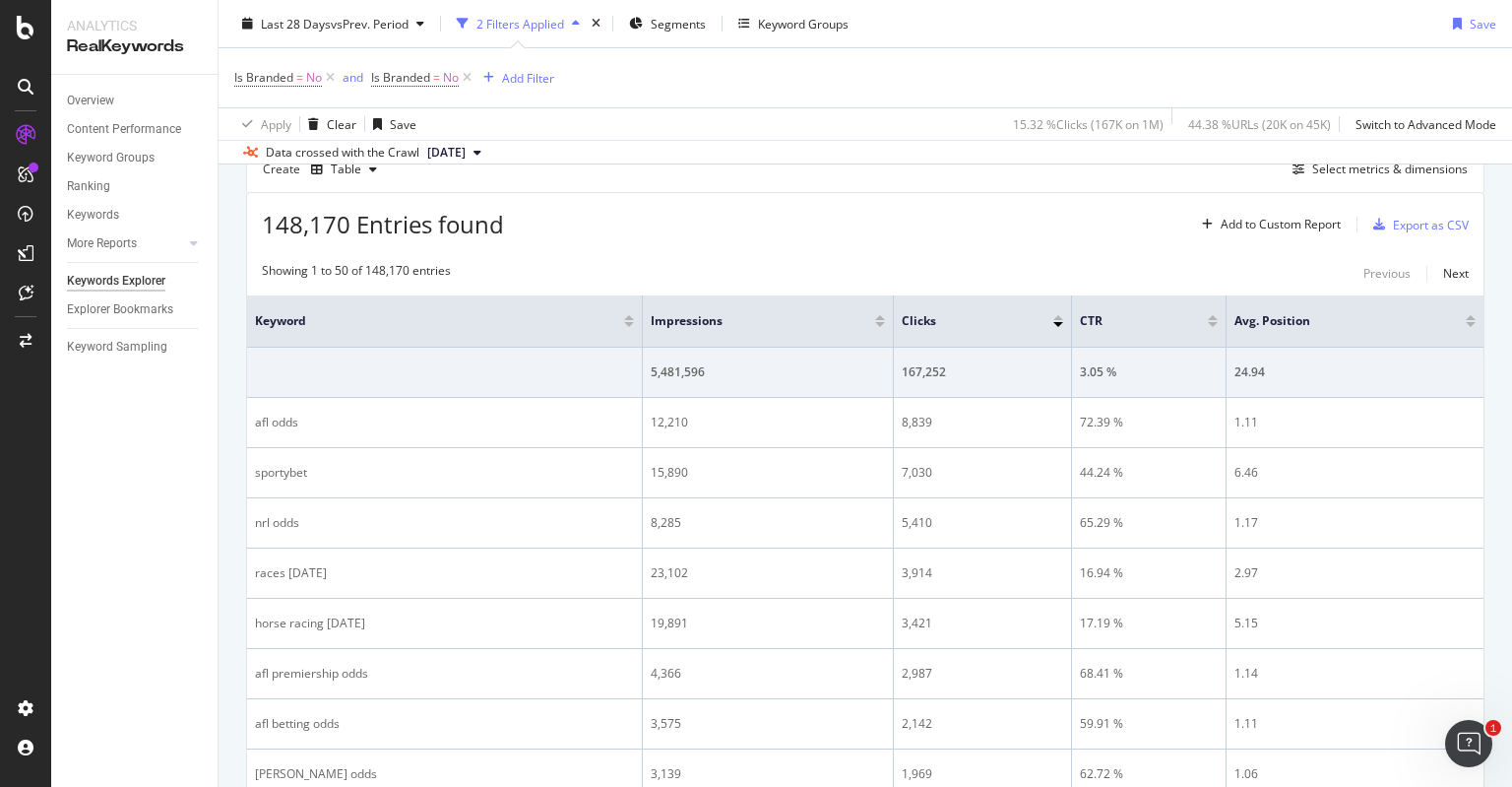 scroll, scrollTop: 560, scrollLeft: 0, axis: vertical 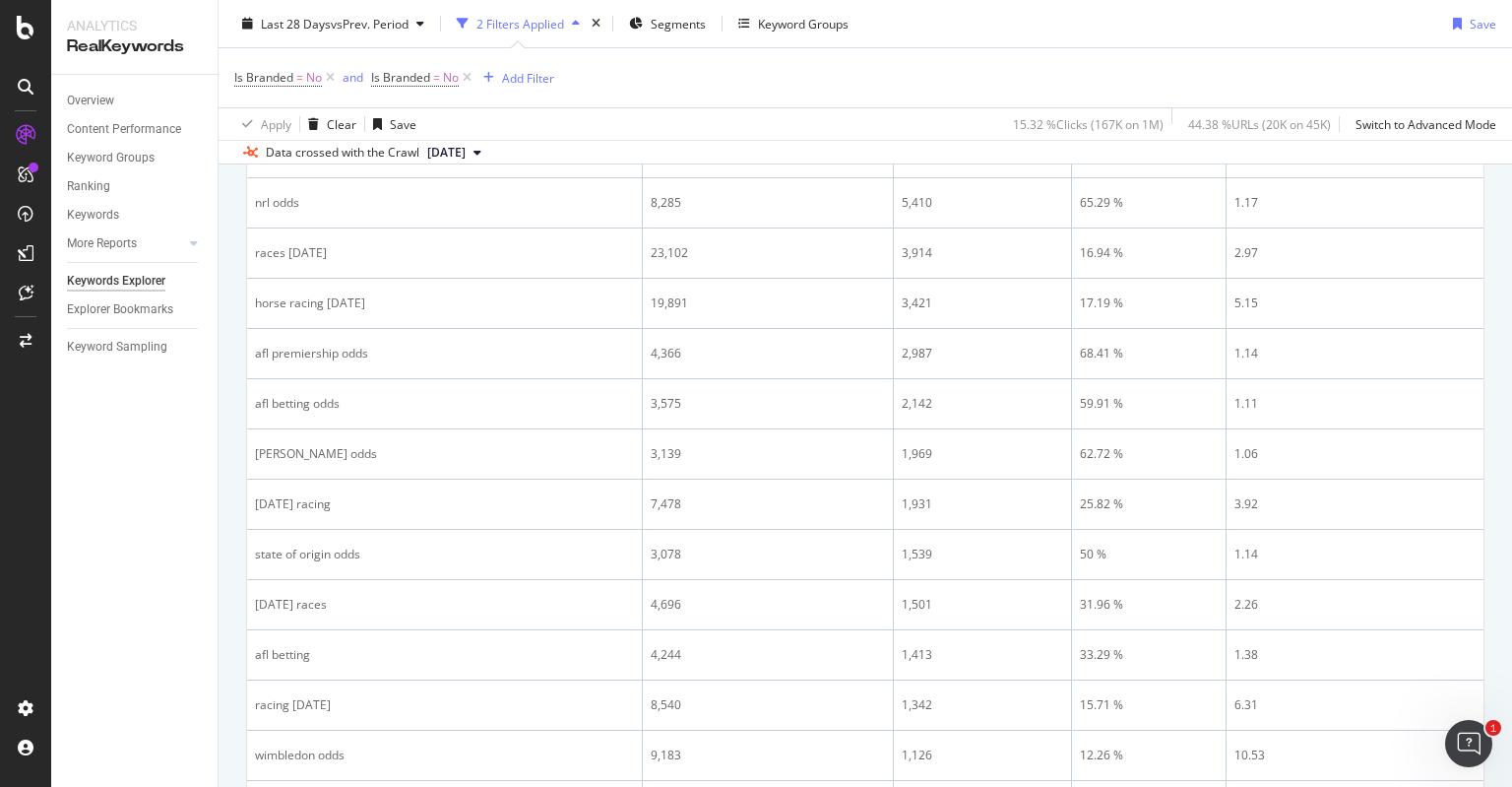 click on "By website Top Charts Clicks By newpagetype Level 1 By: newpagetype Level 1 Hold CTRL while clicking to filter the report. 24.3% 52.8% newpagetype Level 1 Clicks racing 41,099 betting 89,306 others 738 huddle 21,575 events 1,043 specials 93 home 11,424 sport 130 results 3,890 0.1% racing betting Others... Clicks By Average Position Hold CTRL while clicking to filter the report. 1-3 4-6 7-10 11+ 0 50K 100K Avg. Position Clicks 1-3 97,282 4-6 34,238 7-10 21,810 11+ 13,922 100K Clicks By CTR Hold CTRL while clicking to filter the report. 0 - 5 % 5 - 10 % 10 - 20 % 20 - 40 % 40 - 70 % 70 - 100 % 0 20K 40K 60K CTR Clicks 0 - 5 % 24,381 5 - 10 % 19,484 10 - 20 % 29,103 20 - 40 % 30,426 40 - 70 % 45,249 70 - 100 % 18,609 60K Clicks By Content Size Hold CTRL while clicking to filter the report. 5000 + 1000 - 5000 500 - 1000 250 - 500 100 - 250 0 - 100 0 20K 40K 60K No. of Words (Content) Clicks 5000 + 0 1000 - 5000 15,238 500 - 1000 16,455 250 - 500 16,400 100 - 250 50,346 0 - 100 49,080 60K Clicks By Inlinks 101+ 1" at bounding box center [865, 1017] 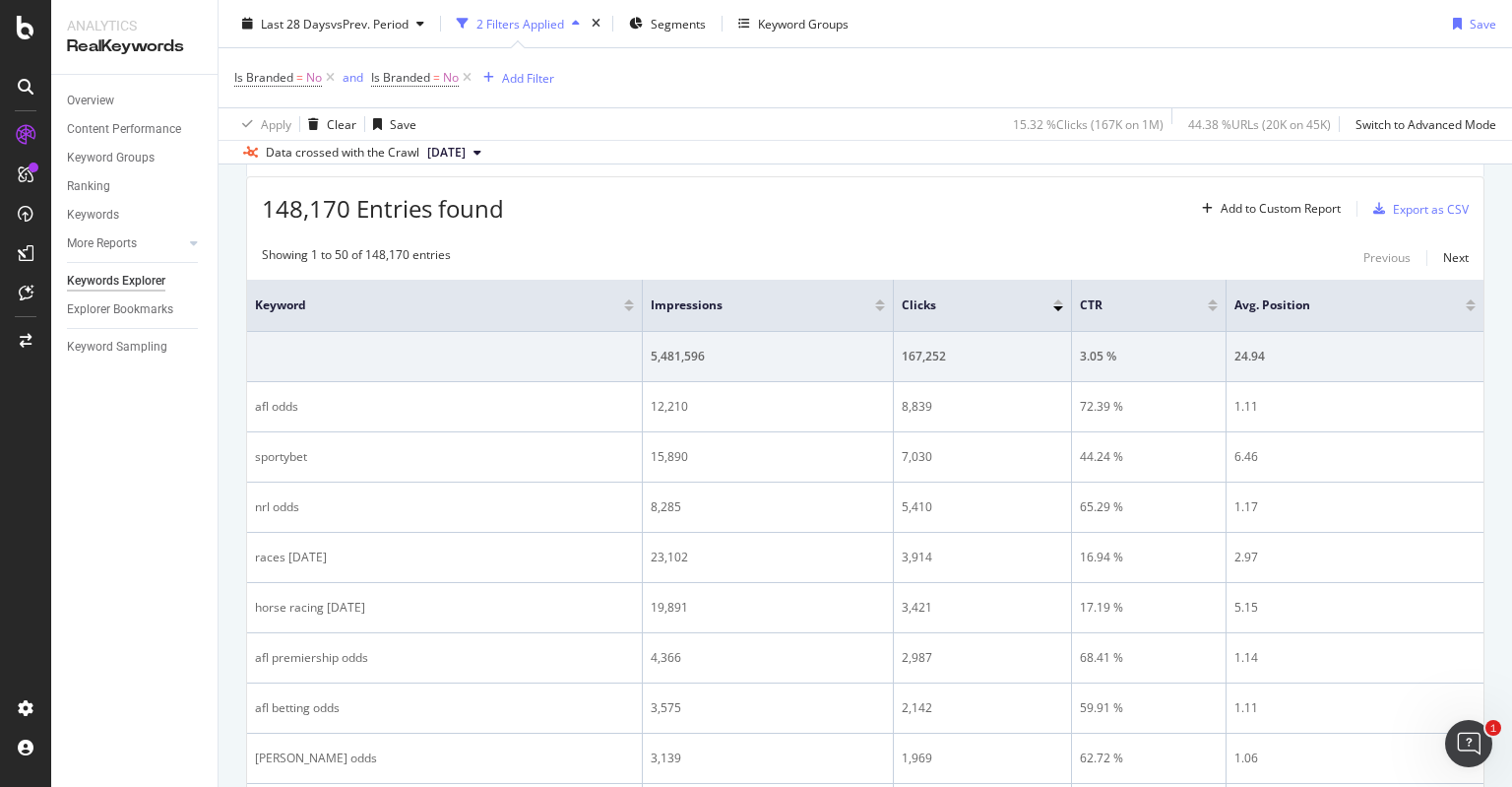 scroll, scrollTop: 577, scrollLeft: 0, axis: vertical 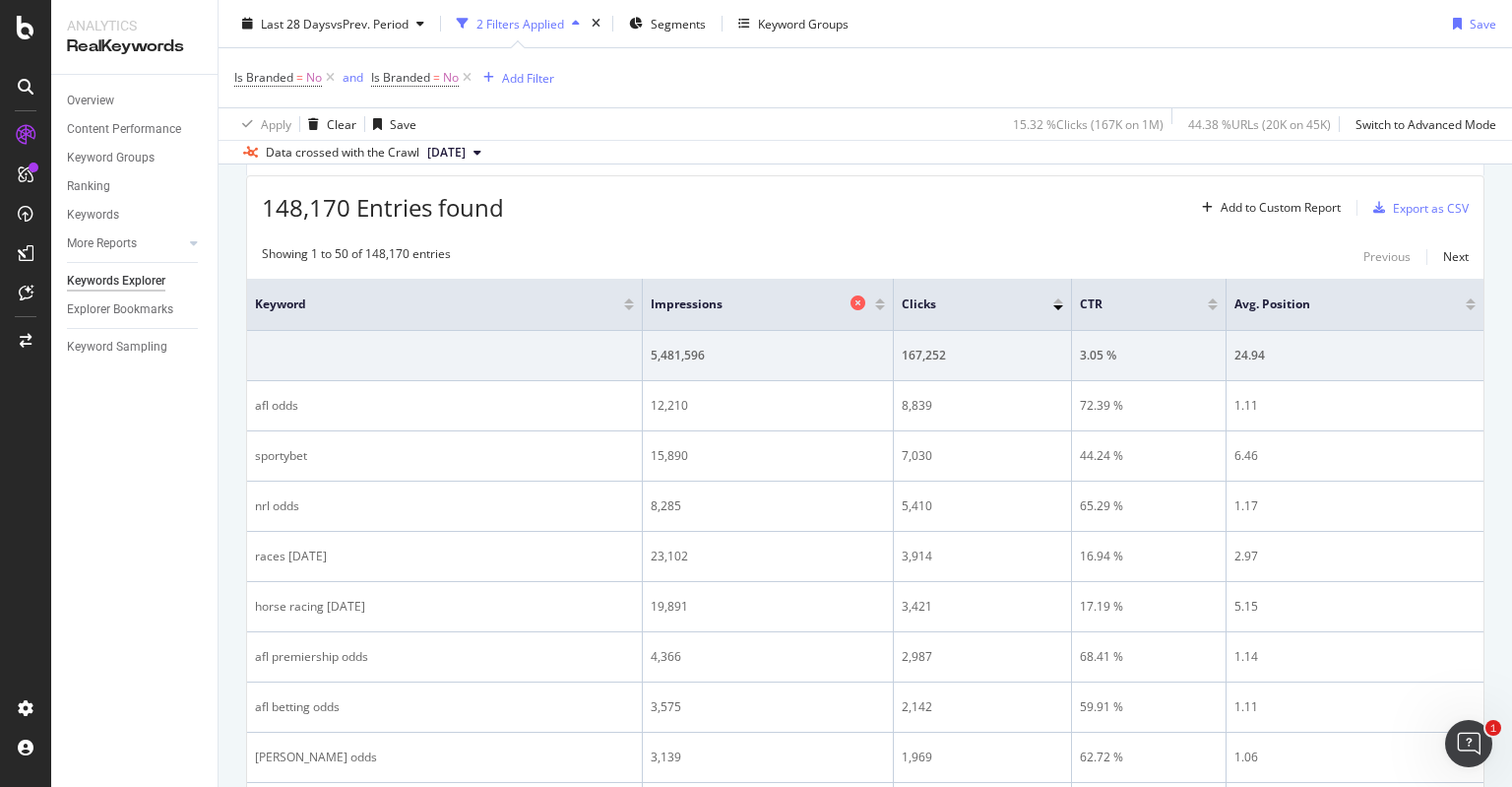 click on "Impressions" at bounding box center [748, 304] 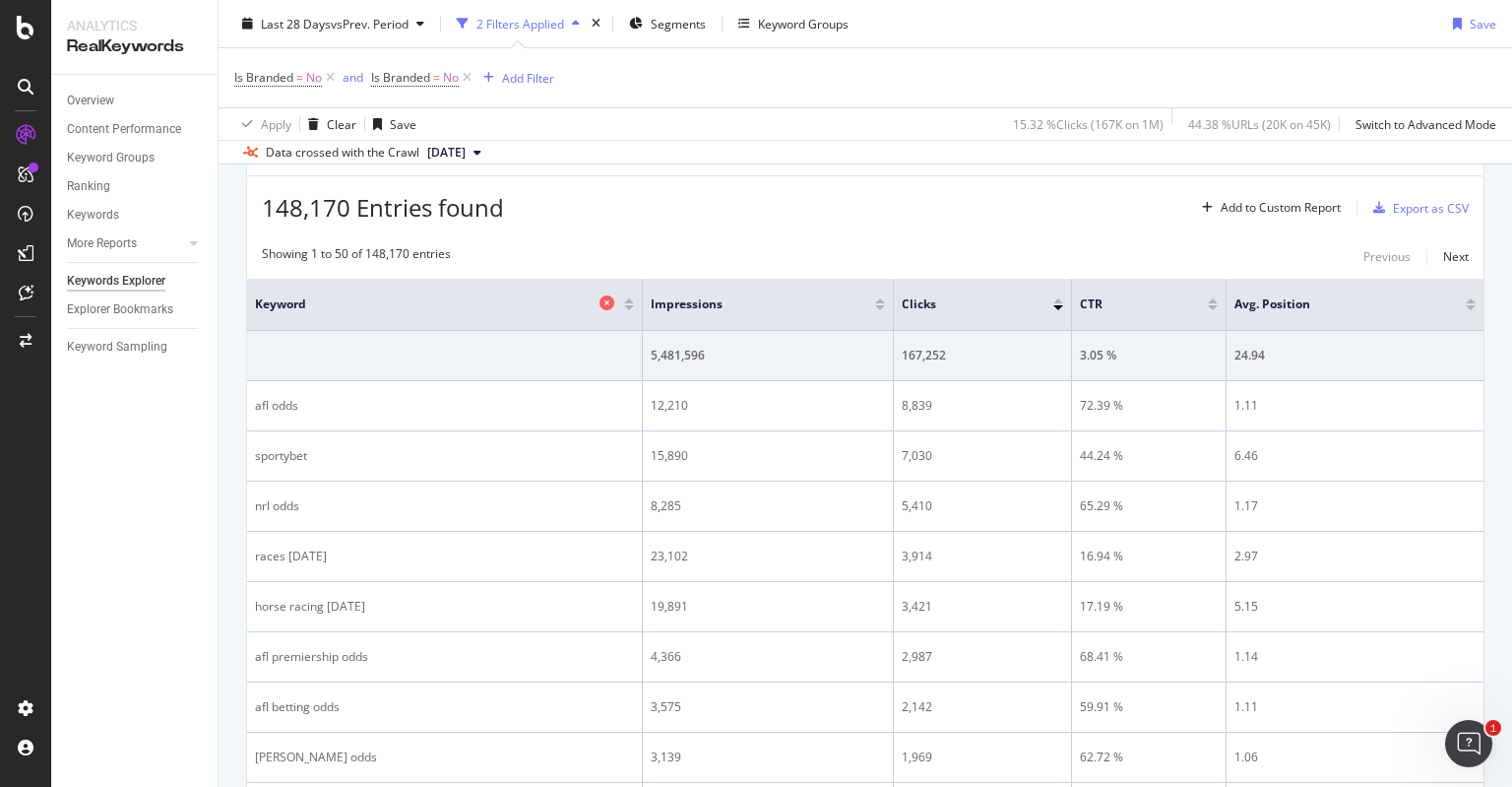 click on "Keyword" at bounding box center (424, 304) 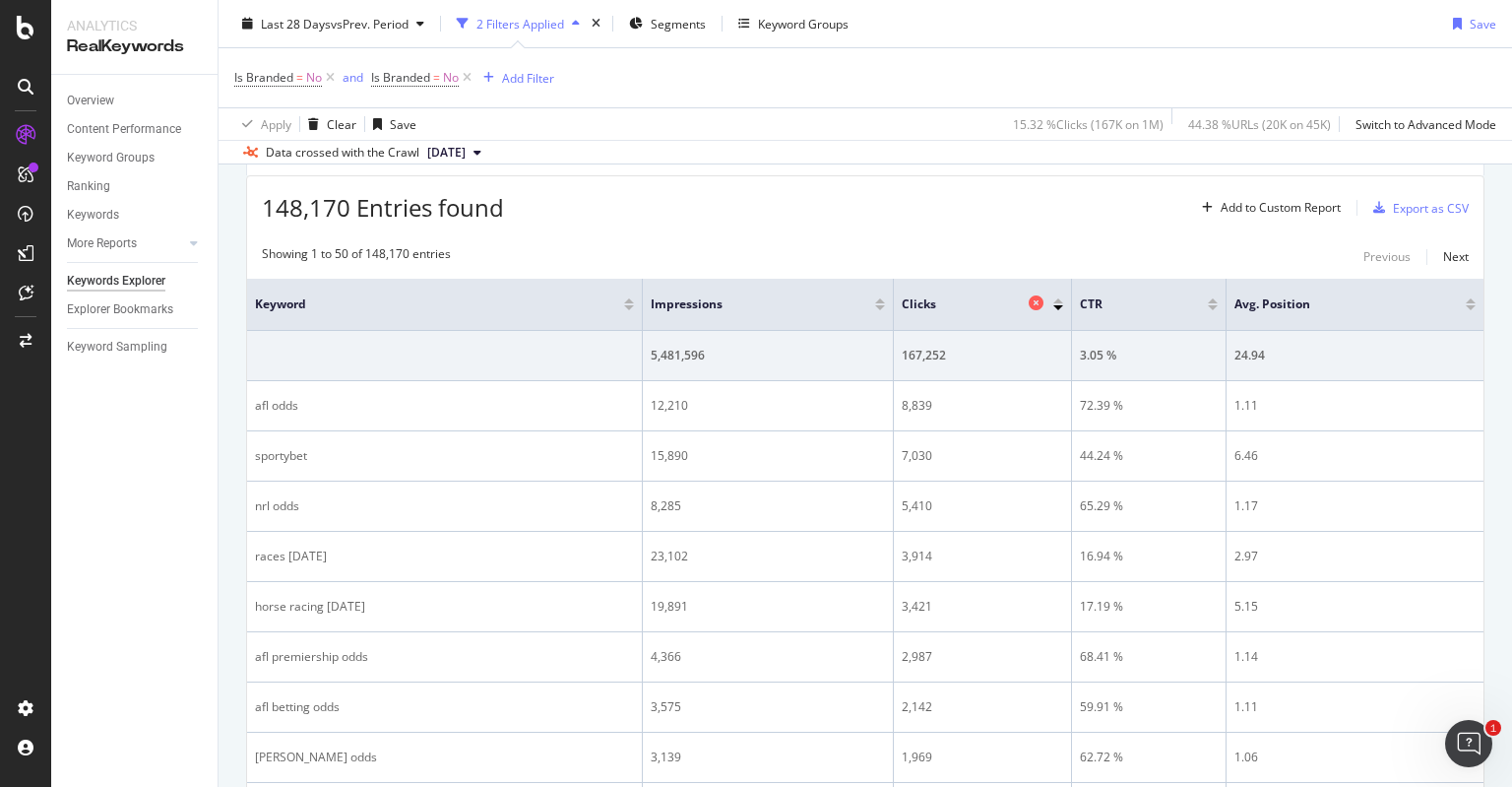 click on "Clicks" at bounding box center (963, 304) 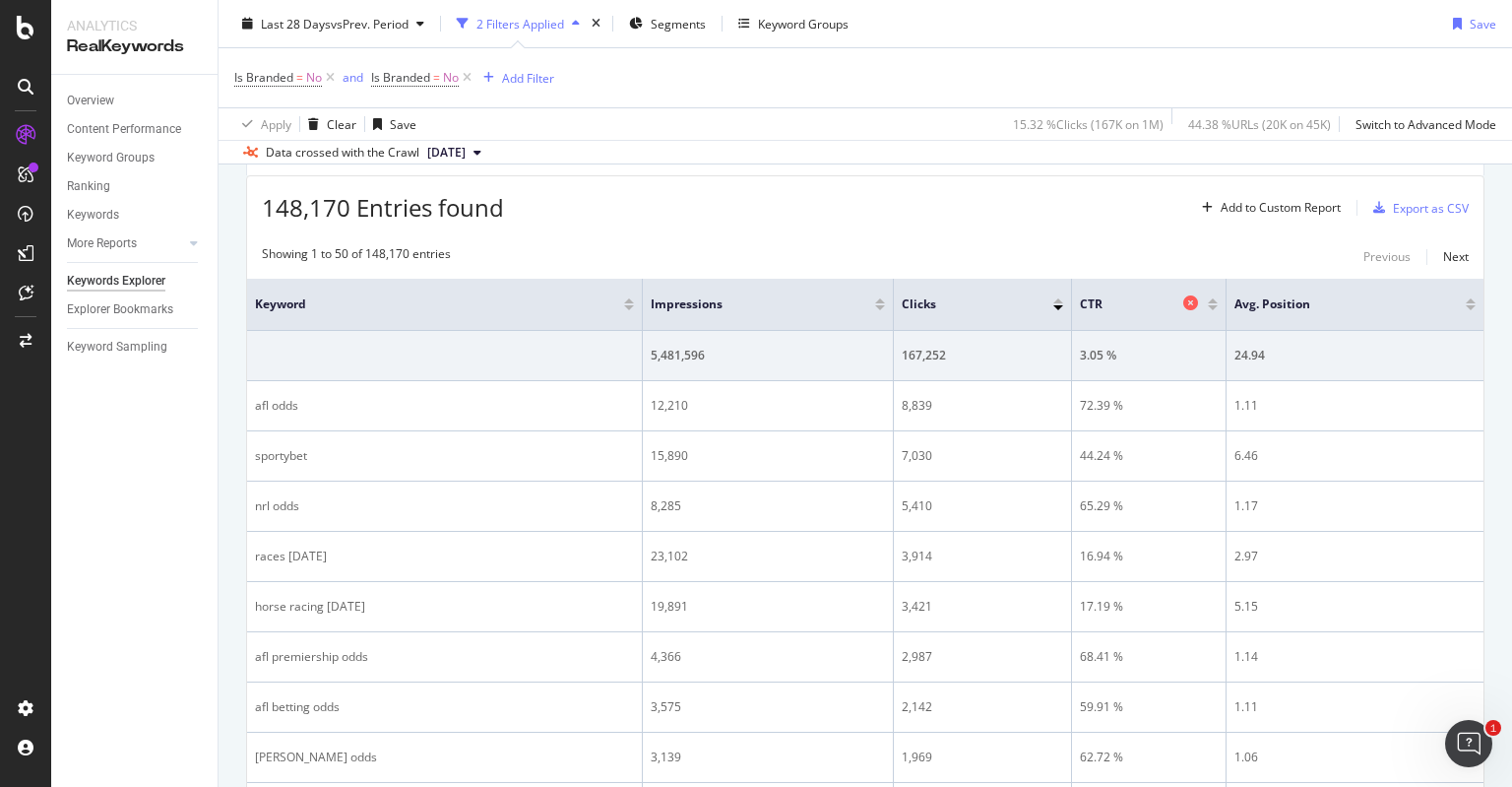 click on "CTR" at bounding box center [1129, 304] 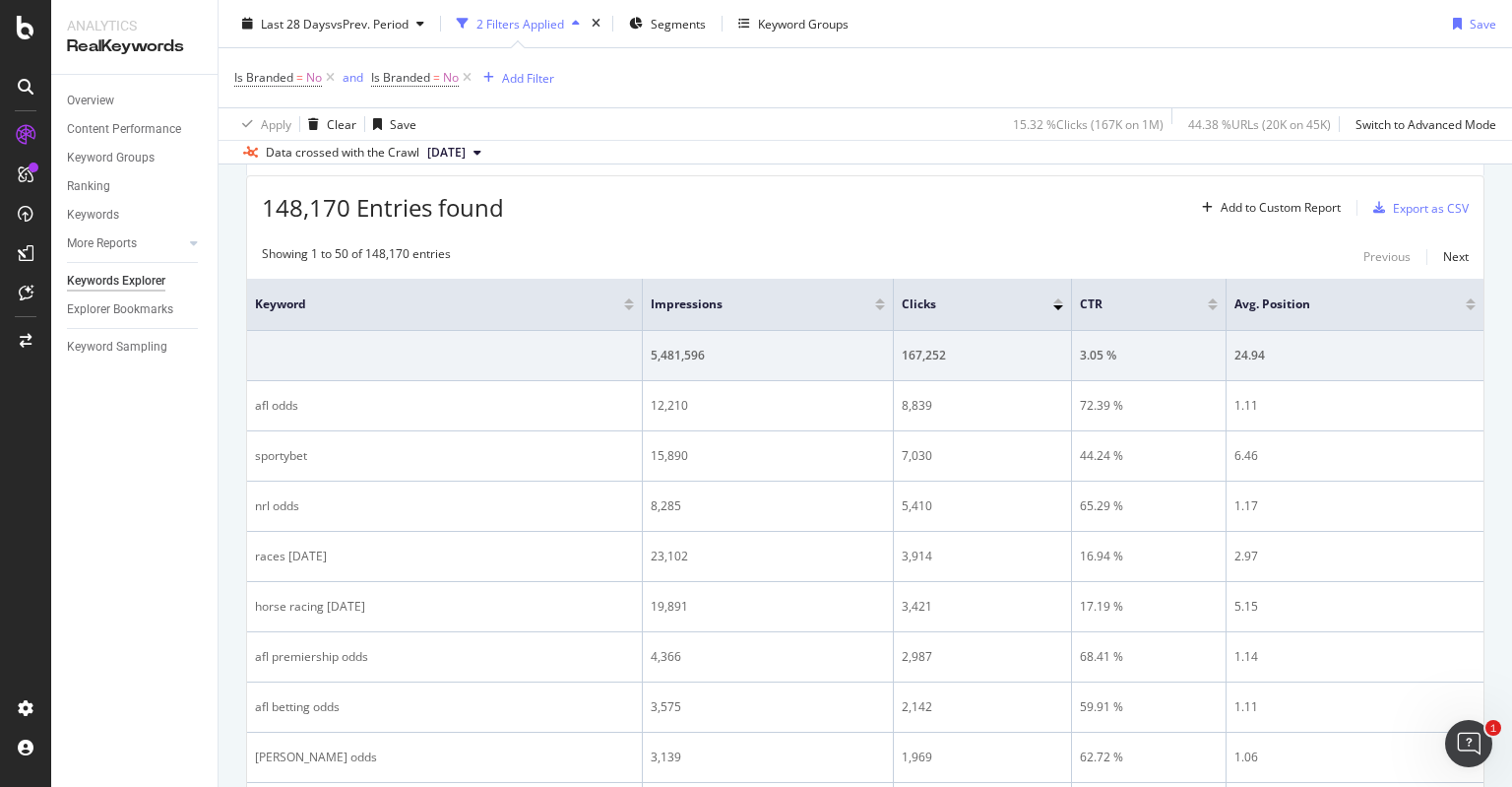click on "Avg. Position" at bounding box center [1354, 304] 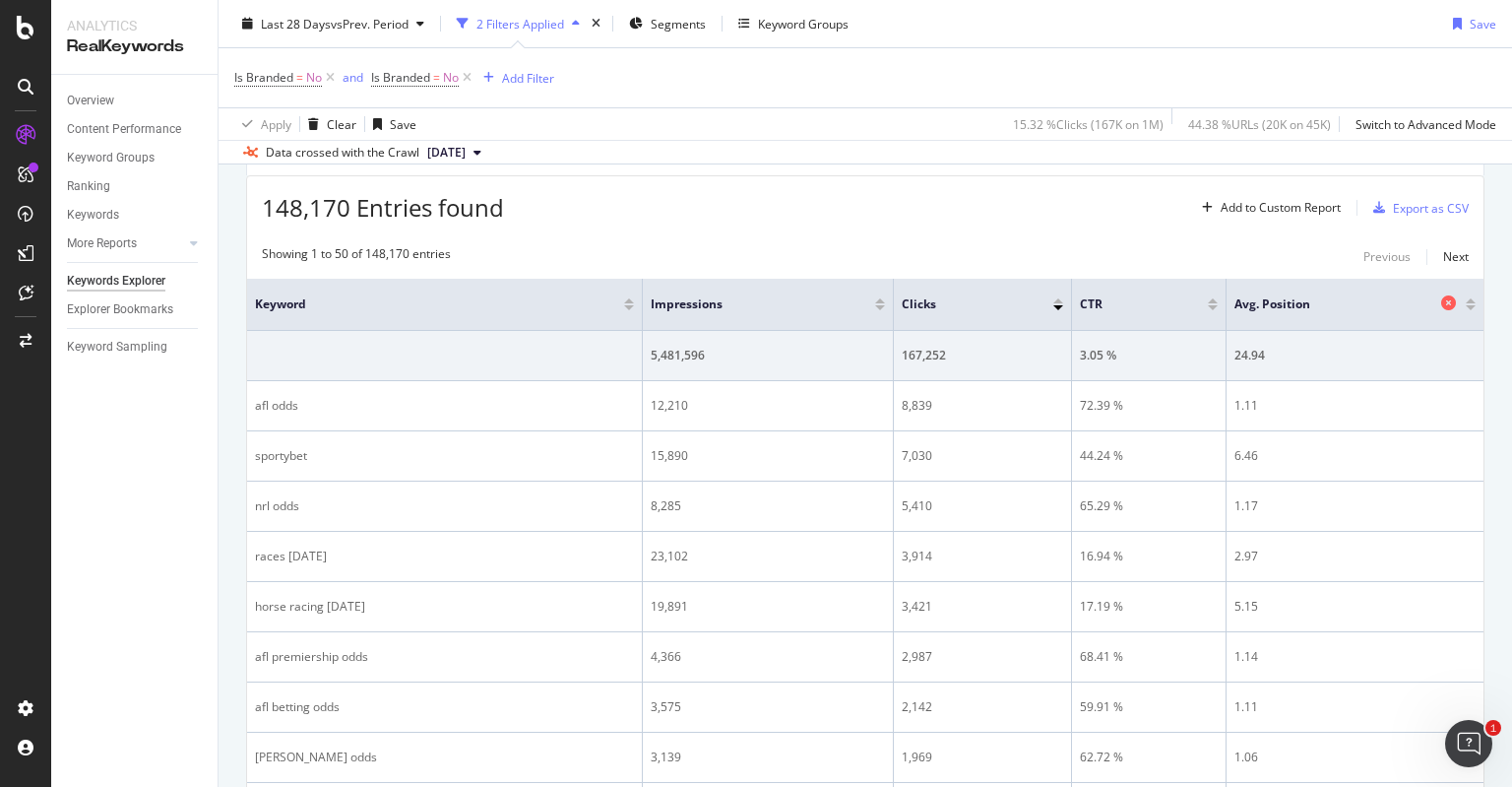 click on "Avg. Position" at bounding box center (1335, 304) 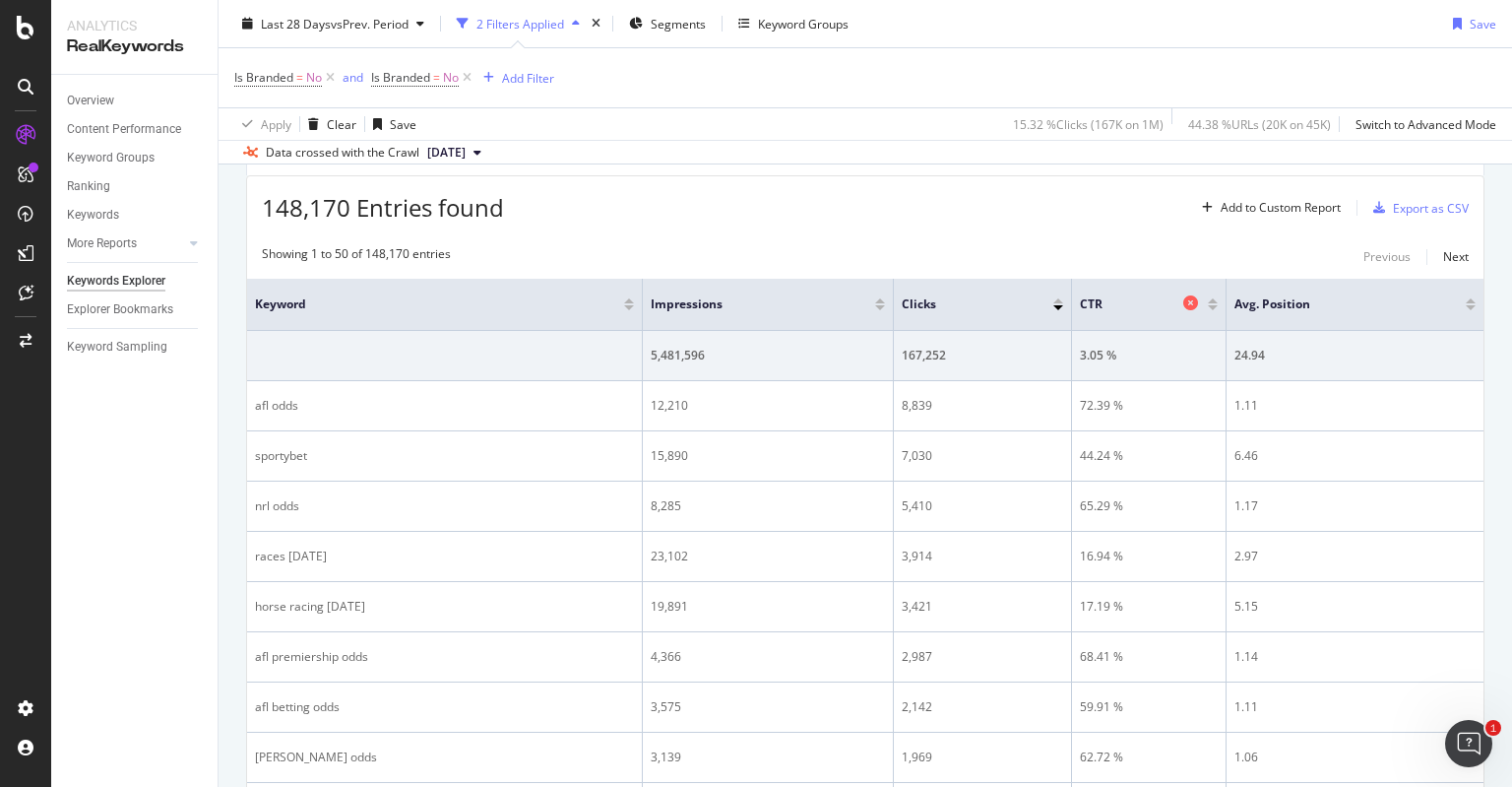 click on "CTR" at bounding box center (1129, 304) 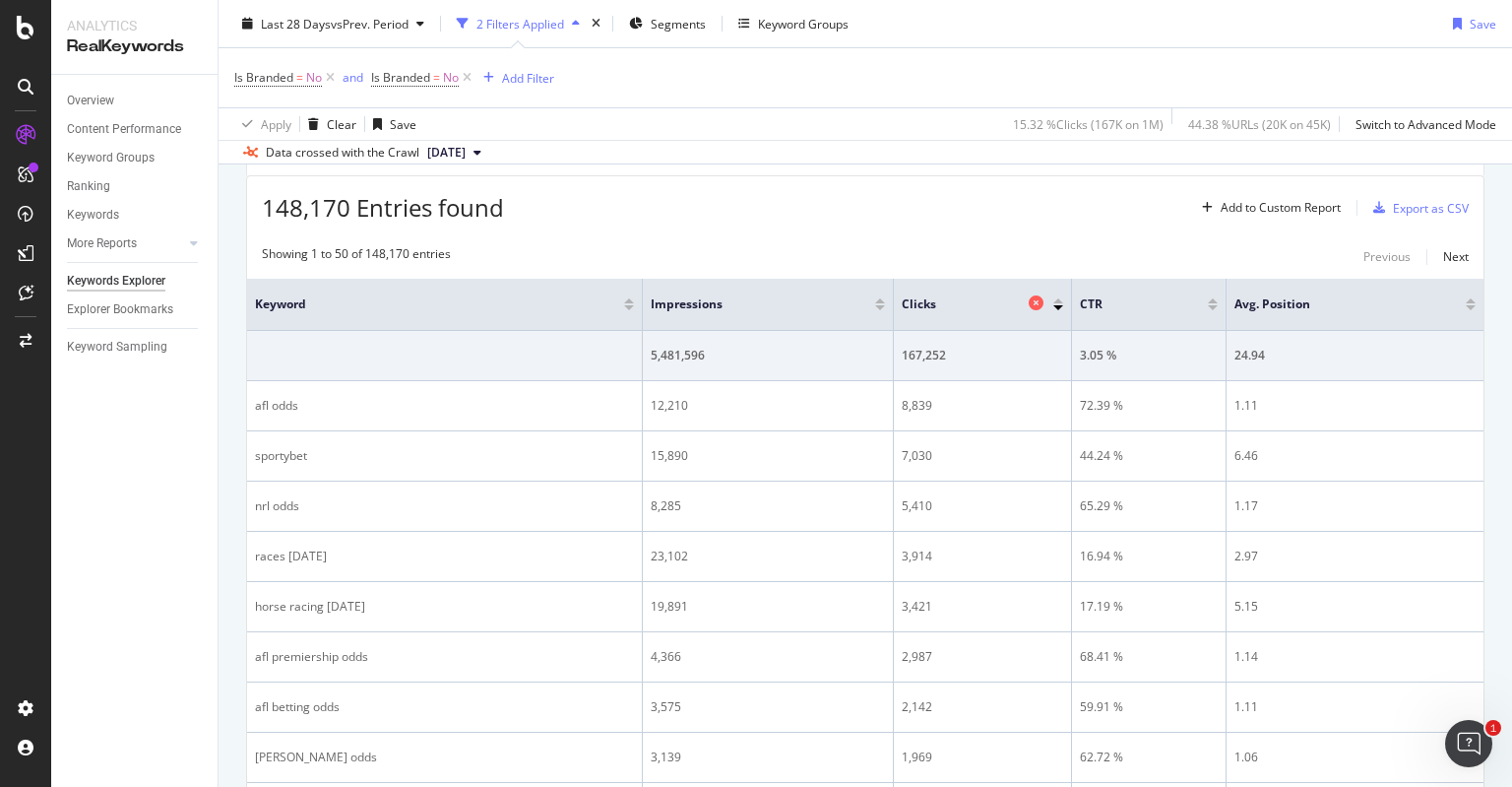 click on "Clicks" at bounding box center (963, 304) 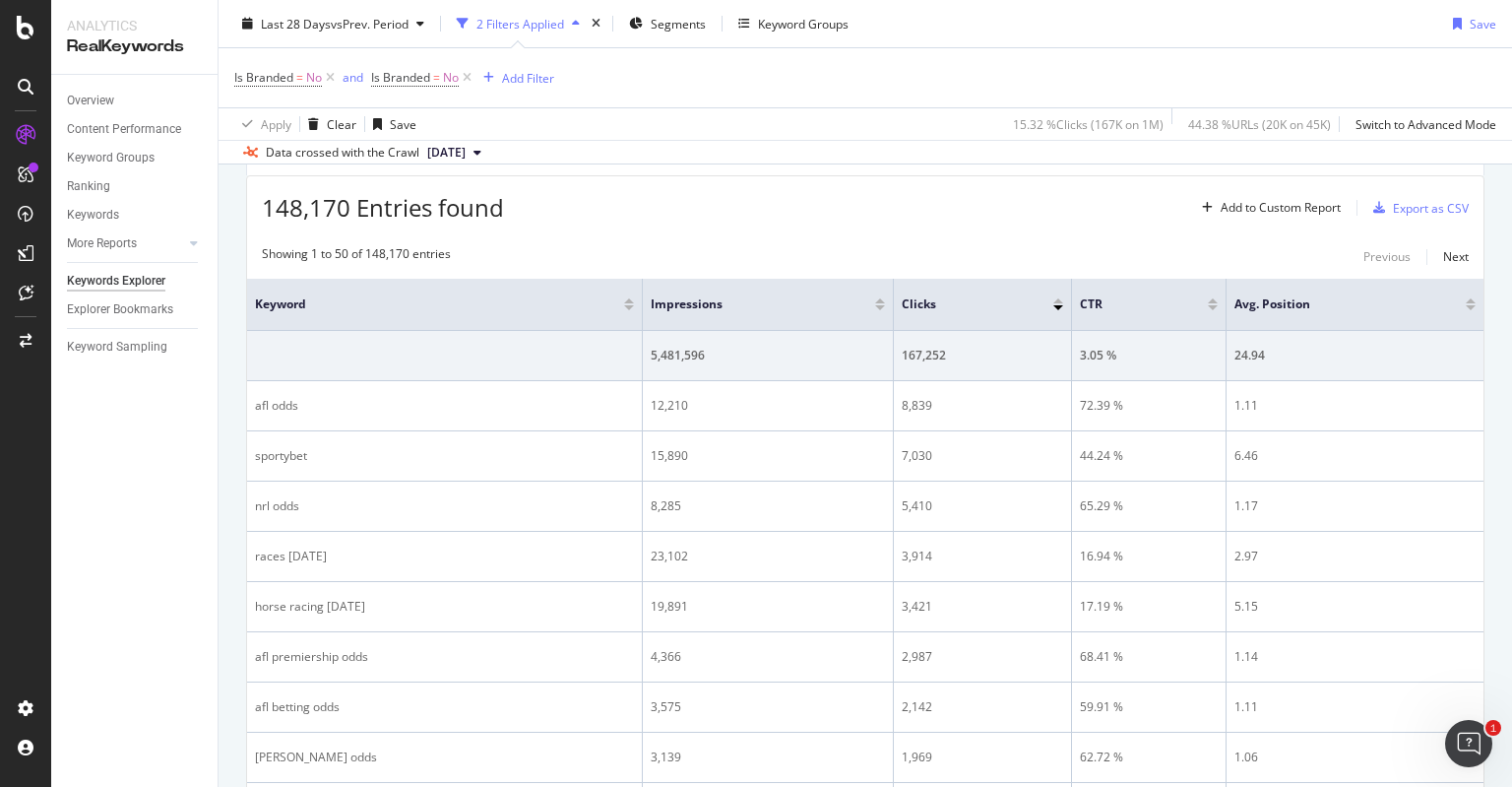 click on "Impressions" at bounding box center (768, 304) 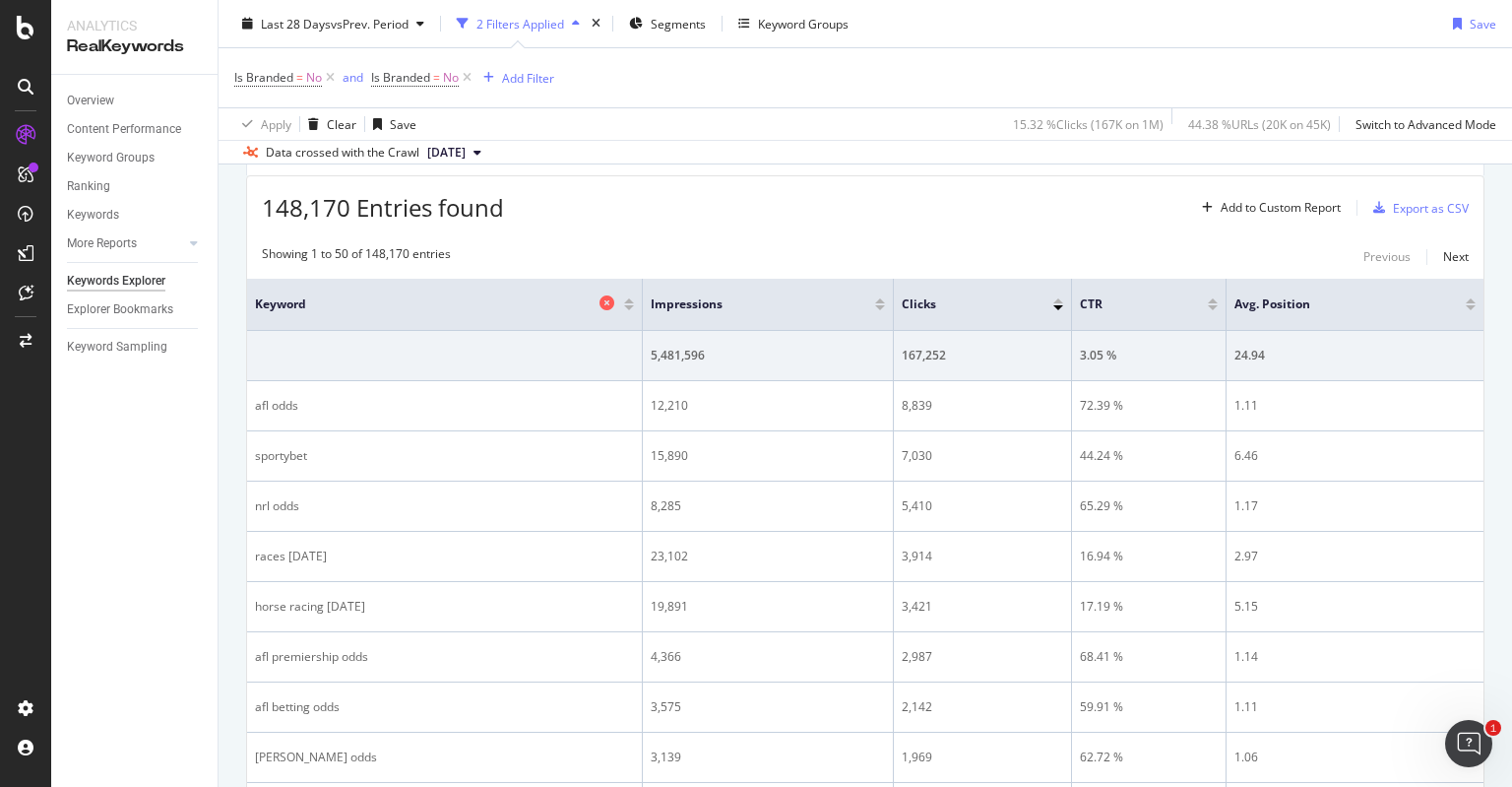 click on "Keyword" at bounding box center (424, 304) 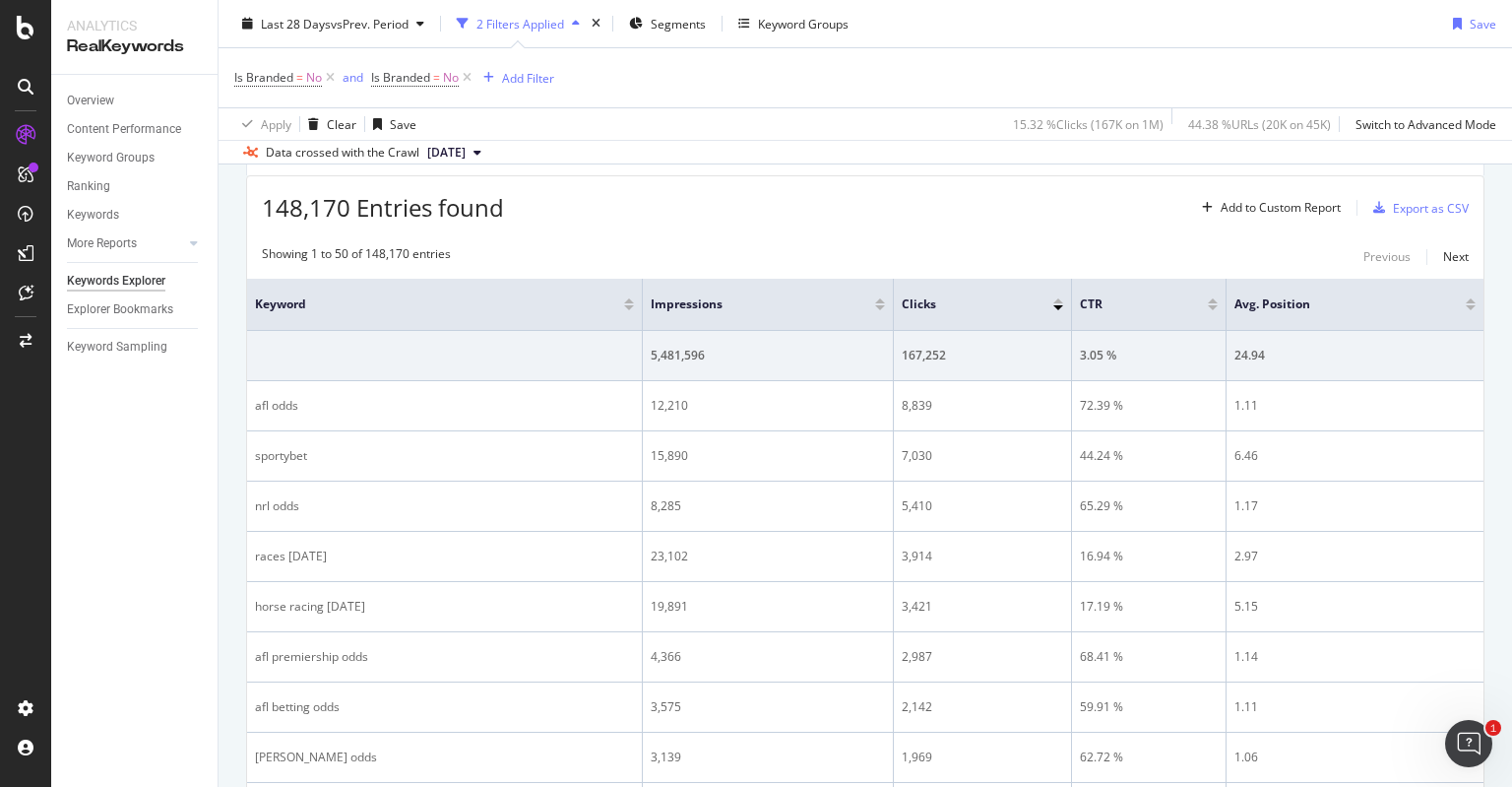 click on "By website Top Charts Clicks By newpagetype Level 1 By: newpagetype Level 1 Hold CTRL while clicking to filter the report. 24.3% 52.8% newpagetype Level 1 Clicks racing 41,099 betting 89,306 others 738 huddle 21,575 events 1,043 specials 93 home 11,424 sport 130 results 3,890 0.1% racing betting Others... Clicks By Average Position Hold CTRL while clicking to filter the report. 1-3 4-6 7-10 11+ 0 50K 100K Avg. Position Clicks 1-3 97,282 4-6 34,238 7-10 21,810 11+ 13,922 100K Clicks By CTR Hold CTRL while clicking to filter the report. 0 - 5 % 5 - 10 % 10 - 20 % 20 - 40 % 40 - 70 % 70 - 100 % 0 20K 40K 60K CTR Clicks 0 - 5 % 24,381 5 - 10 % 19,484 10 - 20 % 29,103 20 - 40 % 30,426 40 - 70 % 45,249 70 - 100 % 18,609 60K Clicks By Content Size Hold CTRL while clicking to filter the report. 5000 + 1000 - 5000 500 - 1000 250 - 500 100 - 250 0 - 100 0 20K 40K 60K No. of Words (Content) Clicks 5000 + 0 1000 - 5000 15,238 500 - 1000 16,455 250 - 500 16,400 100 - 250 50,346 0 - 100 49,080 60K Clicks By Inlinks 101+ 1" at bounding box center [865, 1321] 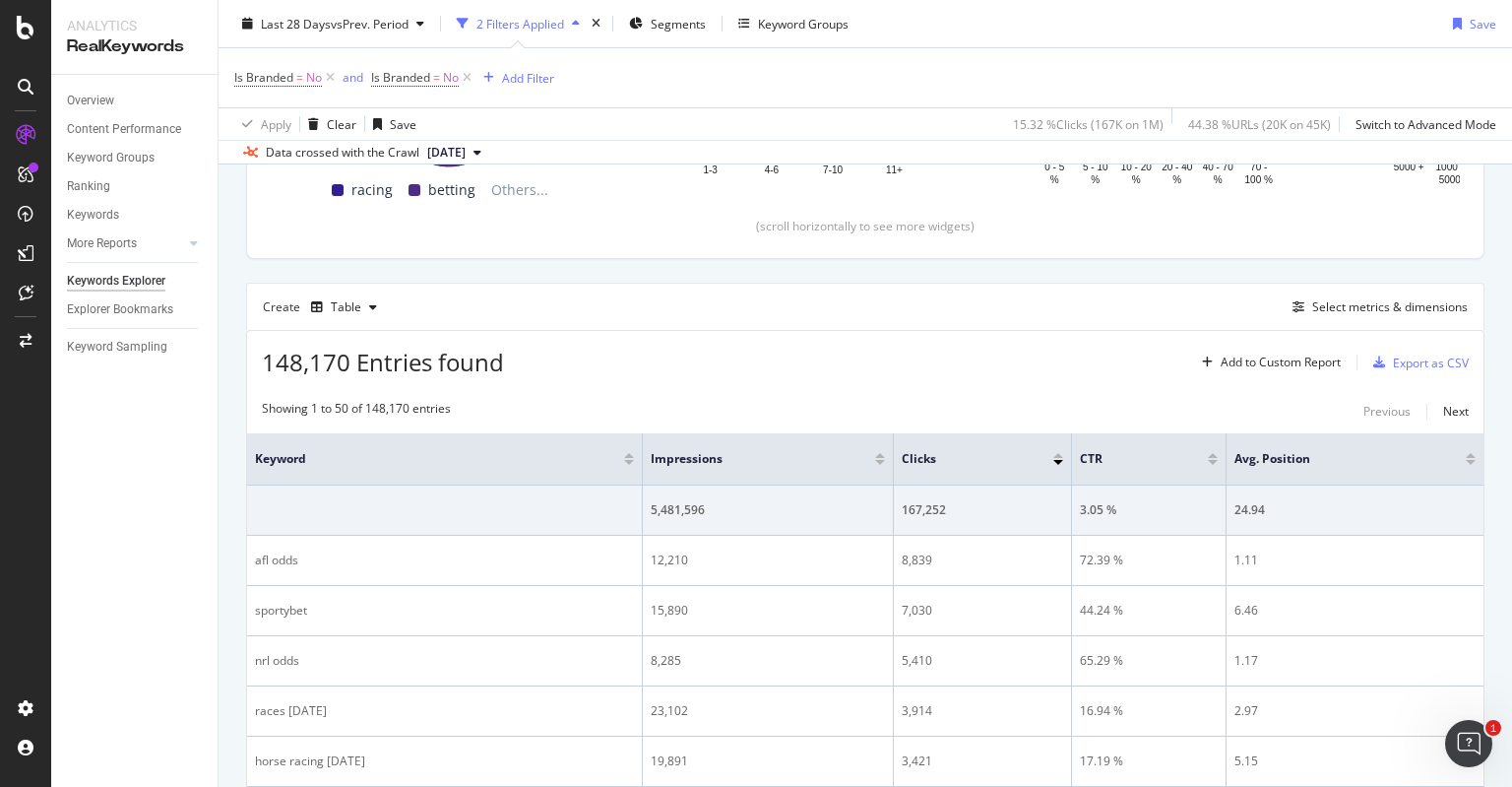 scroll, scrollTop: 411, scrollLeft: 0, axis: vertical 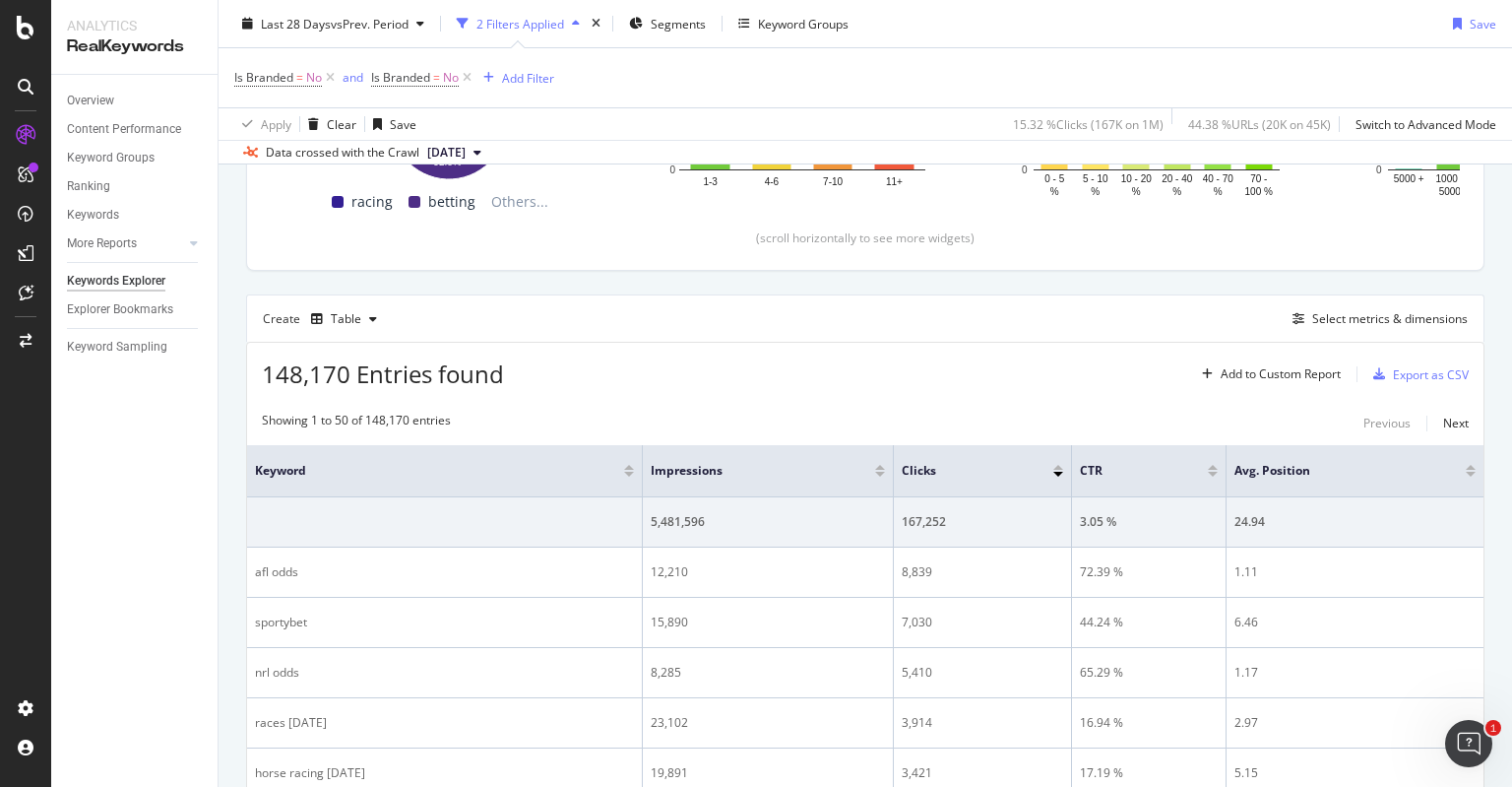 click on "By website Top Charts Clicks By newpagetype Level 1 By: newpagetype Level 1 Hold CTRL while clicking to filter the report. 24.3% 52.8% newpagetype Level 1 Clicks racing 41,099 betting 89,306 others 738 huddle 21,575 events 1,043 specials 93 home 11,424 sport 130 results 3,890 0.1% racing betting Others... Clicks By Average Position Hold CTRL while clicking to filter the report. 1-3 4-6 7-10 11+ 0 50K 100K Avg. Position Clicks 1-3 97,282 4-6 34,238 7-10 21,810 11+ 13,922 100K Clicks By CTR Hold CTRL while clicking to filter the report. 0 - 5 % 5 - 10 % 10 - 20 % 20 - 40 % 40 - 70 % 70 - 100 % 0 20K 40K 60K CTR Clicks 0 - 5 % 24,381 5 - 10 % 19,484 10 - 20 % 29,103 20 - 40 % 30,426 40 - 70 % 45,249 70 - 100 % 18,609 60K Clicks By Content Size Hold CTRL while clicking to filter the report. 5000 + 1000 - 5000 500 - 1000 250 - 500 100 - 250 0 - 100 0 20K 40K 60K No. of Words (Content) Clicks 5000 + 0 1000 - 5000 15,238 500 - 1000 16,455 250 - 500 16,400 100 - 250 50,346 0 - 100 49,080 60K Clicks By Inlinks 101+ 1" at bounding box center (865, 1487) 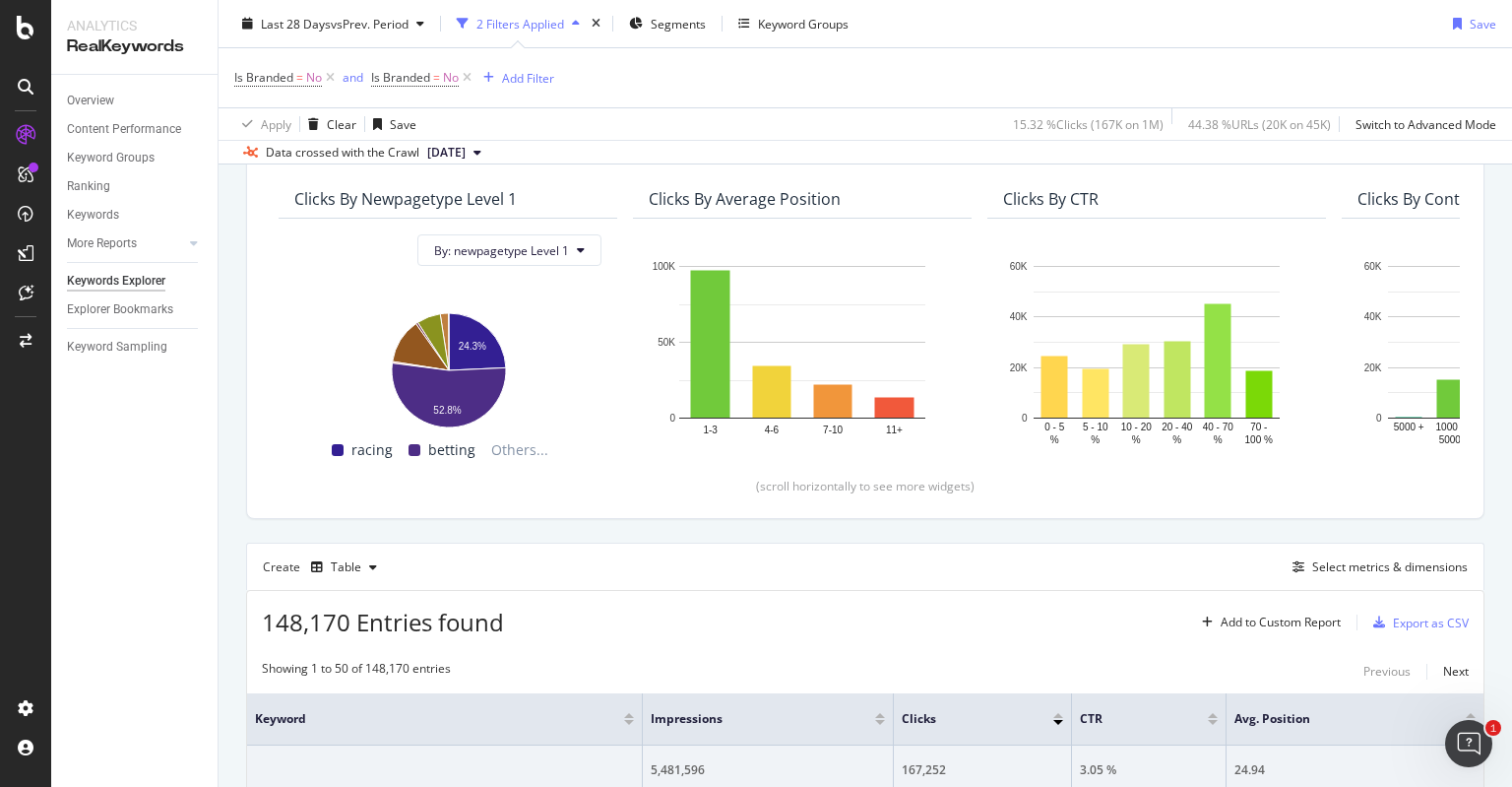 scroll, scrollTop: 0, scrollLeft: 0, axis: both 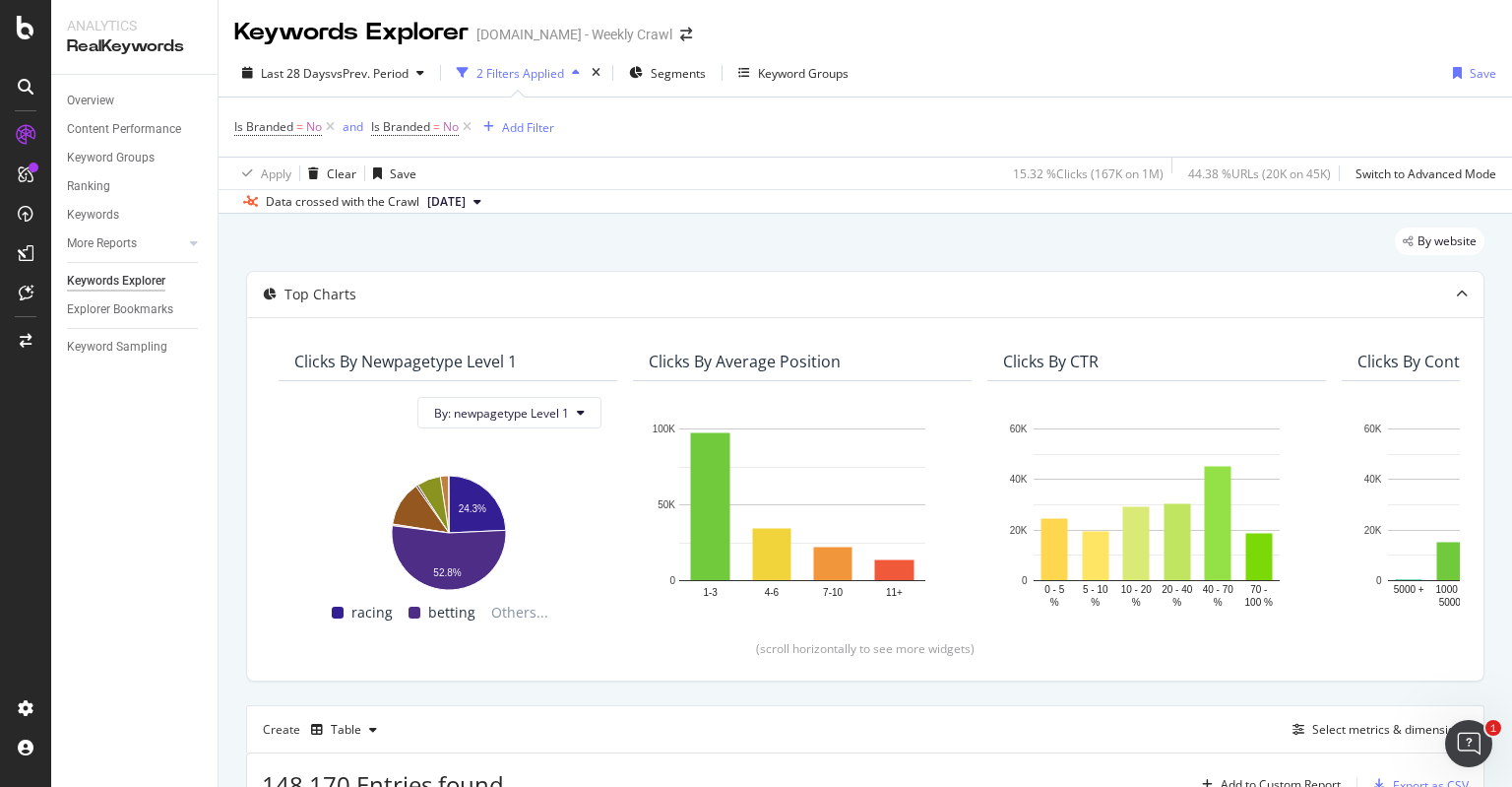click on "By website Top Charts Clicks By newpagetype Level 1 By: newpagetype Level 1 Hold CTRL while clicking to filter the report. 24.3% 52.8% newpagetype Level 1 Clicks racing 41,099 betting 89,306 others 738 huddle 21,575 events 1,043 specials 93 home 11,424 sport 130 results 3,890 0.1% racing betting Others... Clicks By Average Position Hold CTRL while clicking to filter the report. 1-3 4-6 7-10 11+ 0 50K 100K Avg. Position Clicks 1-3 97,282 4-6 34,238 7-10 21,810 11+ 13,922 100K Clicks By CTR Hold CTRL while clicking to filter the report. 0 - 5 % 5 - 10 % 10 - 20 % 20 - 40 % 40 - 70 % 70 - 100 % 0 20K 40K 60K CTR Clicks 0 - 5 % 24,381 5 - 10 % 19,484 10 - 20 % 29,103 20 - 40 % 30,426 40 - 70 % 45,249 70 - 100 % 18,609 60K Clicks By Content Size Hold CTRL while clicking to filter the report. 5000 + 1000 - 5000 500 - 1000 250 - 500 100 - 250 0 - 100 0 20K 40K 60K No. of Words (Content) Clicks 5000 + 0 1000 - 5000 15,238 500 - 1000 16,455 250 - 500 16,400 100 - 250 50,346 0 - 100 49,080 60K Clicks By Inlinks 101+ 1" at bounding box center [865, 1898] 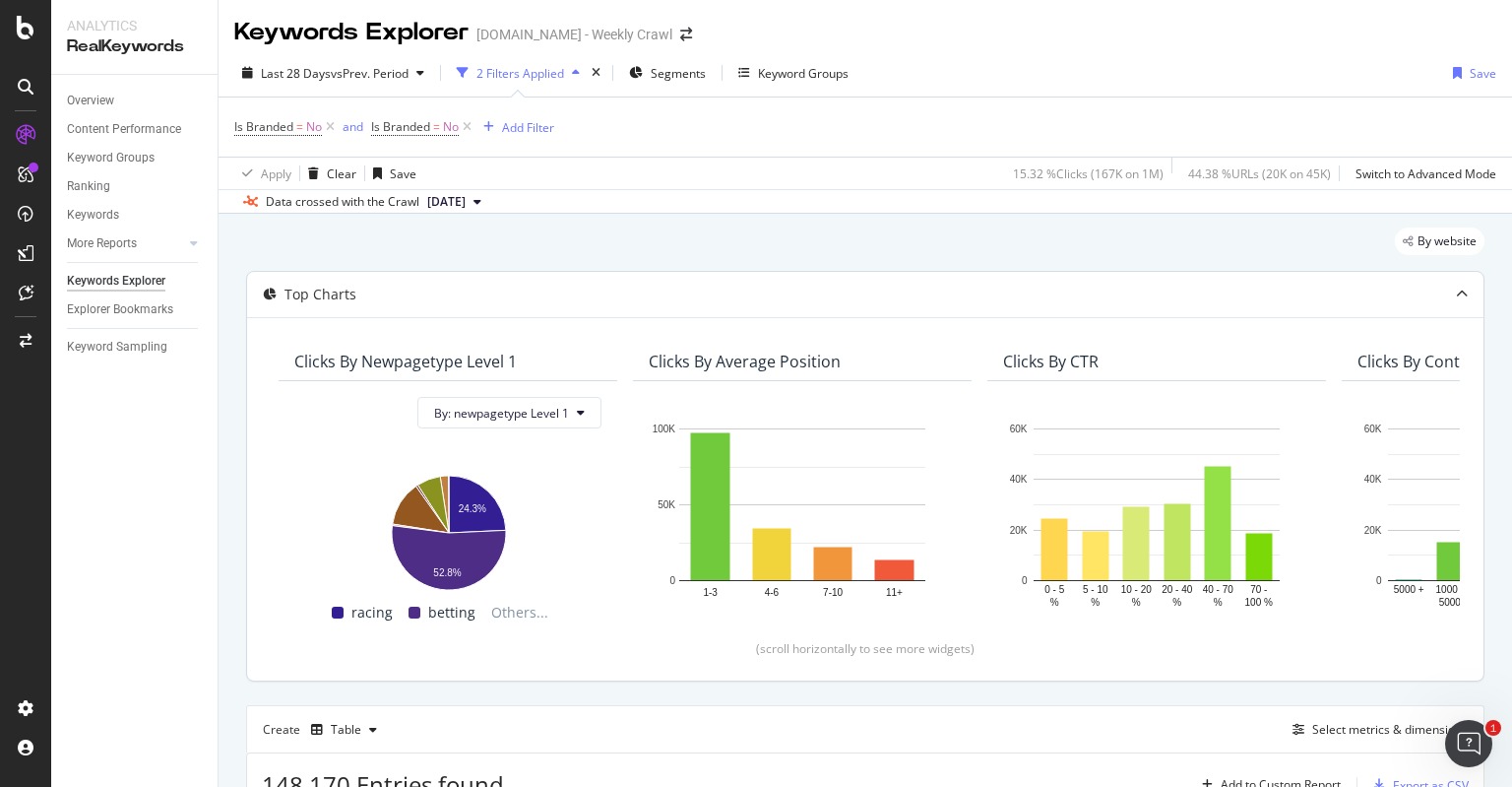 click on "Clicks By newpagetype Level 1 By: newpagetype Level 1 Hold CTRL while clicking to filter the report. 24.3% 52.8% newpagetype Level 1 Clicks racing 41,099 betting 89,306 others 738 huddle 21,575 events 1,043 specials 93 home 11,424 sport 130 results 3,890 0.1% racing betting Others... Clicks By Average Position Hold CTRL while clicking to filter the report. 1-3 4-6 7-10 11+ 0 50K 100K Avg. Position Clicks 1-3 97,282 4-6 34,238 7-10 21,810 11+ 13,922 100K Clicks By CTR Hold CTRL while clicking to filter the report. 0 - 5 % 5 - 10 % 10 - 20 % 20 - 40 % 40 - 70 % 70 - 100 % 0 20K 40K 60K CTR Clicks 0 - 5 % 24,381 5 - 10 % 19,484 10 - 20 % 29,103 20 - 40 % 30,426 40 - 70 % 45,249 70 - 100 % 18,609 60K Clicks By Content Size Hold CTRL while clicking to filter the report. 5000 + 1000 - 5000 500 - 1000 250 - 500 100 - 250 0 - 100 0 20K 40K 60K No. of Words (Content) Clicks 5000 + 0 1000 - 5000 15,238 500 - 1000 16,455 250 - 500 16,400 100 - 250 50,346 0 - 100 49,080 60K Clicks By Inlinks 101+ 51-100 16-50 6-15 2-5 1" at bounding box center [865, 498] 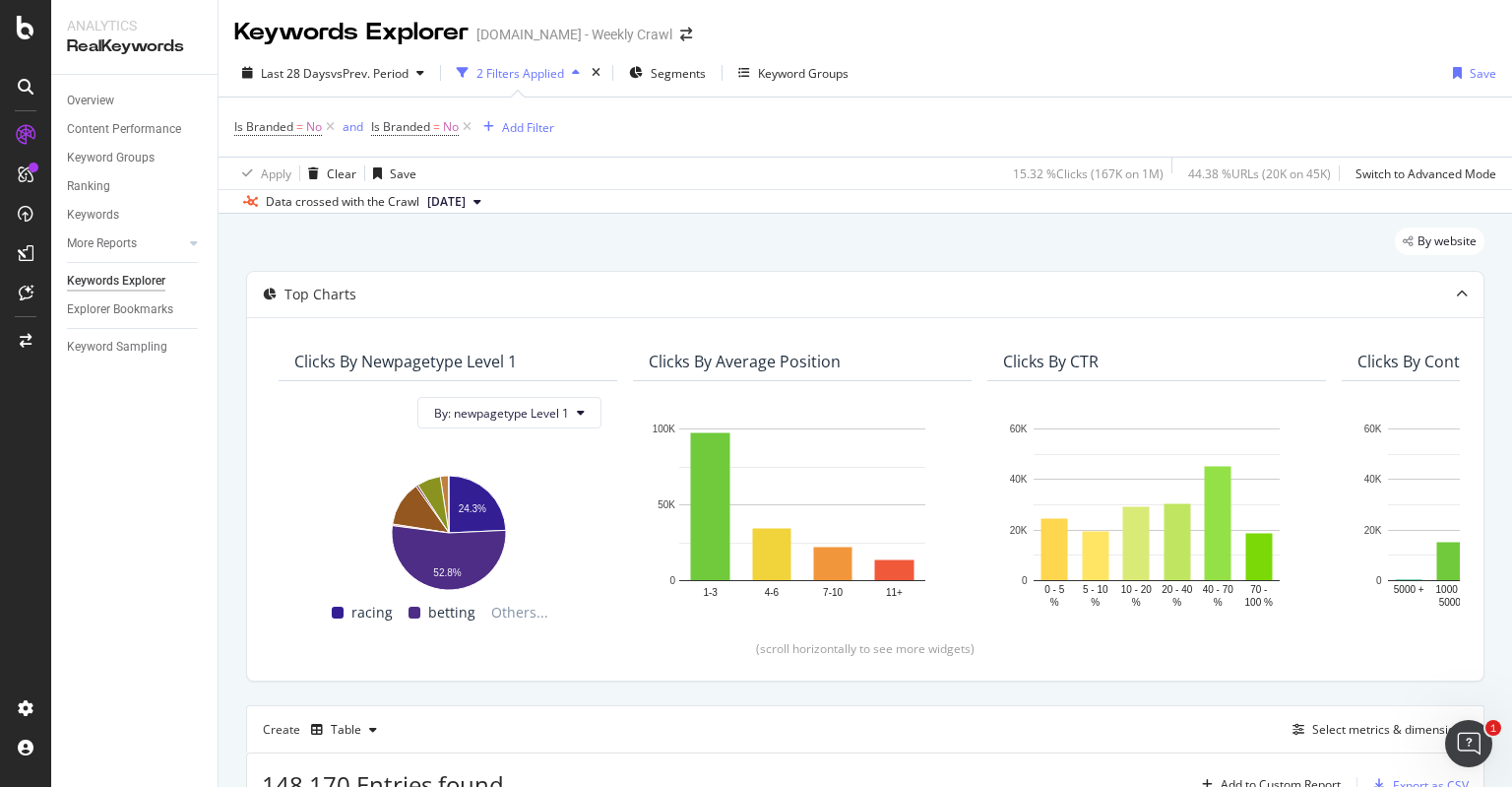 click on "By website Top Charts Clicks By newpagetype Level 1 By: newpagetype Level 1 Hold CTRL while clicking to filter the report. 24.3% 52.8% newpagetype Level 1 Clicks racing 41,099 betting 89,306 others 738 huddle 21,575 events 1,043 specials 93 home 11,424 sport 130 results 3,890 0.1% racing betting Others... Clicks By Average Position Hold CTRL while clicking to filter the report. 1-3 4-6 7-10 11+ 0 50K 100K Avg. Position Clicks 1-3 97,282 4-6 34,238 7-10 21,810 11+ 13,922 100K Clicks By CTR Hold CTRL while clicking to filter the report. 0 - 5 % 5 - 10 % 10 - 20 % 20 - 40 % 40 - 70 % 70 - 100 % 0 20K 40K 60K CTR Clicks 0 - 5 % 24,381 5 - 10 % 19,484 10 - 20 % 29,103 20 - 40 % 30,426 40 - 70 % 45,249 70 - 100 % 18,609 60K Clicks By Content Size Hold CTRL while clicking to filter the report. 5000 + 1000 - 5000 500 - 1000 250 - 500 100 - 250 0 - 100 0 20K 40K 60K No. of Words (Content) Clicks 5000 + 0 1000 - 5000 15,238 500 - 1000 16,455 250 - 500 16,400 100 - 250 50,346 0 - 100 49,080 60K Clicks By Inlinks 101+ 1" at bounding box center (865, 1898) 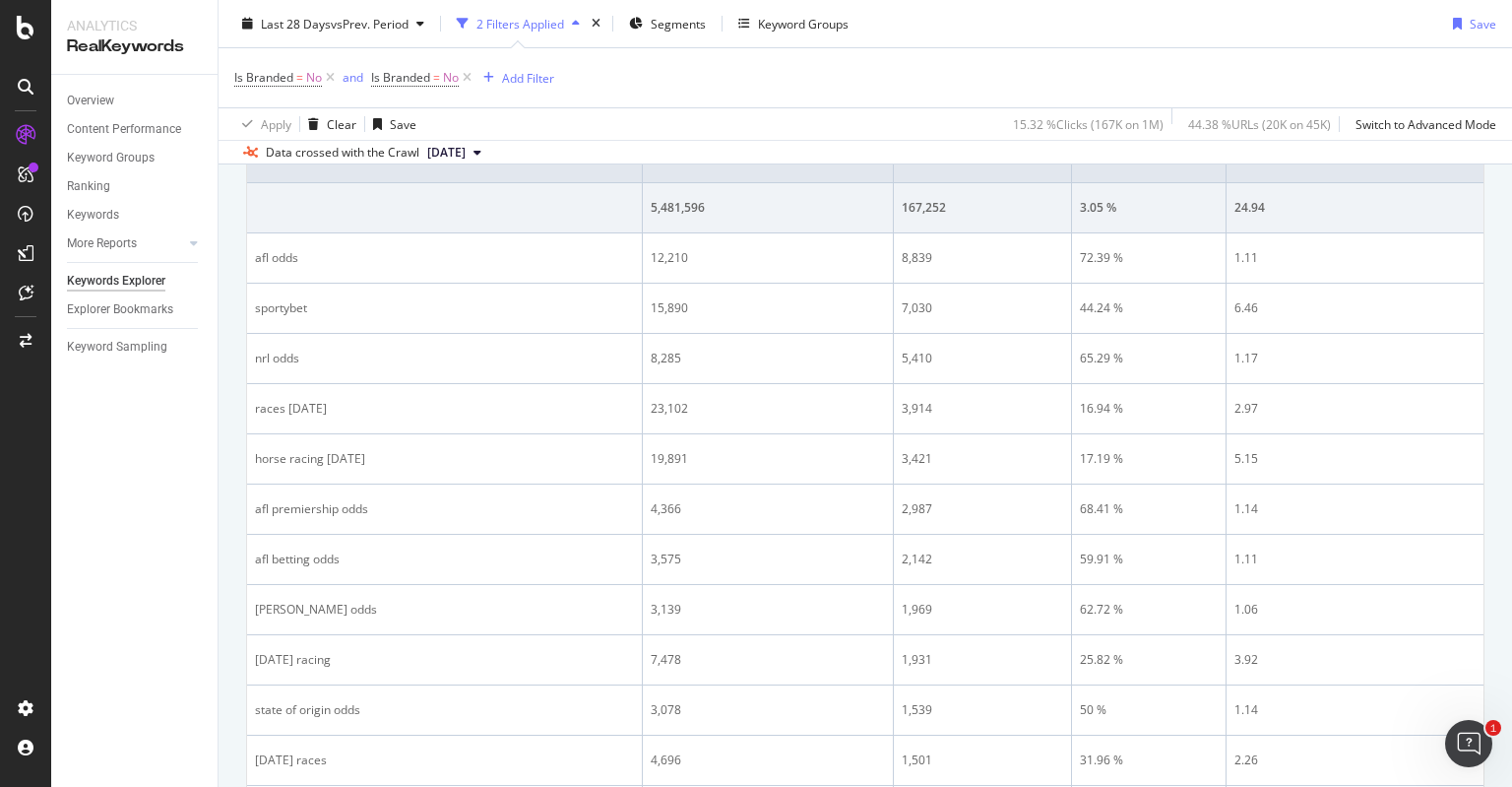 scroll, scrollTop: 729, scrollLeft: 0, axis: vertical 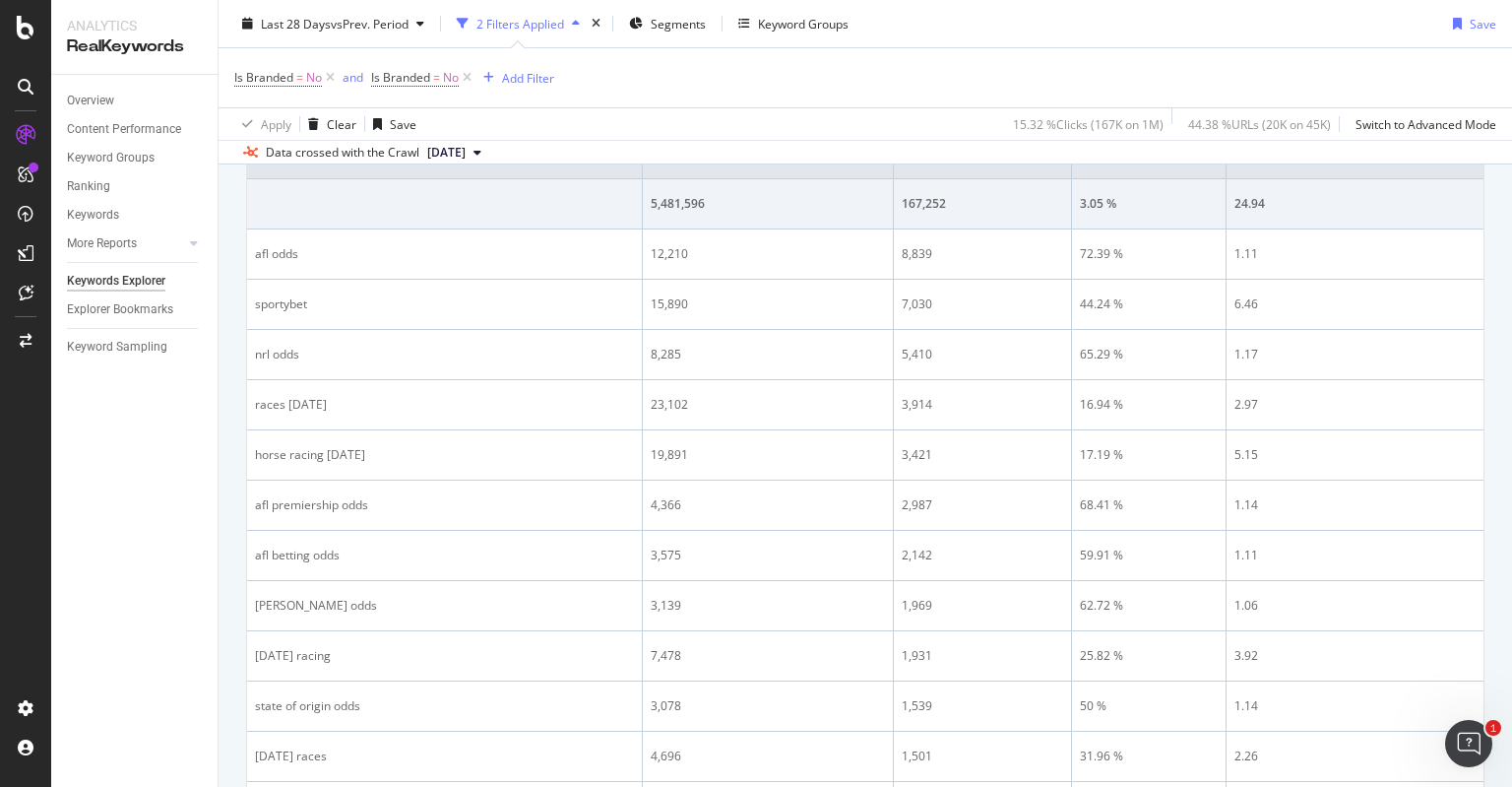 click on "By website Top Charts Clicks By newpagetype Level 1 By: newpagetype Level 1 Hold CTRL while clicking to filter the report. 24.3% 52.8% newpagetype Level 1 Clicks racing 41,099 betting 89,306 others 738 huddle 21,575 events 1,043 specials 93 home 11,424 sport 130 results 3,890 0.1% racing betting Others... Clicks By Average Position Hold CTRL while clicking to filter the report. 1-3 4-6 7-10 11+ 0 50K 100K Avg. Position Clicks 1-3 97,282 4-6 34,238 7-10 21,810 11+ 13,922 100K Clicks By CTR Hold CTRL while clicking to filter the report. 0 - 5 % 5 - 10 % 10 - 20 % 20 - 40 % 40 - 70 % 70 - 100 % 0 20K 40K 60K CTR Clicks 0 - 5 % 24,381 5 - 10 % 19,484 10 - 20 % 29,103 20 - 40 % 30,426 40 - 70 % 45,249 70 - 100 % 18,609 60K Clicks By Content Size Hold CTRL while clicking to filter the report. 5000 + 1000 - 5000 500 - 1000 250 - 500 100 - 250 0 - 100 0 20K 40K 60K No. of Words (Content) Clicks 5000 + 0 1000 - 5000 15,238 500 - 1000 16,455 250 - 500 16,400 100 - 250 50,346 0 - 100 49,080 60K Clicks By Inlinks 101+ 1" at bounding box center [865, 1169] 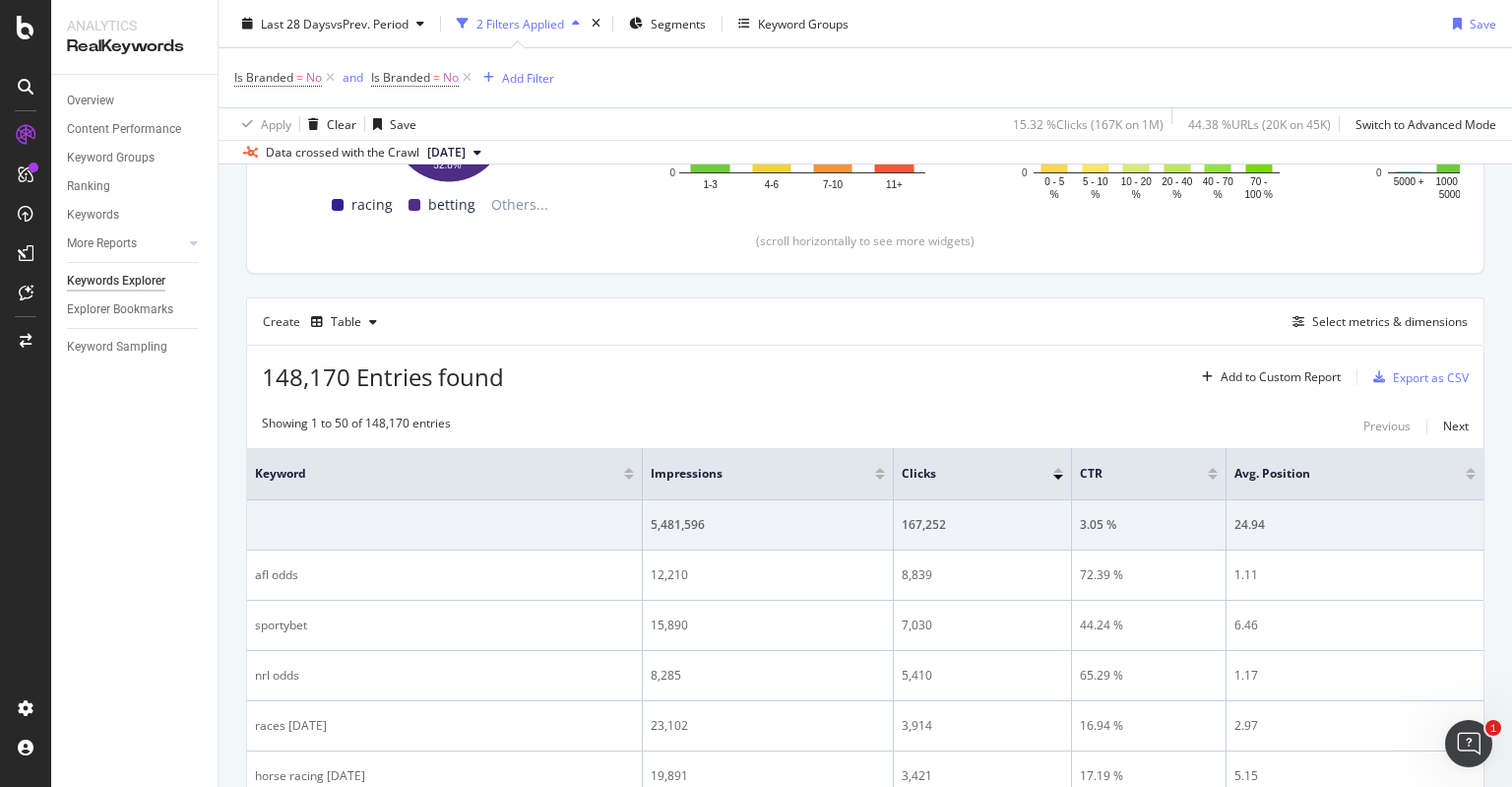 scroll, scrollTop: 390, scrollLeft: 0, axis: vertical 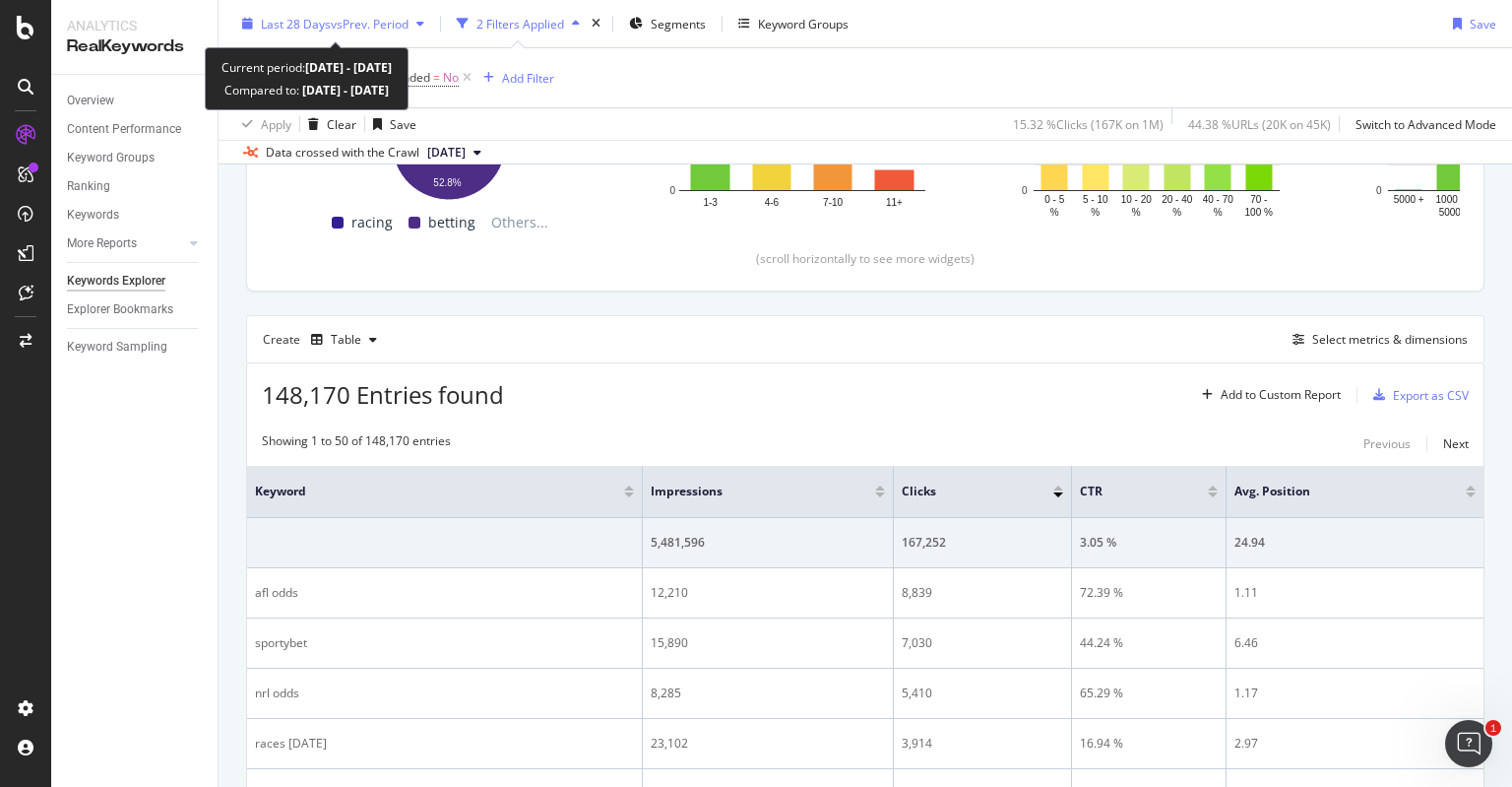 click on "Last 28 Days  vs  Prev. Period" at bounding box center (333, 24) 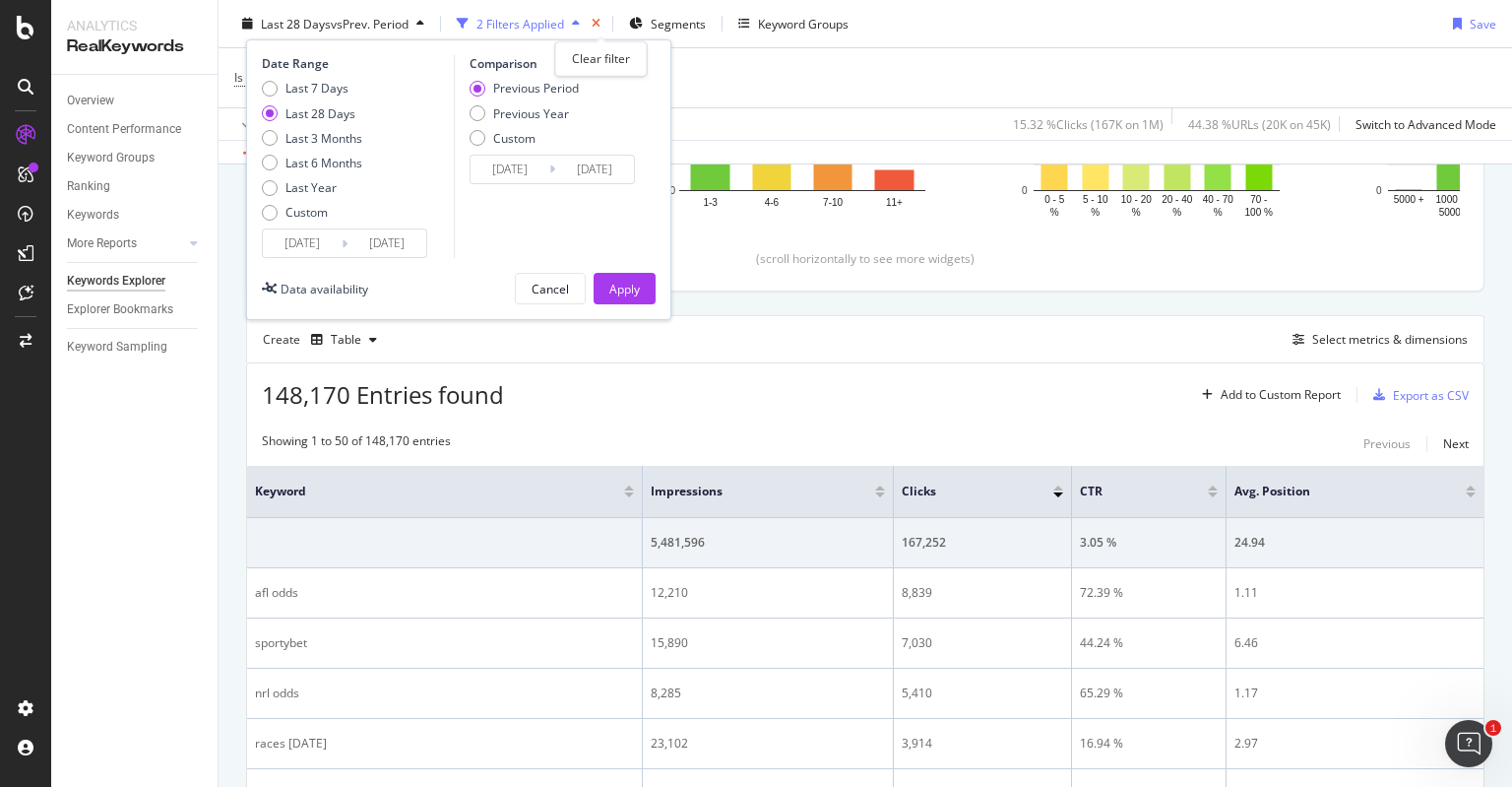 click at bounding box center [596, 24] 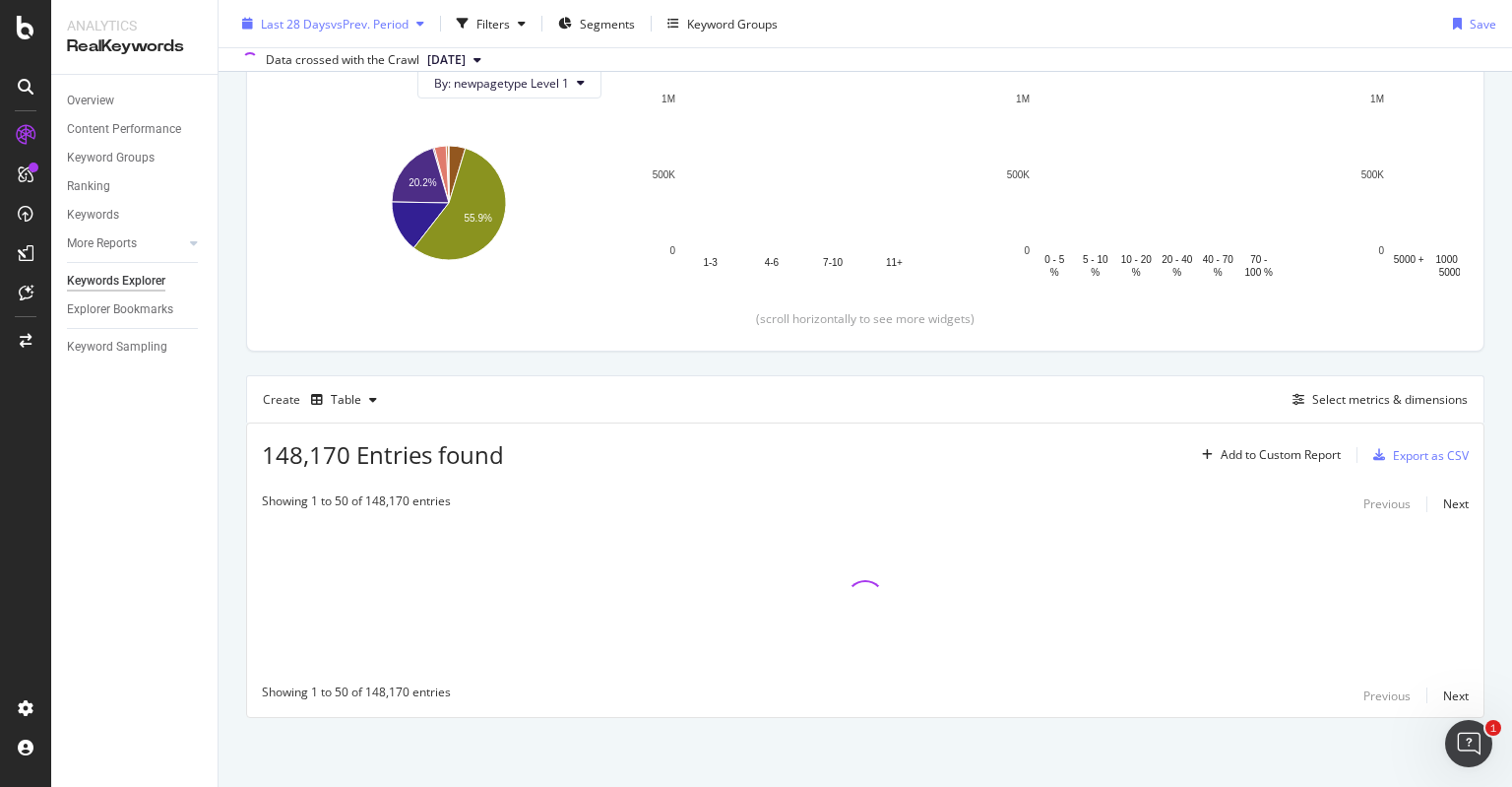 scroll, scrollTop: 236, scrollLeft: 0, axis: vertical 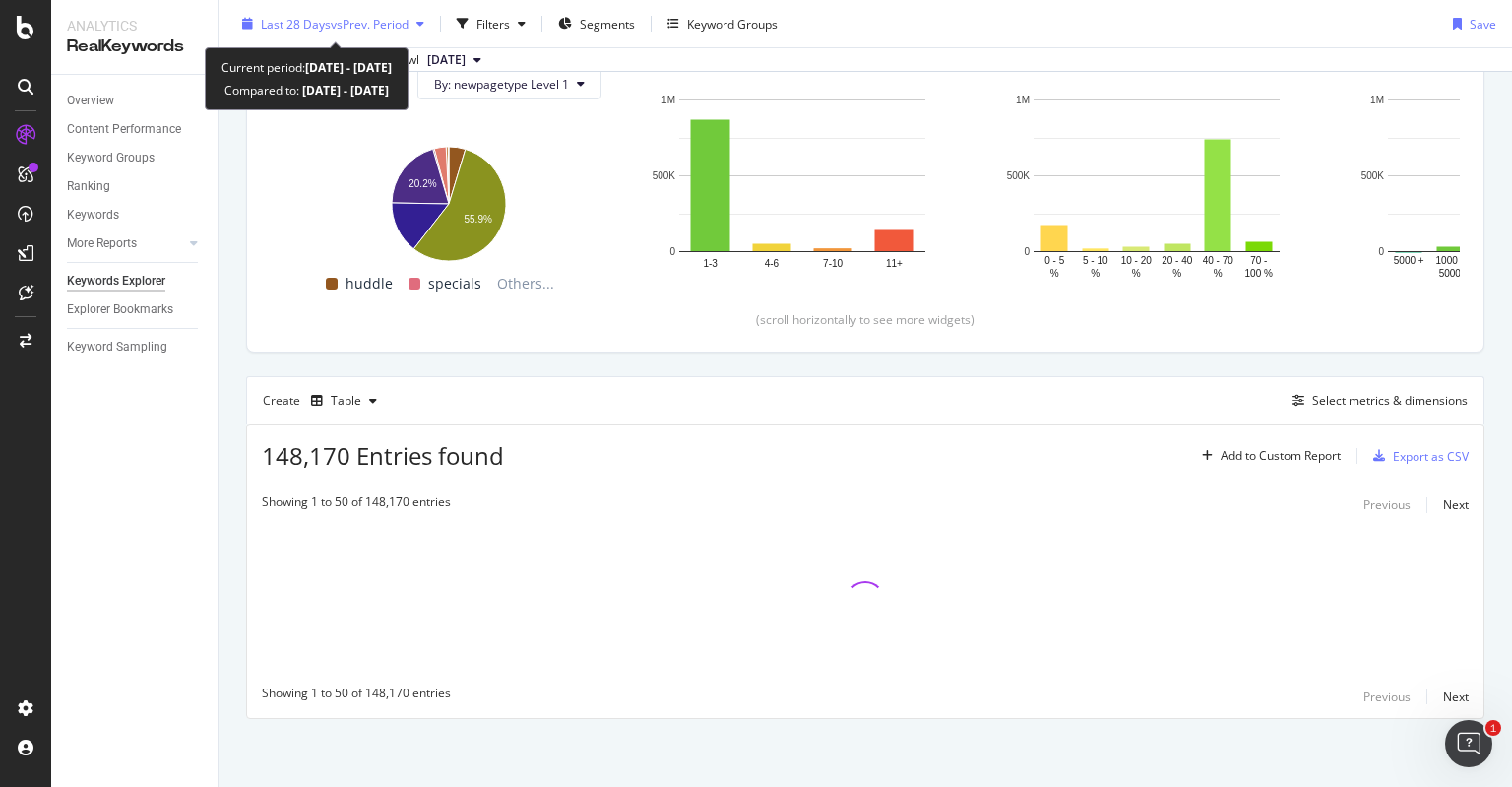 click on "vs  Prev. Period" at bounding box center [369, 23] 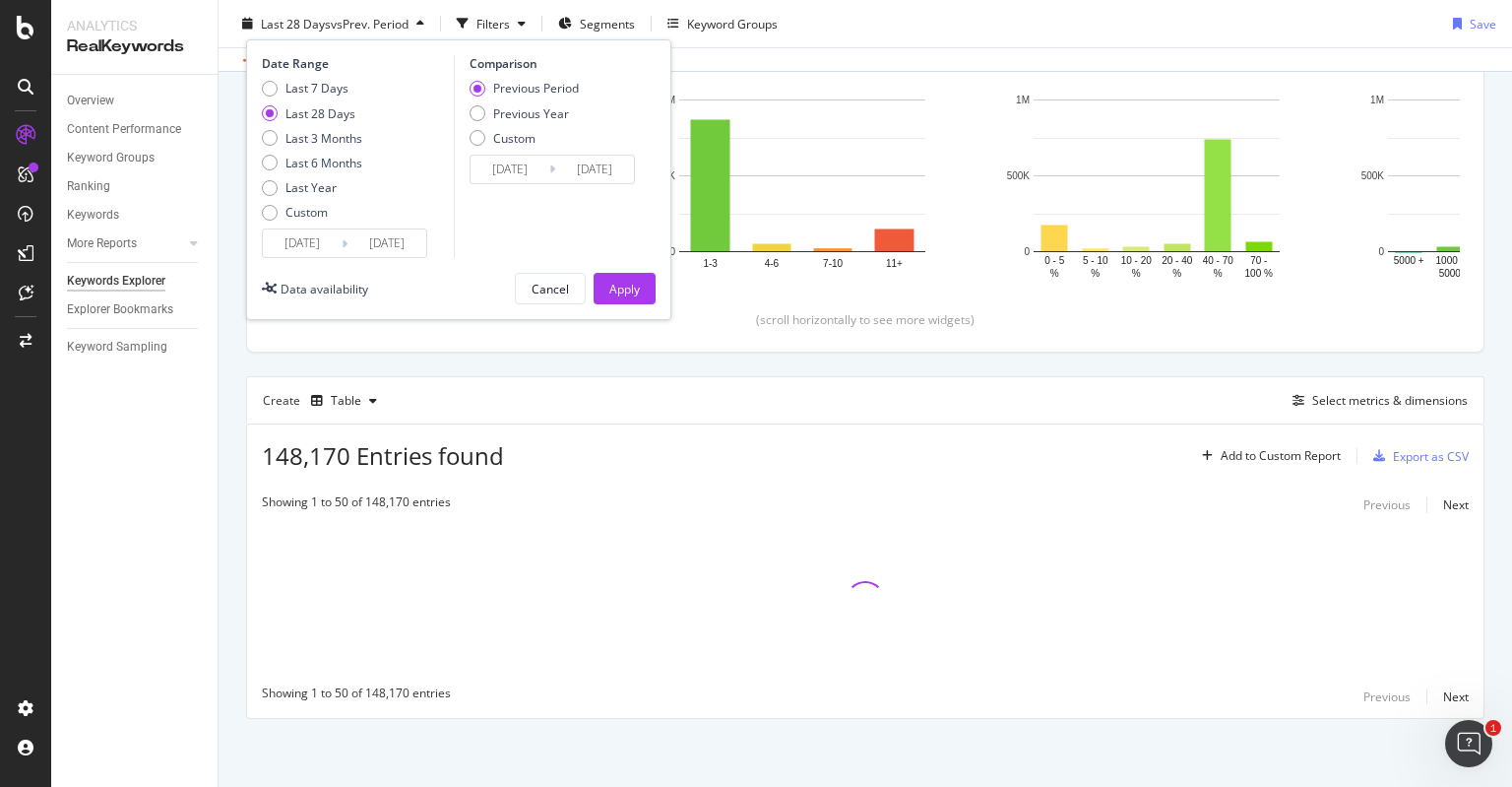click on "2025/06/21" at bounding box center (302, 243) 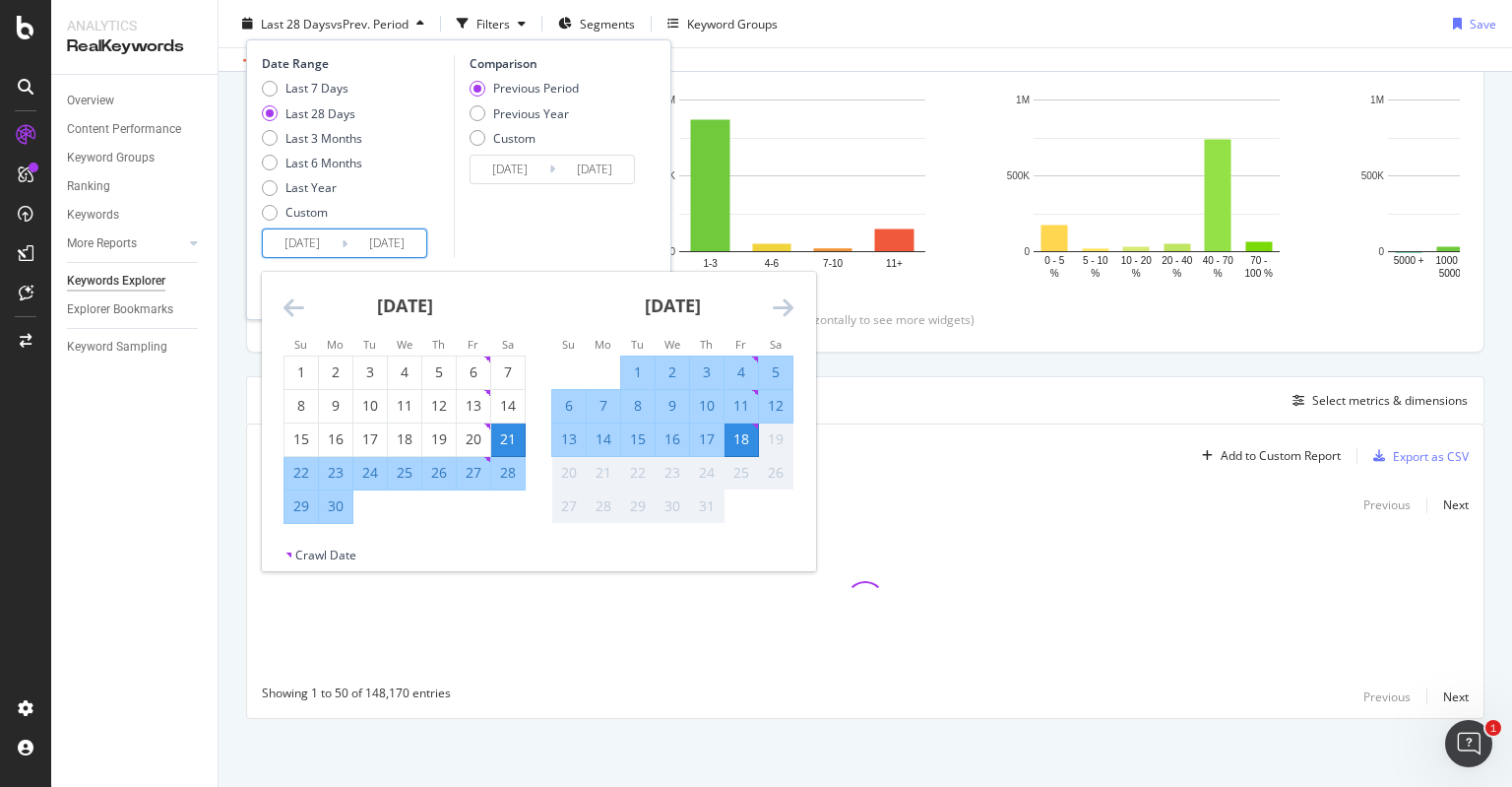 click at bounding box center (293, 307) 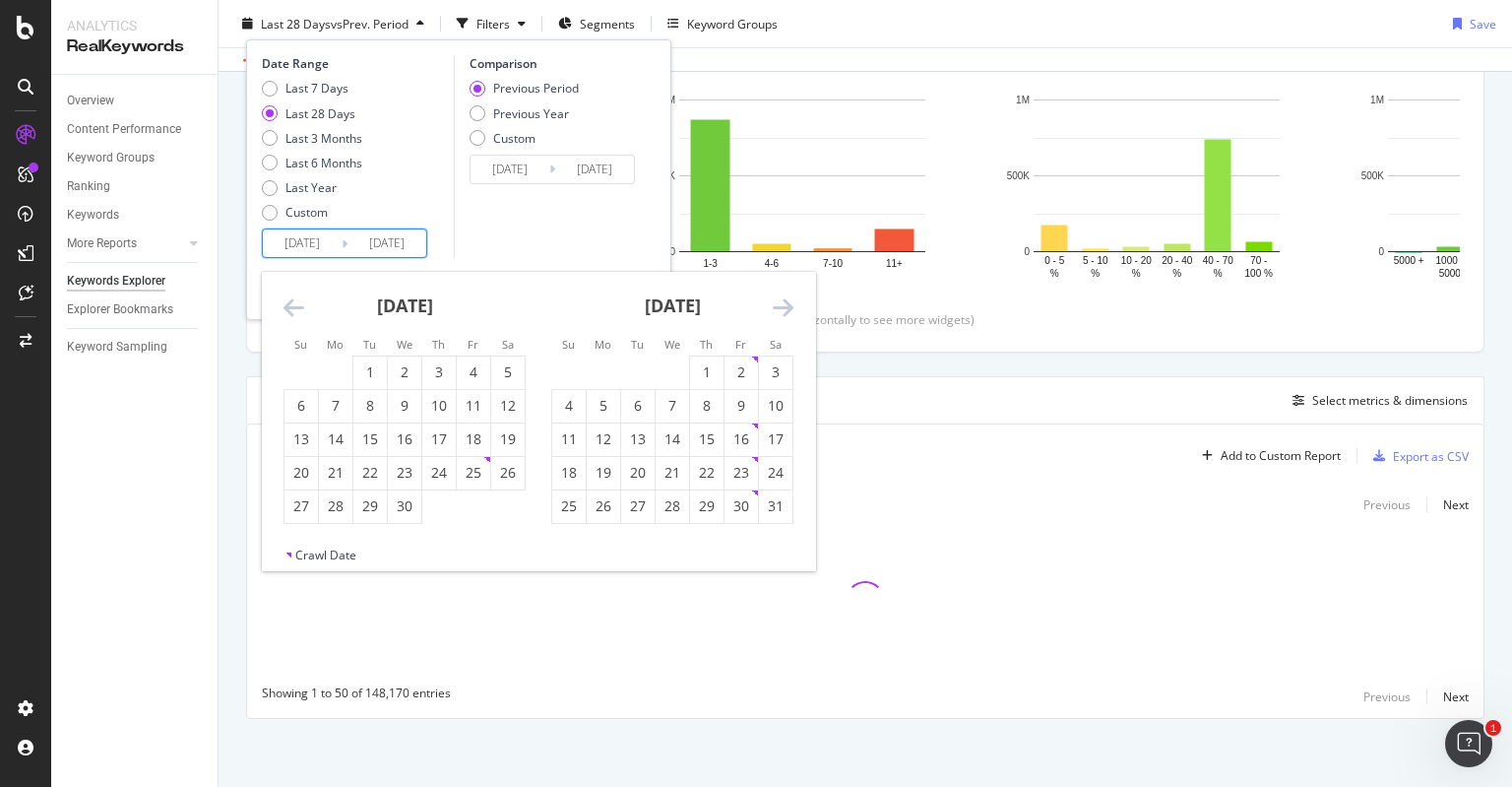 click at bounding box center [293, 307] 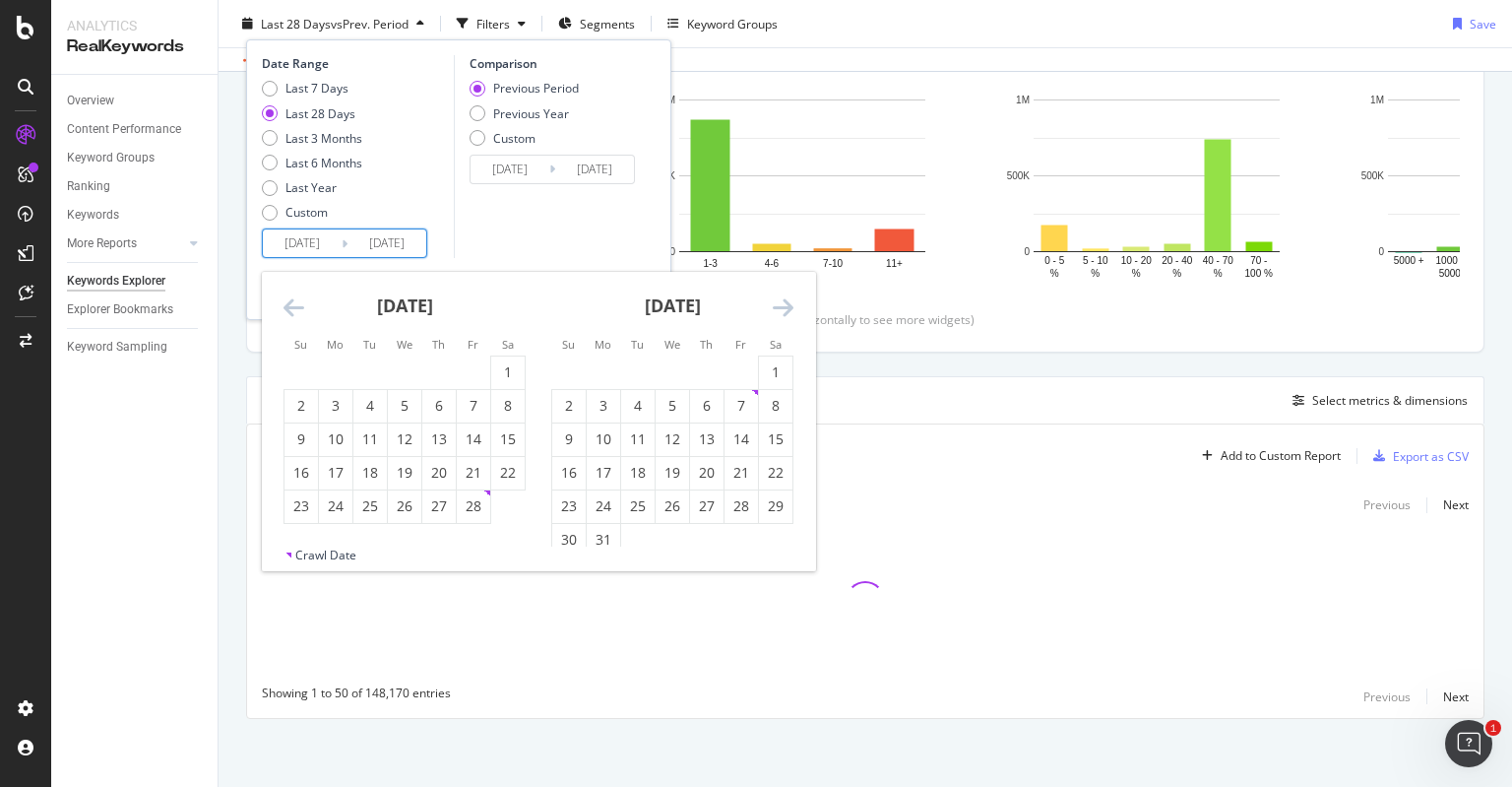 click at bounding box center (293, 307) 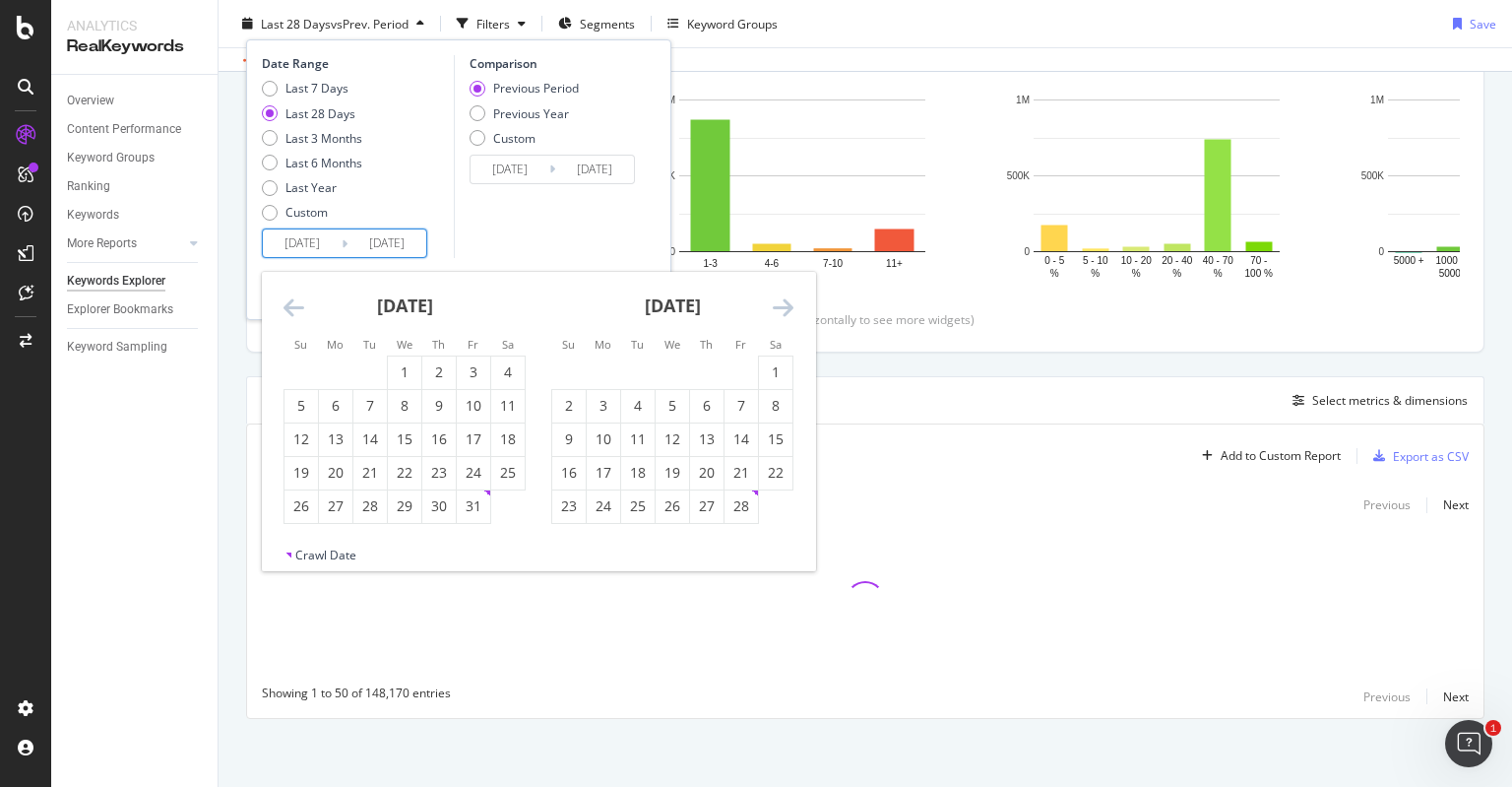click at bounding box center [293, 307] 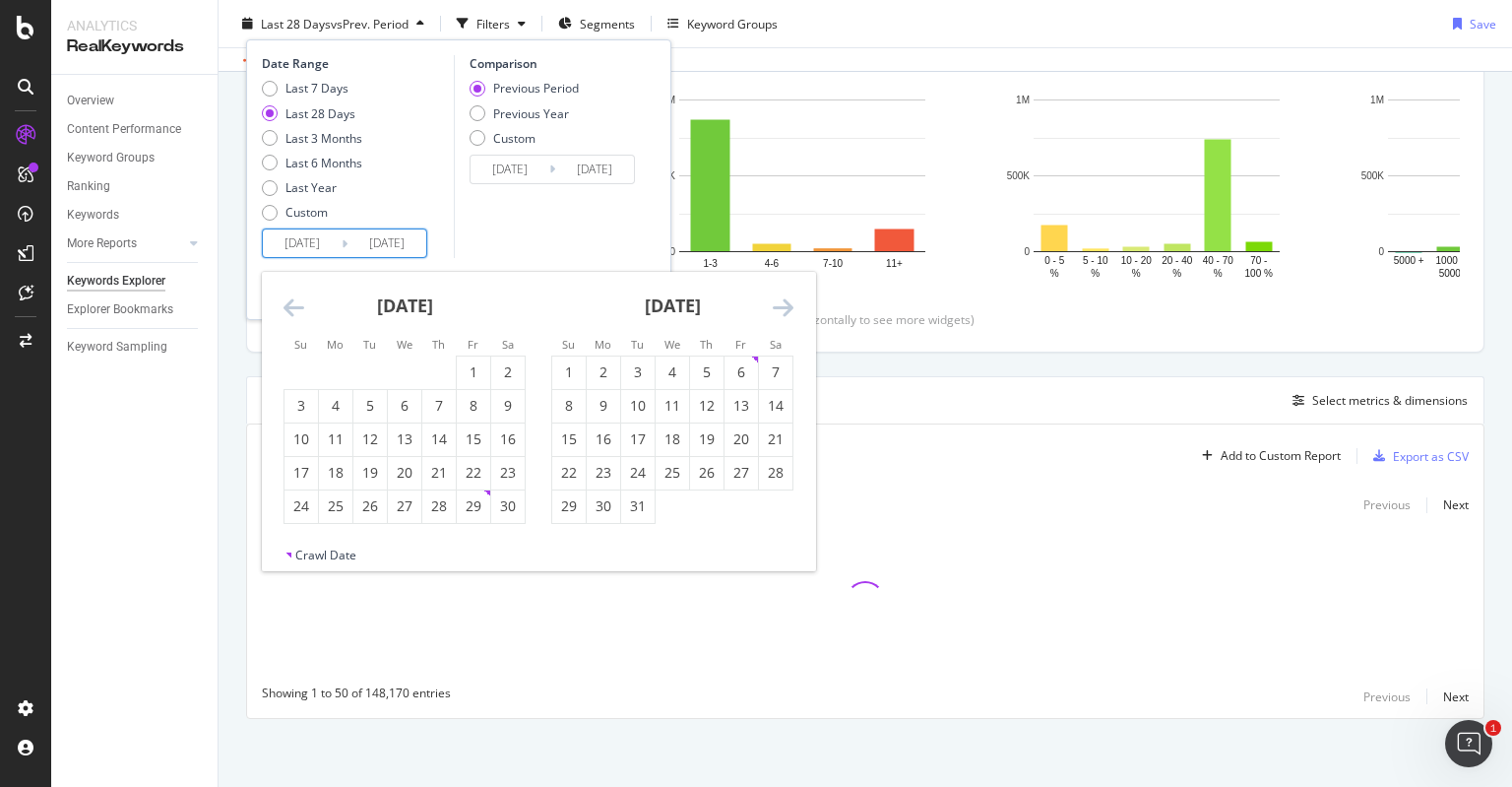click at bounding box center [293, 307] 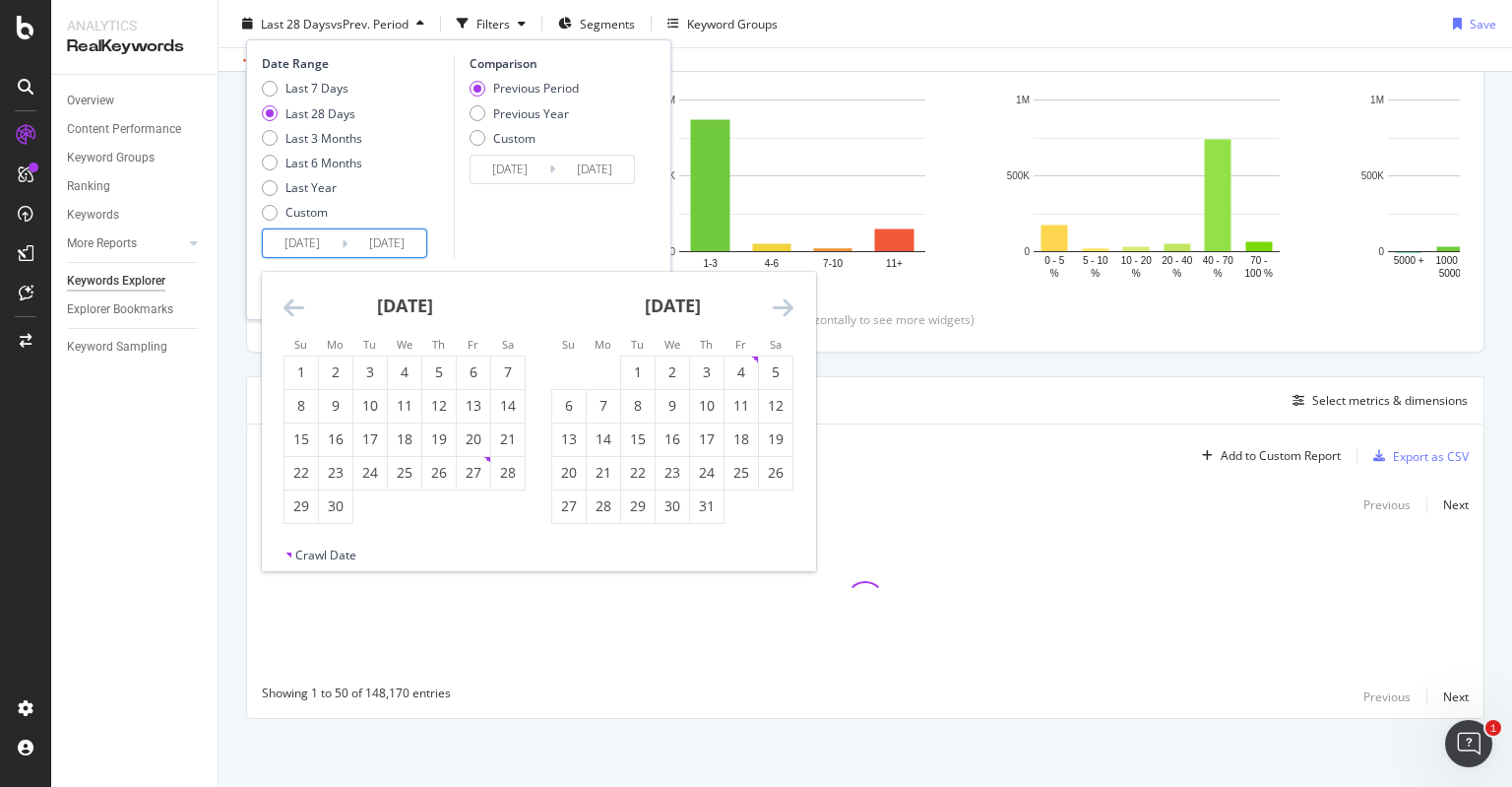 click at bounding box center (293, 307) 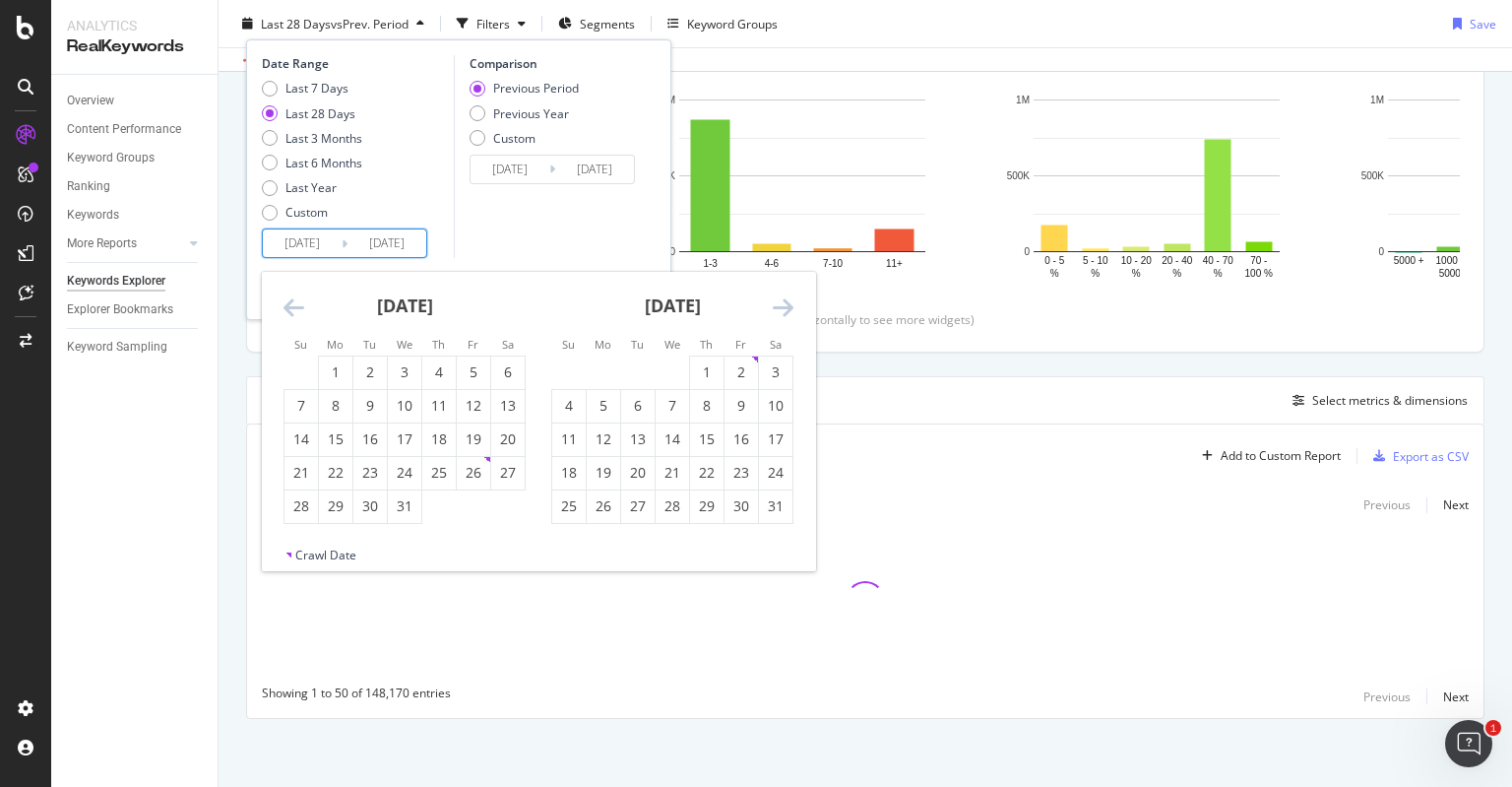 click at bounding box center (293, 307) 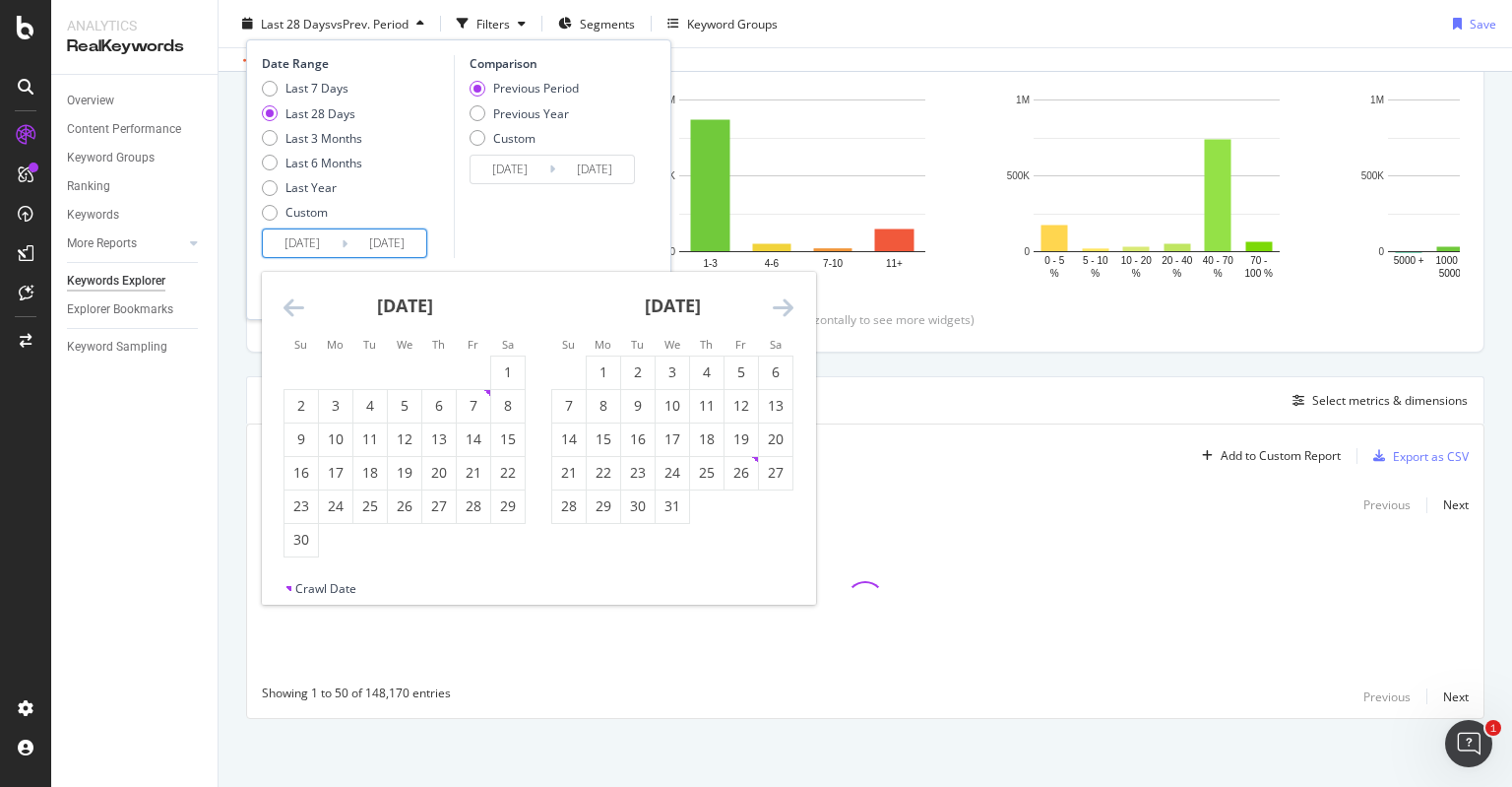 click at bounding box center (293, 307) 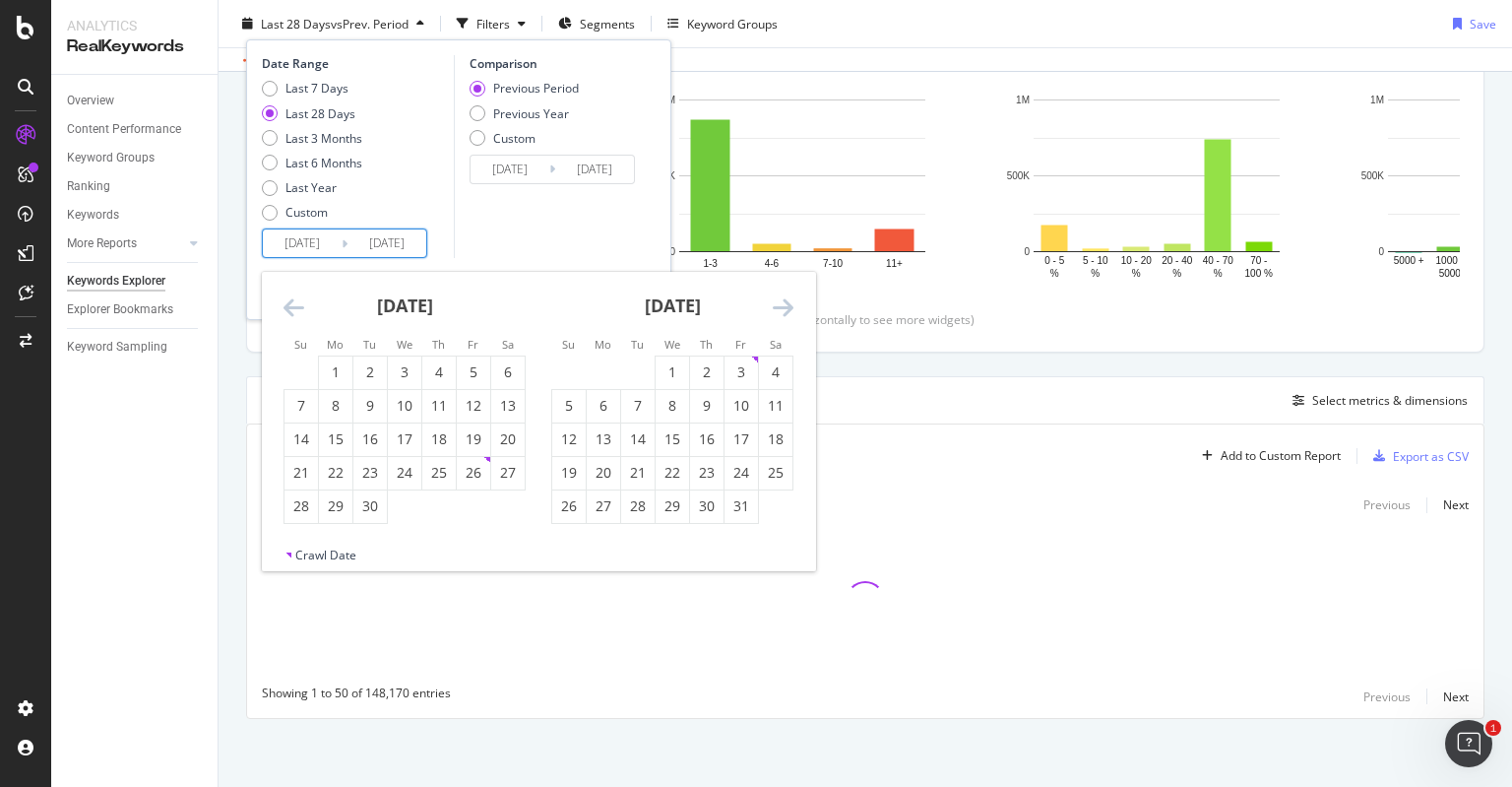 click at bounding box center (293, 307) 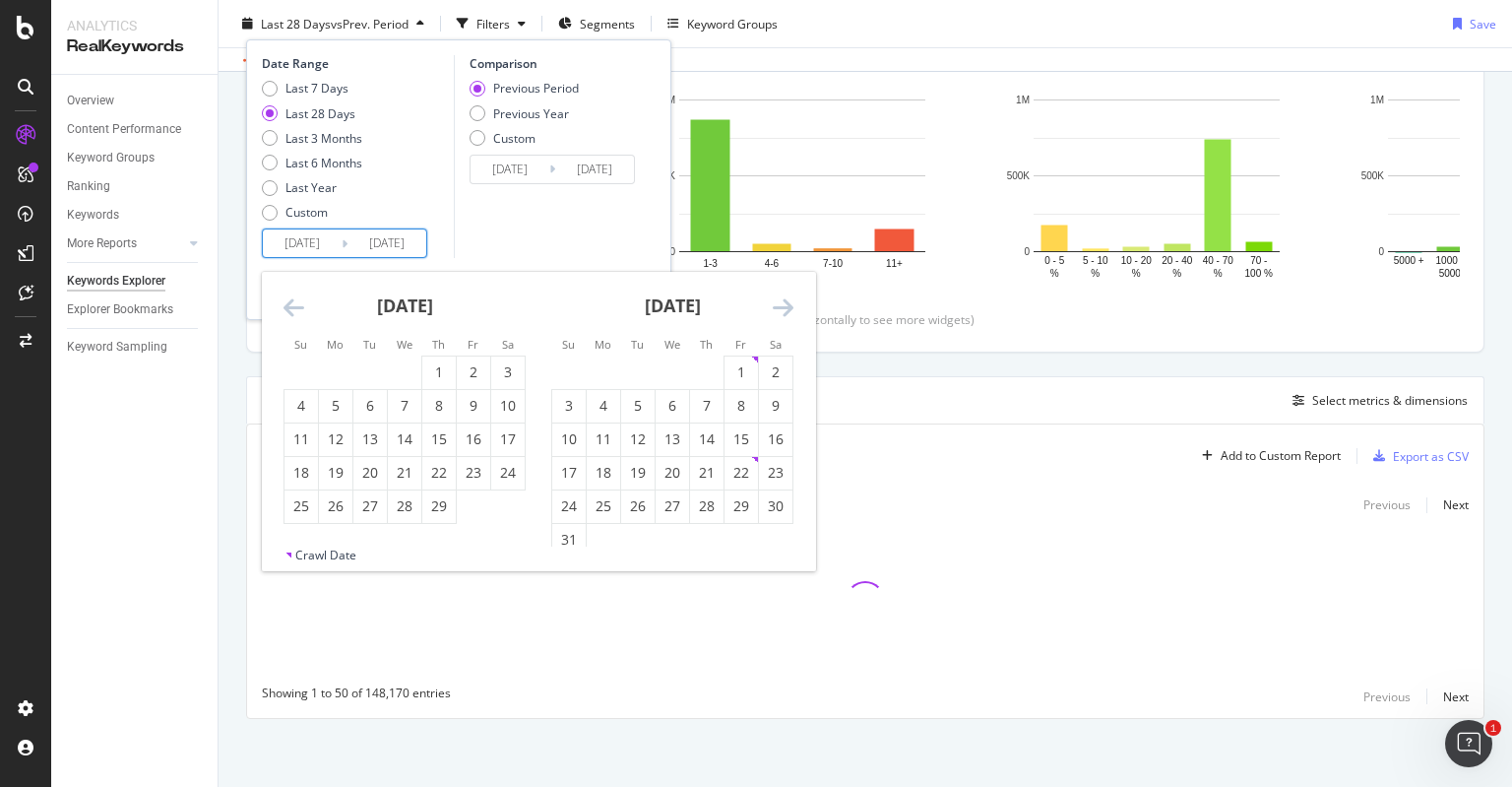 click at bounding box center (293, 307) 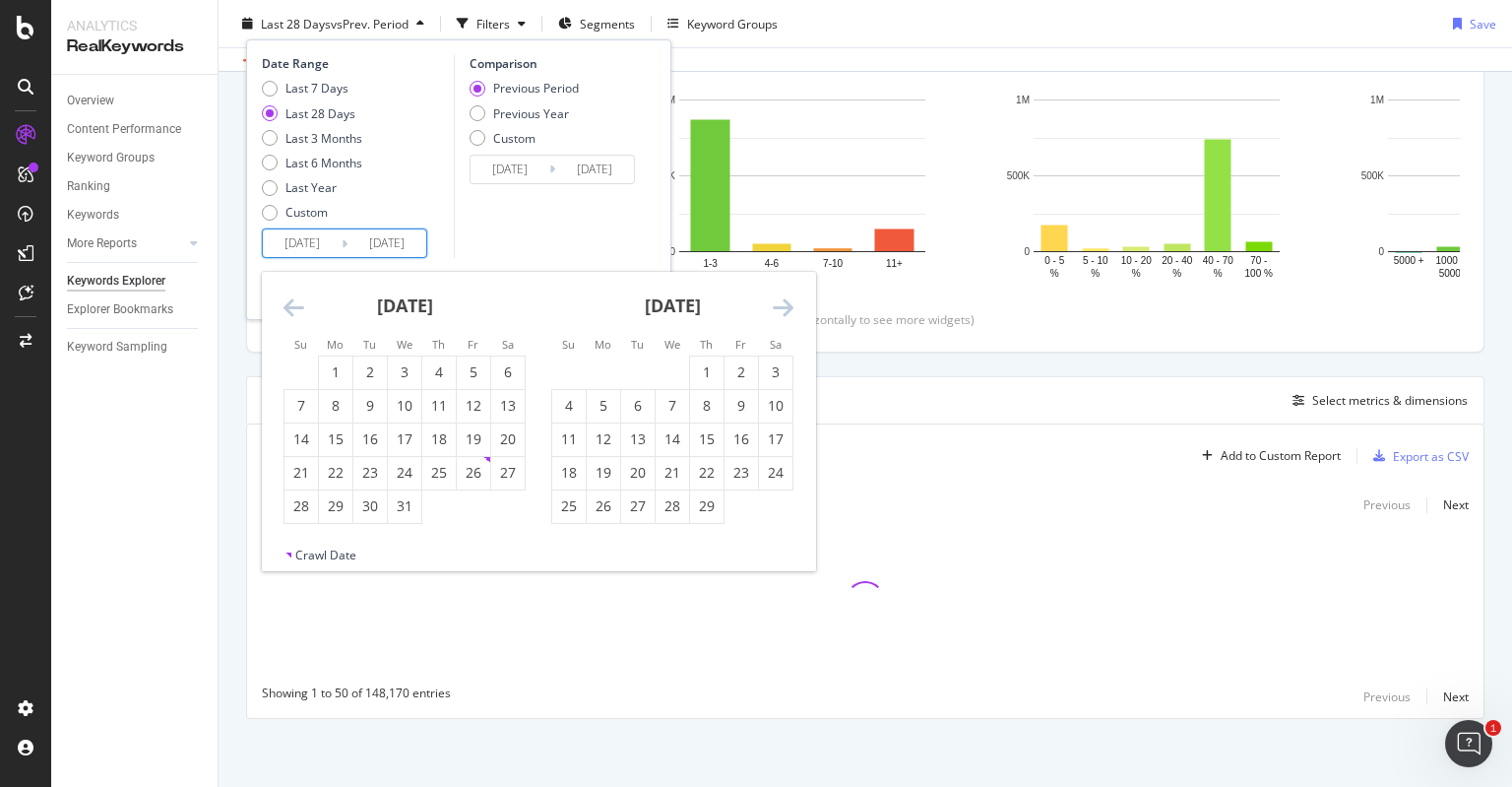click at bounding box center [293, 307] 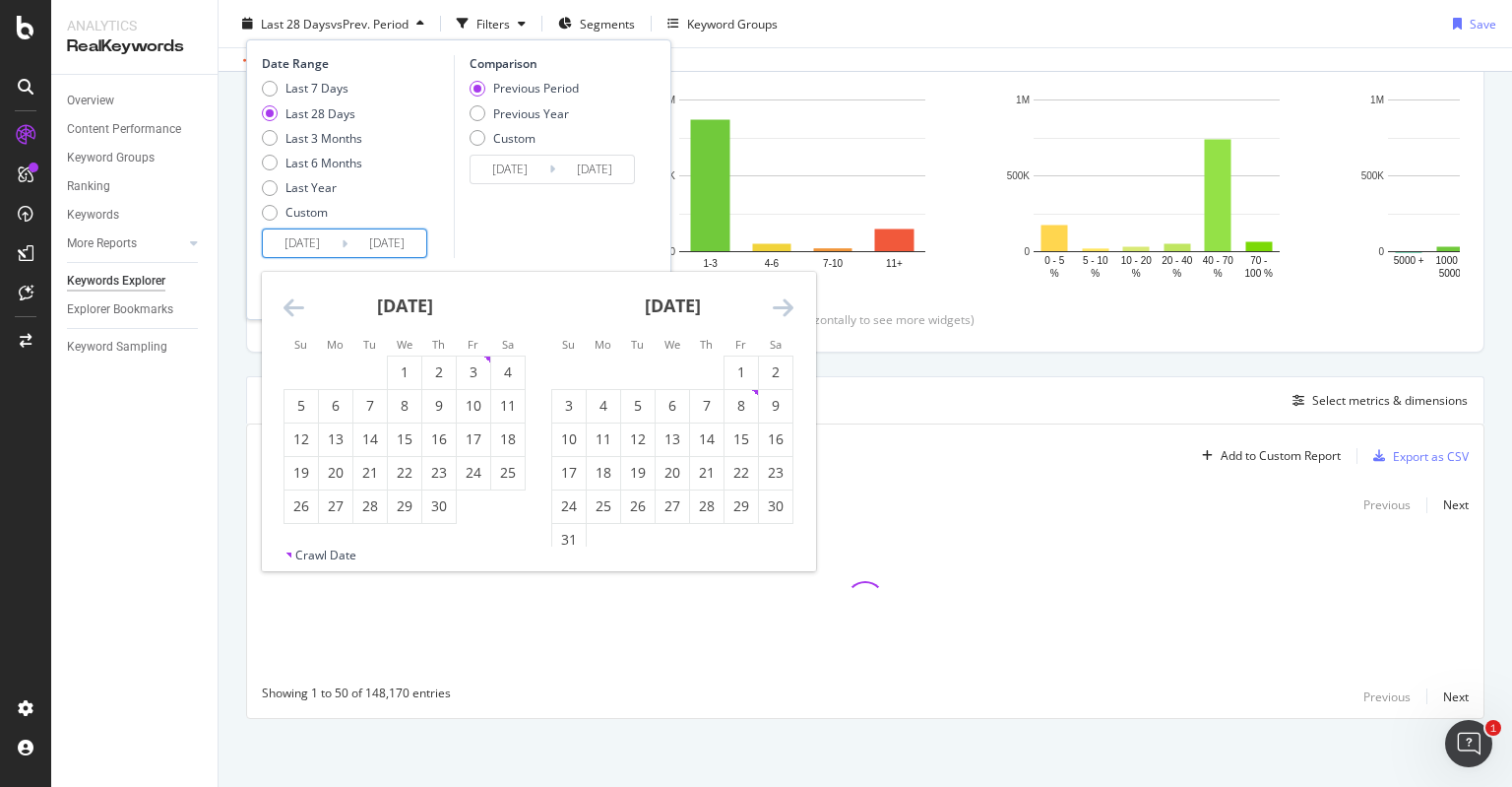 click at bounding box center [293, 307] 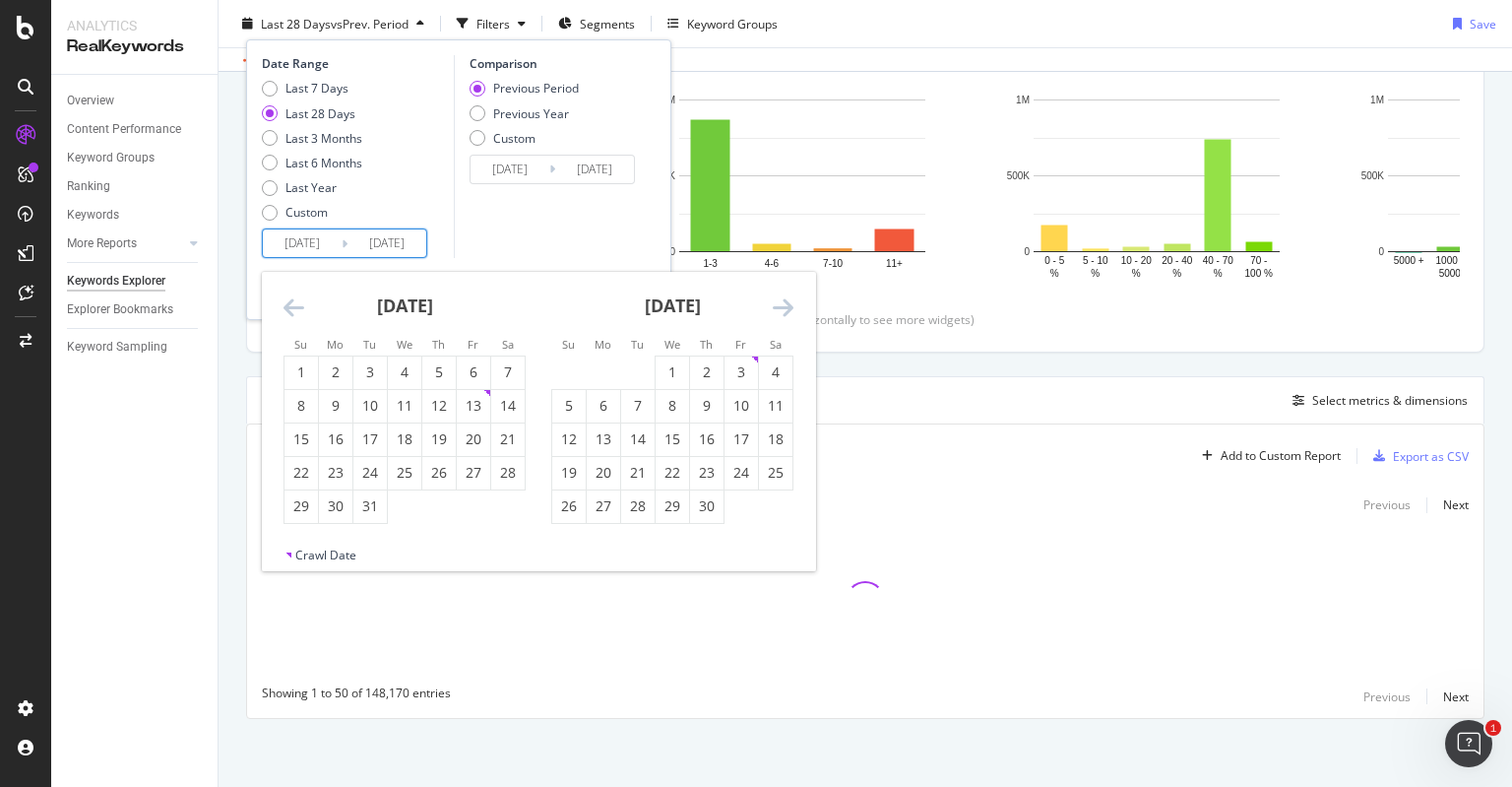 click at bounding box center (293, 307) 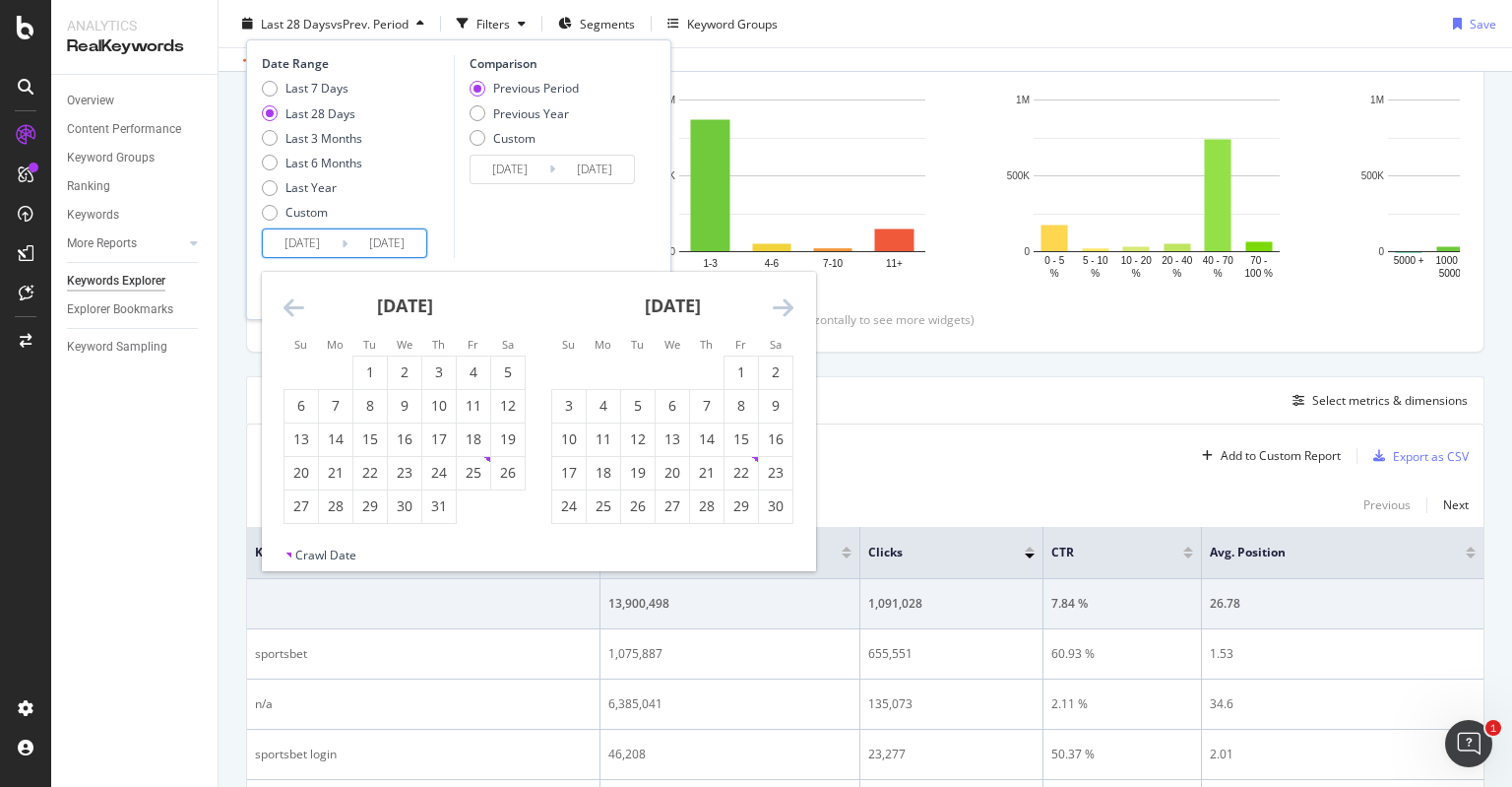 click at bounding box center (293, 307) 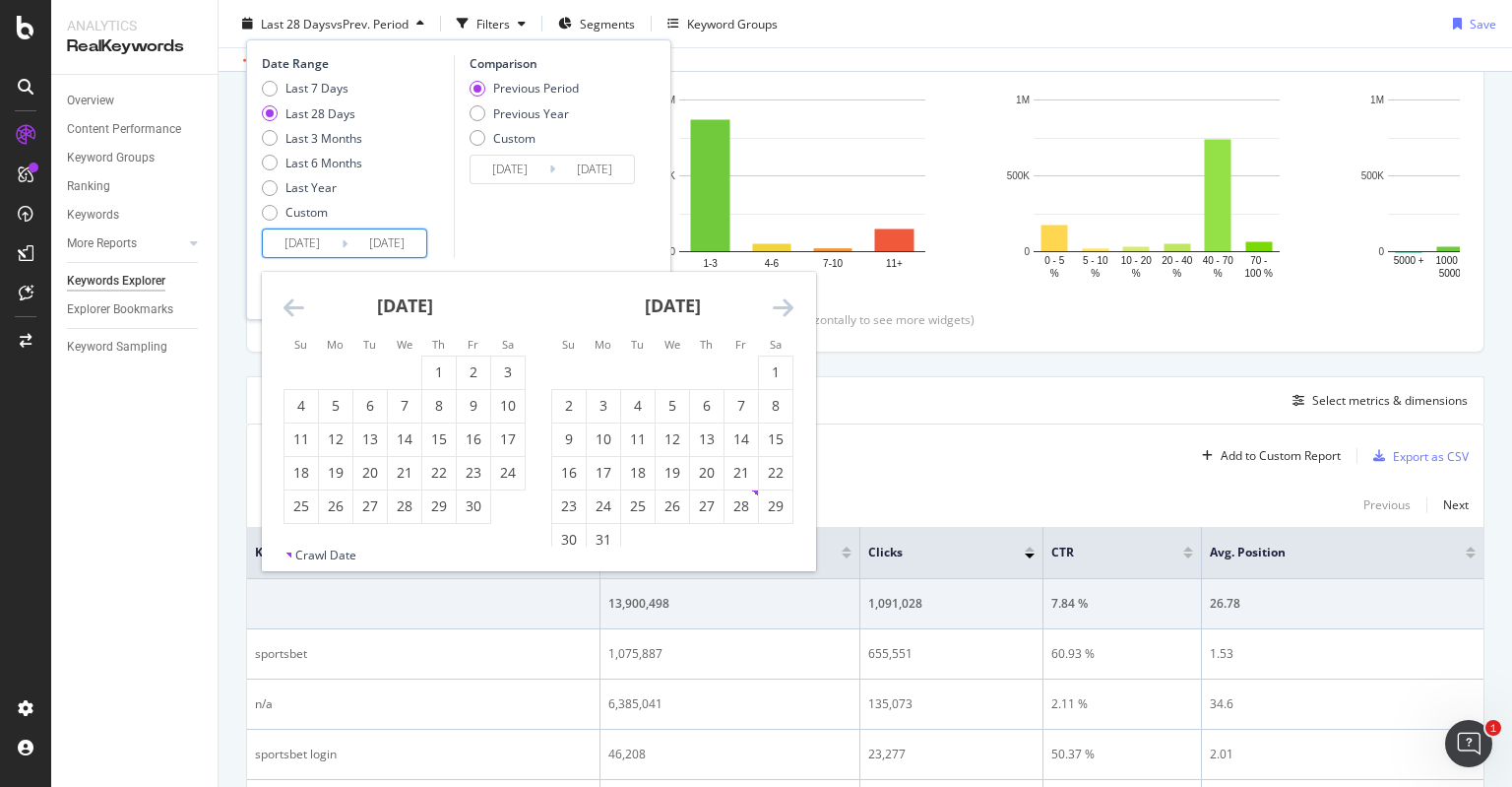 click at bounding box center [293, 307] 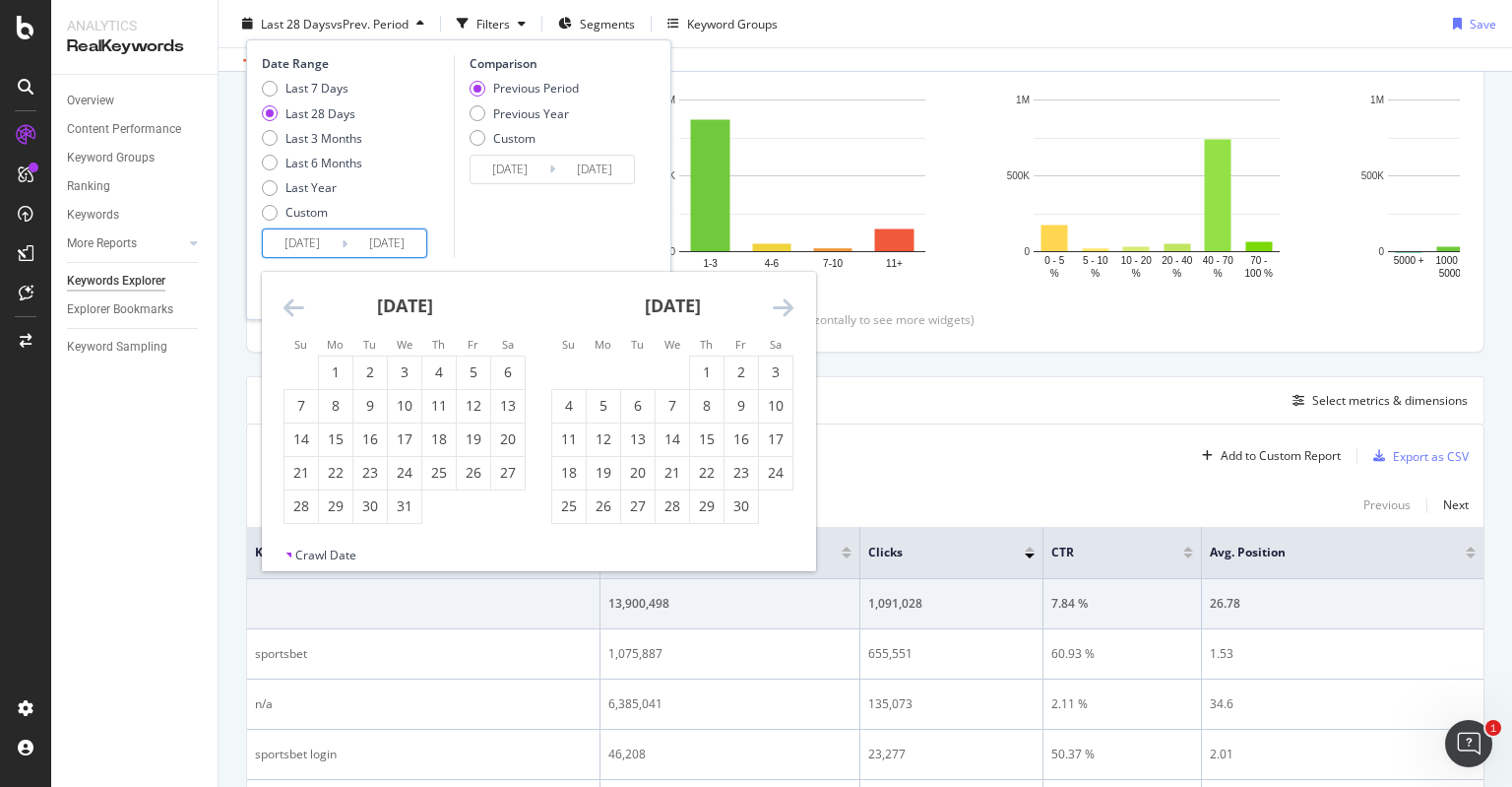 click at bounding box center (293, 307) 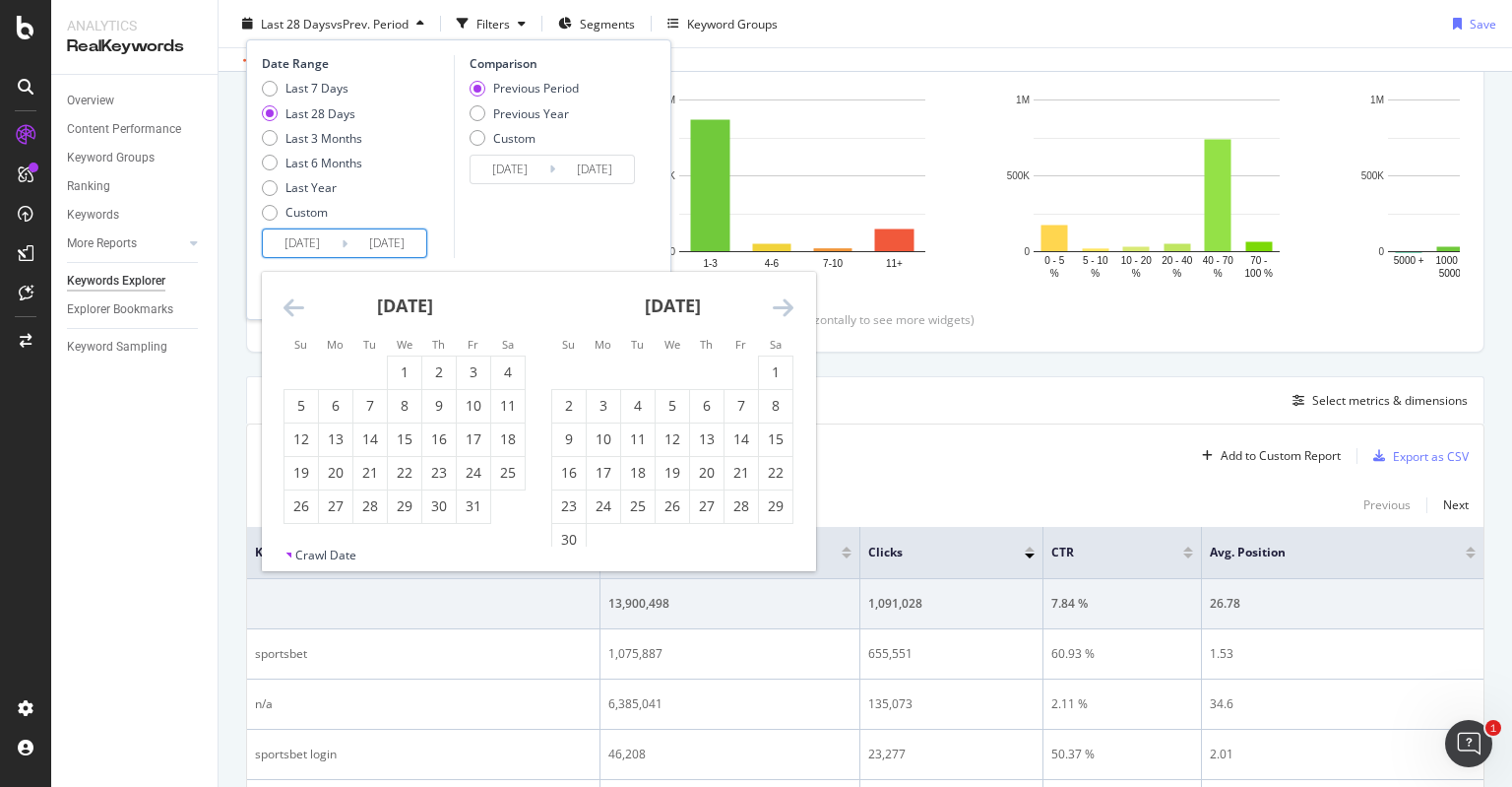 click at bounding box center (293, 307) 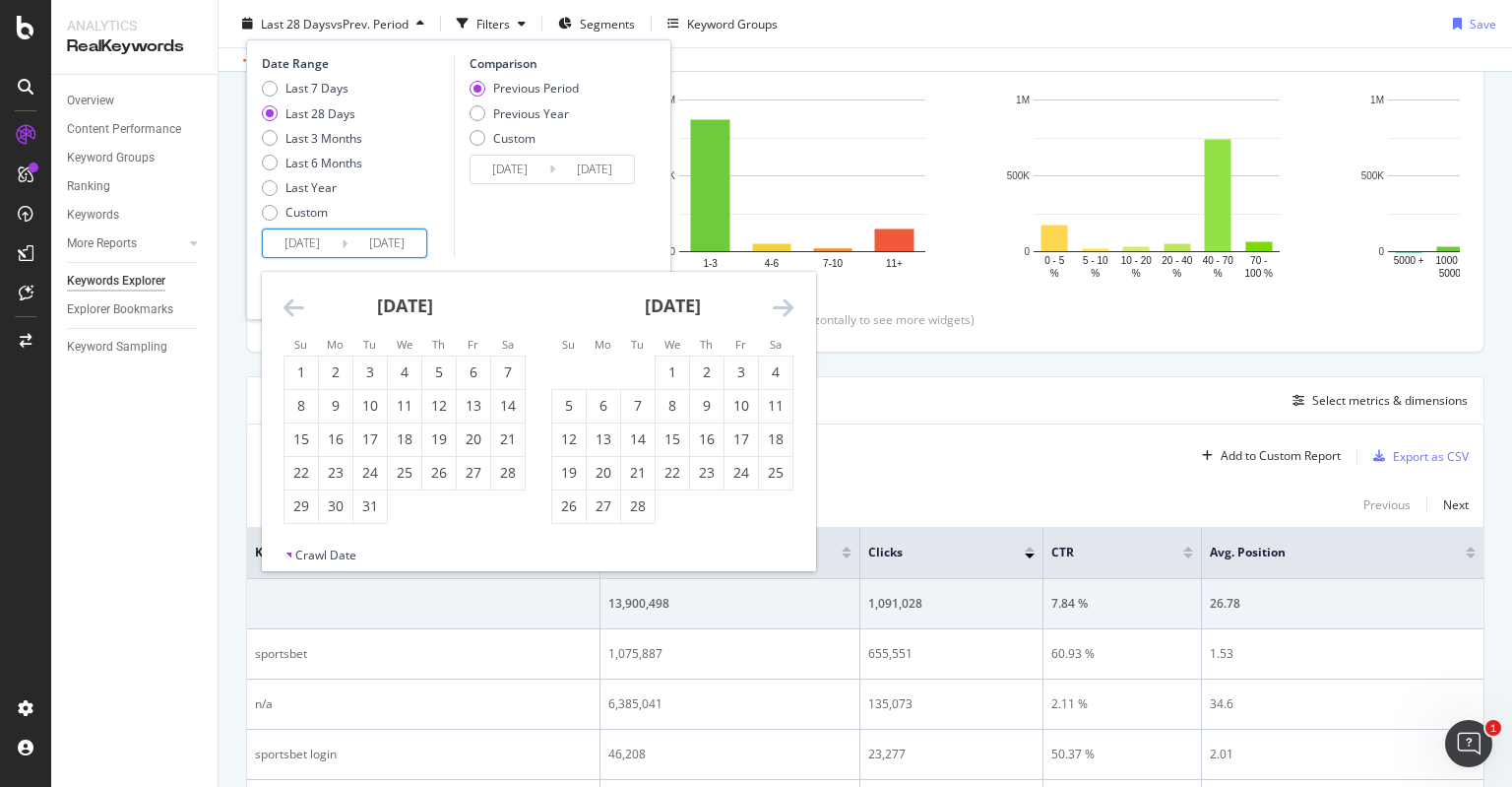 click at bounding box center (293, 307) 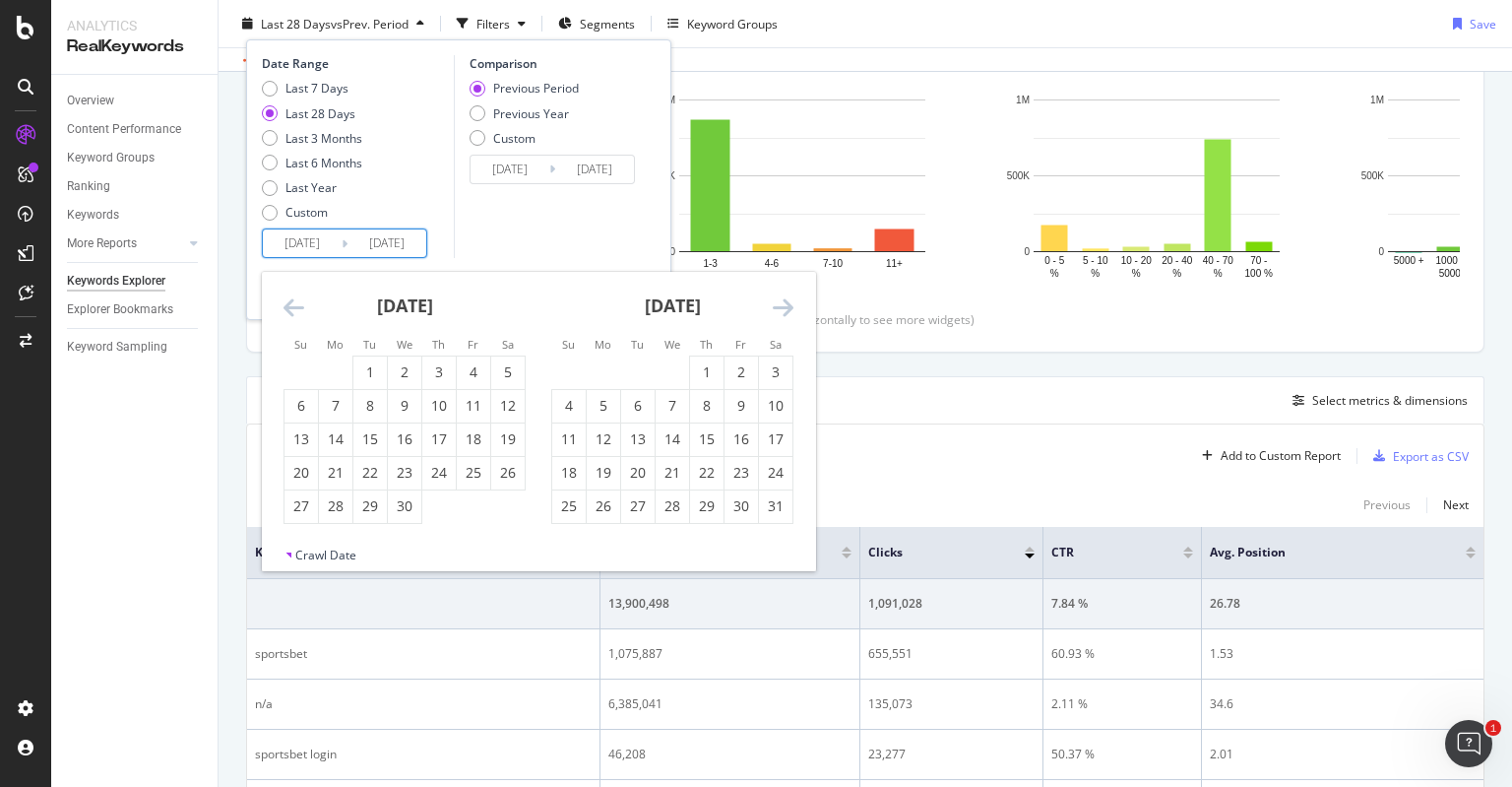 click at bounding box center [293, 307] 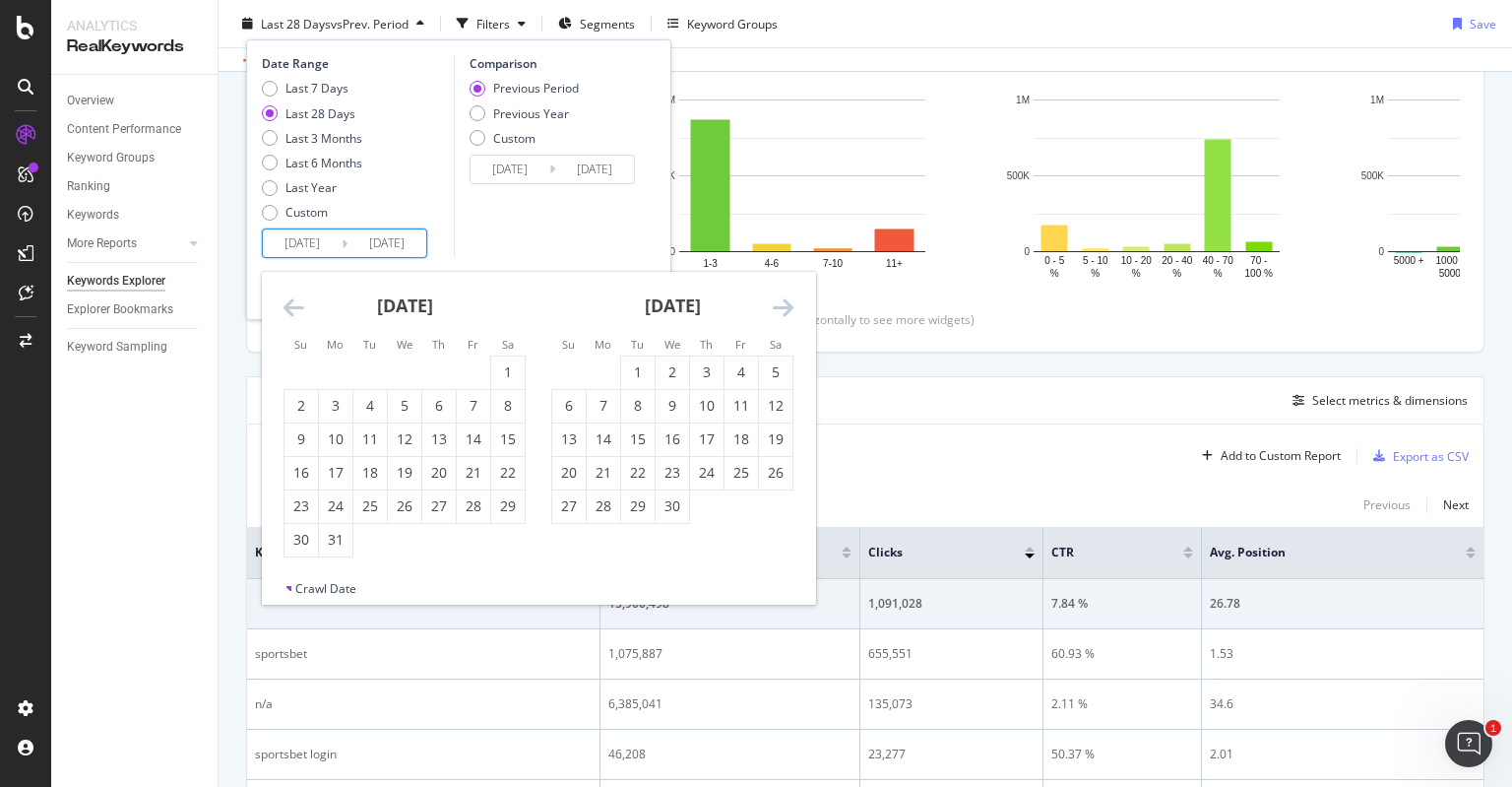 click at bounding box center (293, 307) 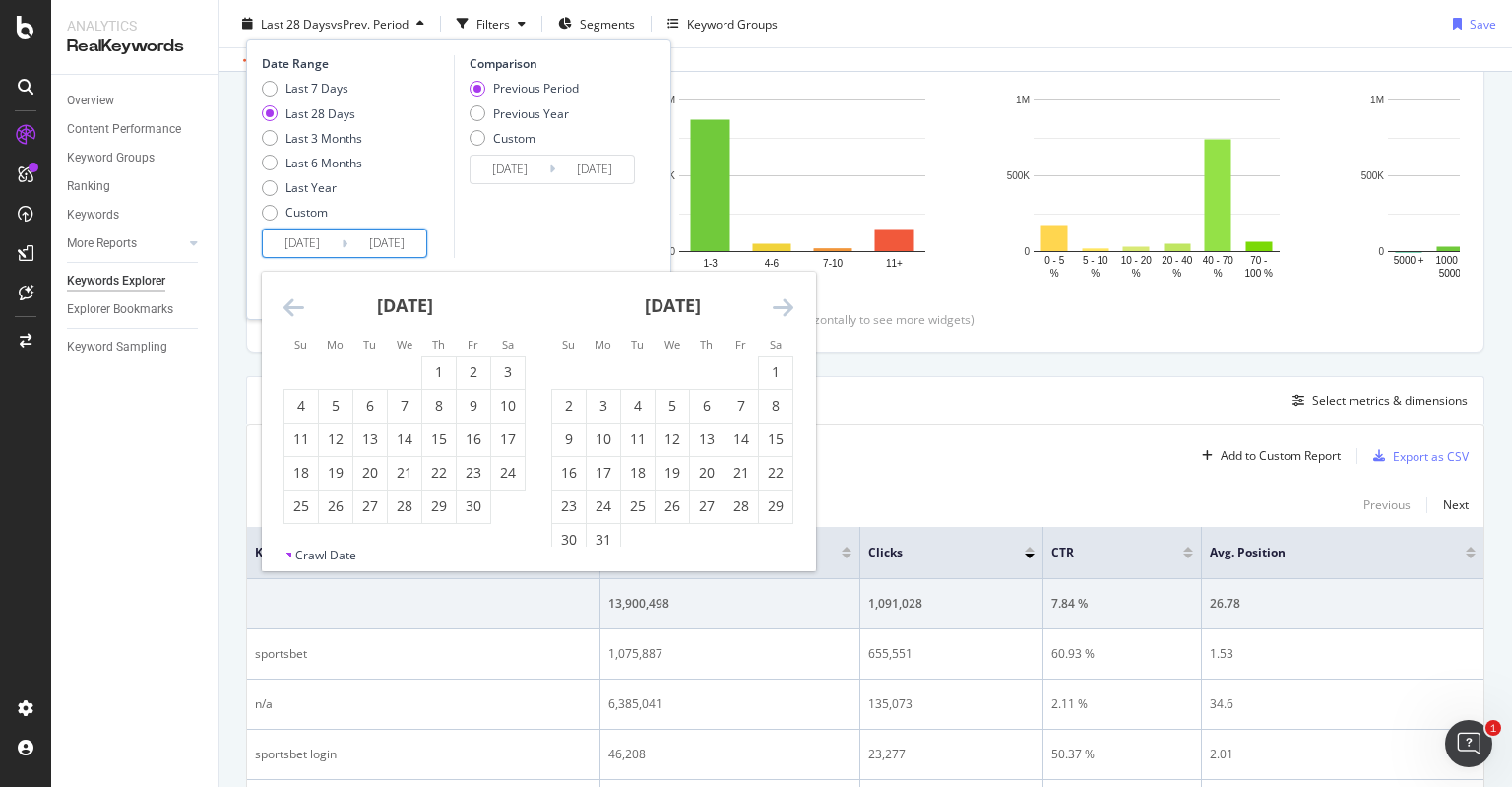 click at bounding box center (293, 307) 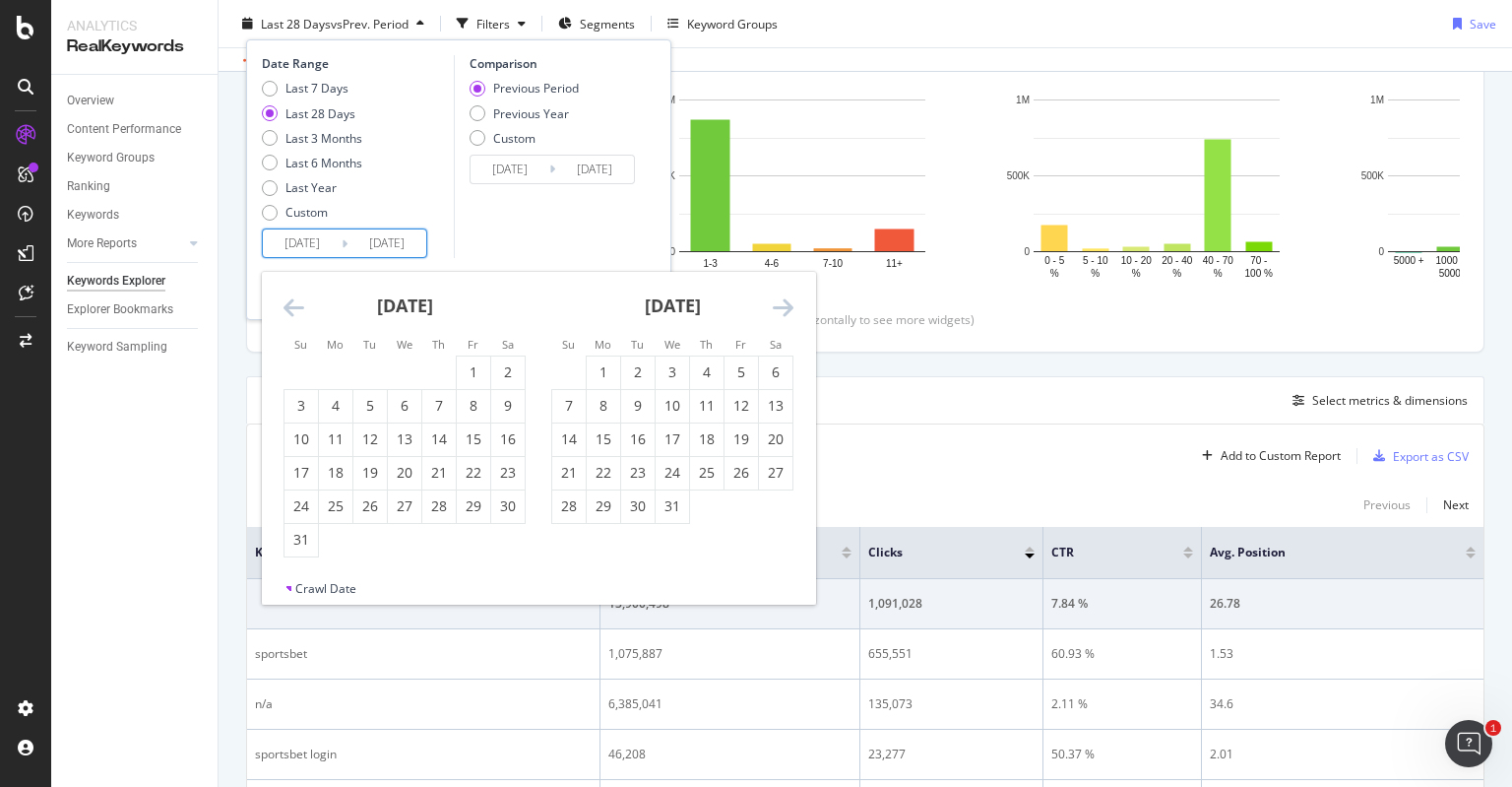 click at bounding box center (293, 307) 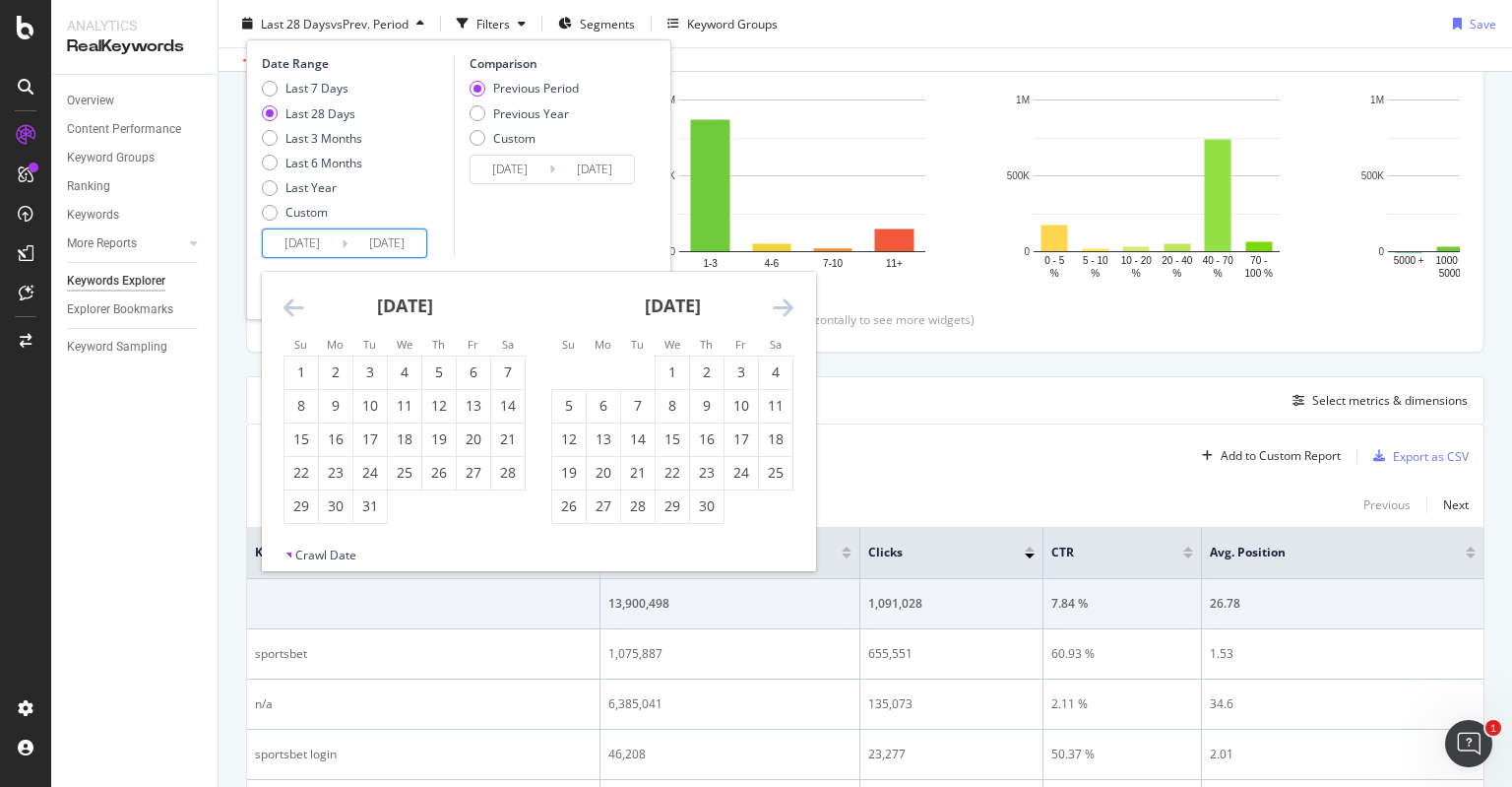 click at bounding box center [293, 307] 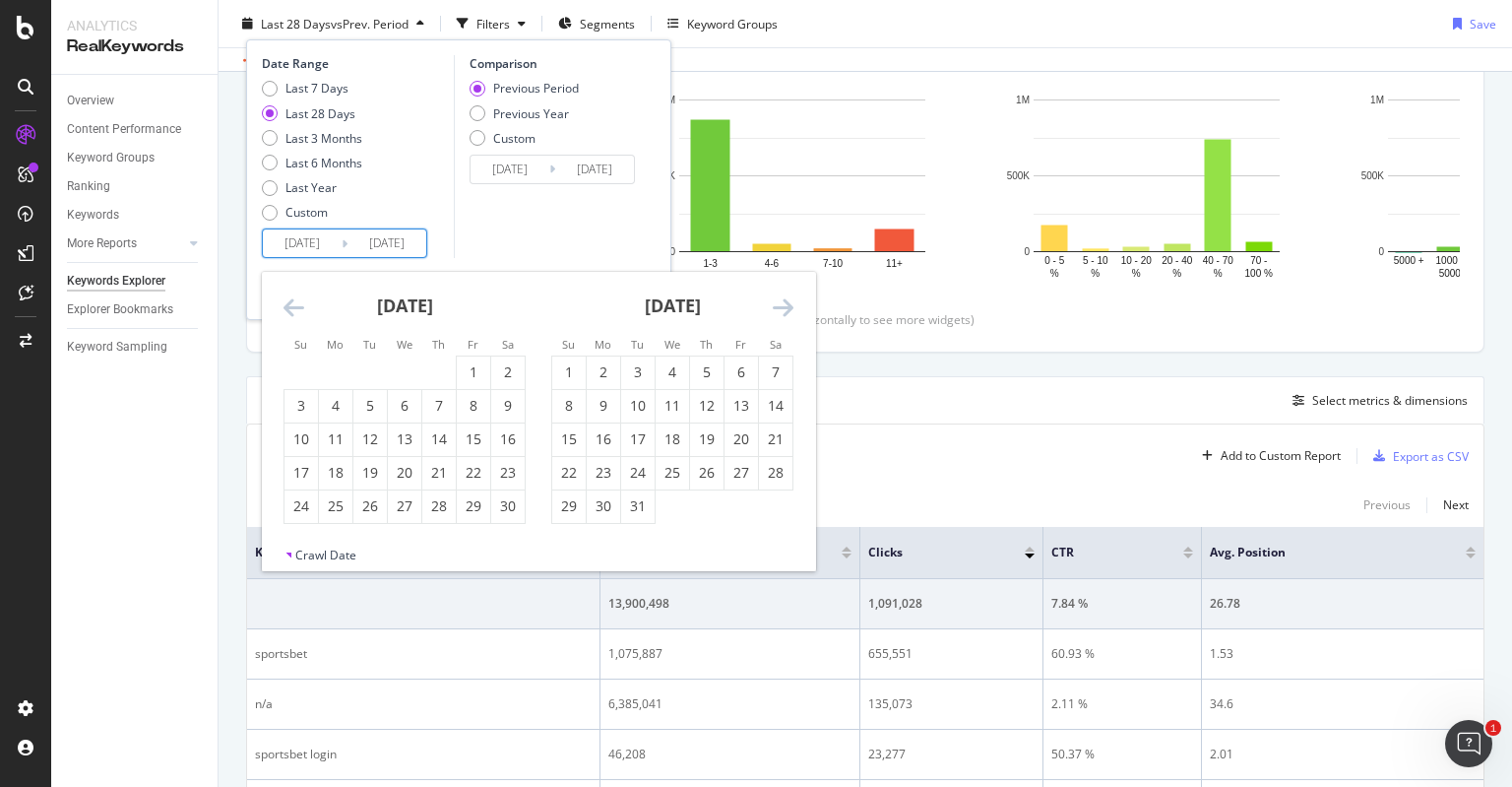 click at bounding box center (293, 307) 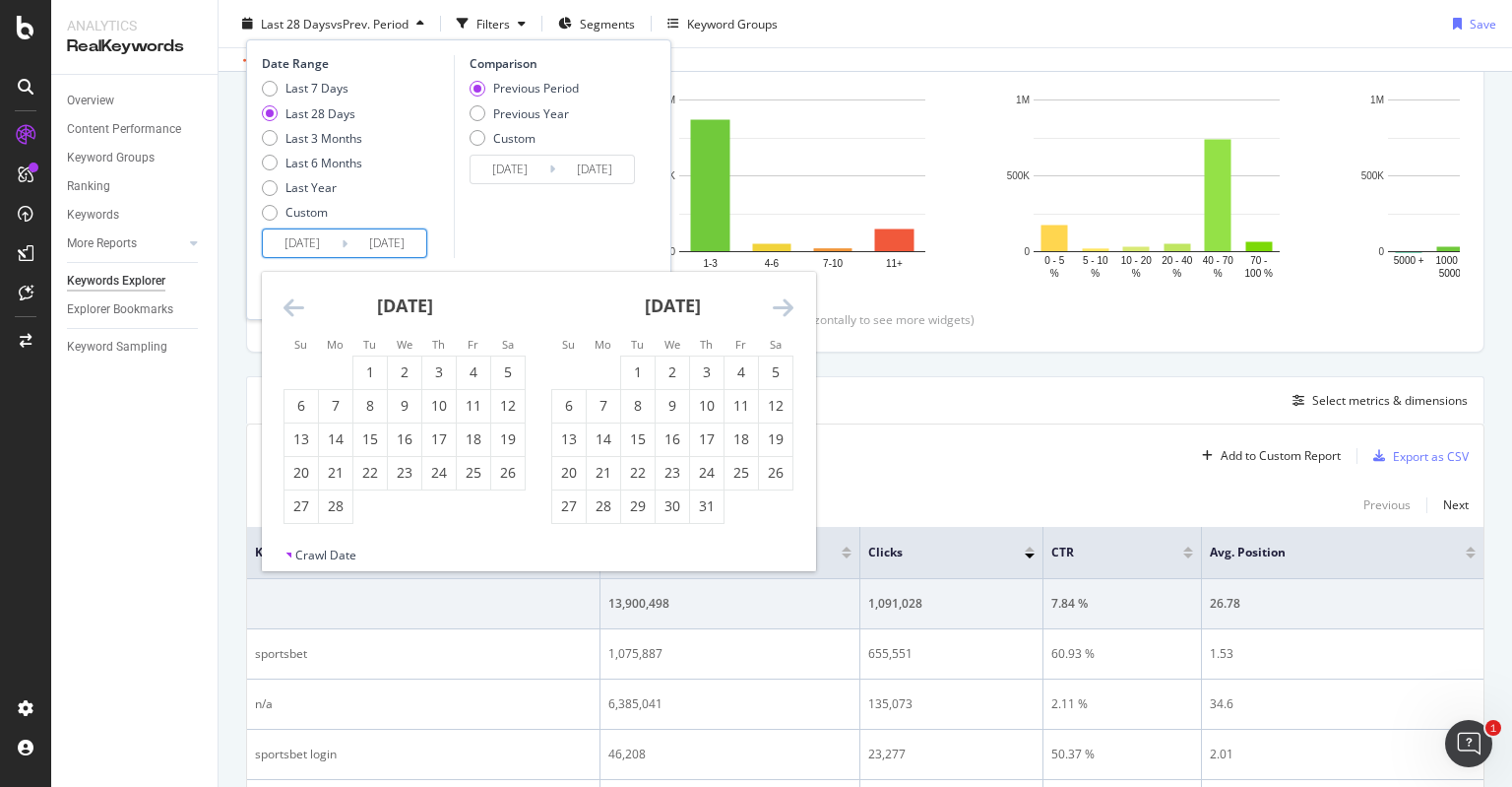 click at bounding box center (293, 307) 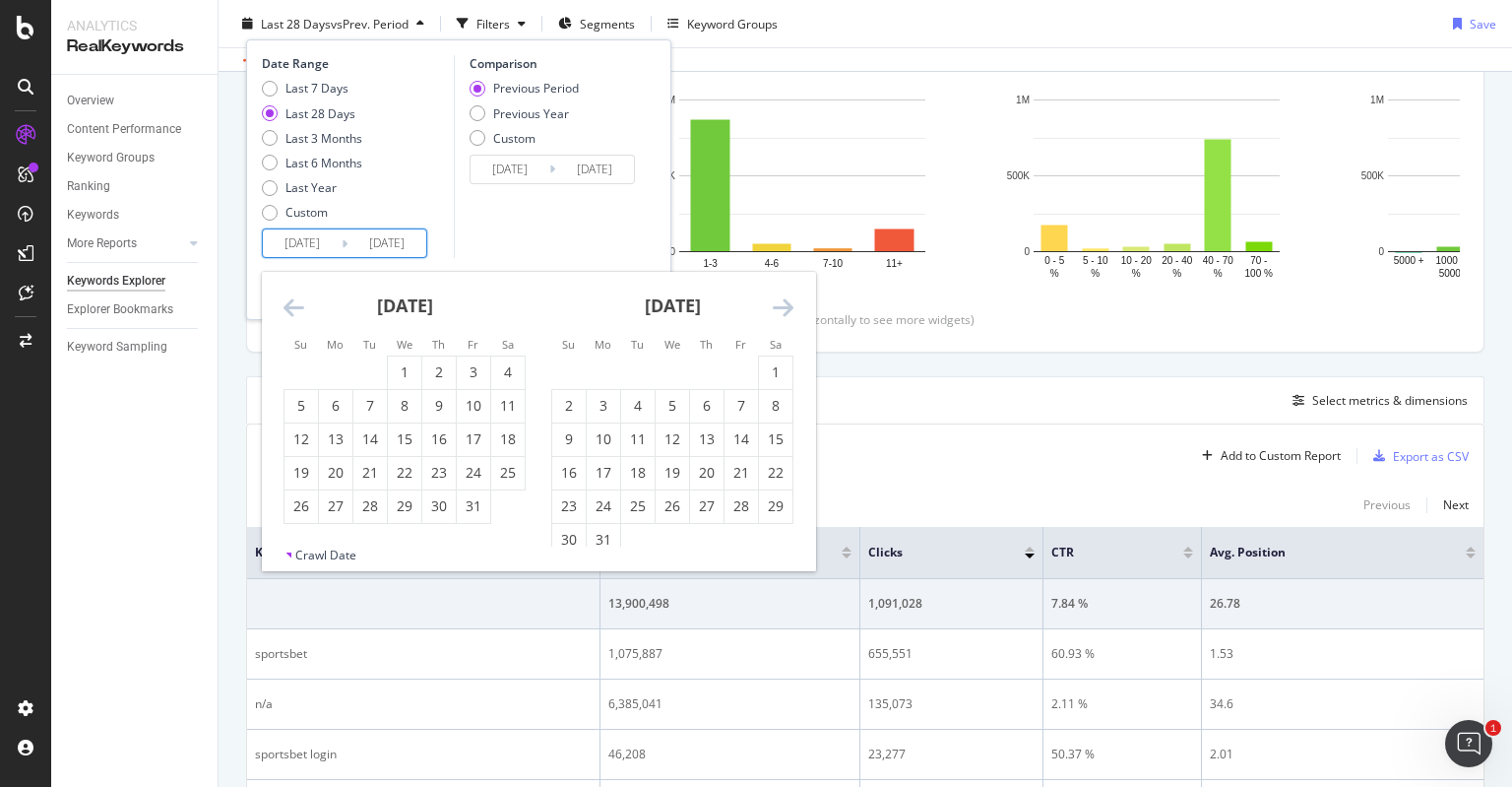 click at bounding box center [293, 307] 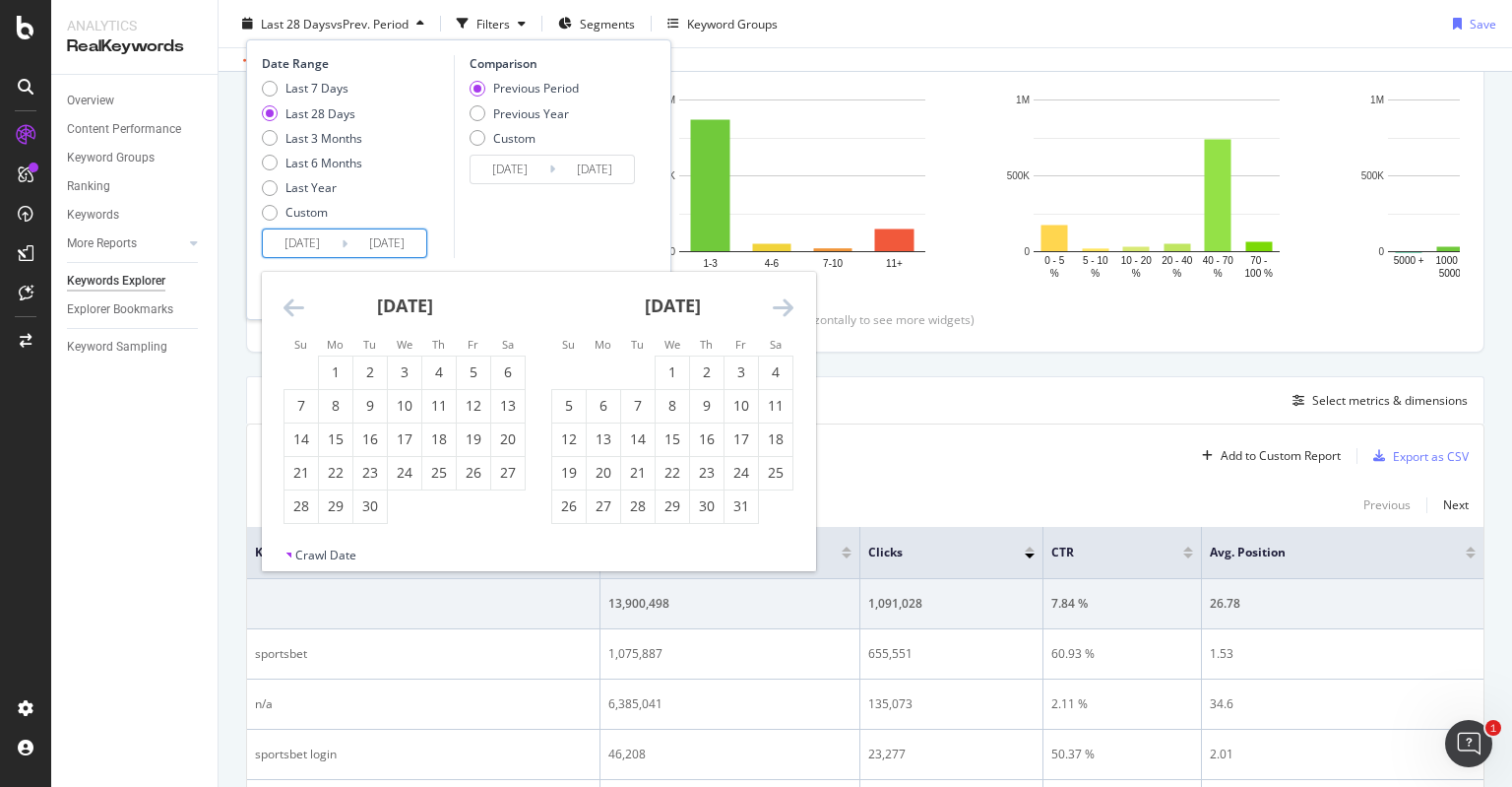 click at bounding box center [293, 307] 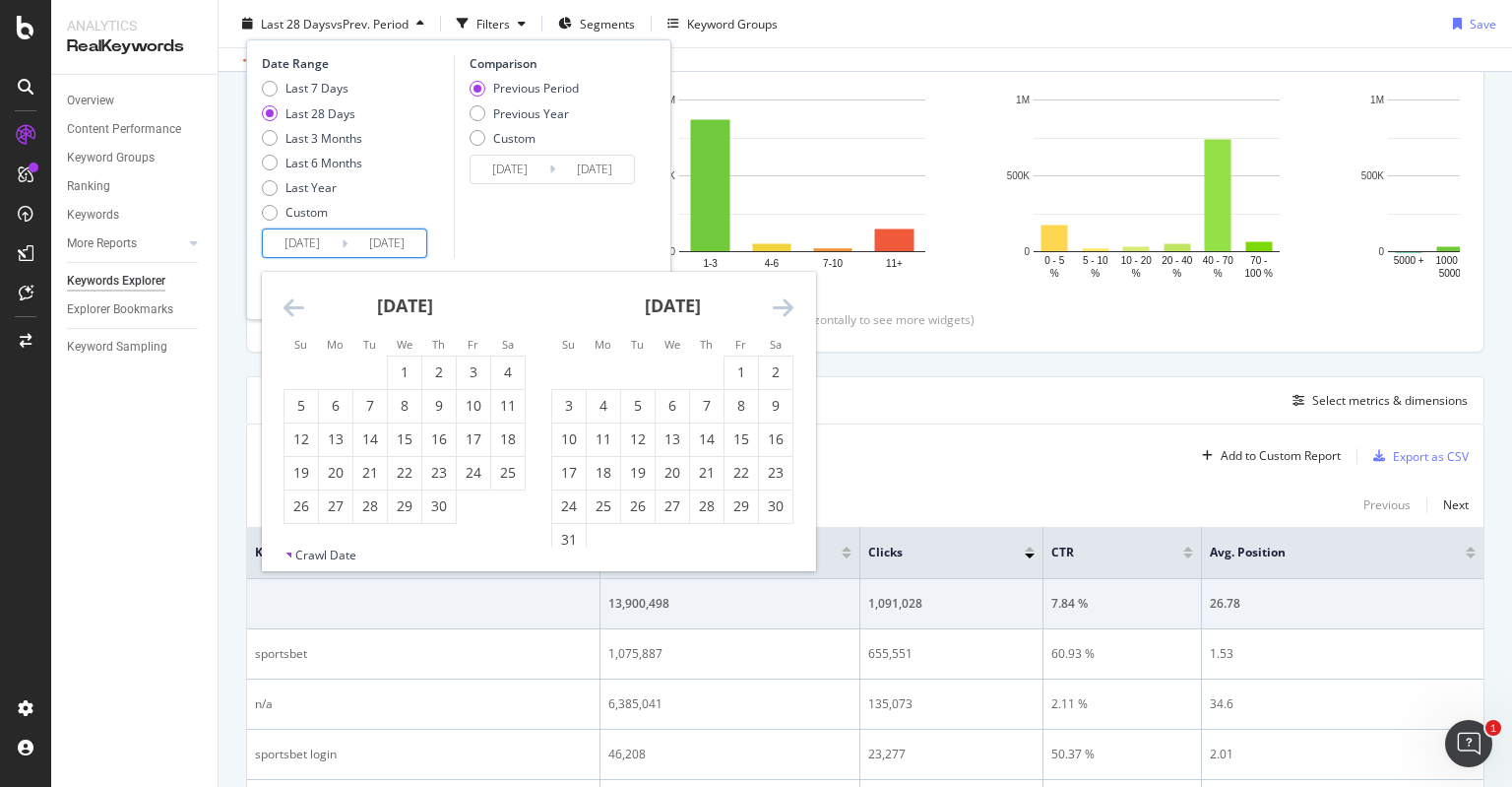click at bounding box center [293, 307] 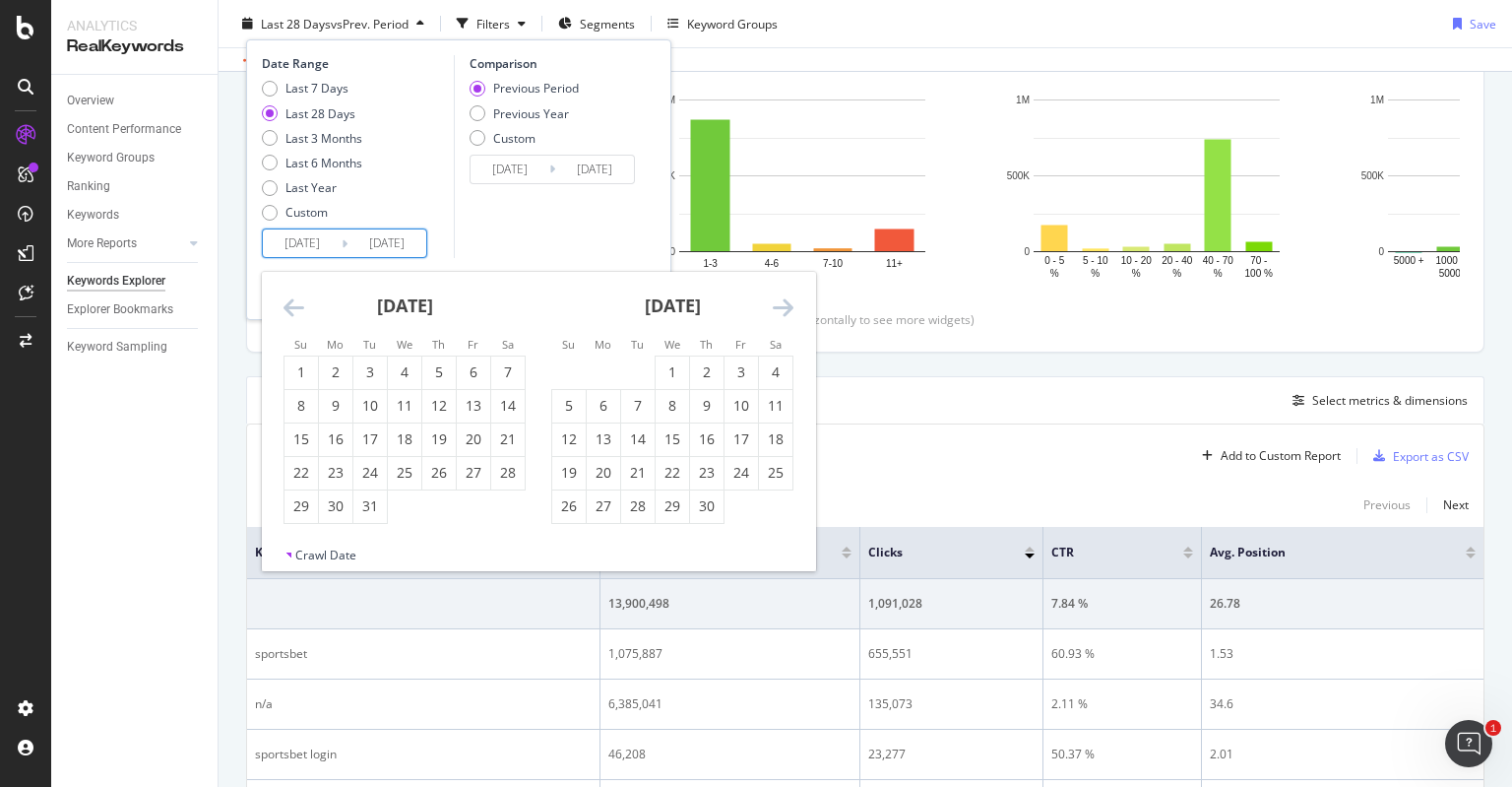 click at bounding box center [293, 307] 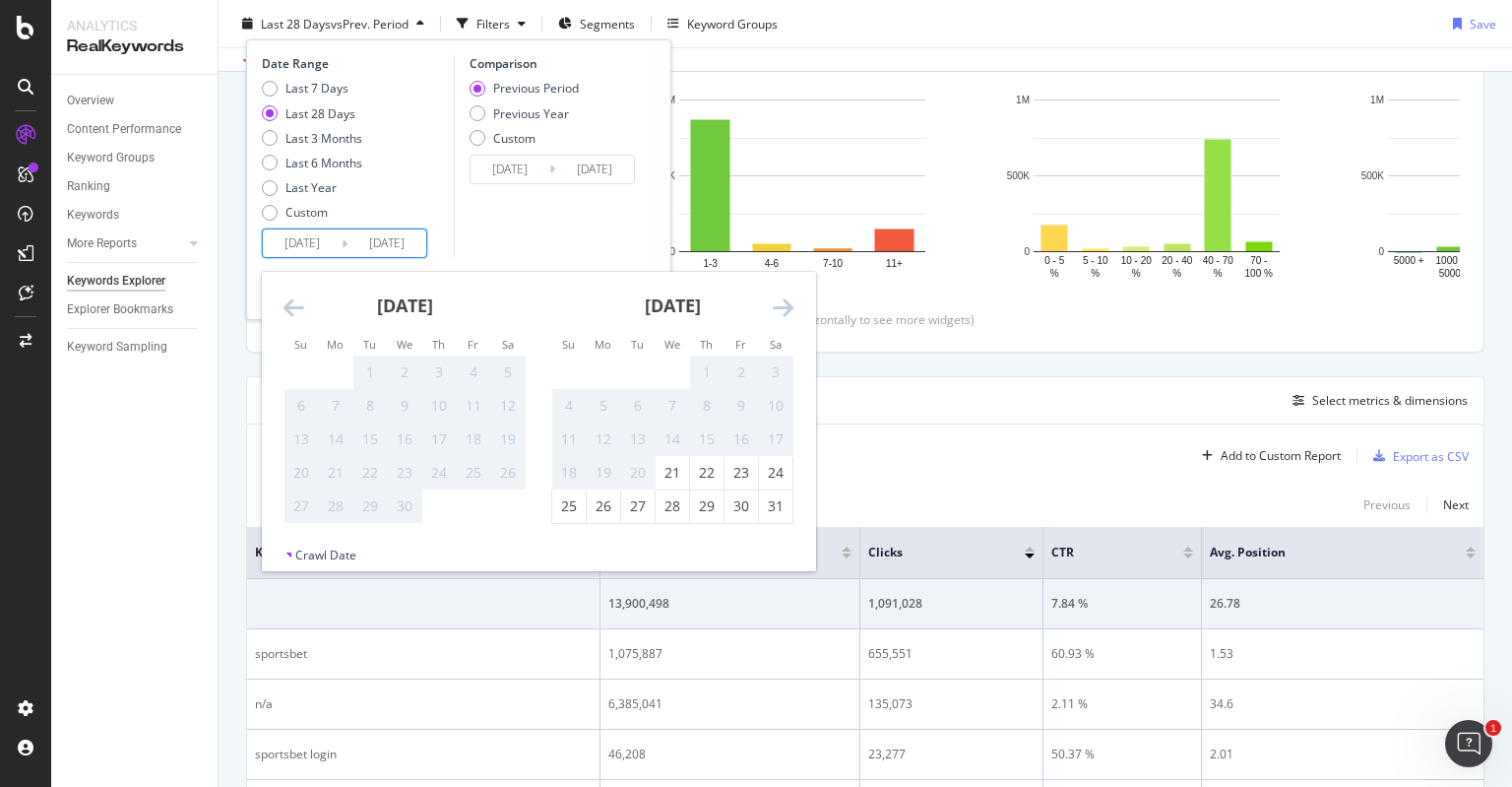 click at bounding box center (293, 307) 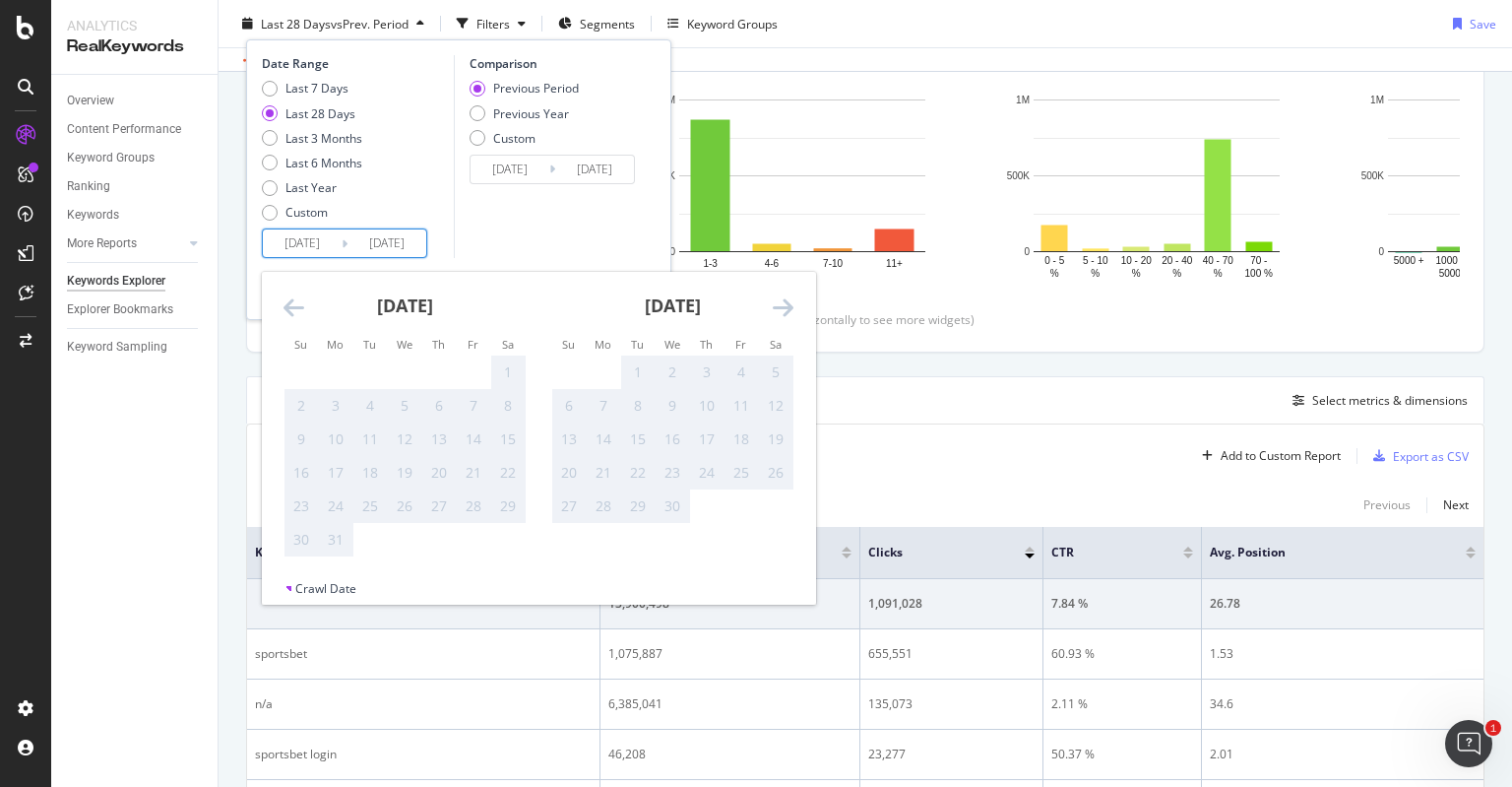 click at bounding box center [293, 307] 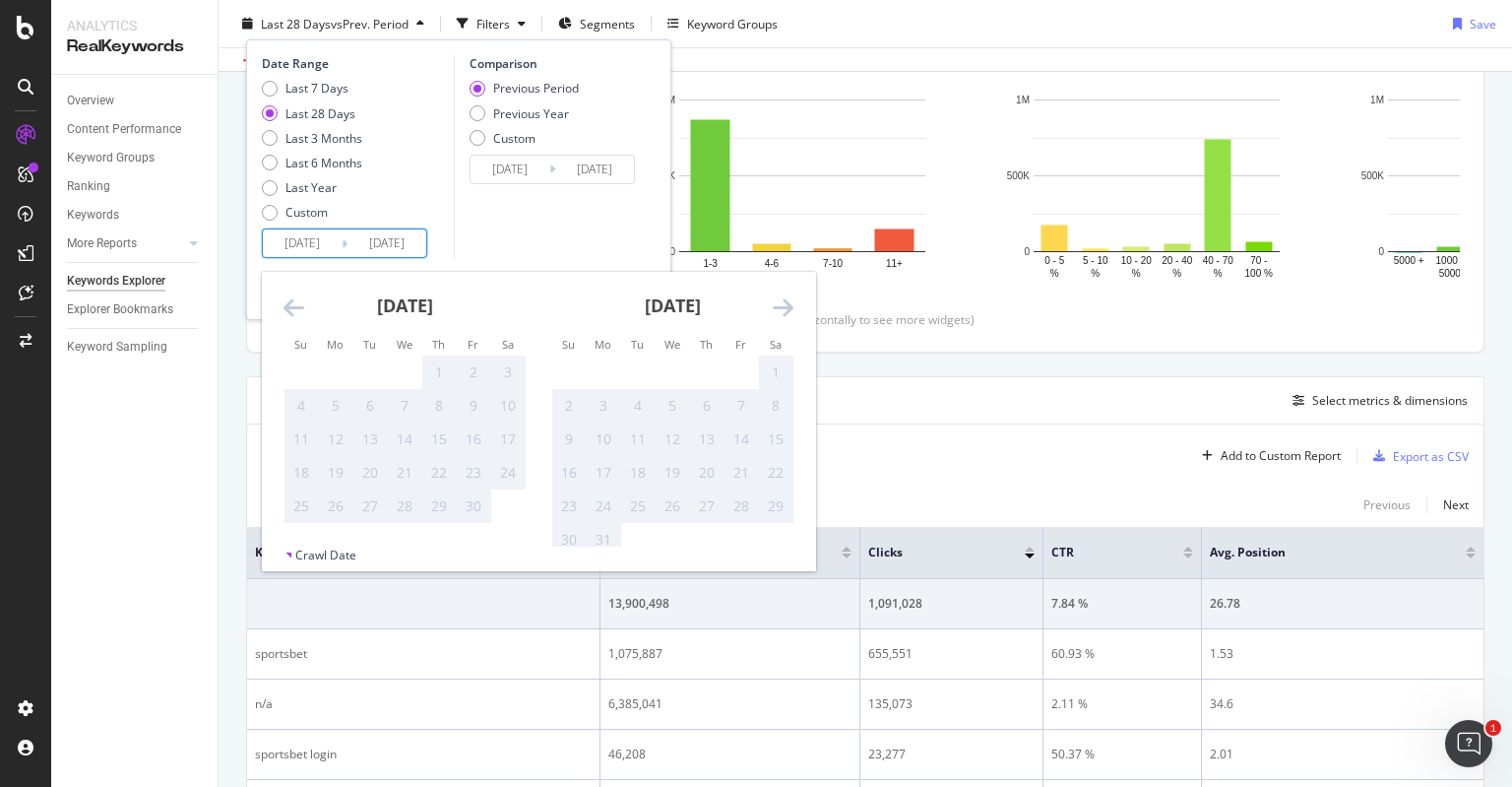 click on "May 2021 1 2 3 4 5 6 7 8 9 10 11 12 13 14 15 16 17 18 19 20 21 22 23 24 25 26 27 28 29 30 31" at bounding box center [672, 415] 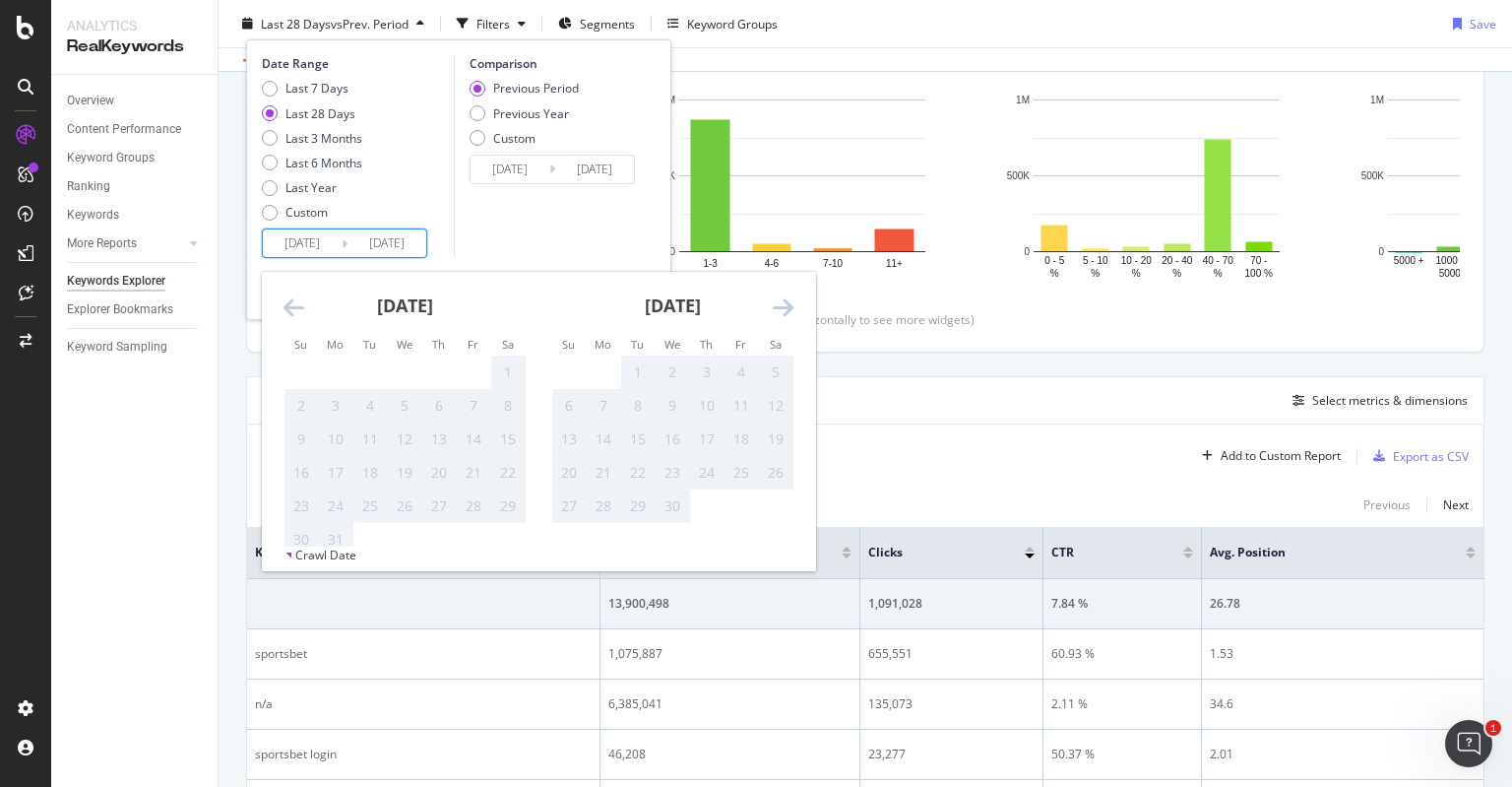 click at bounding box center (783, 307) 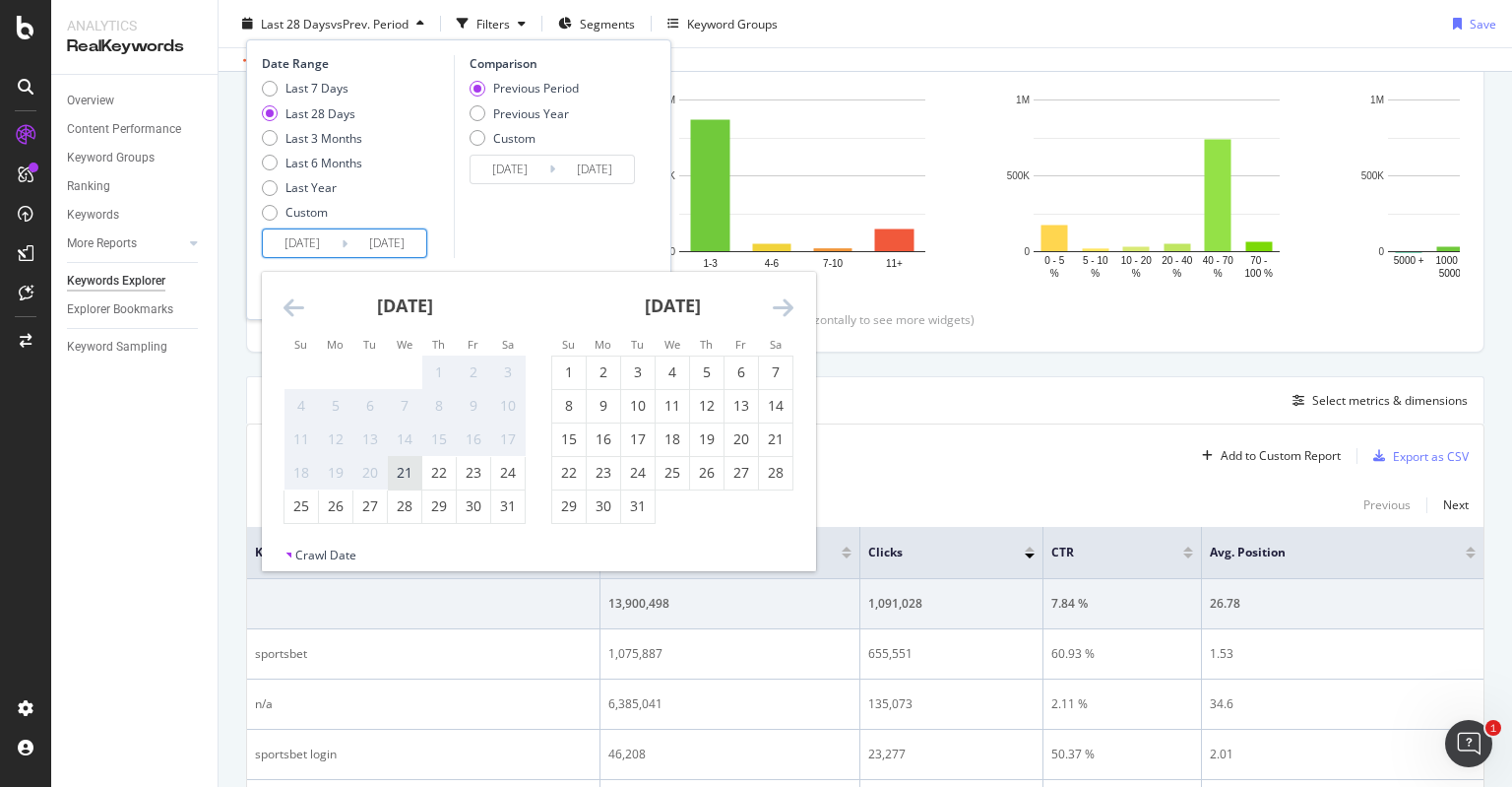click on "21" at bounding box center (405, 473) 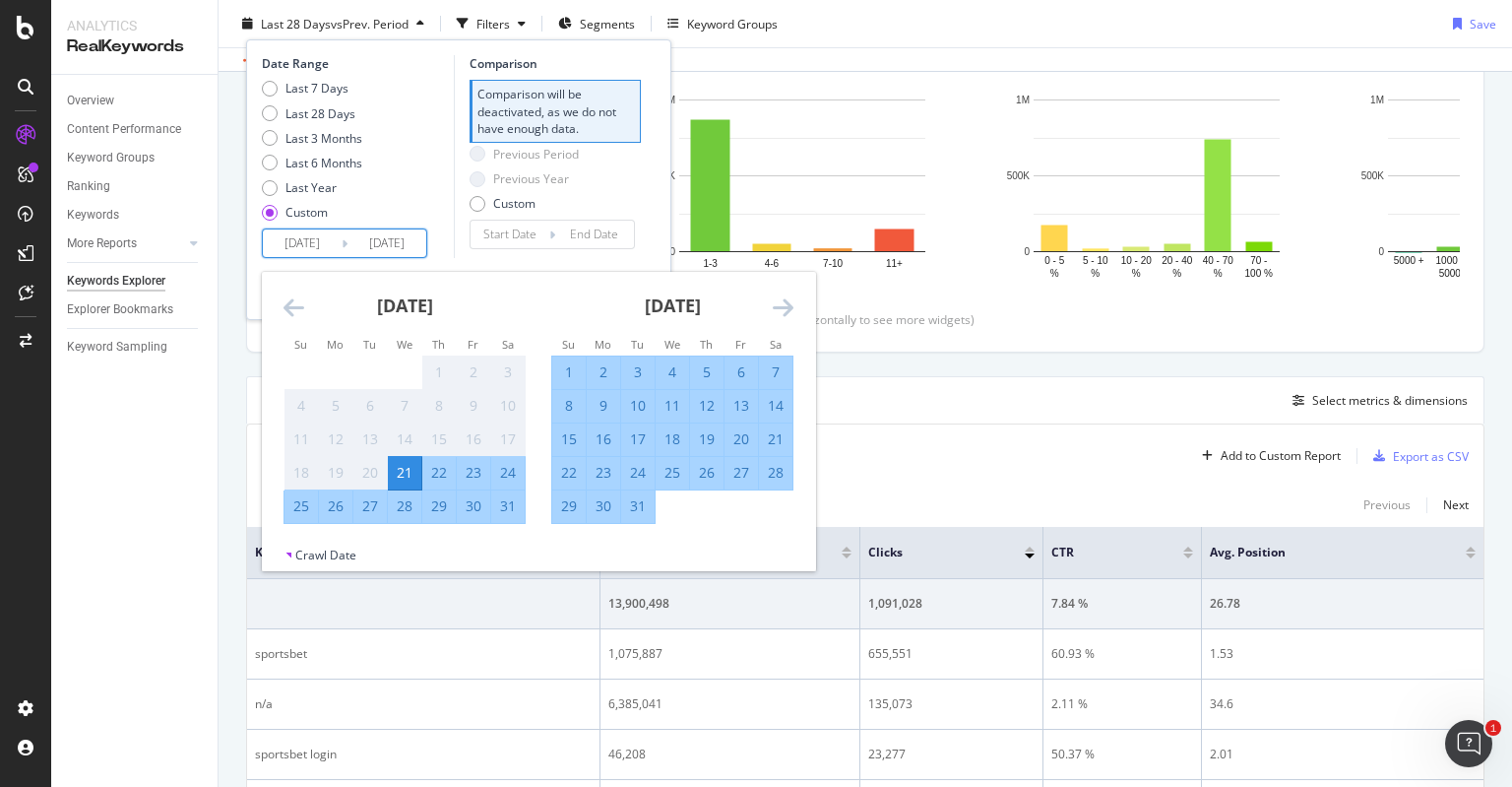 click at bounding box center (783, 307) 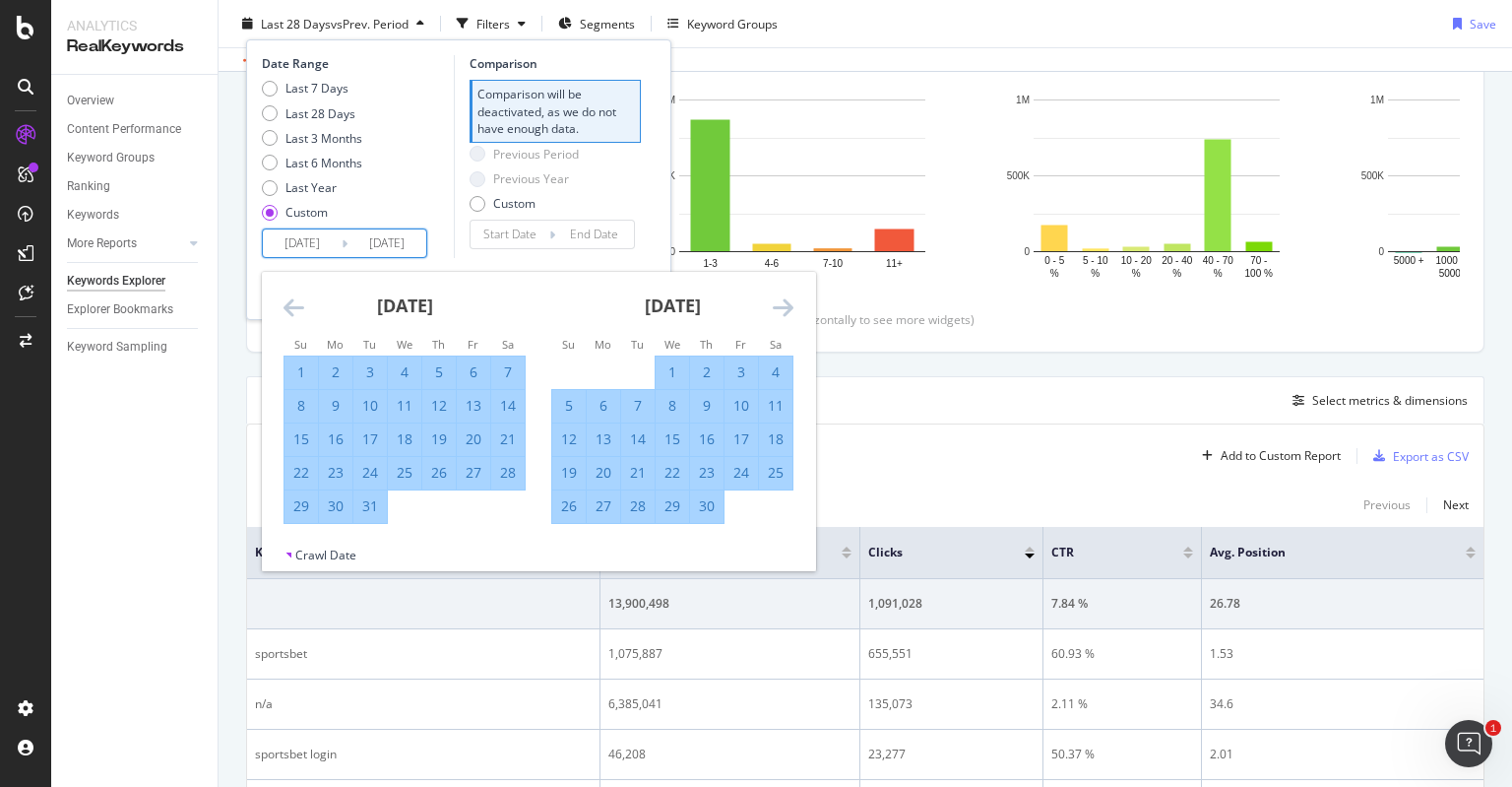 click at bounding box center (783, 307) 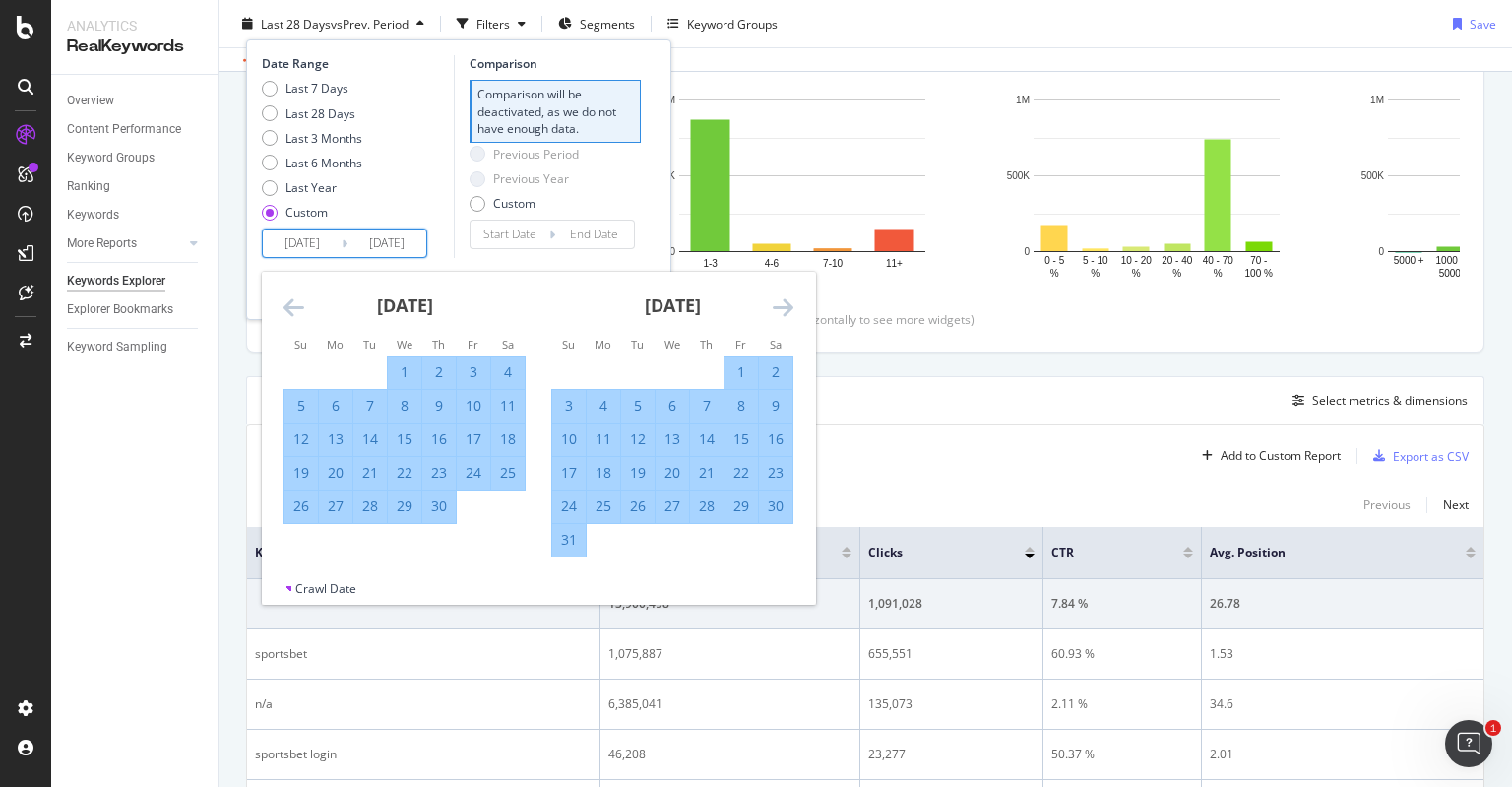 click at bounding box center [783, 307] 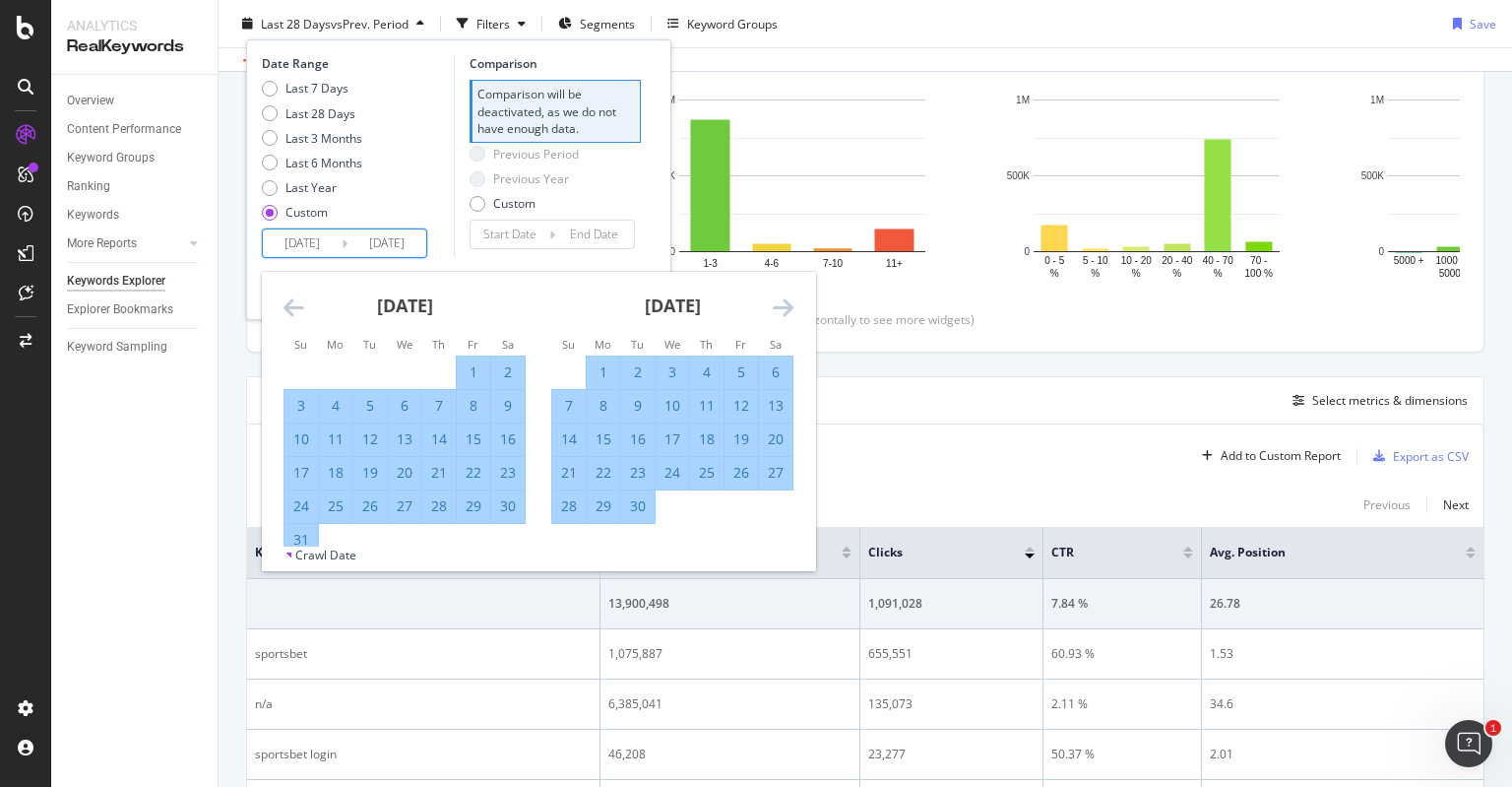 click at bounding box center [783, 307] 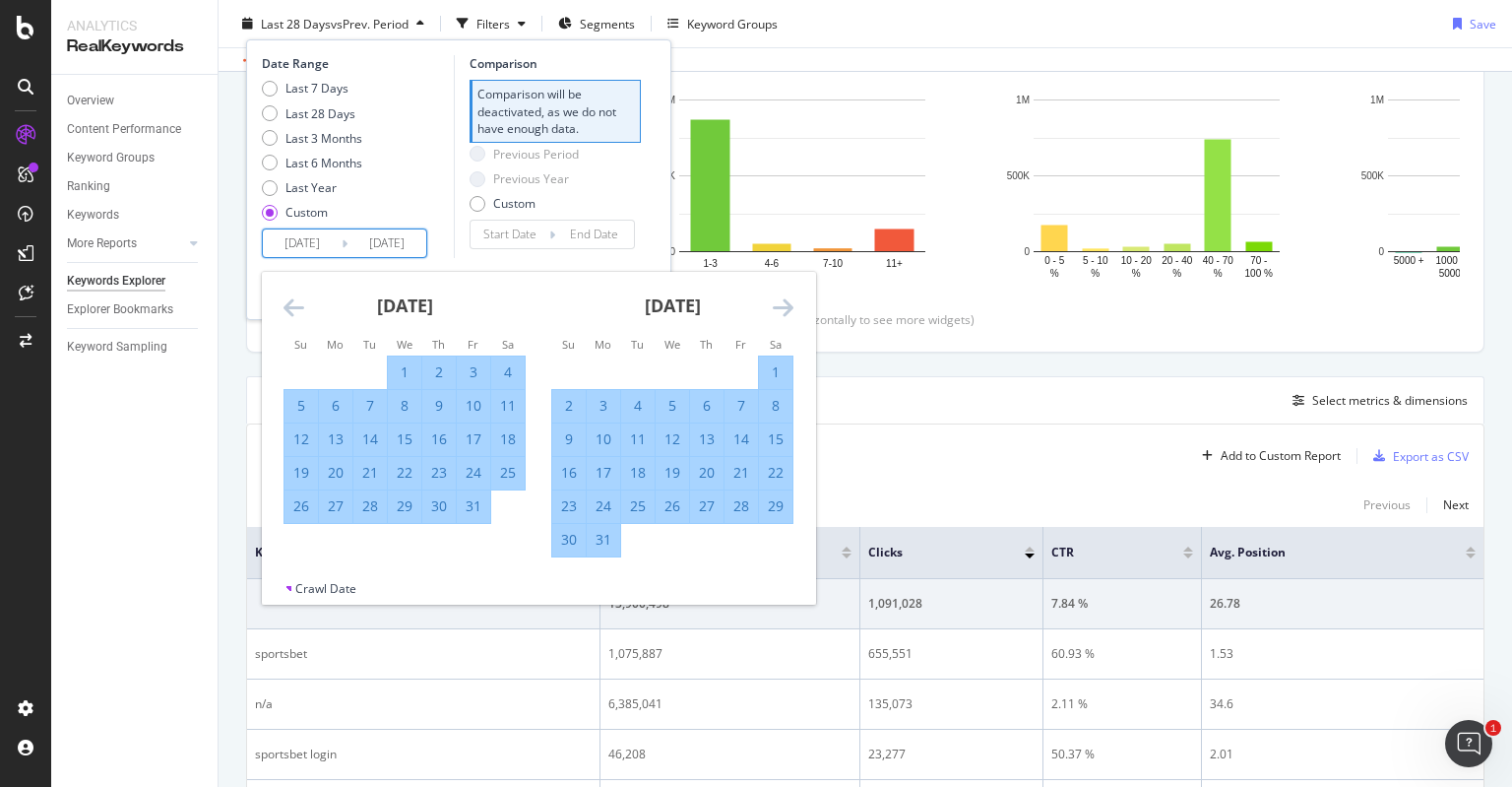 click at bounding box center [783, 307] 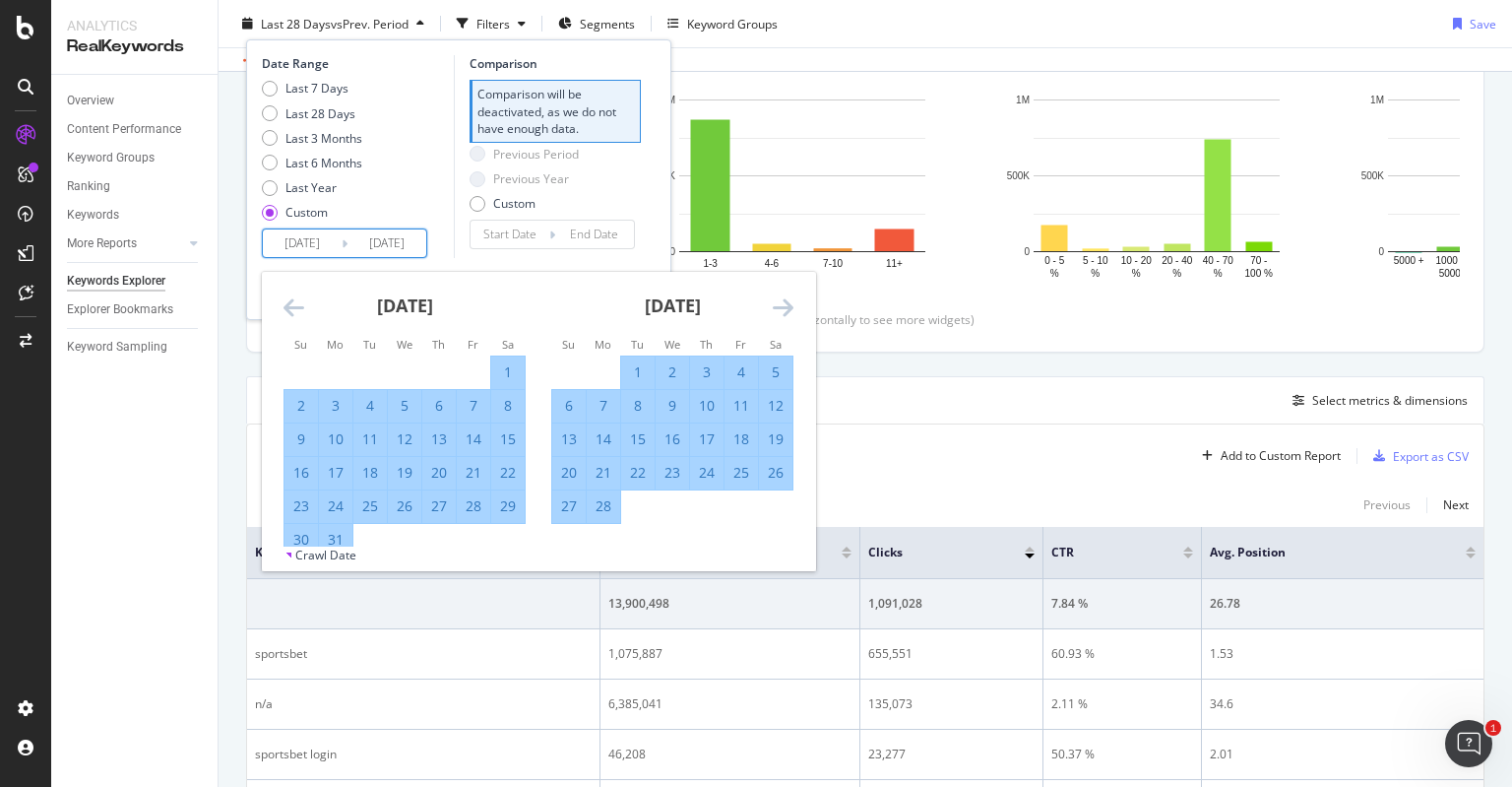 click at bounding box center (783, 307) 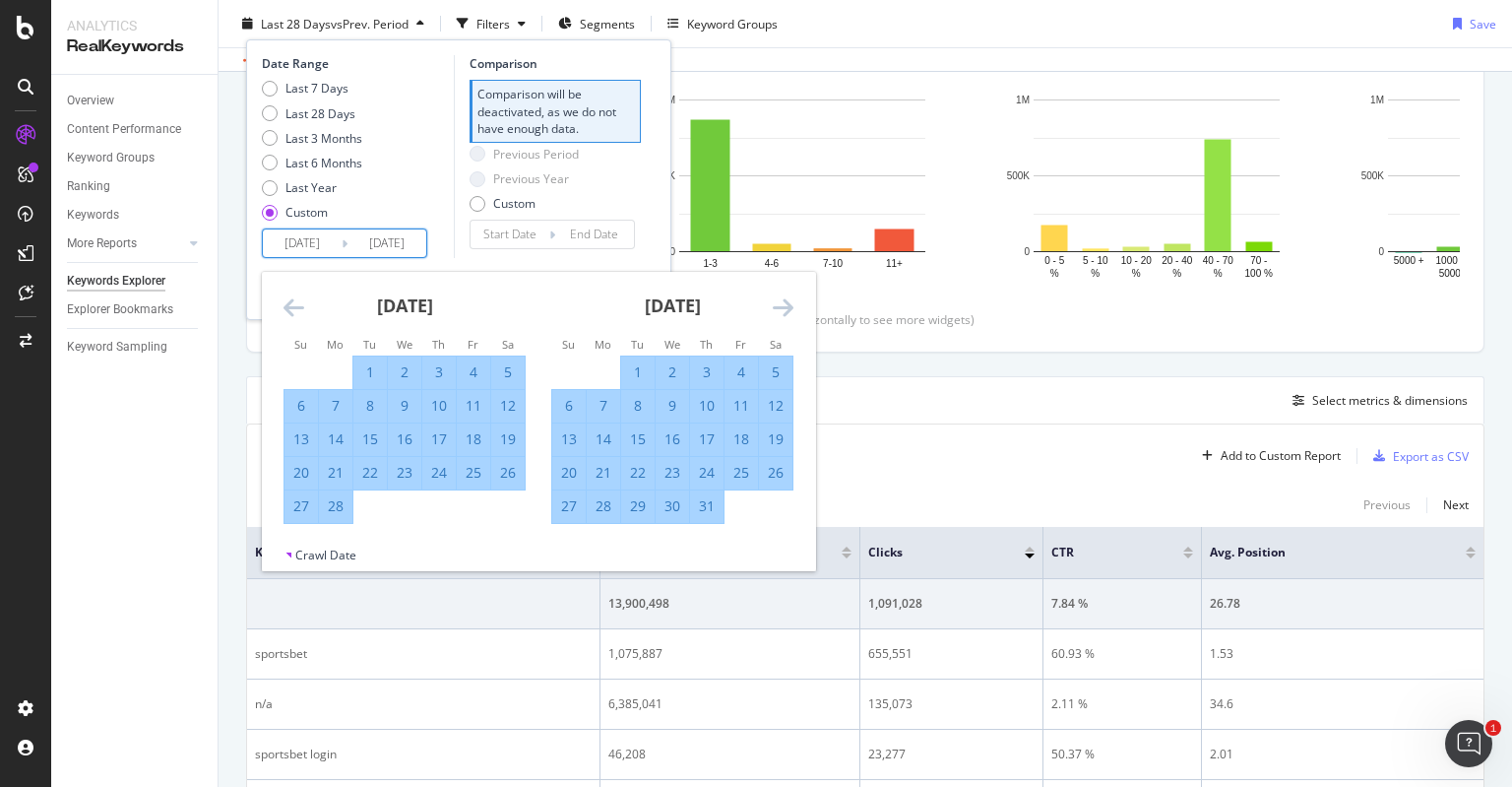 click at bounding box center (783, 307) 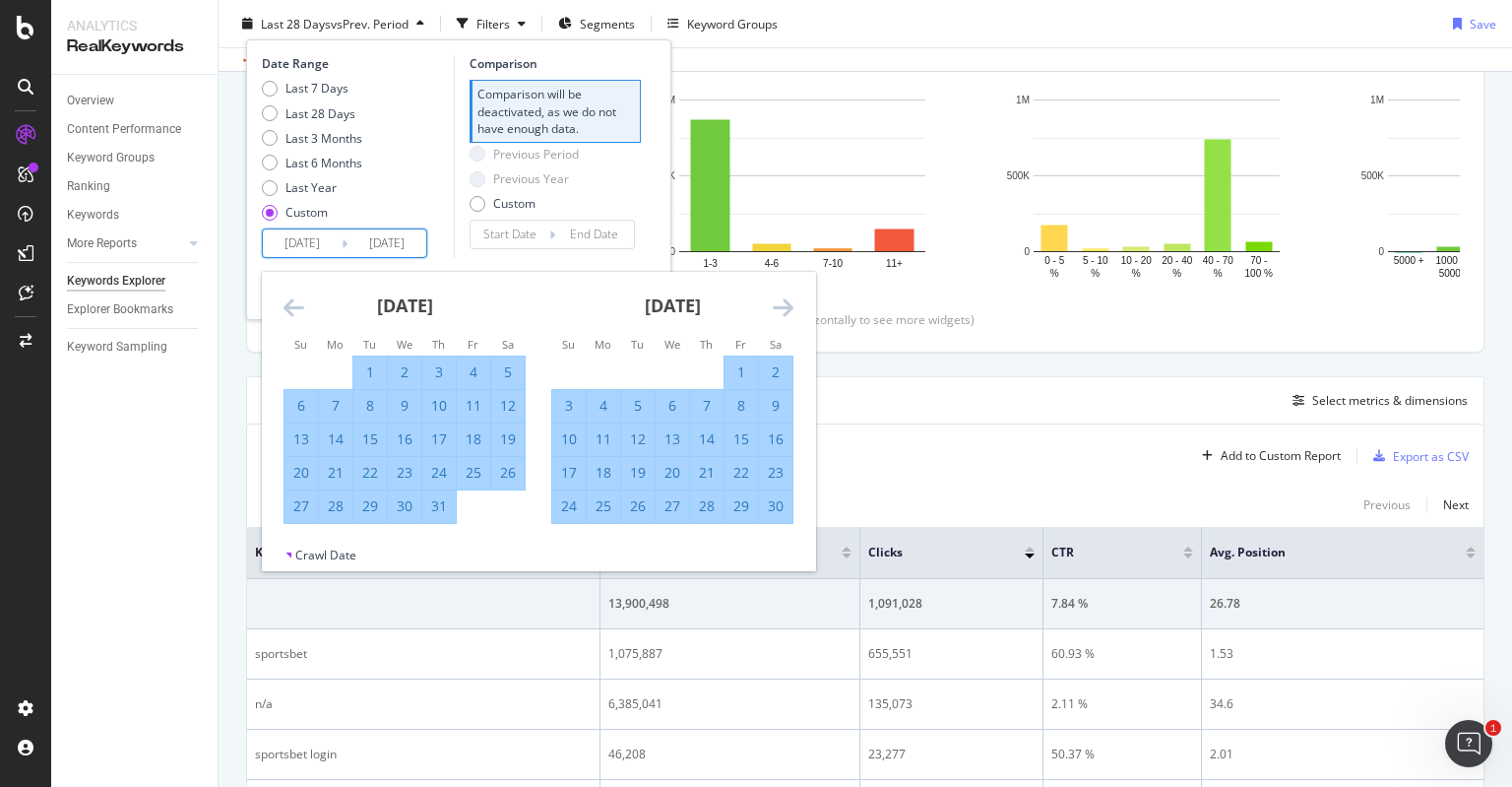 click on "Last 7 Days Last 28 Days Last 3 Months Last 6 Months Last Year Custom" at bounding box center (355, 154) 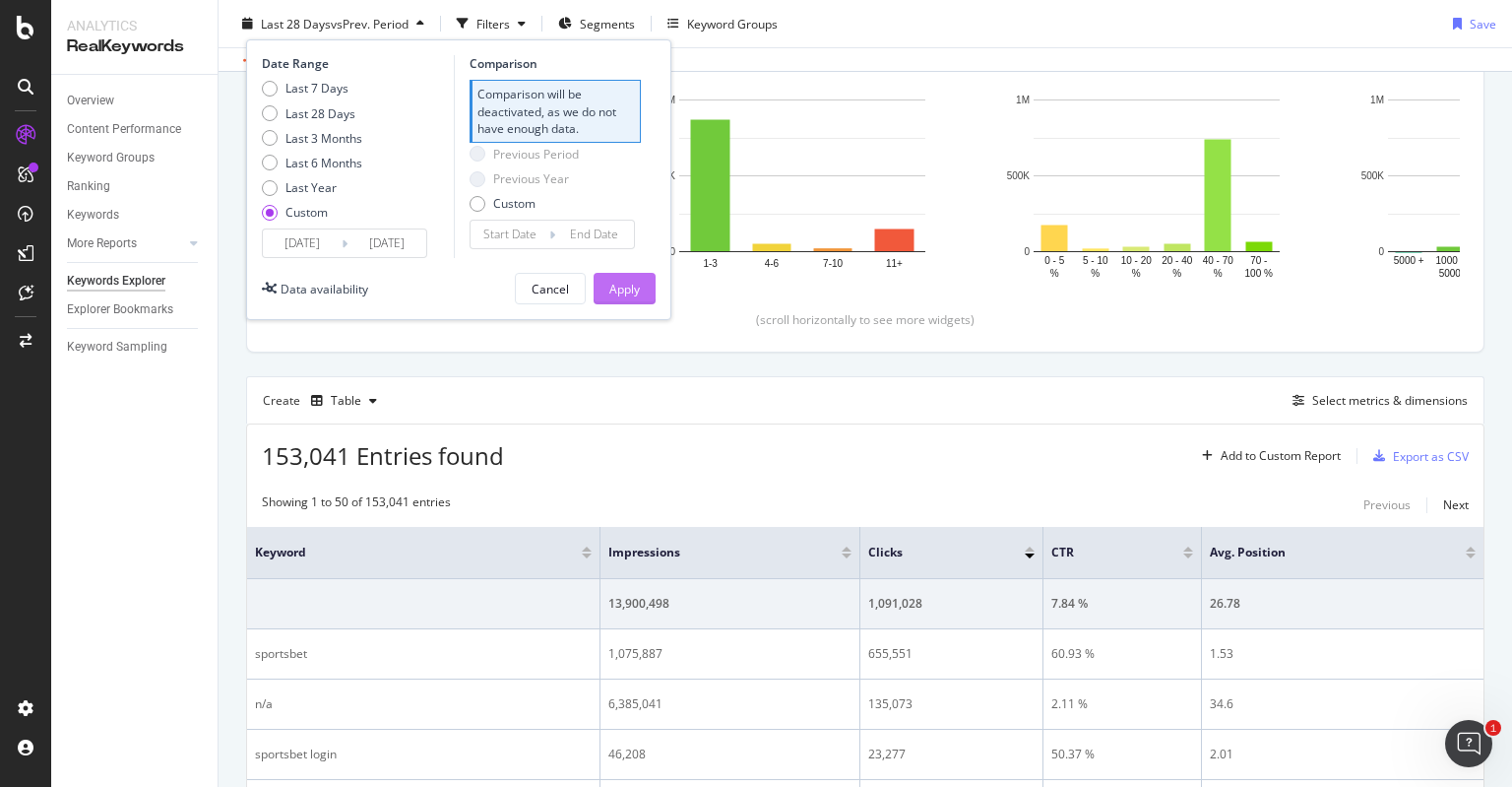 click on "Apply" at bounding box center [624, 289] 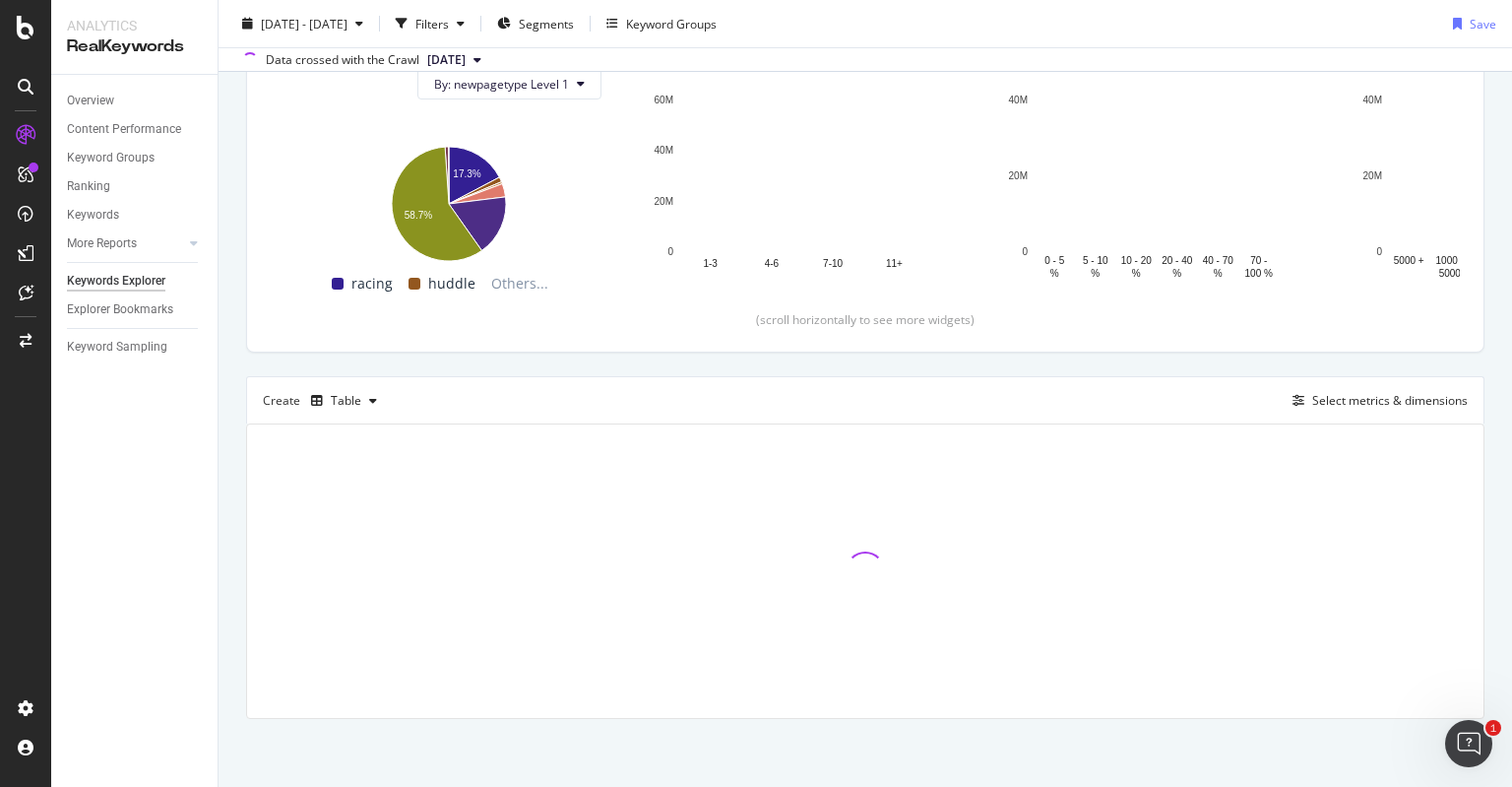 click on "By URL Top Charts Clicks By newpagetype Level 1 By: newpagetype Level 1 Hold CTRL while clicking to filter the report. 17.3% 58.7% newpagetype Level 1 Clicks racing 11,119,742 huddle 907,272 sport 34,615 results 372,456 others 2,432,365 betting 11,056,203 specials 63,503 home 37,794,242 events 589,891 0.2% racing huddle Others... Clicks By Average Position Hold CTRL while clicking to filter the report. 1-3 4-6 7-10 11+ 0 20M 40M 60M Avg. Position Clicks 1-3 54,714,632 4-6 2,741,814 7-10 1,852,823 11+ 5,061,020 60M Clicks By CTR Hold CTRL while clicking to filter the report. 0 - 5 % 5 - 10 % 10 - 20 % 20 - 40 % 40 - 70 % 70 - 100 % 0 20M 40M CTR Clicks 0 - 5 % 6,922,651 5 - 10 % 9,554,211 10 - 20 % 2,901,309 20 - 40 % 5,528,052 40 - 70 % 38,488,723 70 - 100 % 975,343 40M Clicks By Content Size Hold CTRL while clicking to filter the report. 5000 + 1000 - 5000 500 - 1000 250 - 500 100 - 250 0 - 100 0 20M 40M No. of Words (Content) Clicks 5000 + 310 1000 - 5000 789,822 500 - 1000 38,410,643 250 - 500 1,246,172 1" at bounding box center [865, 336] 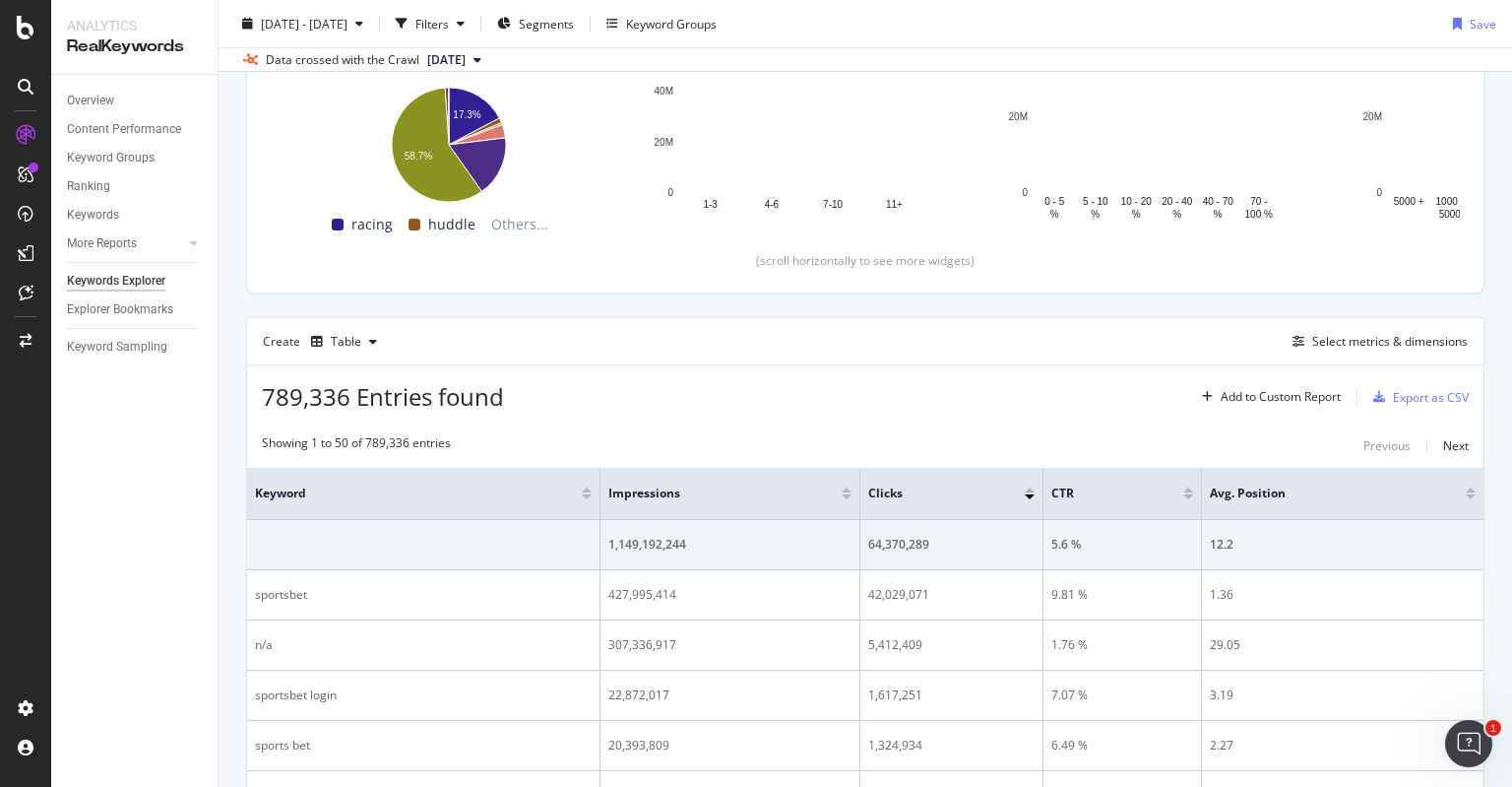 scroll, scrollTop: 0, scrollLeft: 0, axis: both 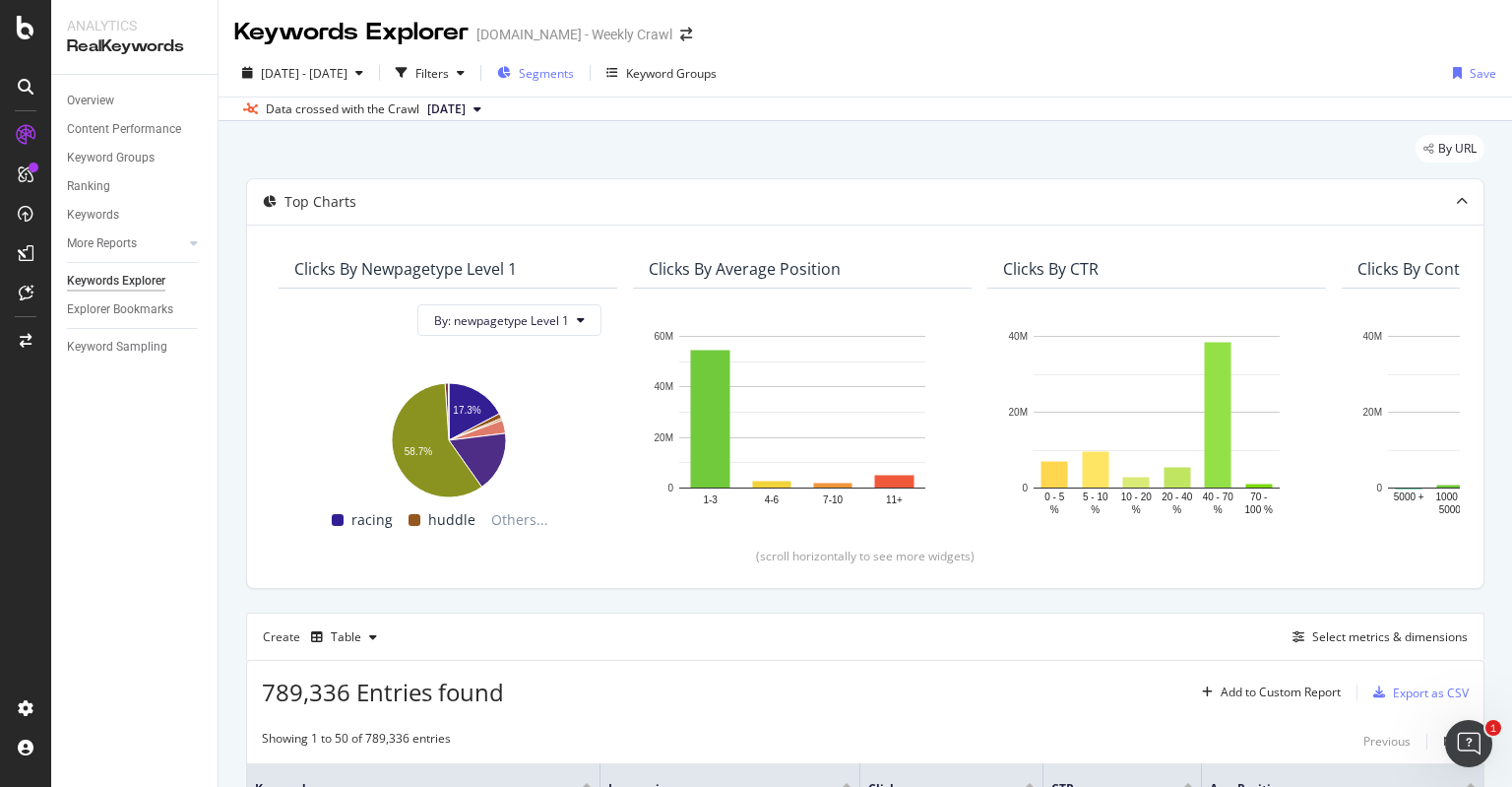click on "Segments" at bounding box center [546, 73] 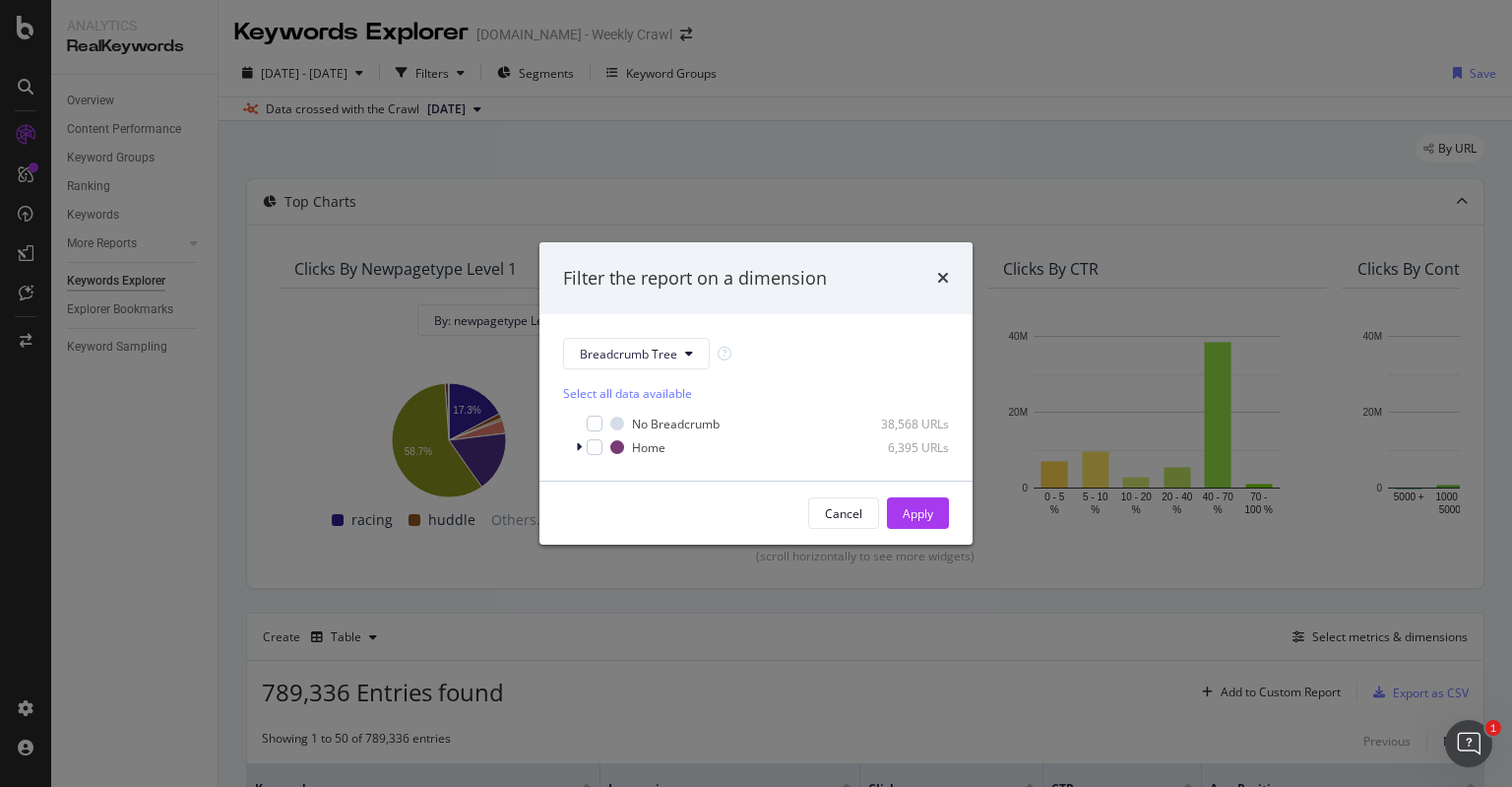 click on "Filter the report on a dimension Breadcrumb Tree Select all data available No Breadcrumb 38,568   URLs Home 6,395   URLs Cancel Apply" at bounding box center (756, 393) 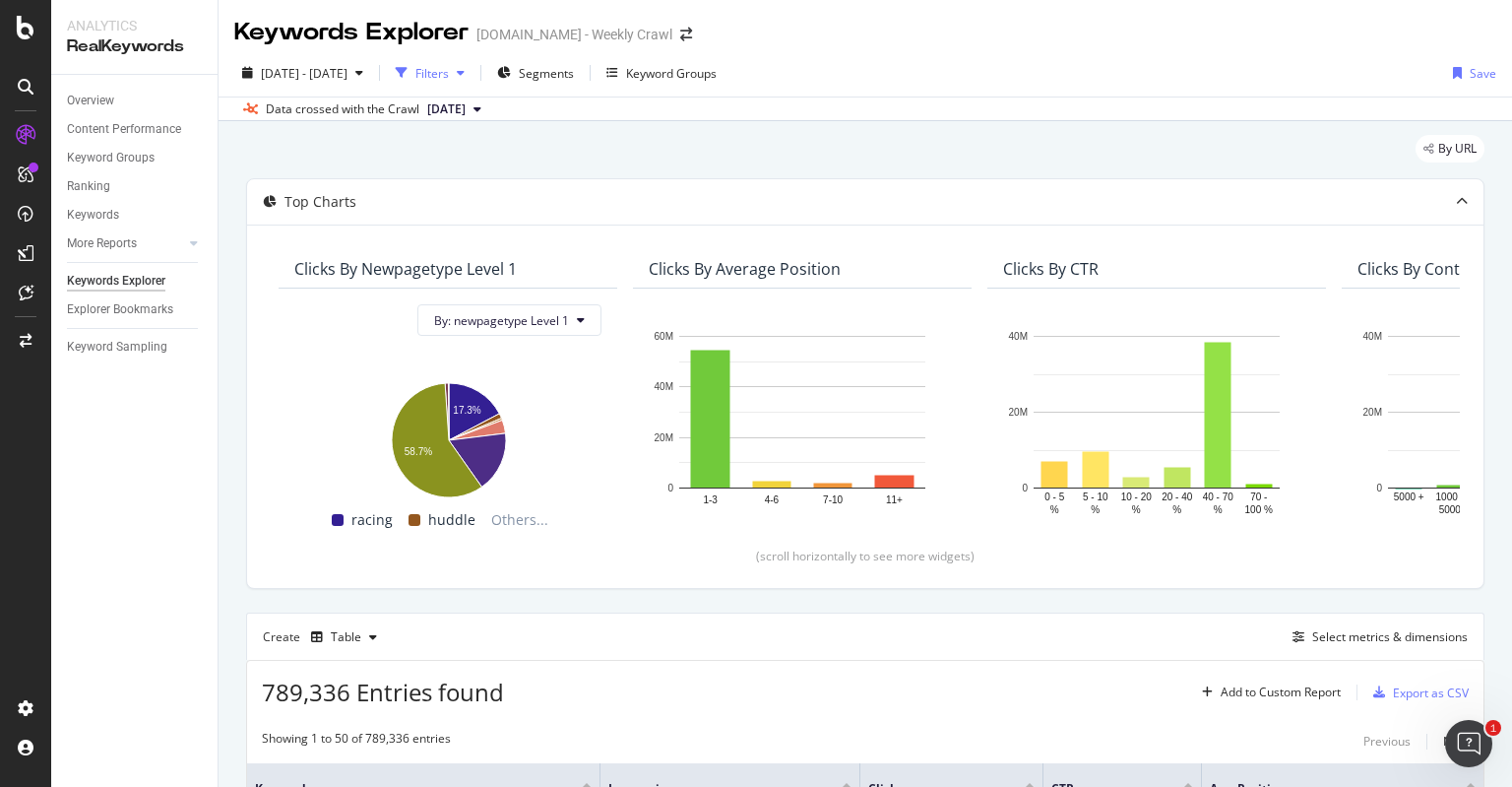 click at bounding box center [461, 73] 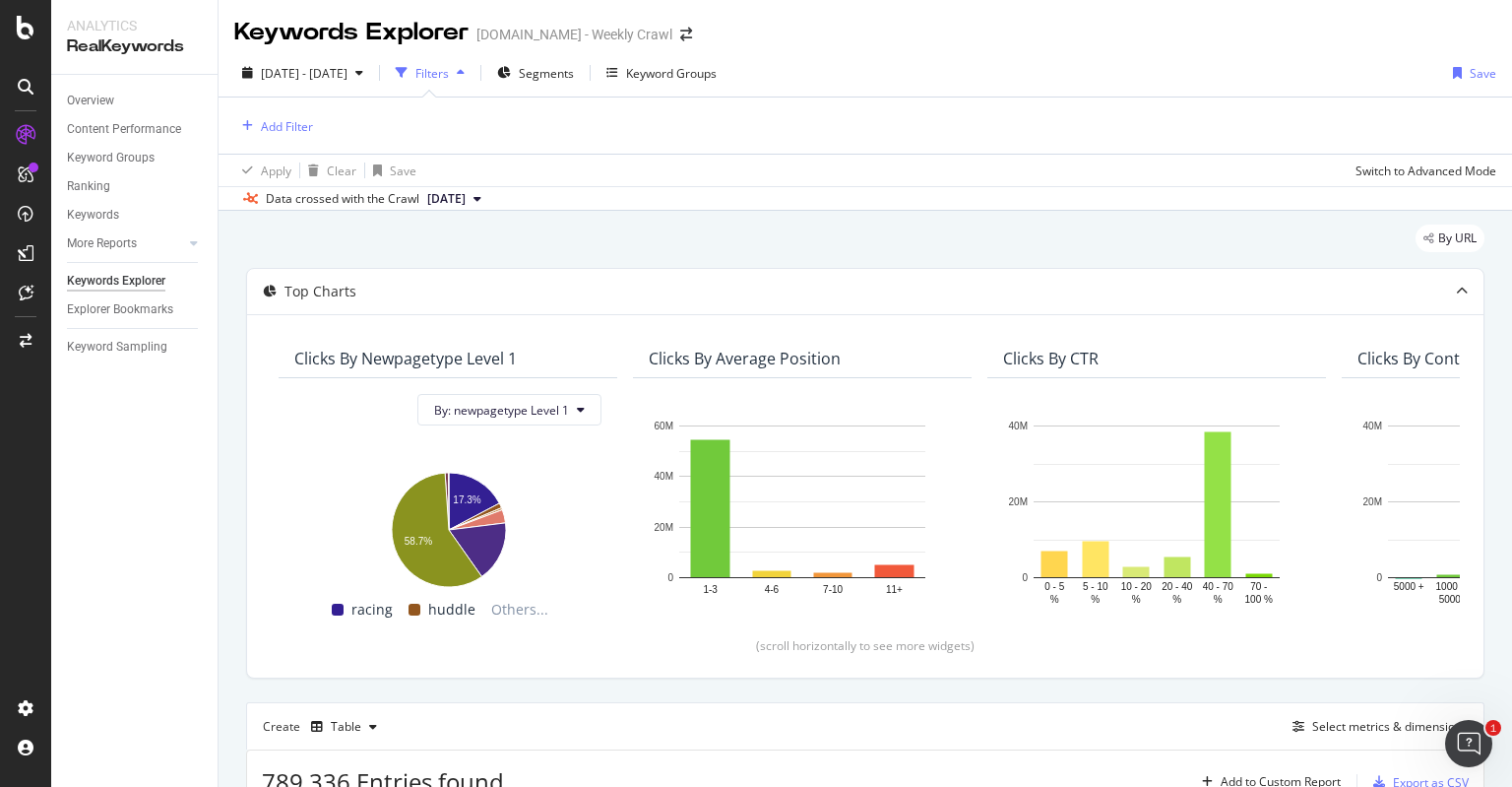 click at bounding box center (461, 73) 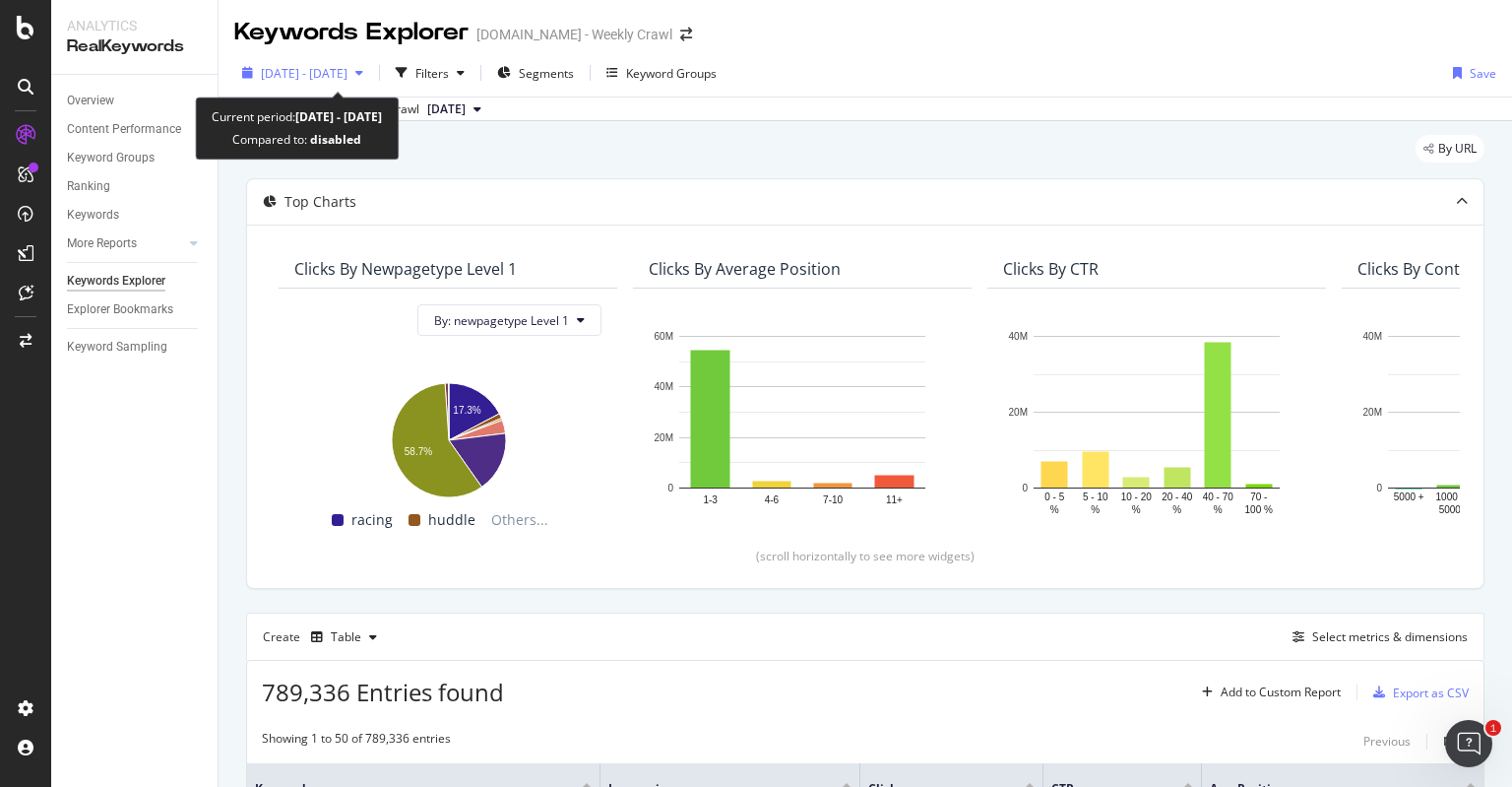 click on "2021 Jul. 21st - 2025 Jul. 18th" at bounding box center [302, 73] 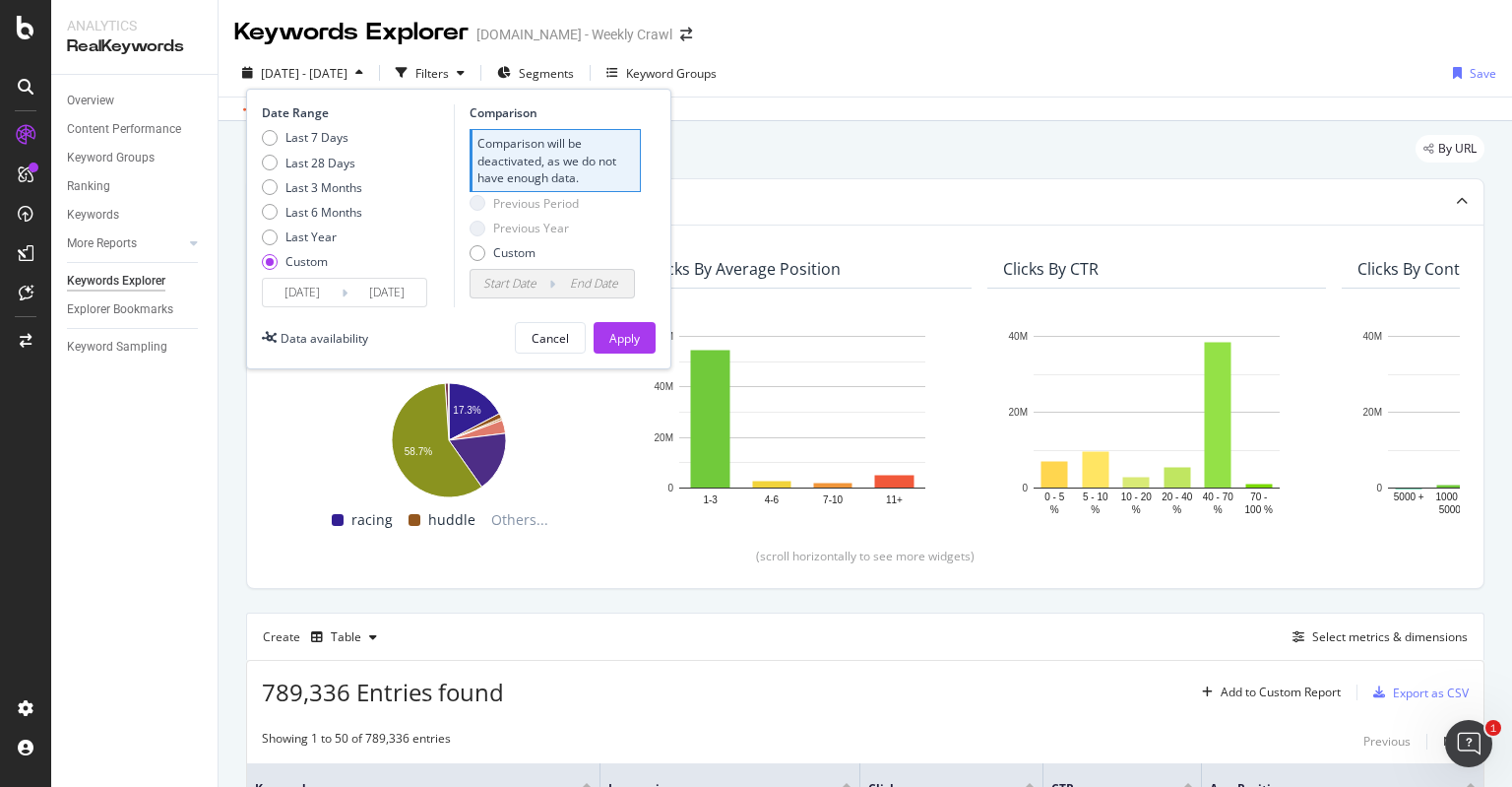 click on "By URL" at bounding box center [865, 157] 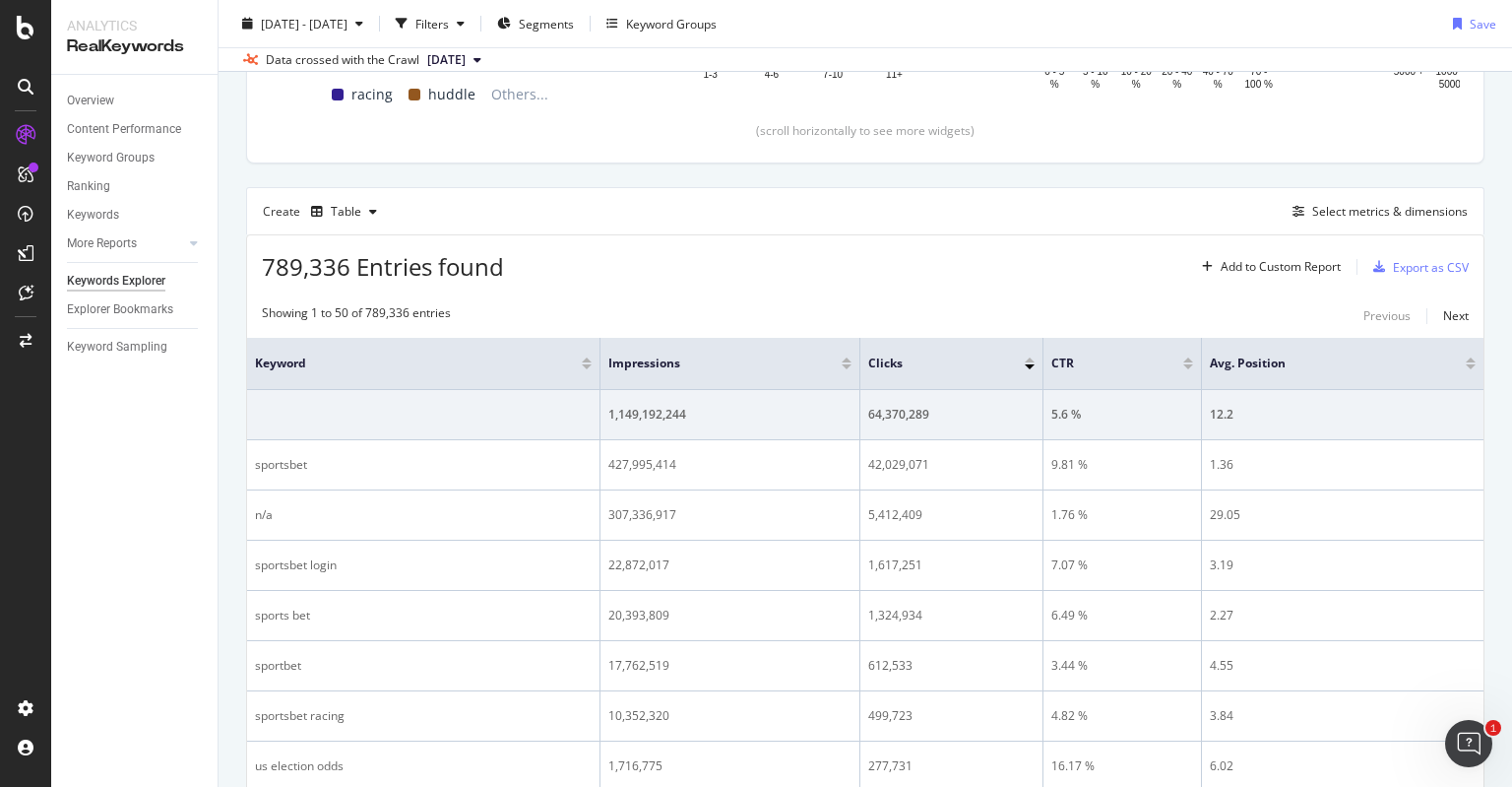 scroll, scrollTop: 477, scrollLeft: 0, axis: vertical 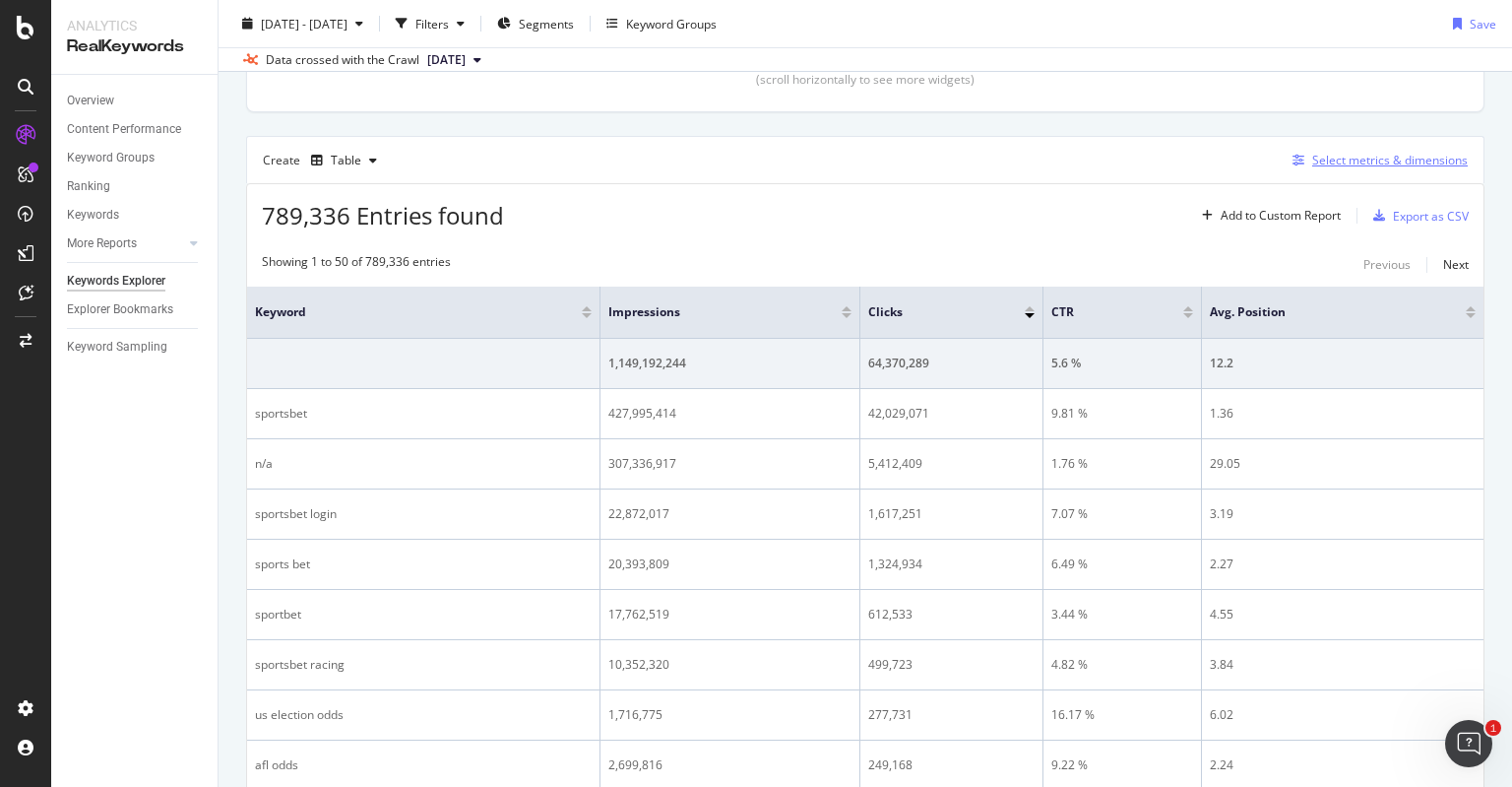 click on "Select metrics & dimensions" at bounding box center (1390, 160) 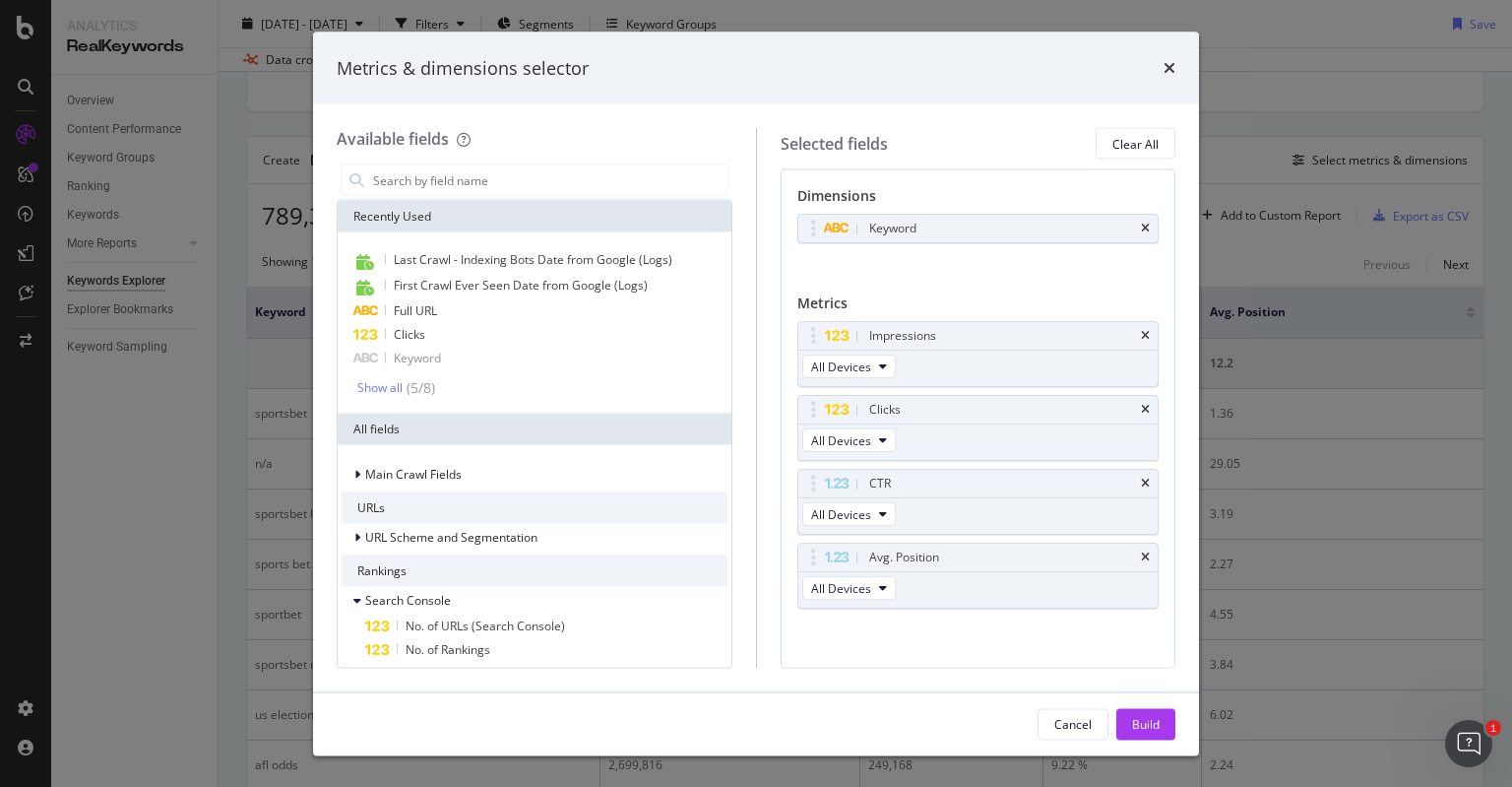click on "Metrics & dimensions selector" at bounding box center [756, 68] 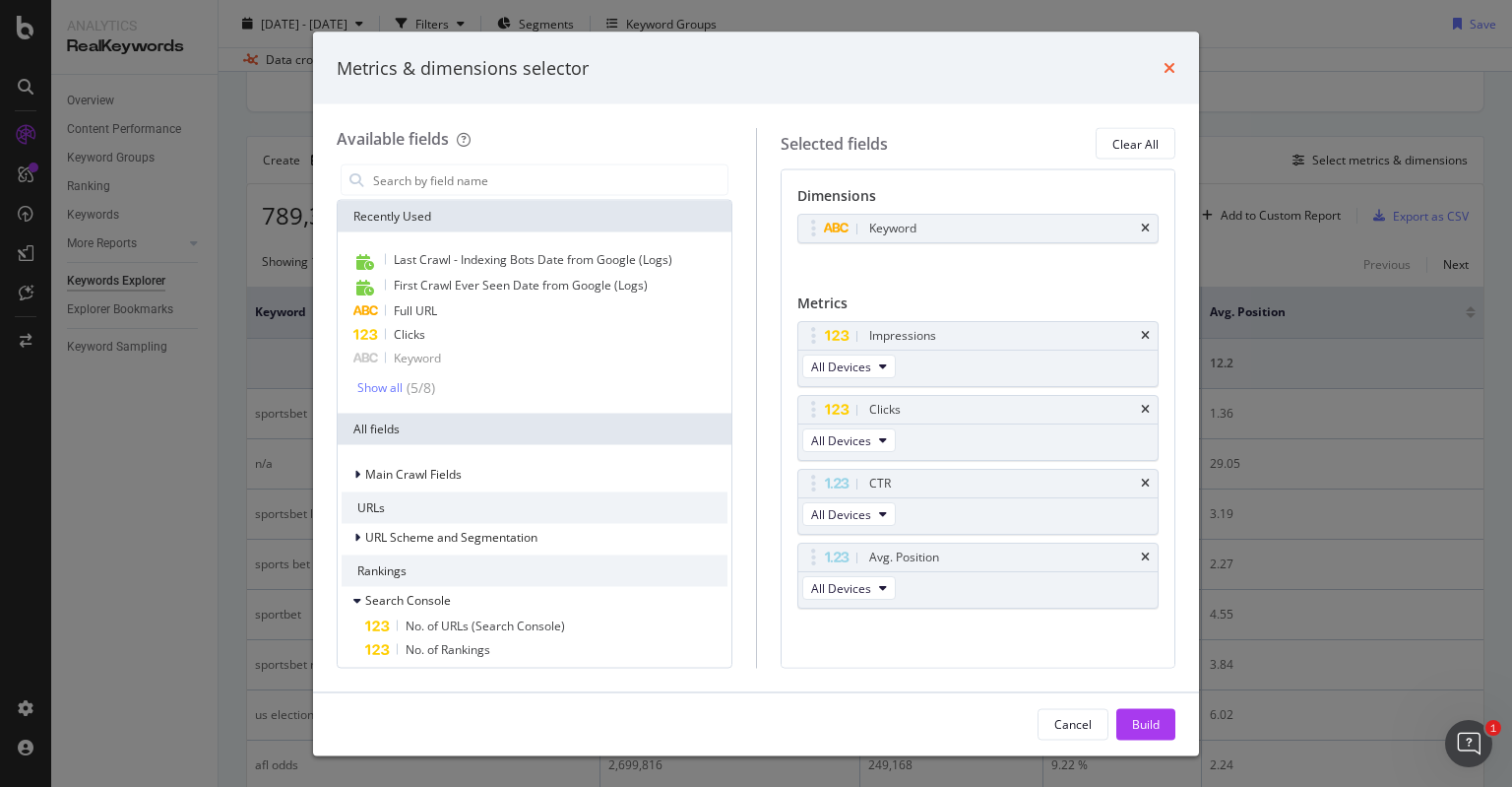 click at bounding box center [1169, 68] 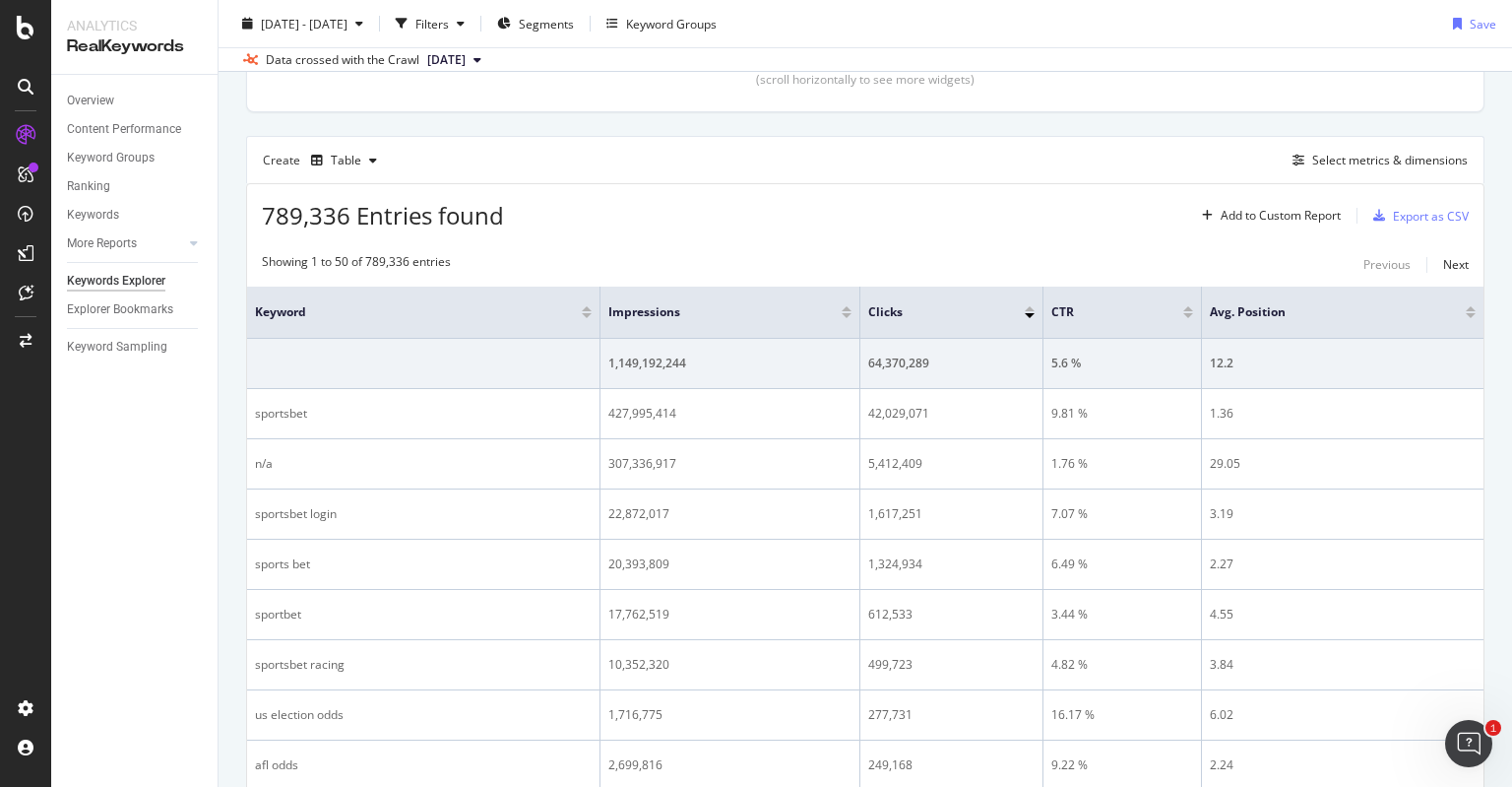 click on "789,336 Entries found Add to Custom Report Export as CSV" at bounding box center (865, 208) 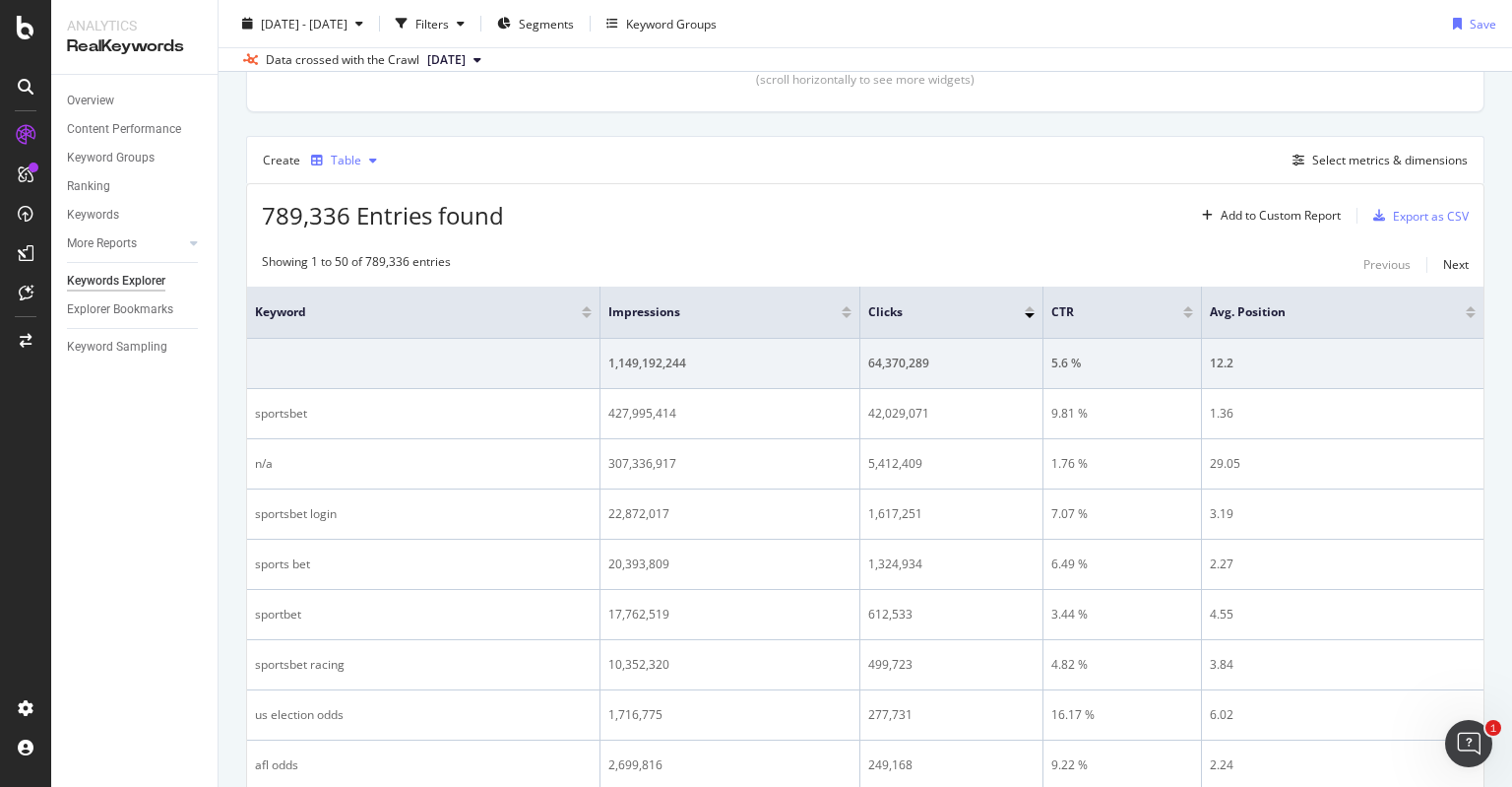 click on "Table" at bounding box center [346, 161] 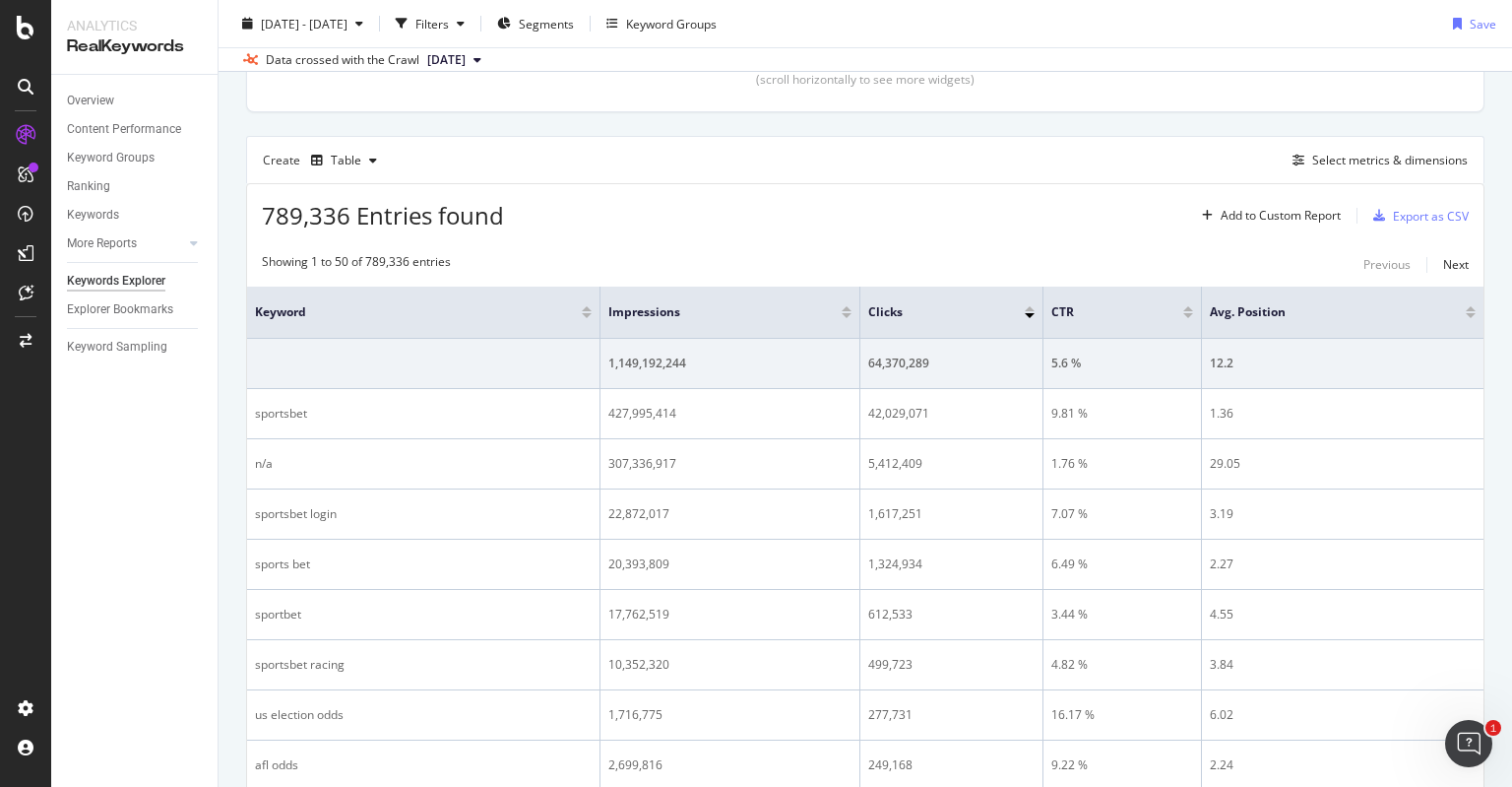 click on "Create   Table Select metrics & dimensions" at bounding box center (865, 160) 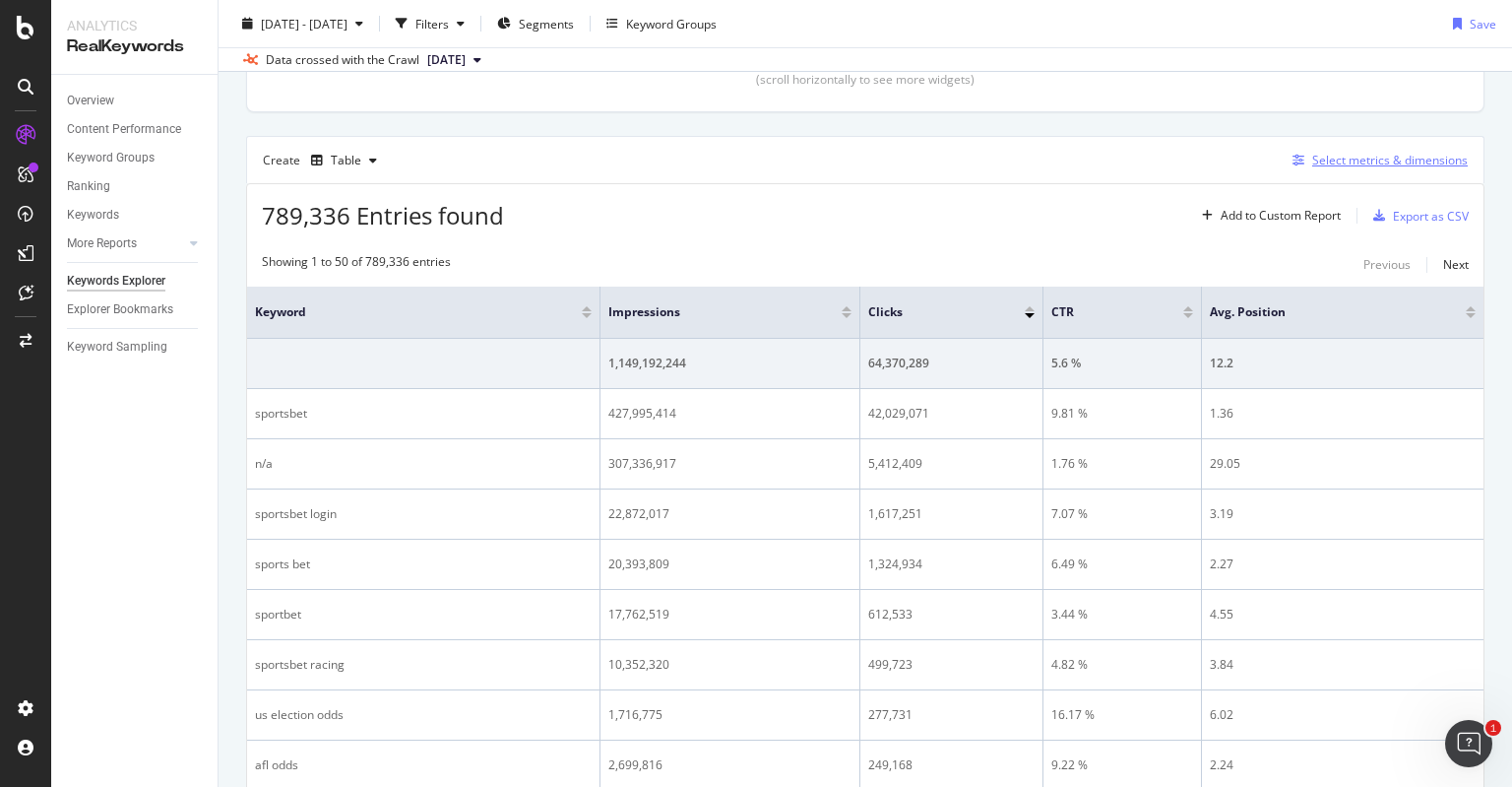 click on "Select metrics & dimensions" at bounding box center [1390, 160] 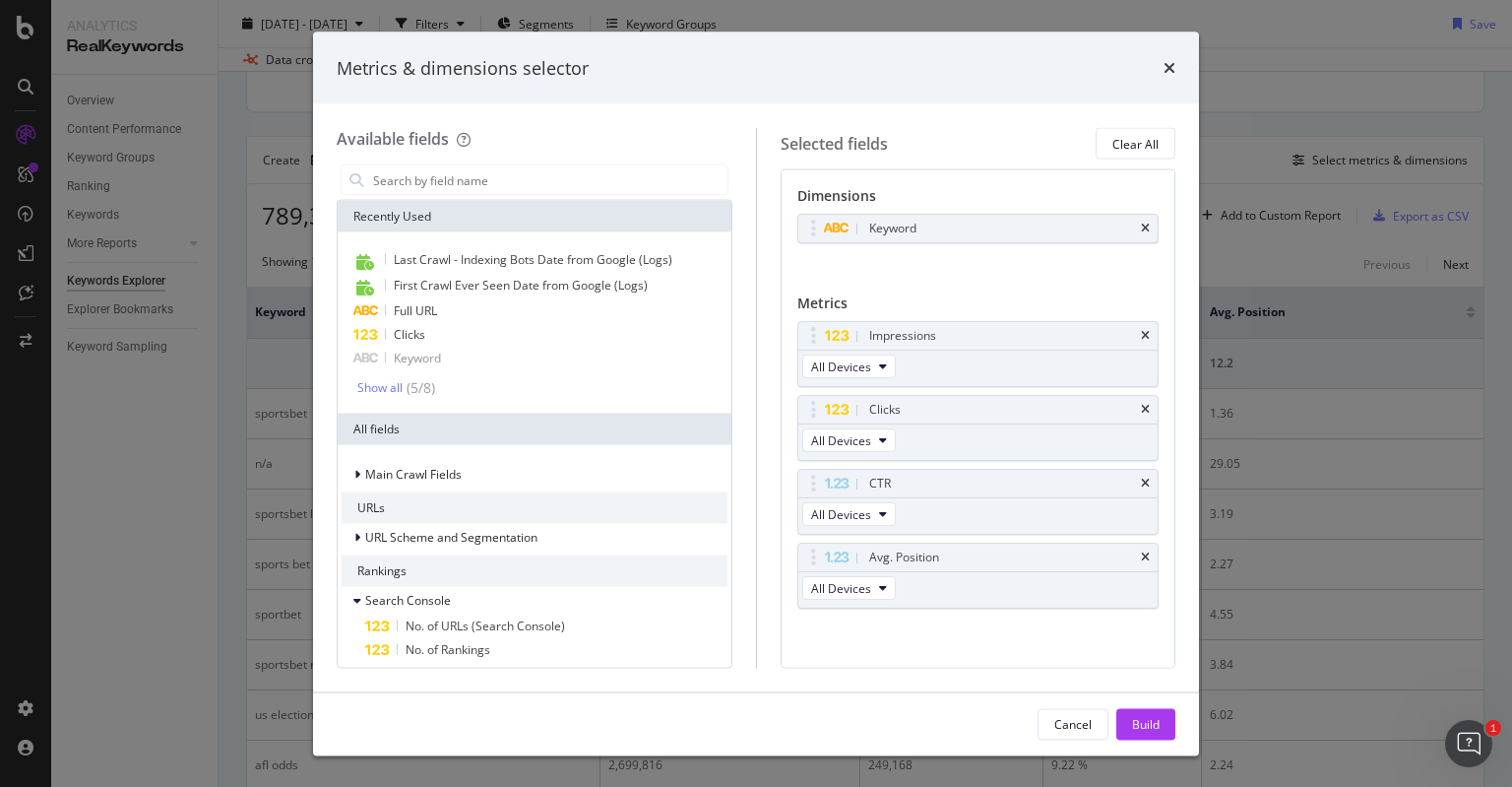 click on "Selected fields Clear All Dimensions Keyword You can use this field as a  dimension Metrics Impressions All Devices Clicks All Devices CTR All Devices Avg. Position All Devices You can use this field as a  metric
To pick up a draggable item, press the space bar.
While dragging, use the arrow keys to move the item.
Press space again to drop the item in its new position, or press escape to cancel." at bounding box center [966, 398] 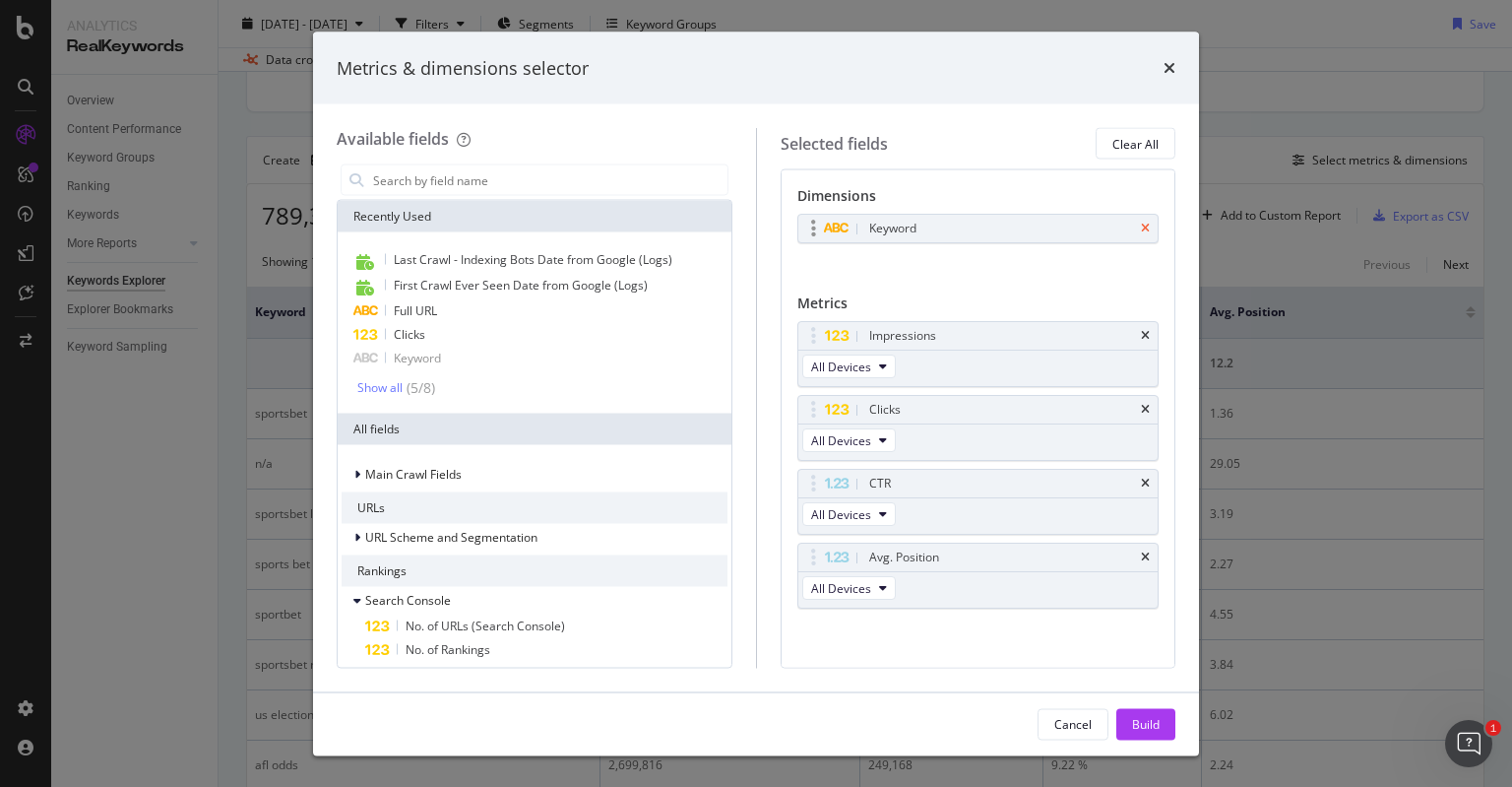 click at bounding box center (1145, 229) 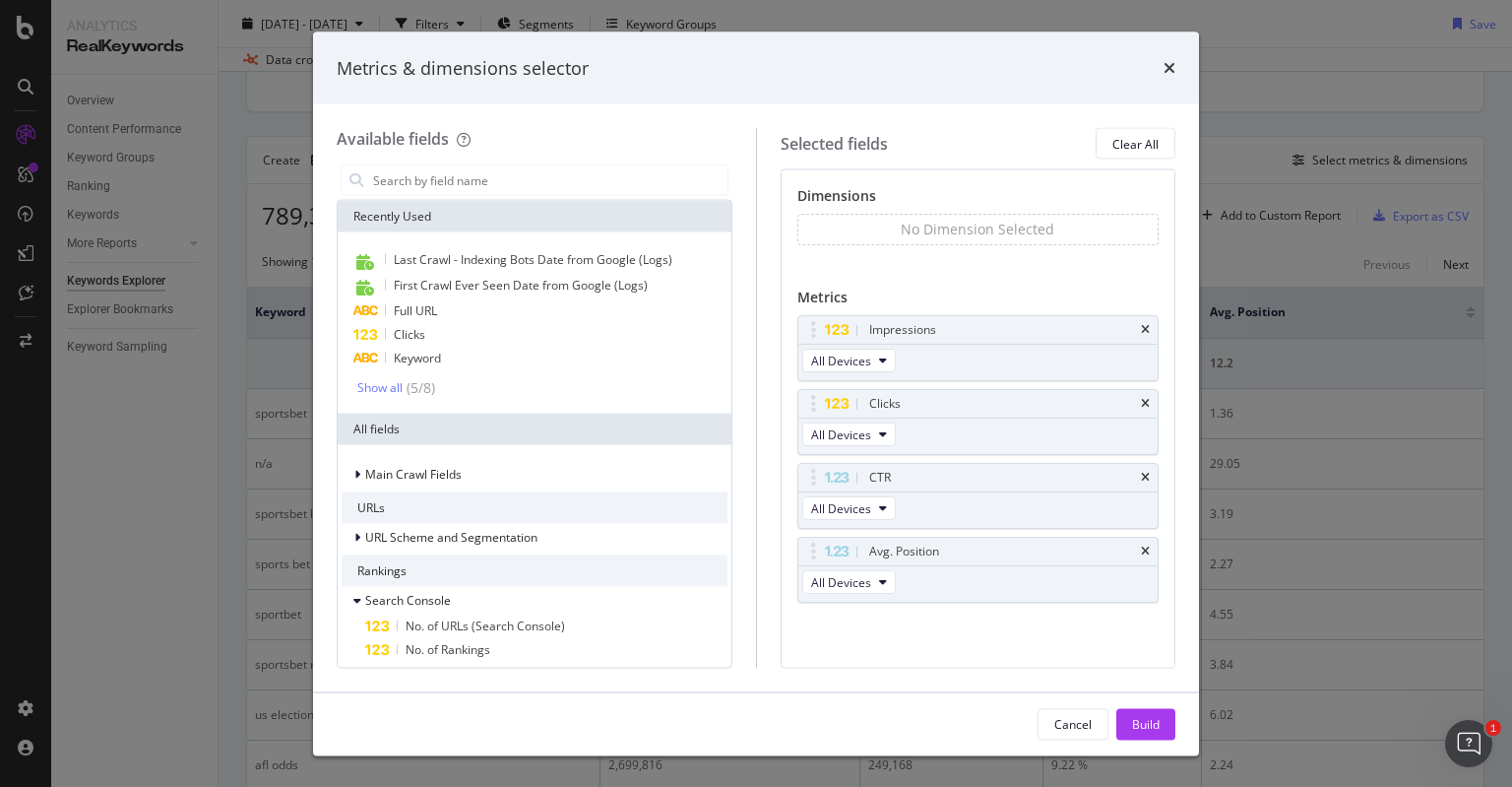 click on "Dimensions No Dimension Selected You can use this field as a  dimension Metrics Impressions All Devices Clicks All Devices CTR All Devices Avg. Position All Devices You can use this field as a  metric
To pick up a draggable item, press the space bar.
While dragging, use the arrow keys to move the item.
Press space again to drop the item in its new position, or press escape to cancel." at bounding box center (978, 416) 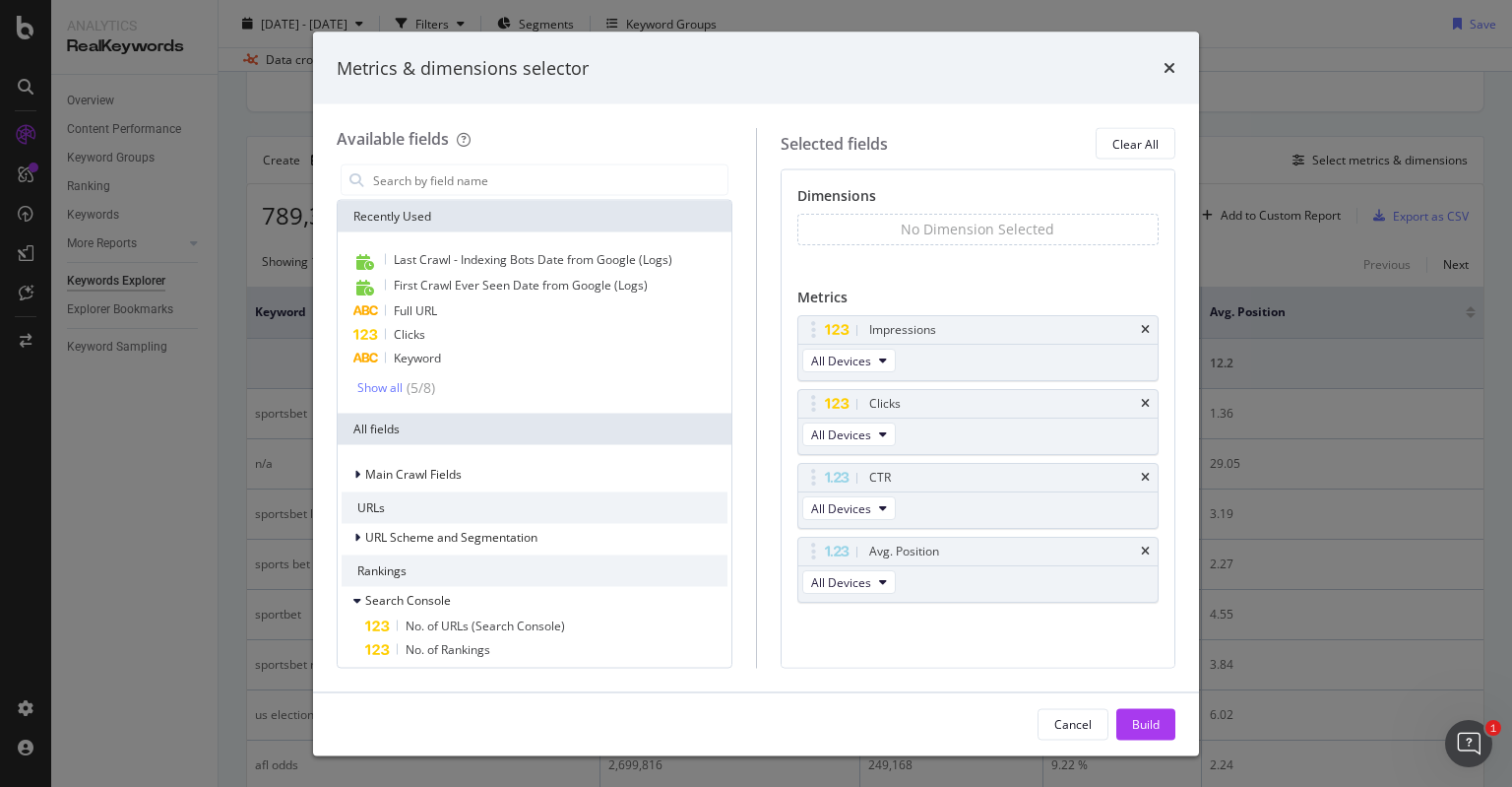 click on "Available fields Recently Used Last Crawl - Indexing Bots Date from Google (Logs) First Crawl Ever Seen Date from Google (Logs) Full URL Clicks Keyword Show all ( 5 / 8 ) All fields Main Crawl Fields URLs URL Scheme and Segmentation Rankings Search Console No. of URLs (Search Console) No. of Rankings Impressions Clicks Avg. Position CTR No. of Keywords Branded Metrics Impressions on Search Appearance Clicks on Search Appearance Avg. Position on Search Appearance CTR on Search Appearance Missed Clicks on Search Appearance Keyword No. of Words in Keyword Is Branded Date Country Device Is Unknown Keyword in URL Keyword in H1 Keyword in Title Keyword in Description Keyword in Top Anchors Smart Keyword in H1 Smart Keyword in Title Smart Keyword in Description Smart Keyword in Top Anchors Smart Keyword in URL URL Exists on Search Console Impressions - Sparkline Clicks - Sparkline Click Potential Click Potential - Sparkline Has Clicks Avg. Position - Sparkline CTR - Sparkline Missed Clicks Keyword Position for URL" at bounding box center [756, 398] 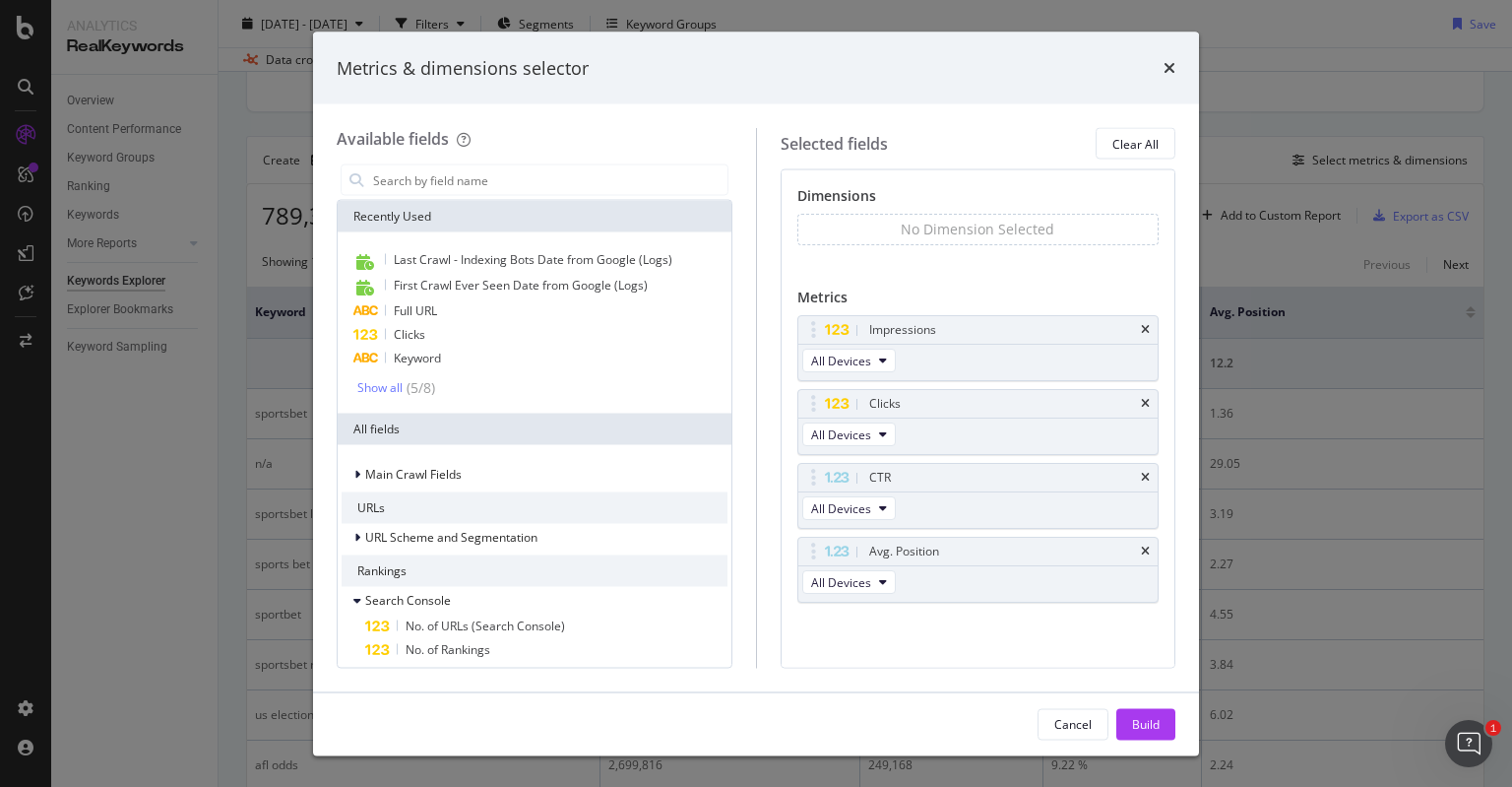 click on "Selected fields Clear All Dimensions No Dimension Selected You can use this field as a  dimension Metrics Impressions All Devices Clicks All Devices CTR All Devices Avg. Position All Devices You can use this field as a  metric
To pick up a draggable item, press the space bar.
While dragging, use the arrow keys to move the item.
Press space again to drop the item in its new position, or press escape to cancel." at bounding box center [966, 398] 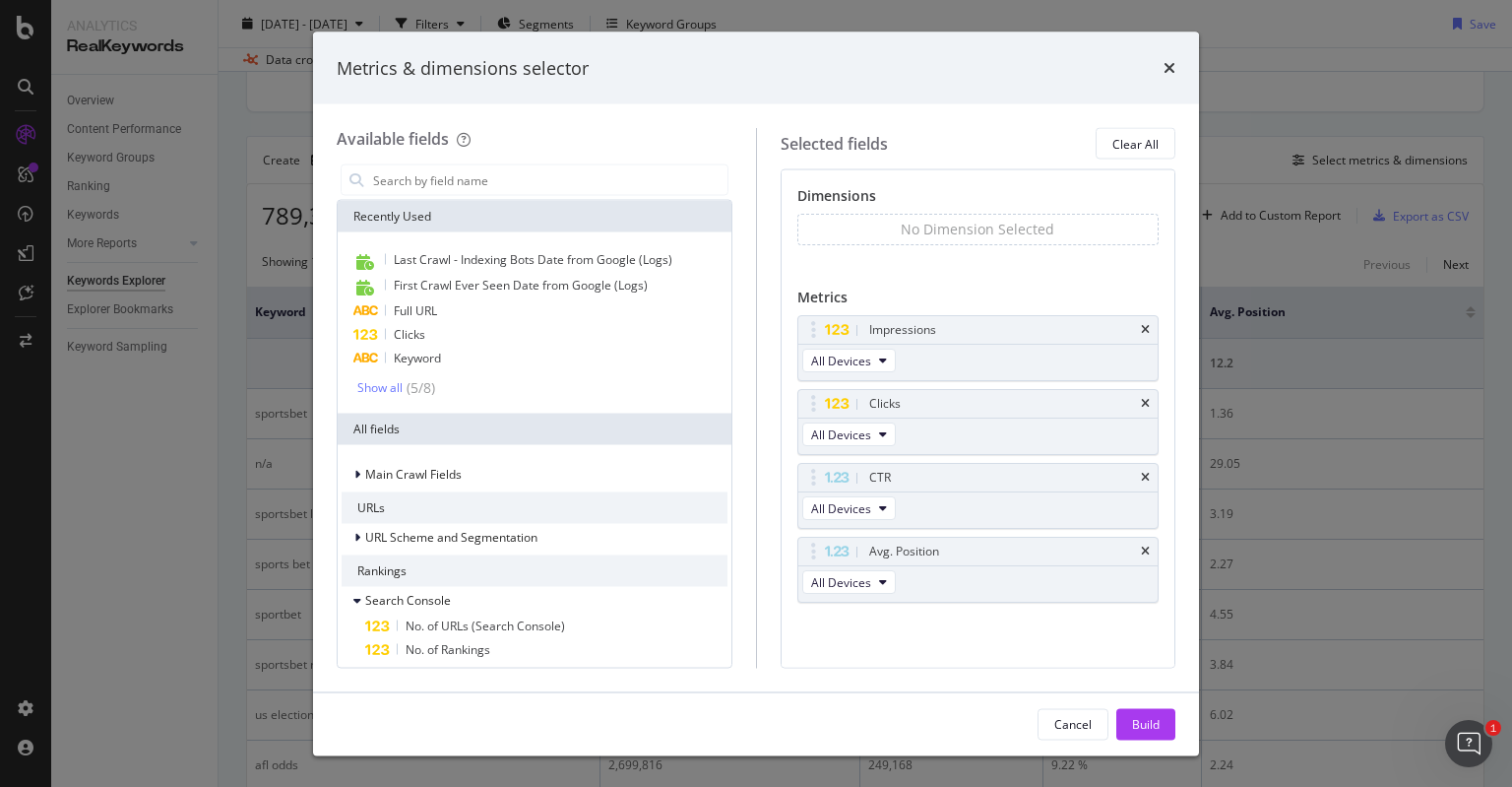 click on "Available fields Recently Used Last Crawl - Indexing Bots Date from Google (Logs) First Crawl Ever Seen Date from Google (Logs) Full URL Clicks Keyword Show all ( 5 / 8 ) All fields Main Crawl Fields URLs URL Scheme and Segmentation Rankings Search Console No. of URLs (Search Console) No. of Rankings Impressions Clicks Avg. Position CTR No. of Keywords Branded Metrics Impressions on Search Appearance Clicks on Search Appearance Avg. Position on Search Appearance CTR on Search Appearance Missed Clicks on Search Appearance Keyword No. of Words in Keyword Is Branded Date Country Device Is Unknown Keyword in URL Keyword in H1 Keyword in Title Keyword in Description Keyword in Top Anchors Smart Keyword in H1 Smart Keyword in Title Smart Keyword in Description Smart Keyword in Top Anchors Smart Keyword in URL URL Exists on Search Console Impressions - Sparkline Clicks - Sparkline Click Potential Click Potential - Sparkline Has Clicks Avg. Position - Sparkline CTR - Sparkline Missed Clicks Keyword Position for URL" at bounding box center [756, 398] 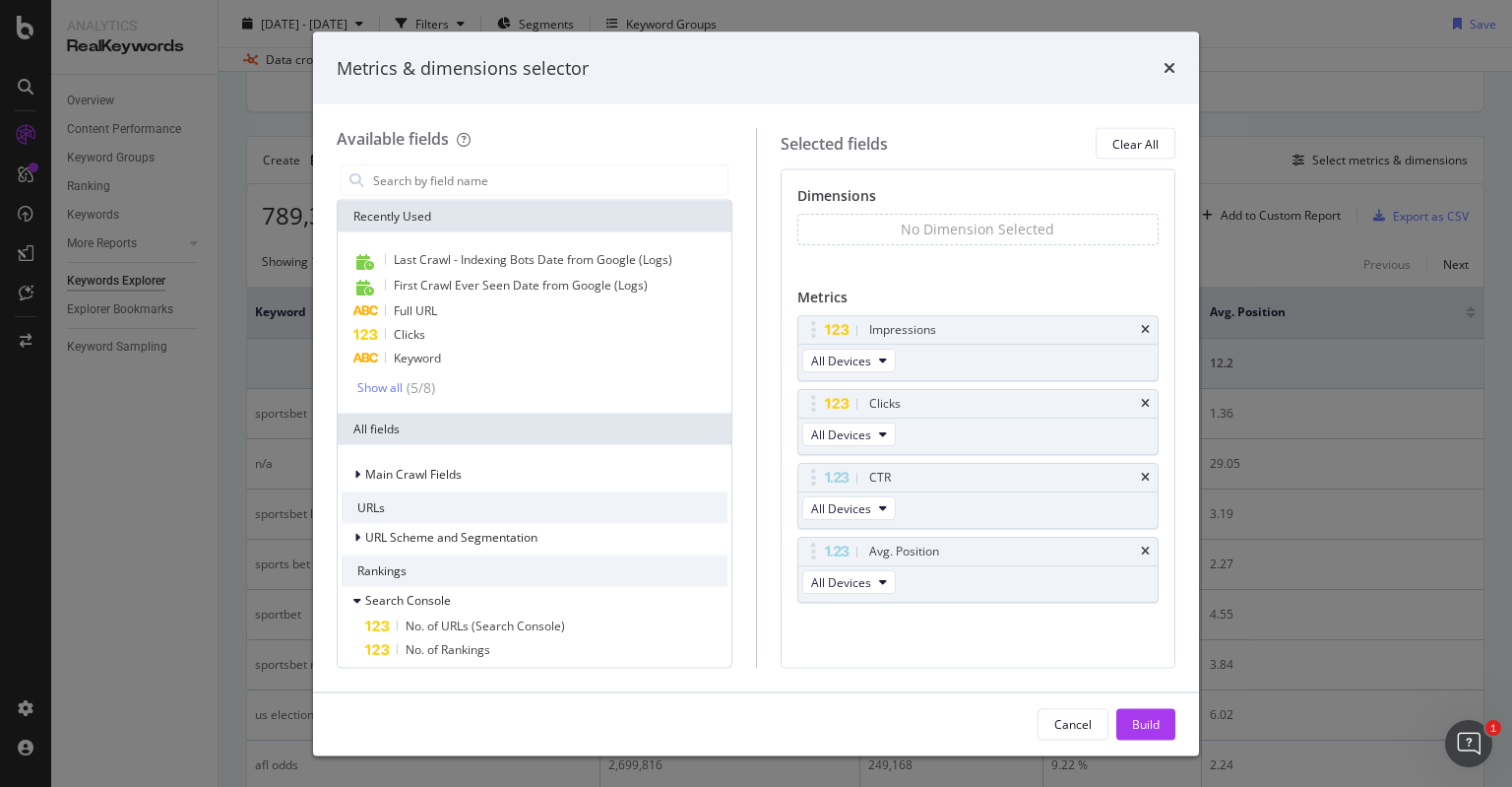 click on "No Dimension Selected You can use this field as a  dimension" at bounding box center [978, 246] 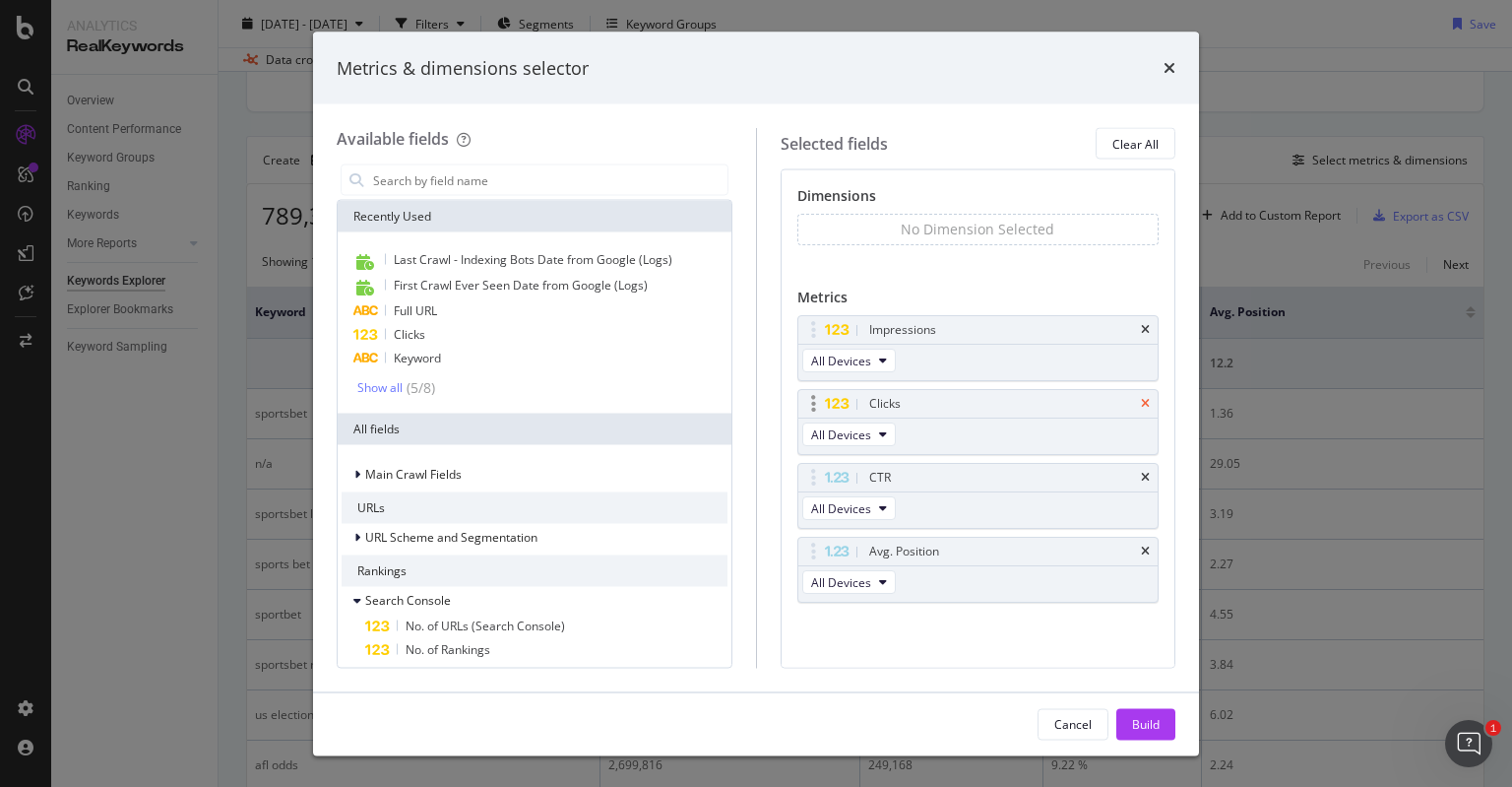 click at bounding box center [1145, 404] 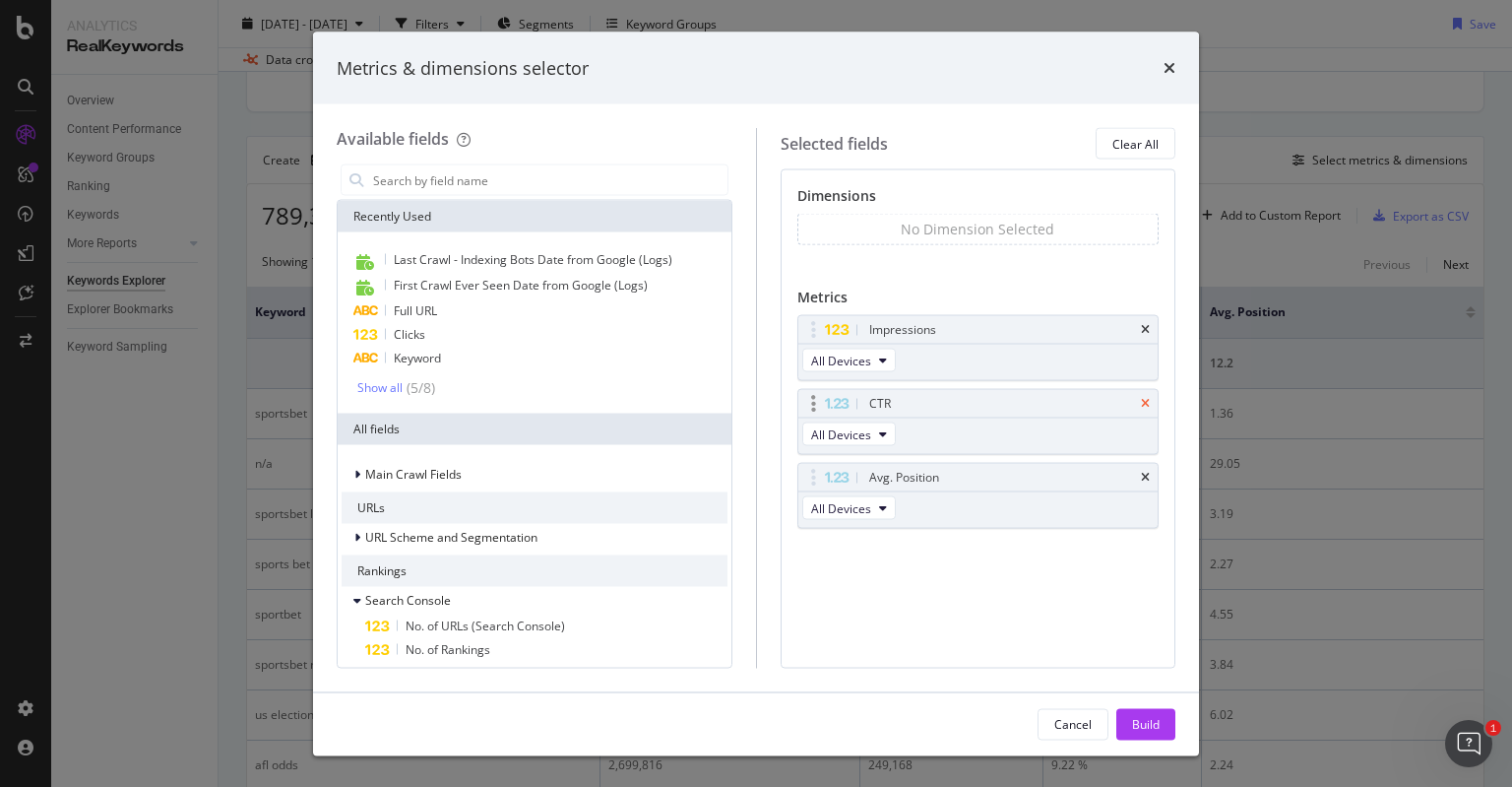 click at bounding box center [1145, 404] 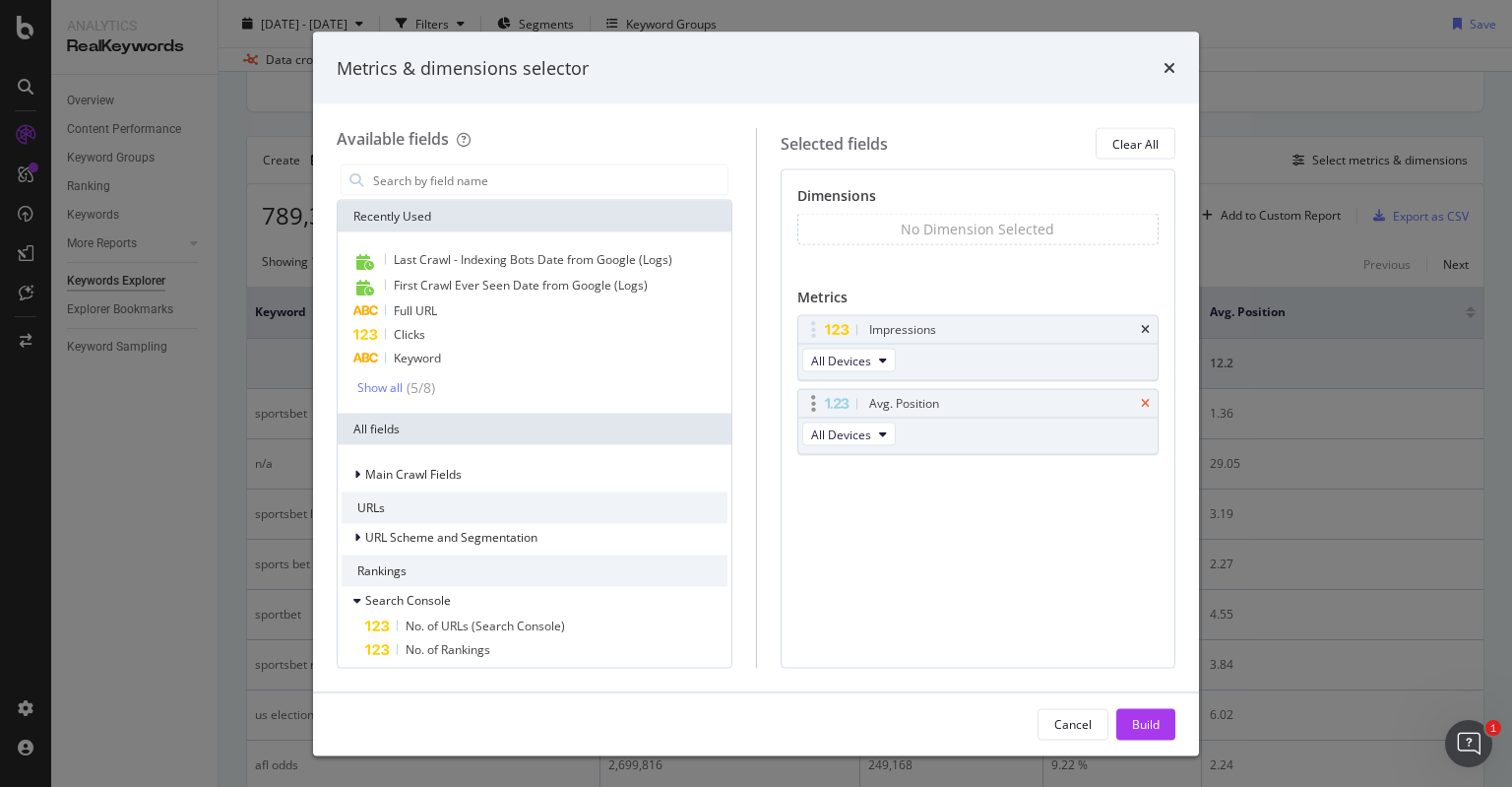 click at bounding box center (1145, 404) 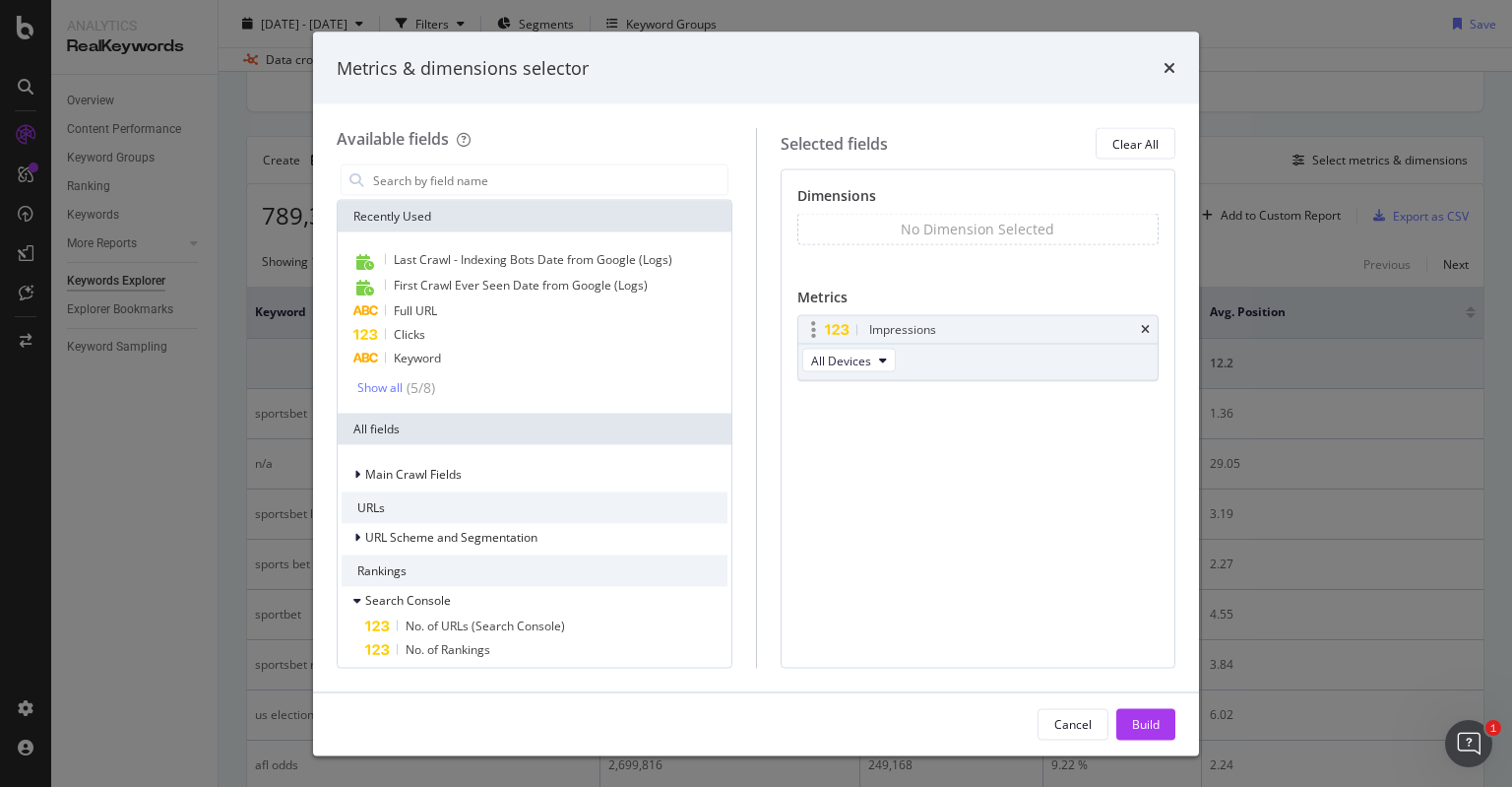 click on "Impressions" at bounding box center [978, 330] 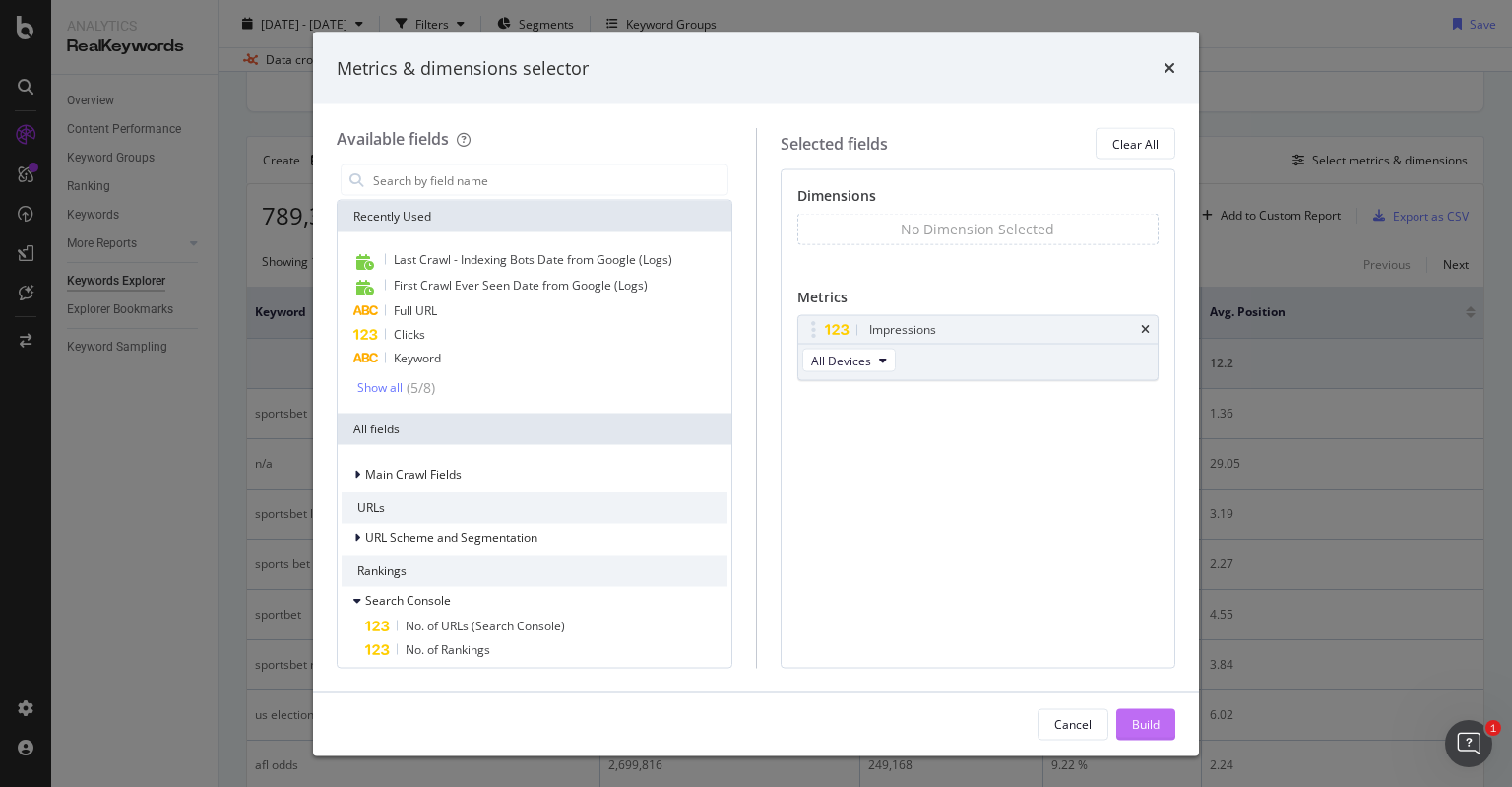 click on "Build" at bounding box center (1146, 723) 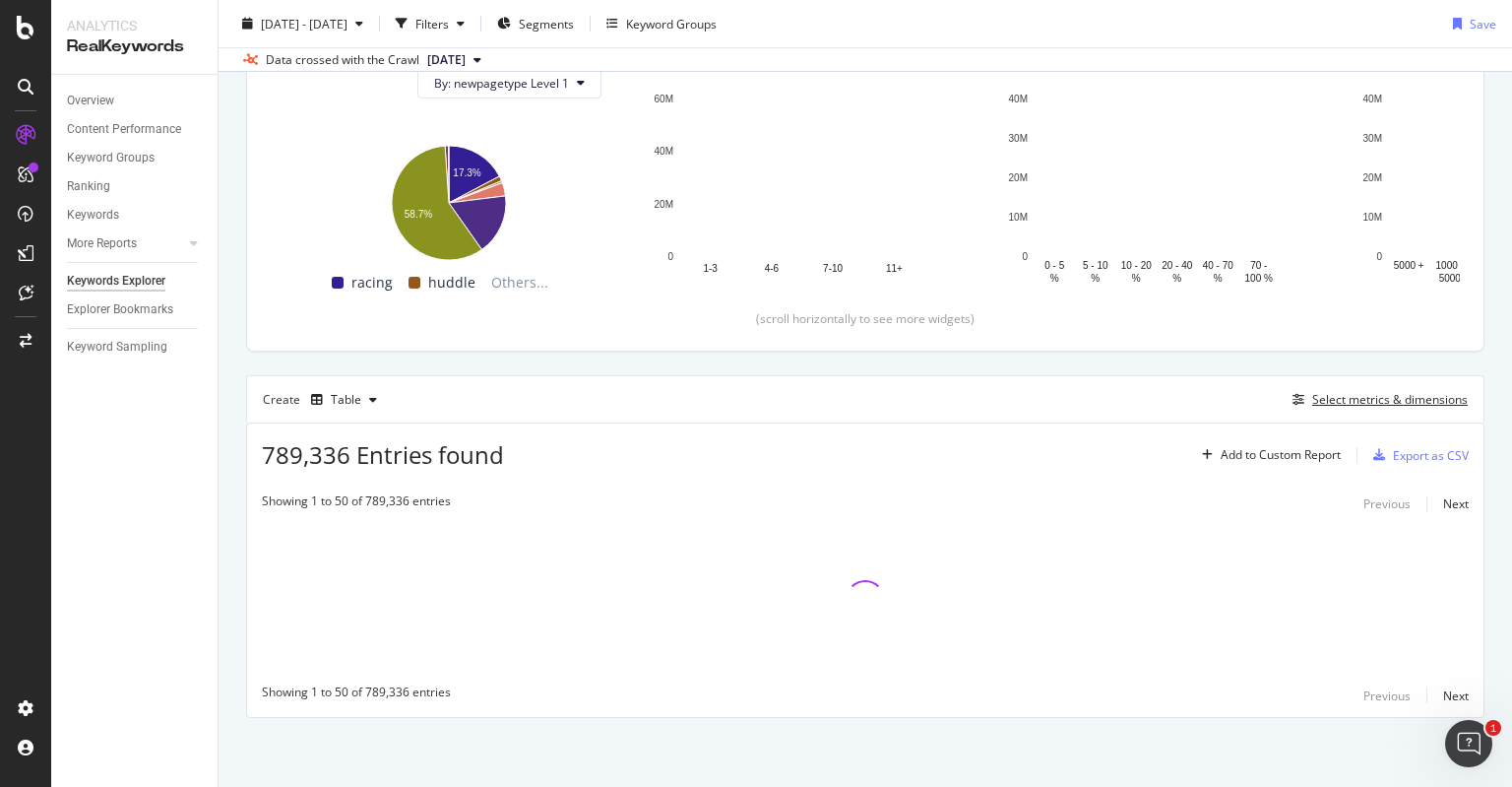 scroll, scrollTop: 236, scrollLeft: 0, axis: vertical 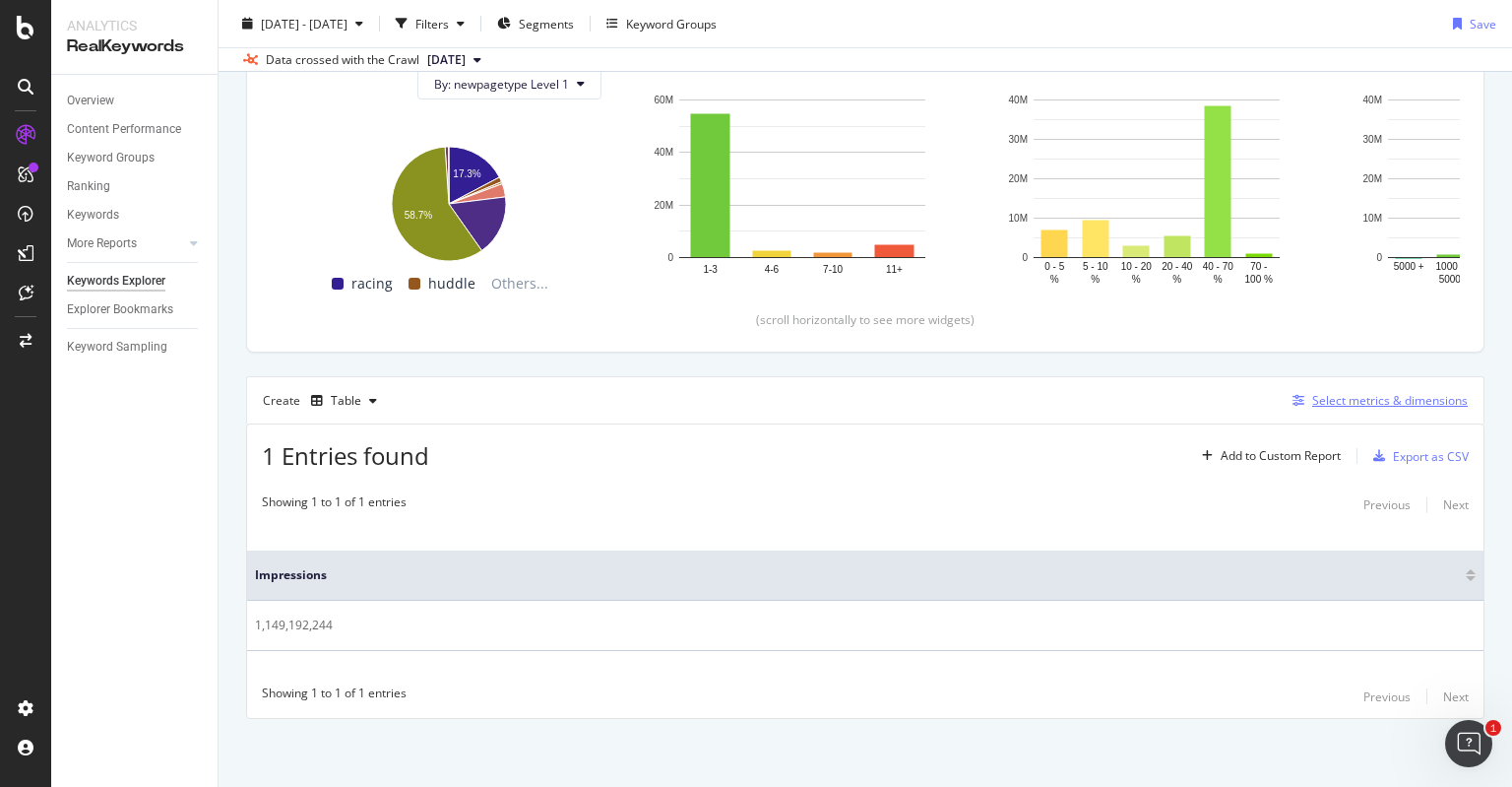 click on "Select metrics & dimensions" at bounding box center (1390, 400) 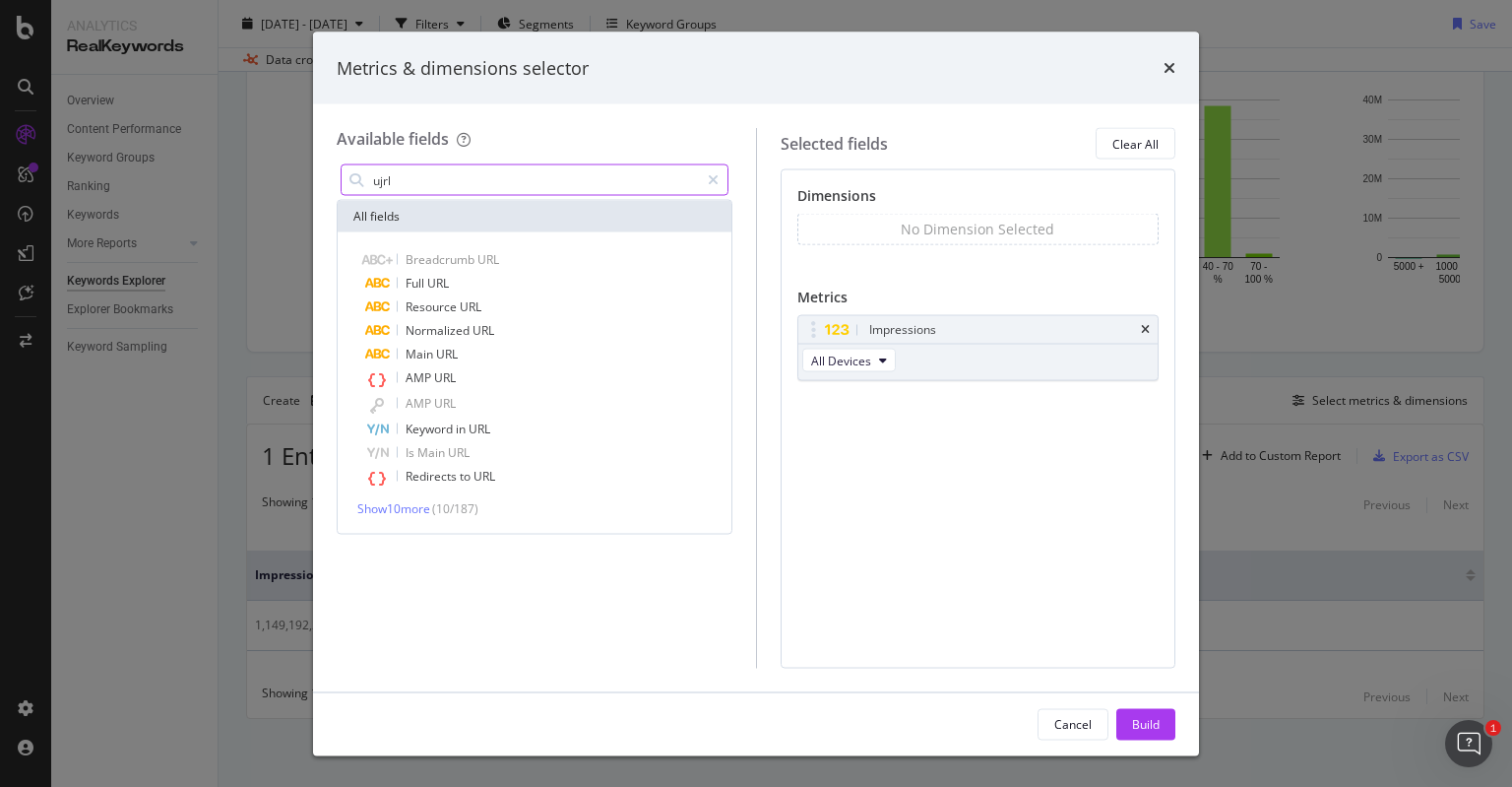 type on "ujr" 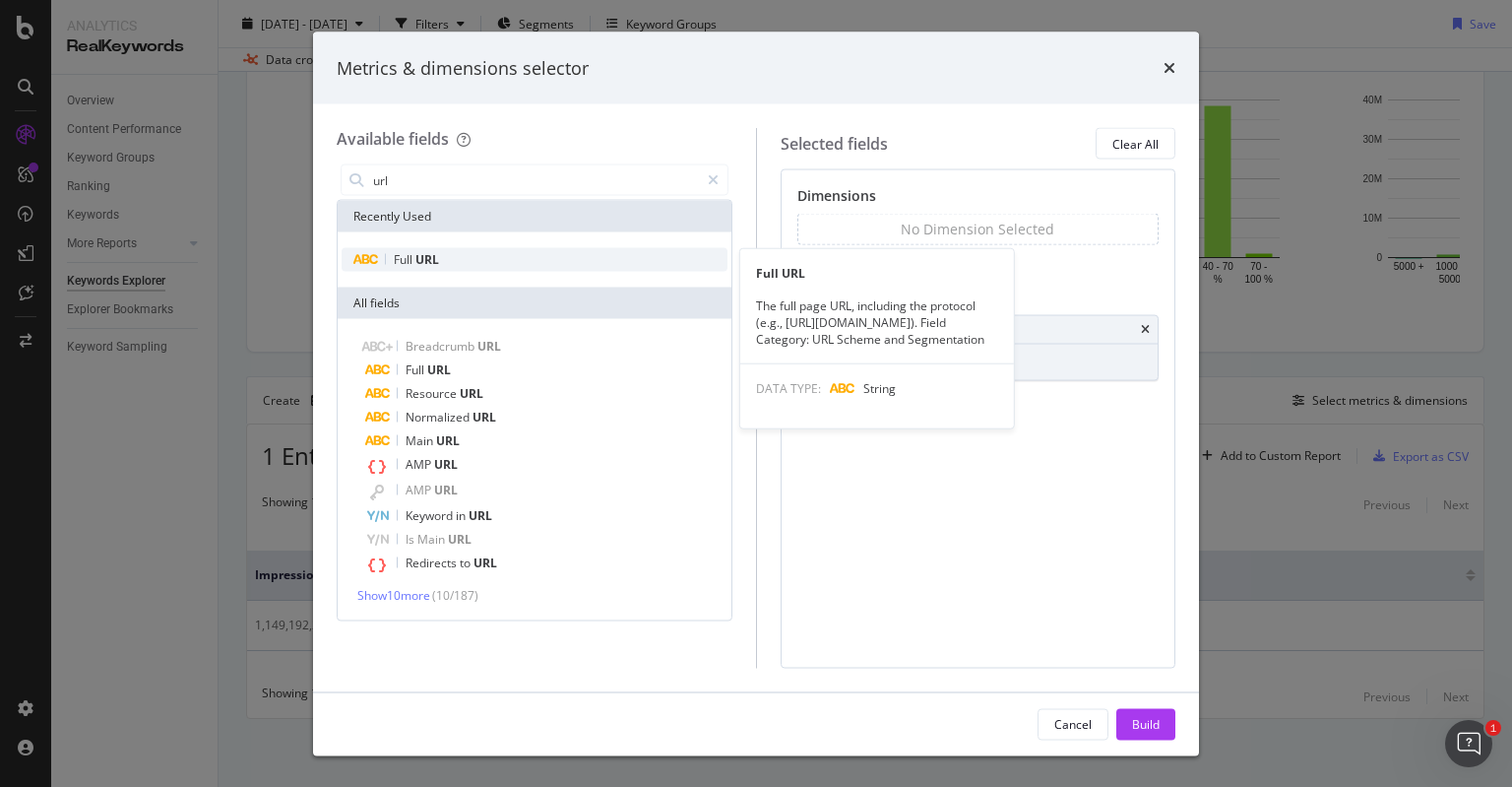 type on "url" 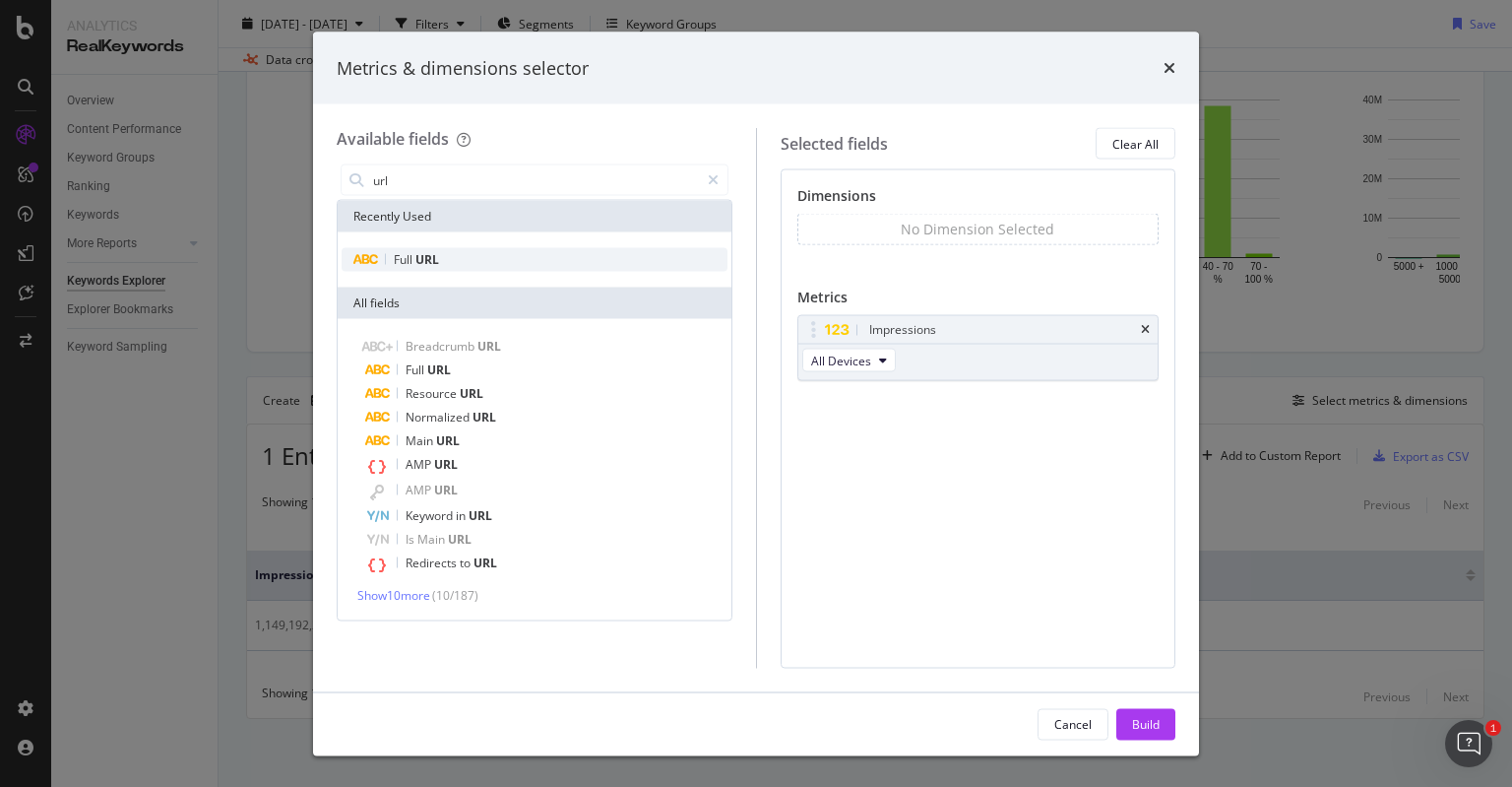 click on "Full   URL" at bounding box center (535, 260) 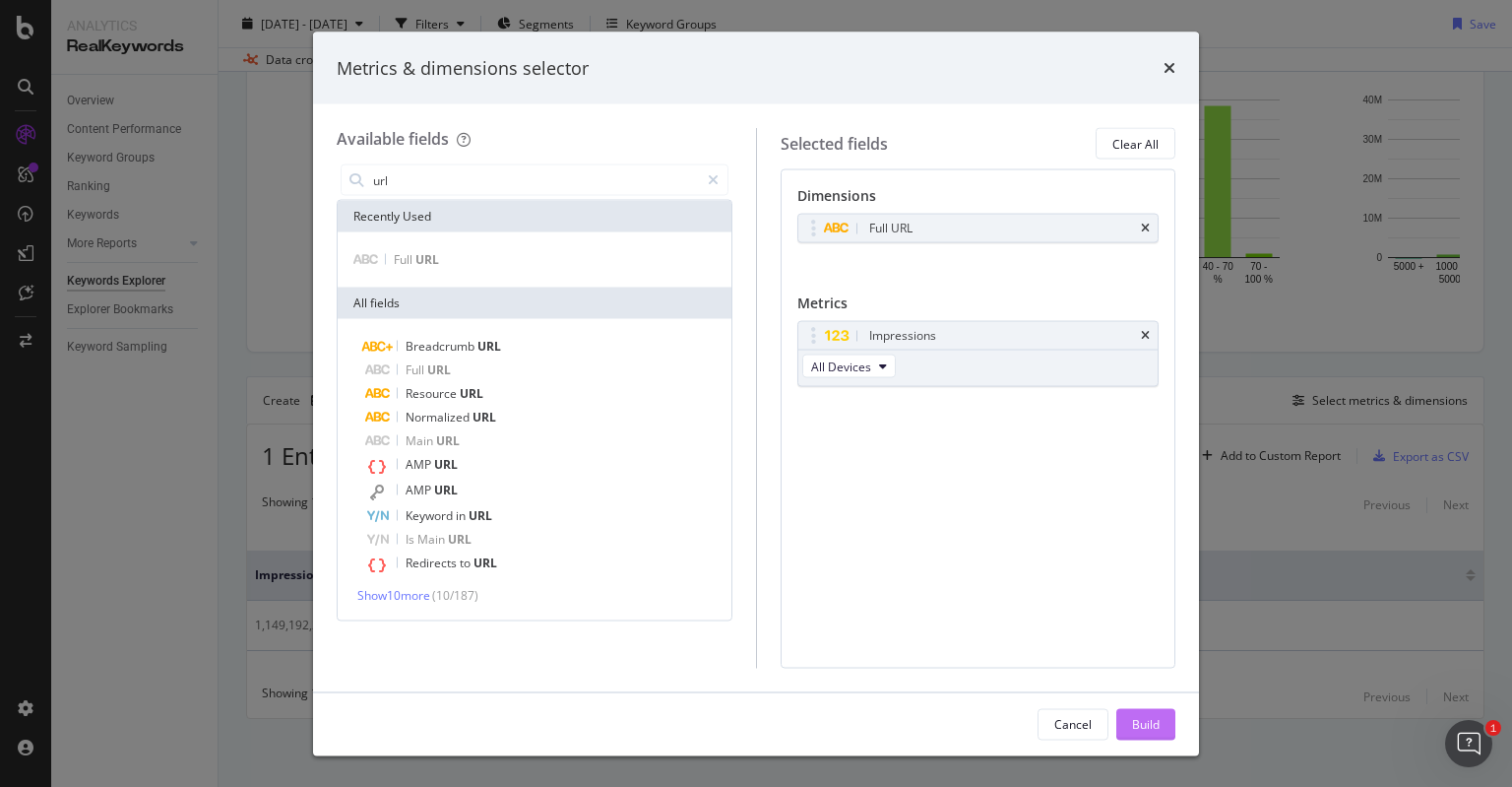 click on "Build" at bounding box center (1146, 723) 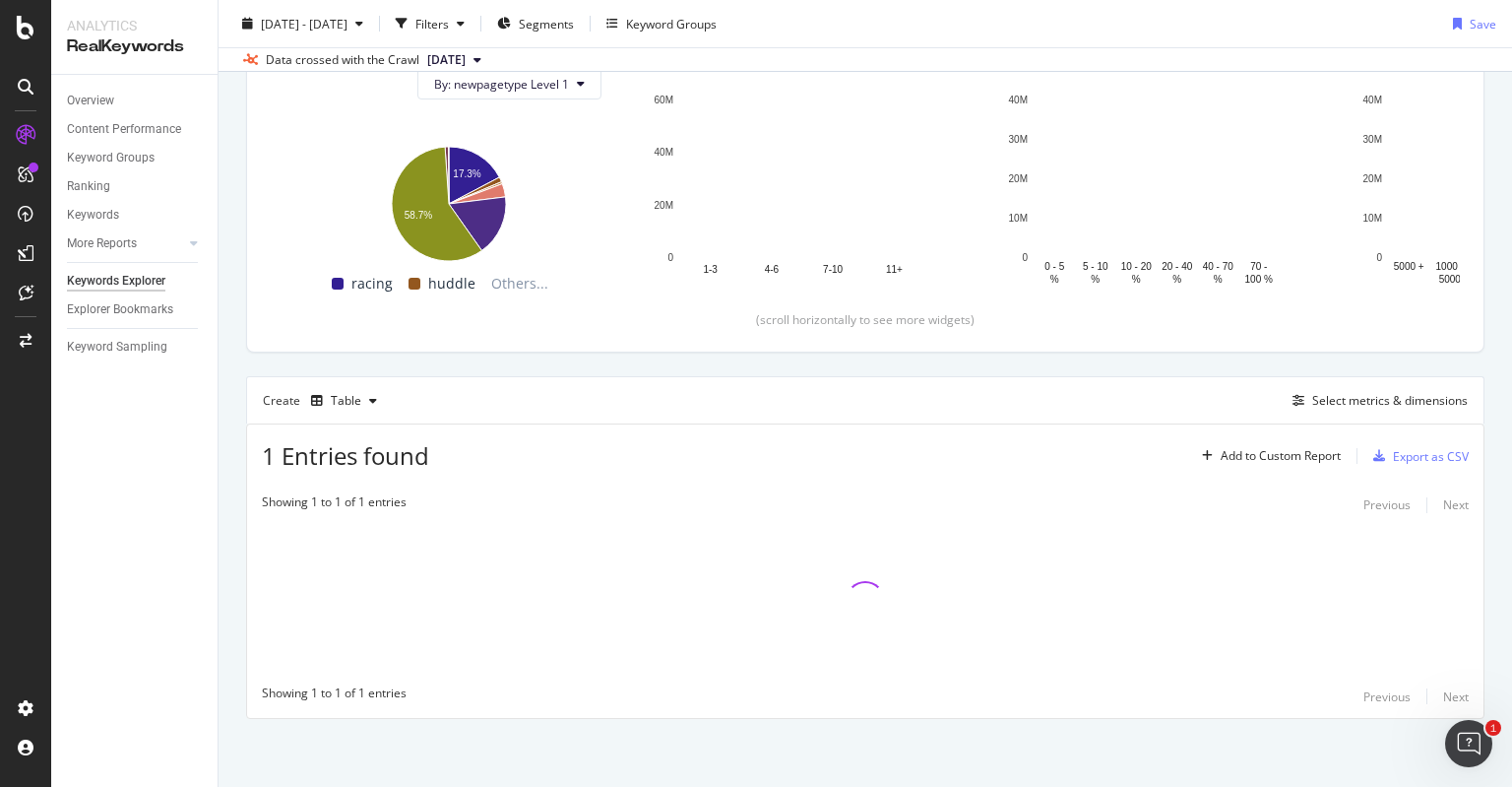 click on "1 Entries found Add to Custom Report Export as CSV" at bounding box center (865, 448) 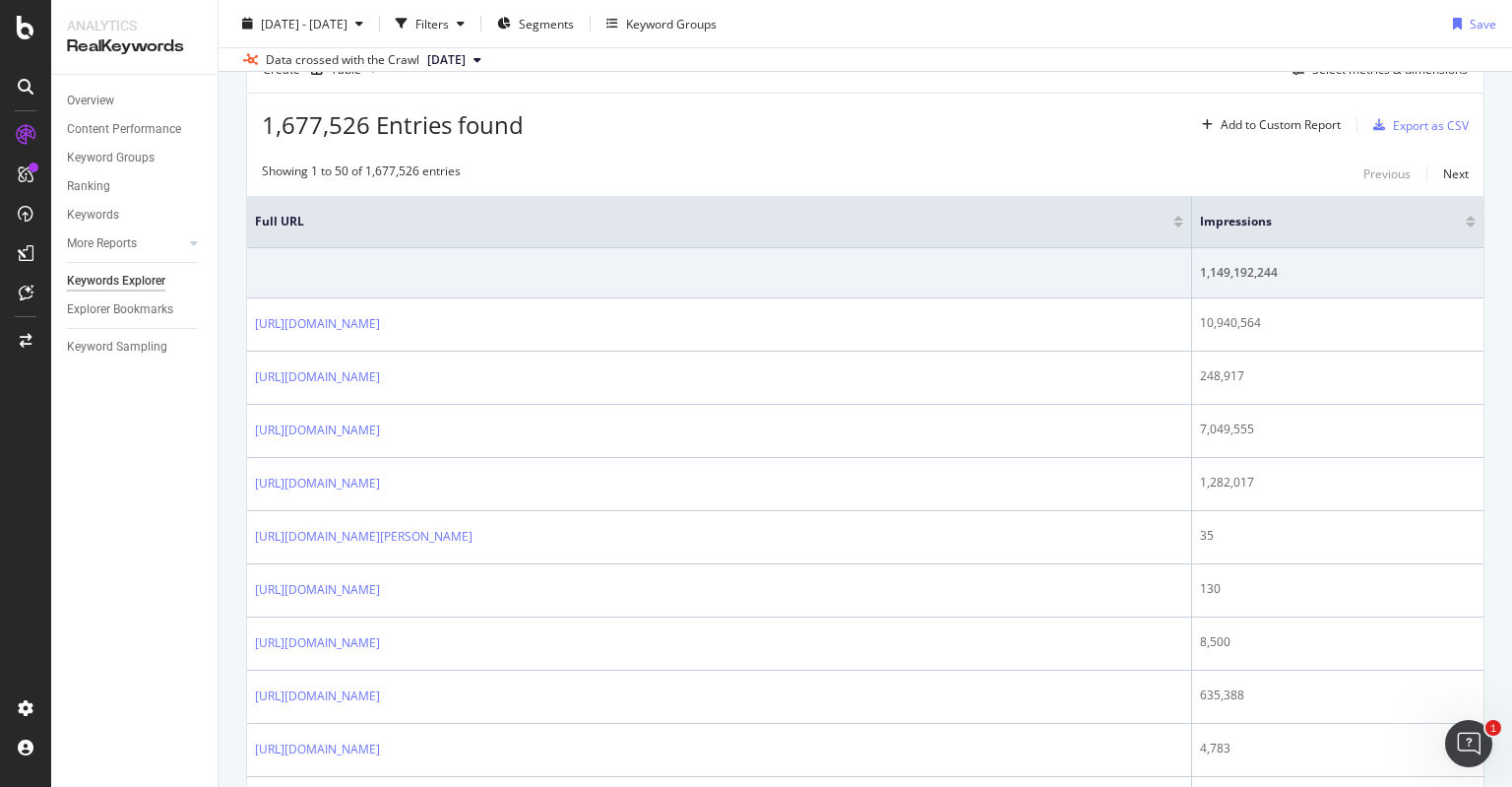 scroll, scrollTop: 591, scrollLeft: 0, axis: vertical 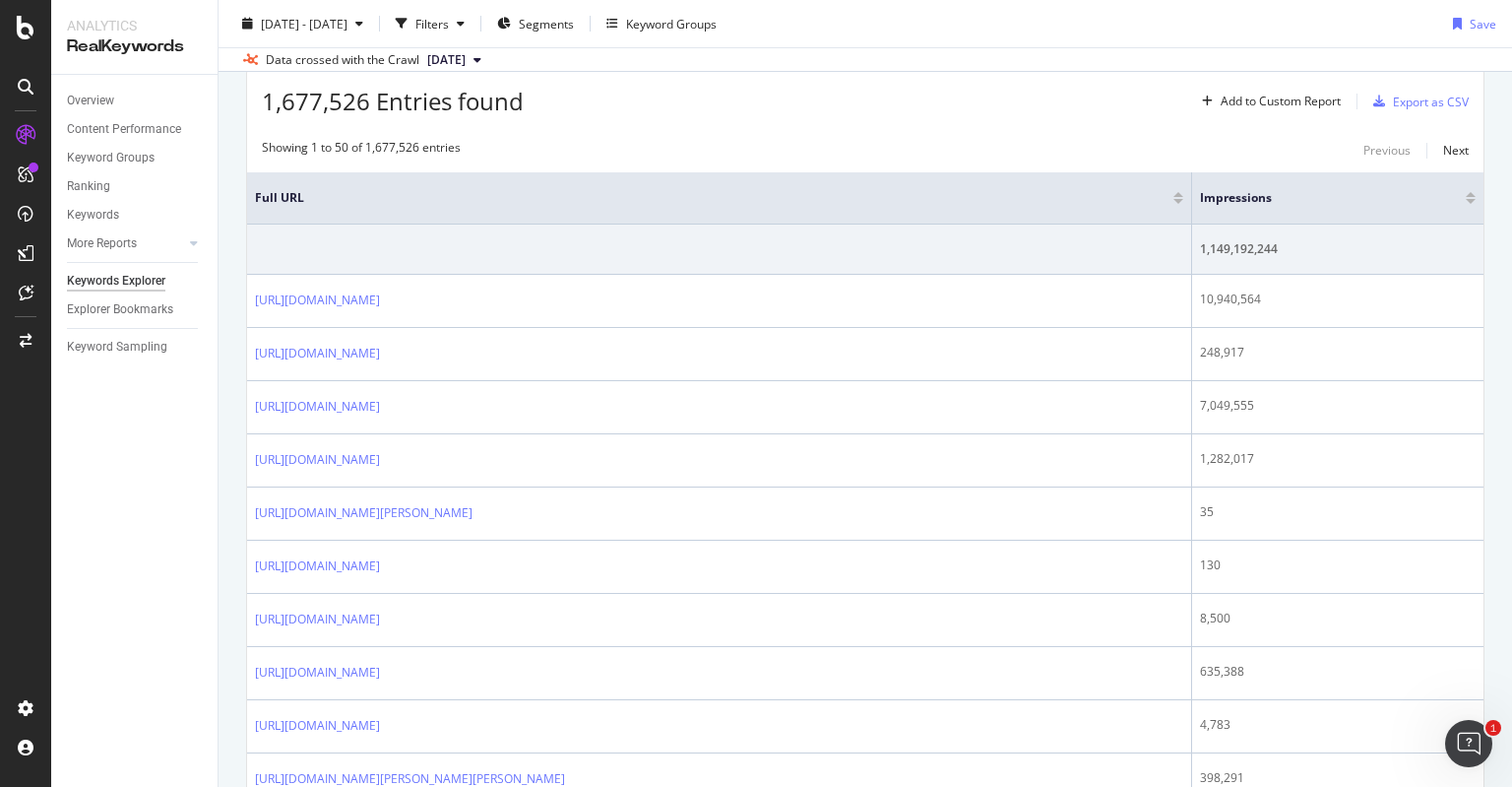 click on "Showing 1 to 50 of 1,677,526 entries Previous Next Full URL Impressions 1,149,192,244 https://www.sportsbet.com.au/betting/cricket 10,940,564 https://www.sportsbet.com.au/betting/soccer/united-kingdom/english-football-league-cup 248,917 https://www.sportsbet.com.au/mobile/android 7,049,555 https://www.sportsbet.com.au/betting/politics/outrights 1,282,017 https://www.sportsbet.com.au/betting/baseball/major-league-baseball/san-diego-padres-m-king-at-houston-astros-h-wesneski--9139070 35 https://www.sportsbet.com.au/greyhound-racing/australia-nz/taree/race-4-9127965 130 https://www.sportsbet.com.au/betting/tennis/mens-wimbledon/men-s-wimbledon-winner-2025-8398906 8,500 https://www.sportsbet.com.au/betting/basketball-us/outrights 635,388 https://www.sportsbet.com.au/huddle/nrl/predictions/tigers-vs-eels-round-7-2025-tips 4,783 https://www.sportsbet.com.au/betting/australian-rules/afl-brownlow-medal/2024-afl-brownlow-medal-7659953 398,291 https://www.sportsbet.com.au/betting/live-betting 4,392,708 378,639 846,083" at bounding box center (865, 1553) 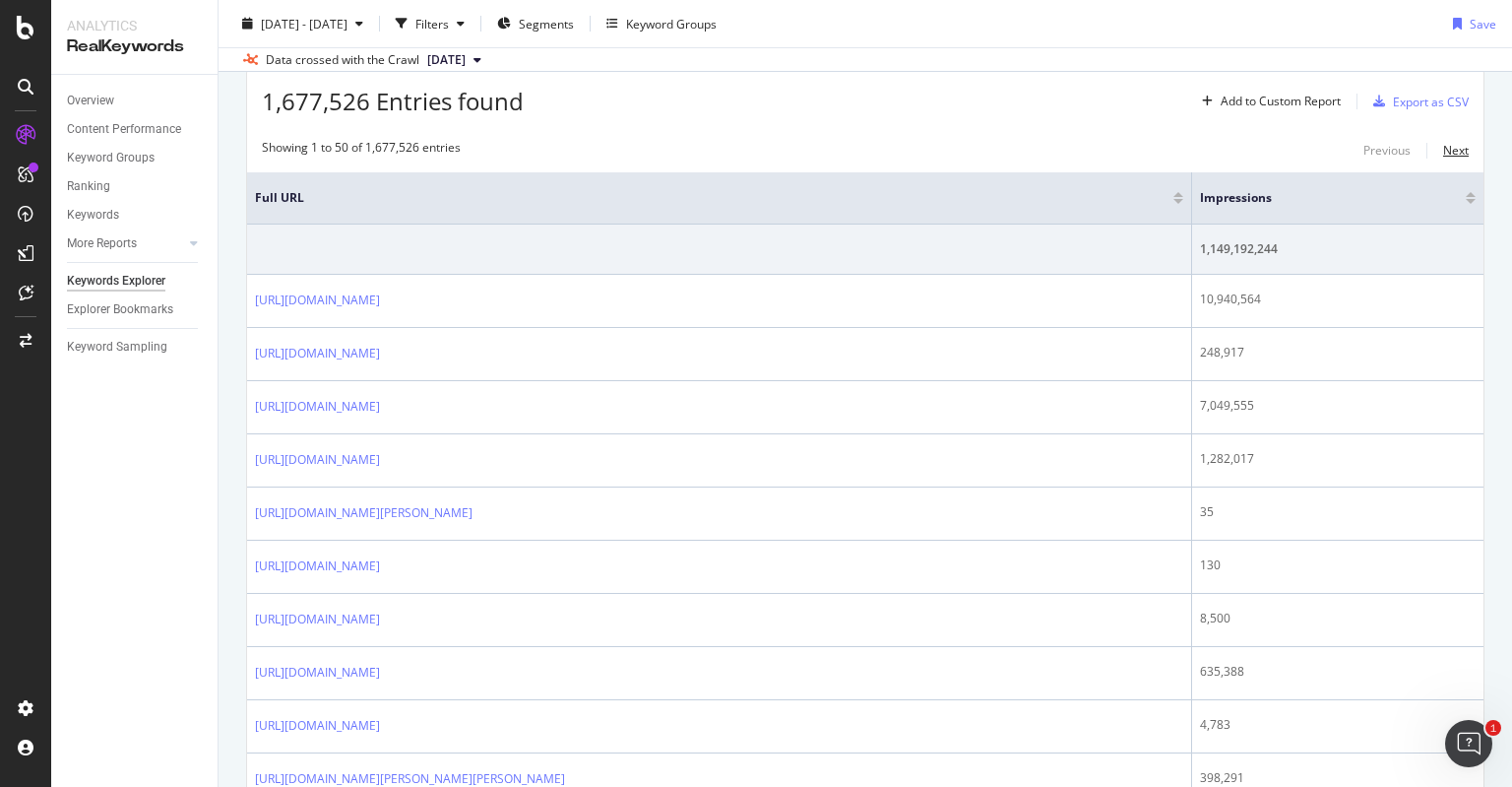 type 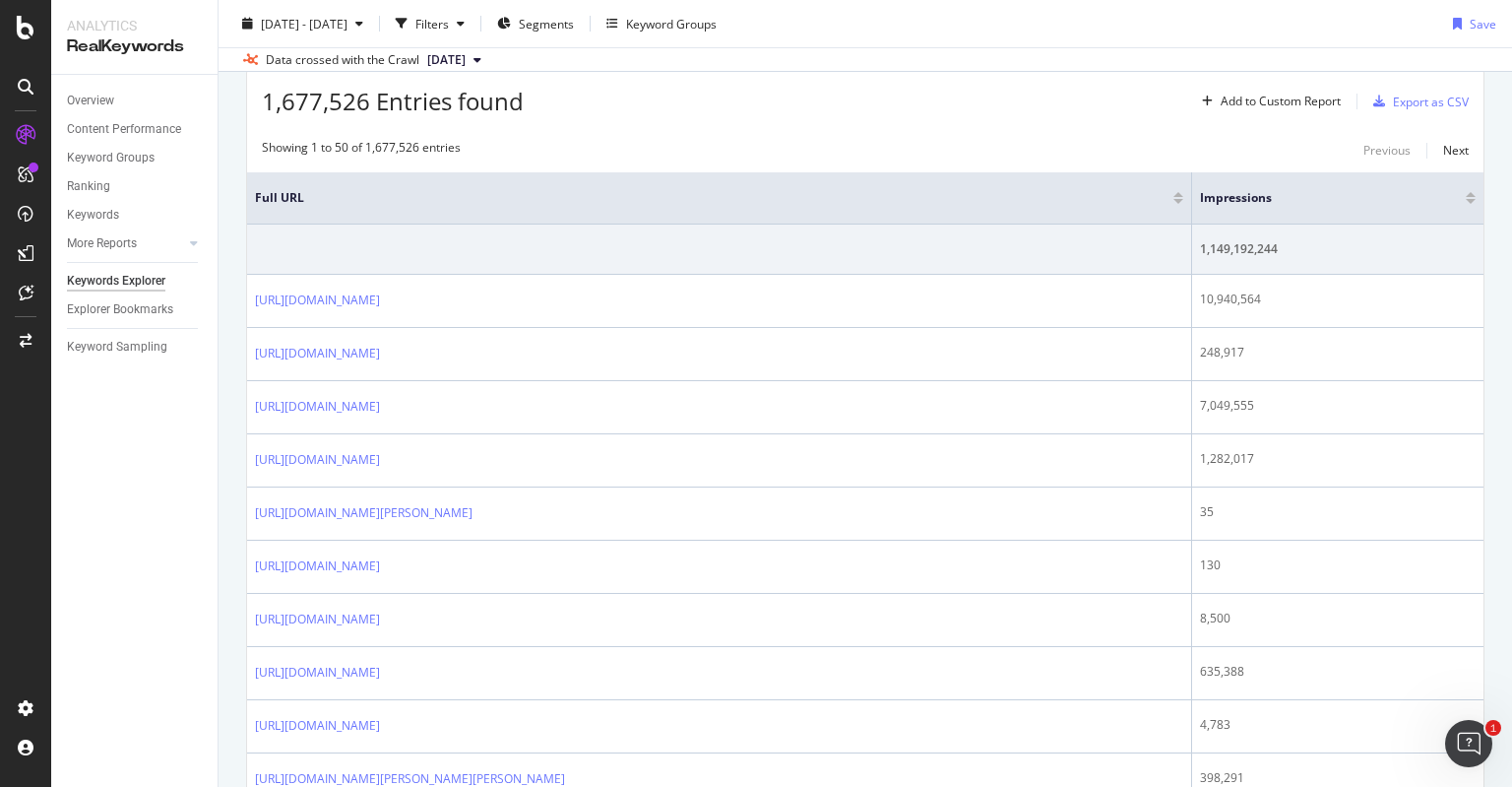 click on "Full URL" at bounding box center [720, 198] 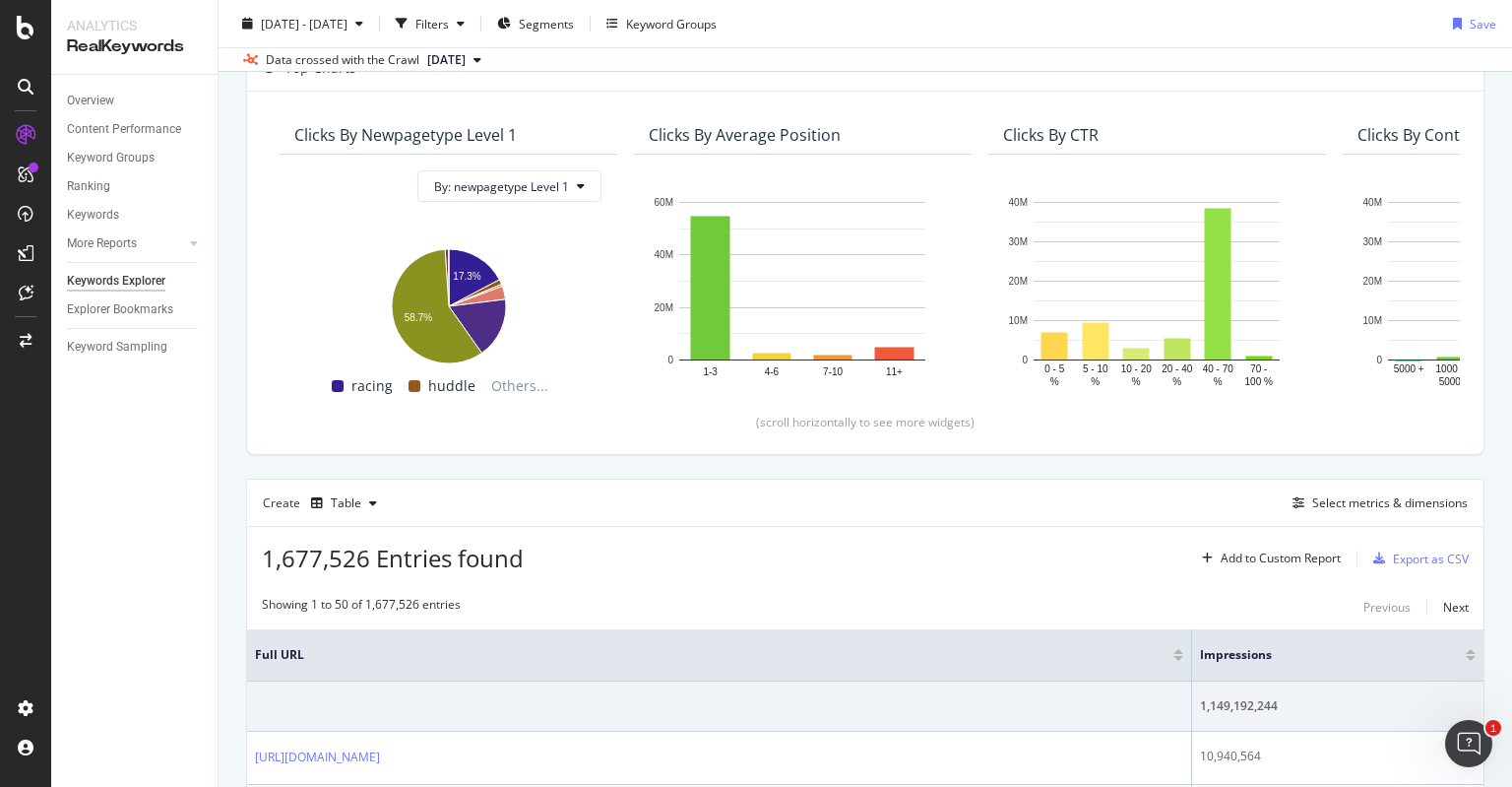 scroll, scrollTop: 0, scrollLeft: 0, axis: both 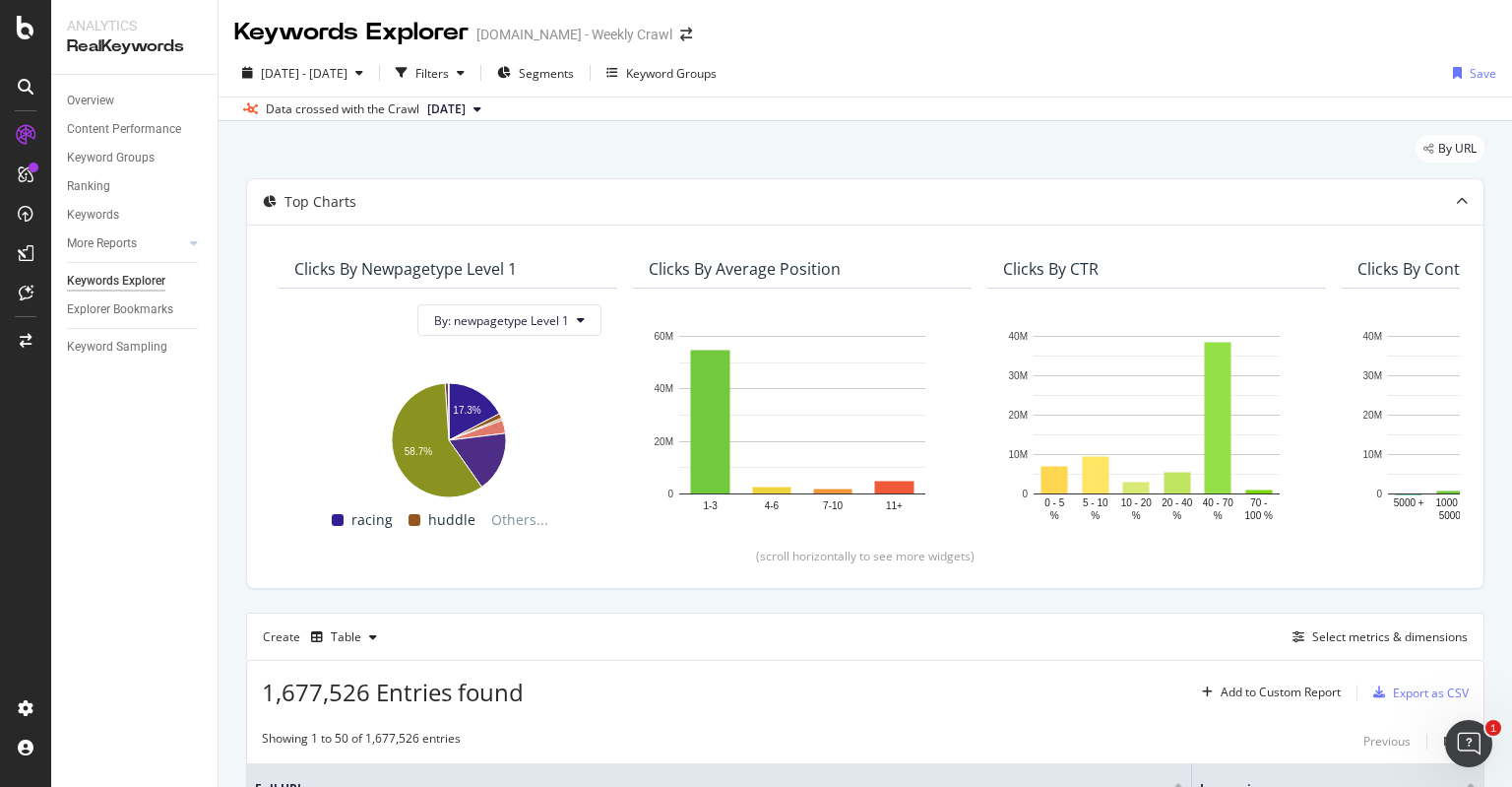 click on "By URL" at bounding box center (865, 157) 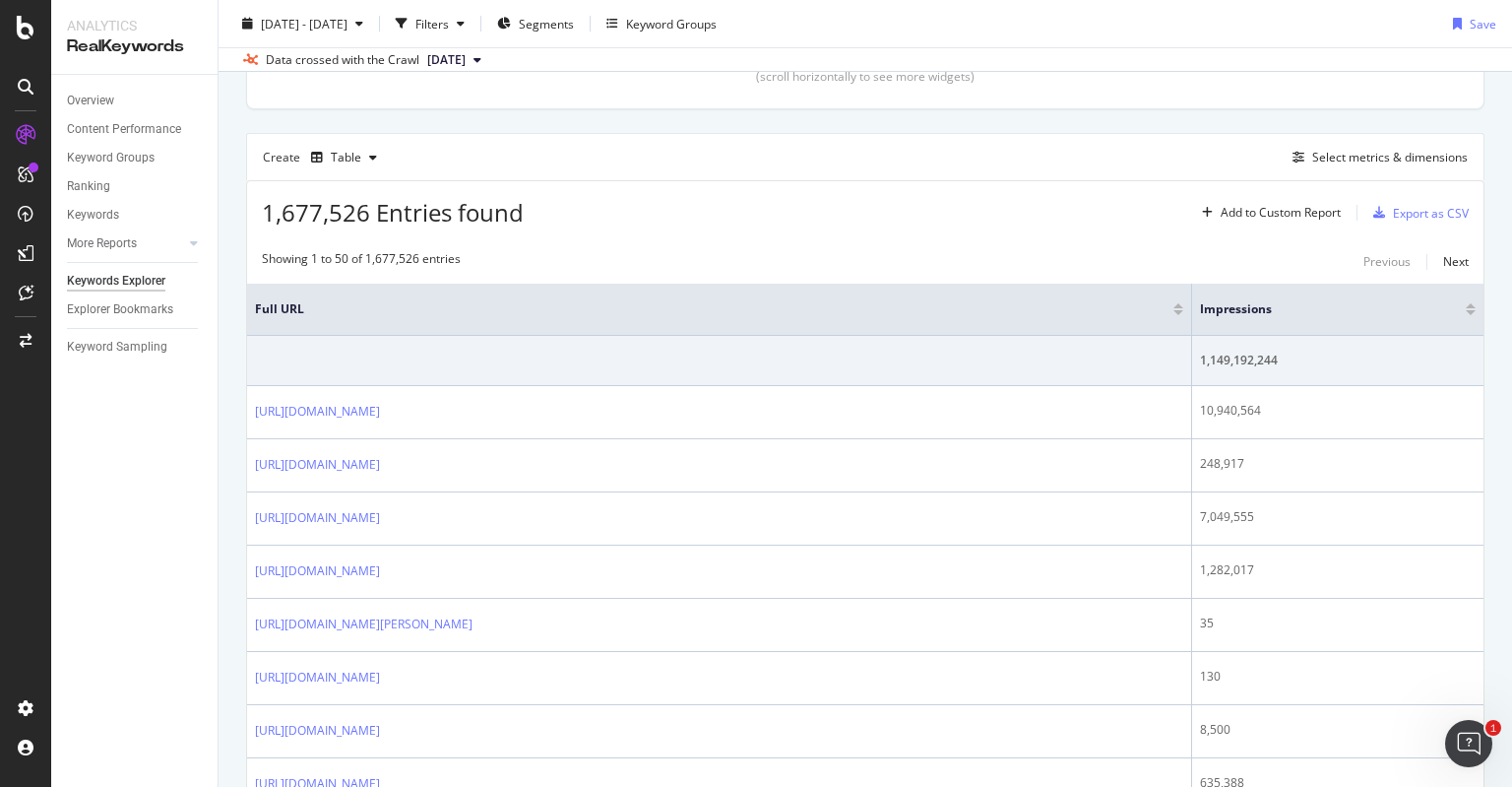scroll, scrollTop: 481, scrollLeft: 0, axis: vertical 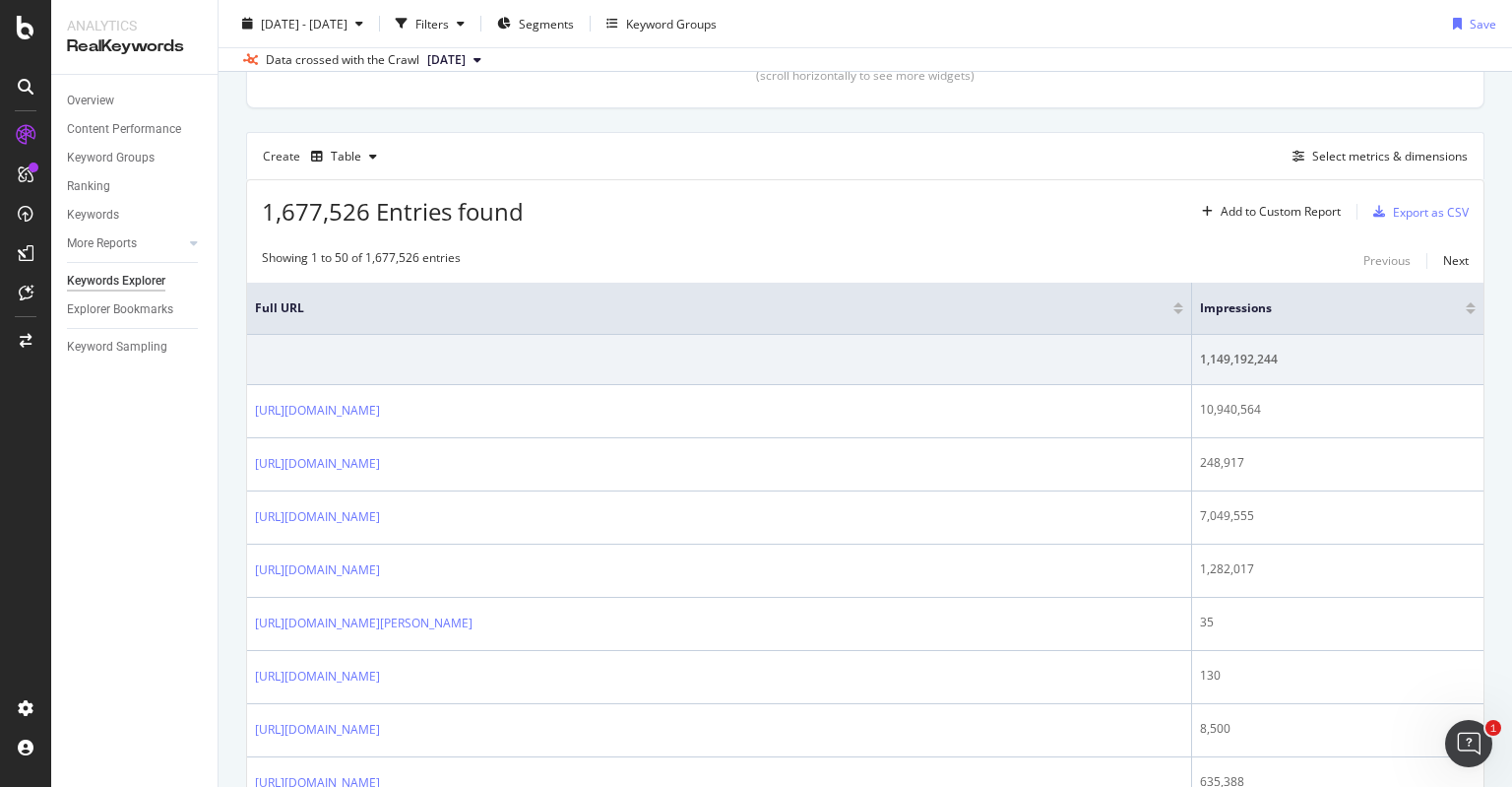 click on "Create   Table Select metrics & dimensions" at bounding box center (865, 156) 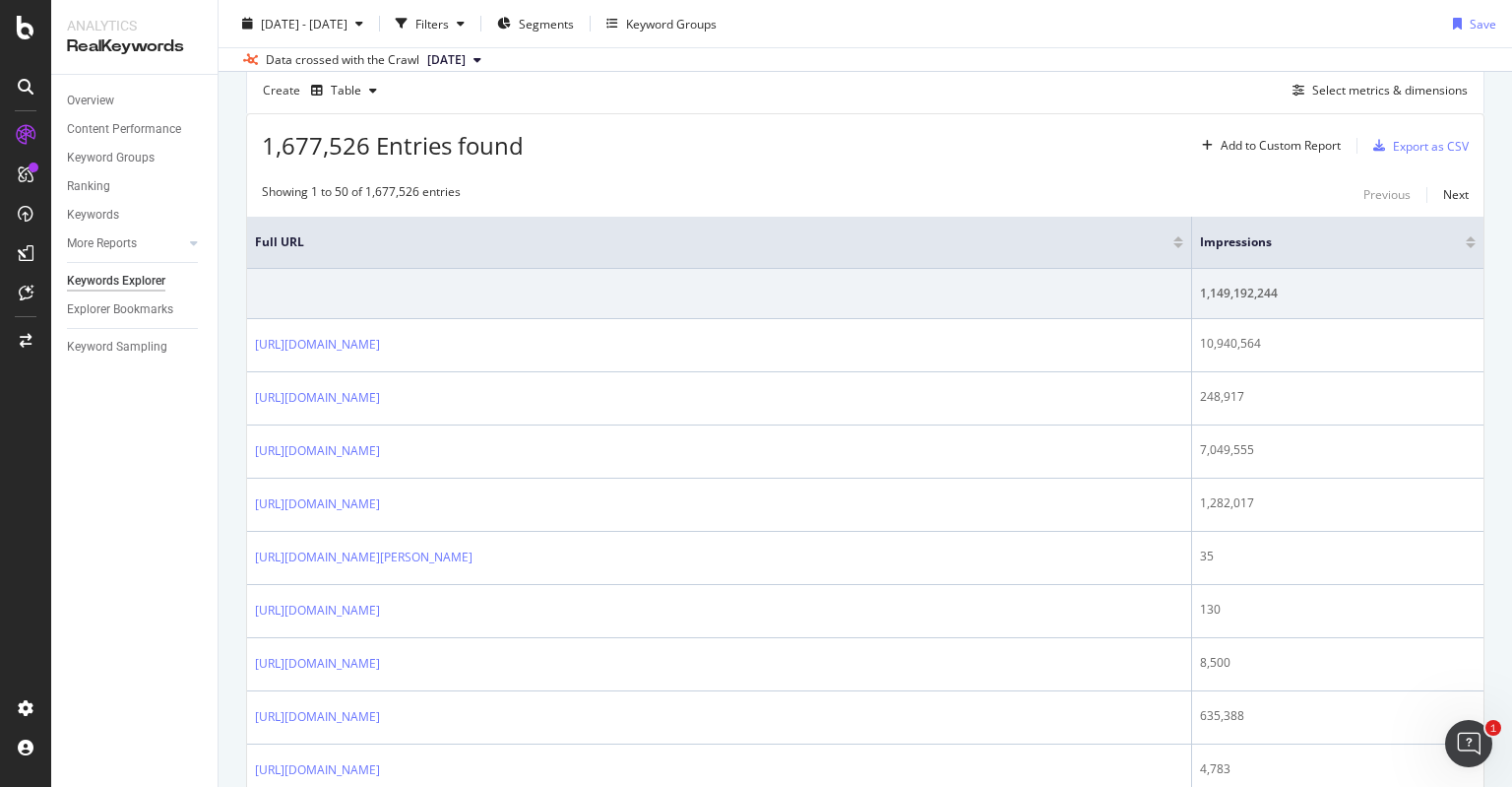 scroll, scrollTop: 550, scrollLeft: 0, axis: vertical 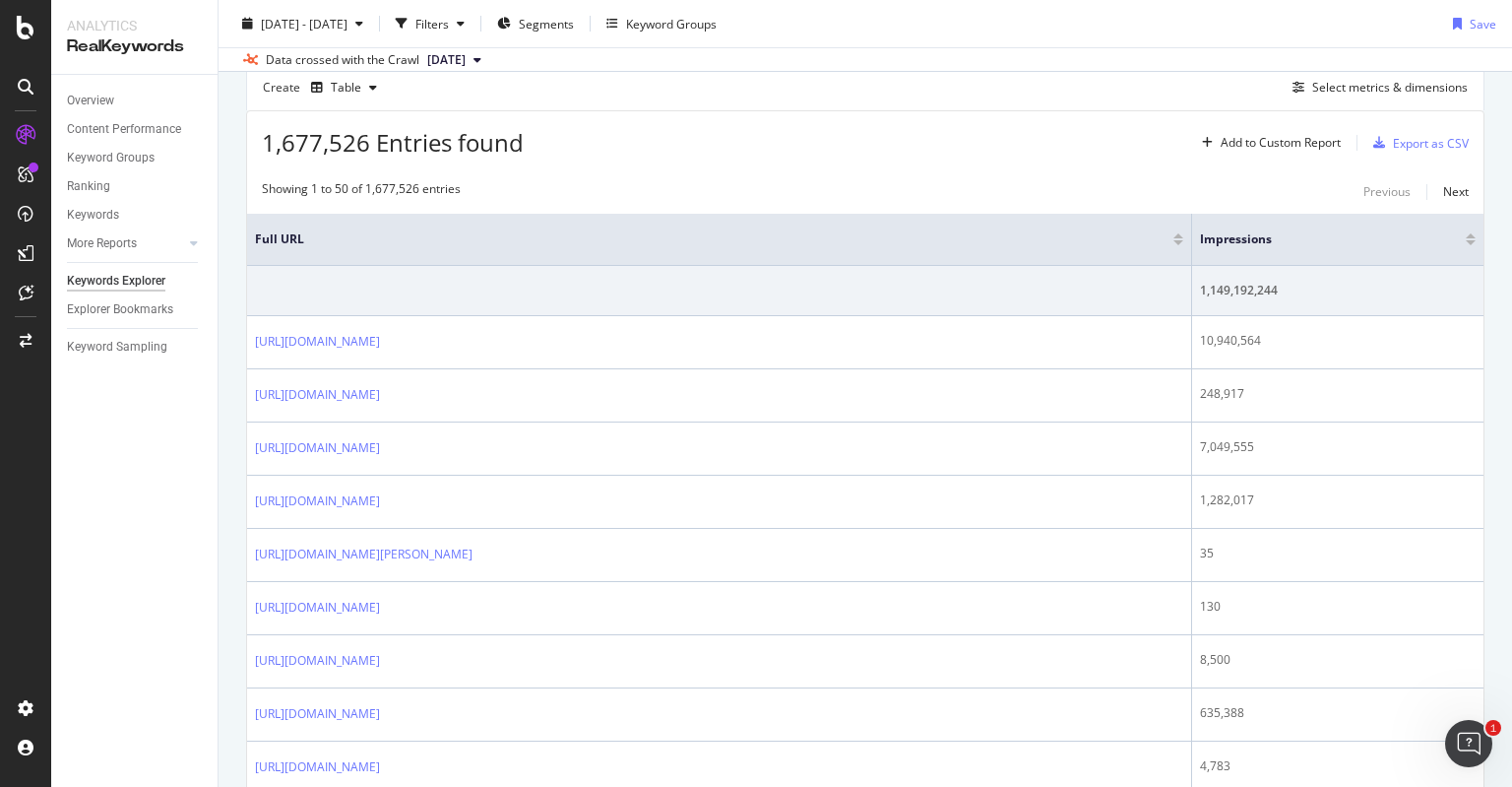 click on "1,677,526 Entries found Add to Custom Report Export as CSV" at bounding box center (865, 135) 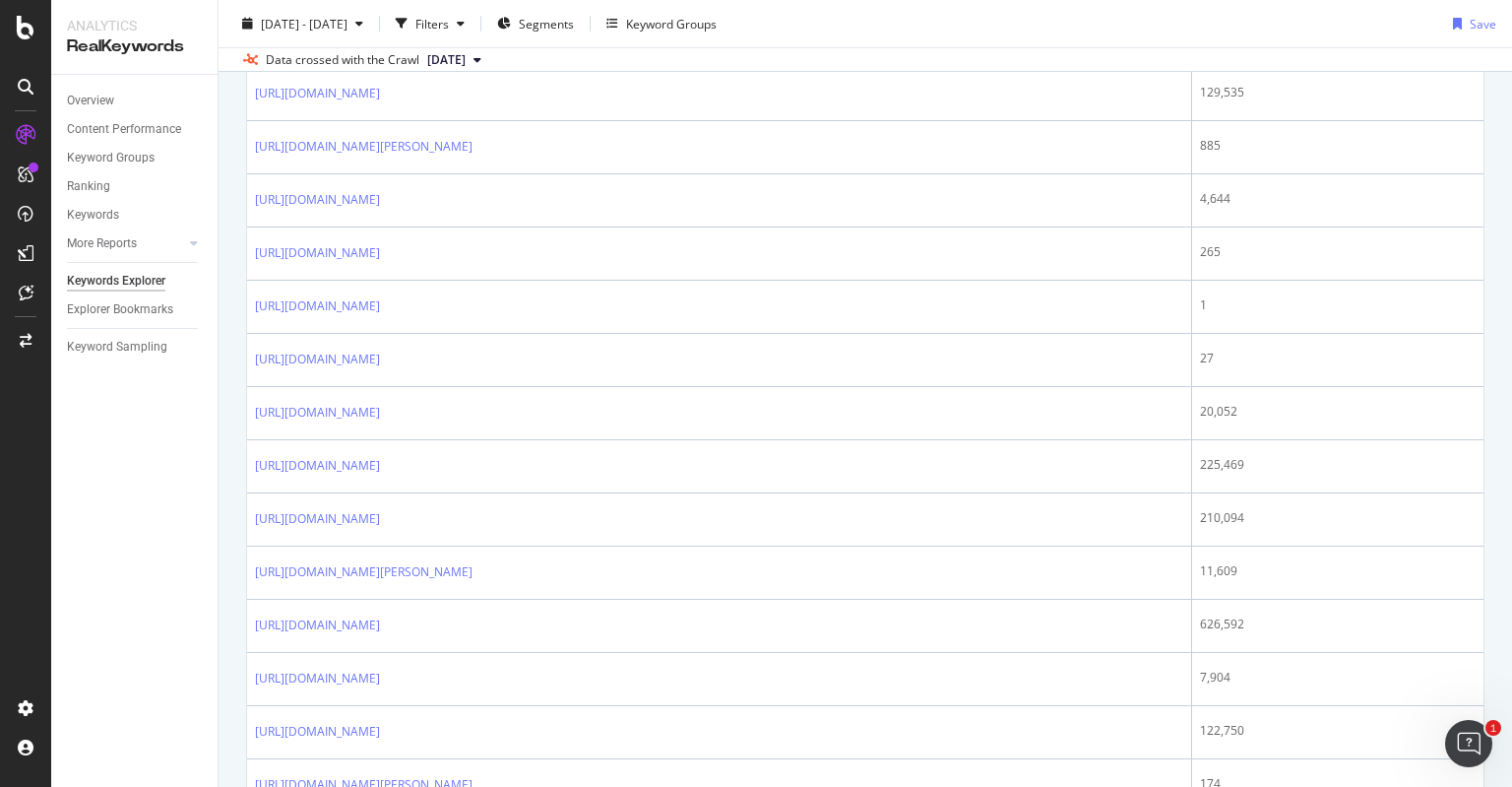 scroll, scrollTop: 1599, scrollLeft: 0, axis: vertical 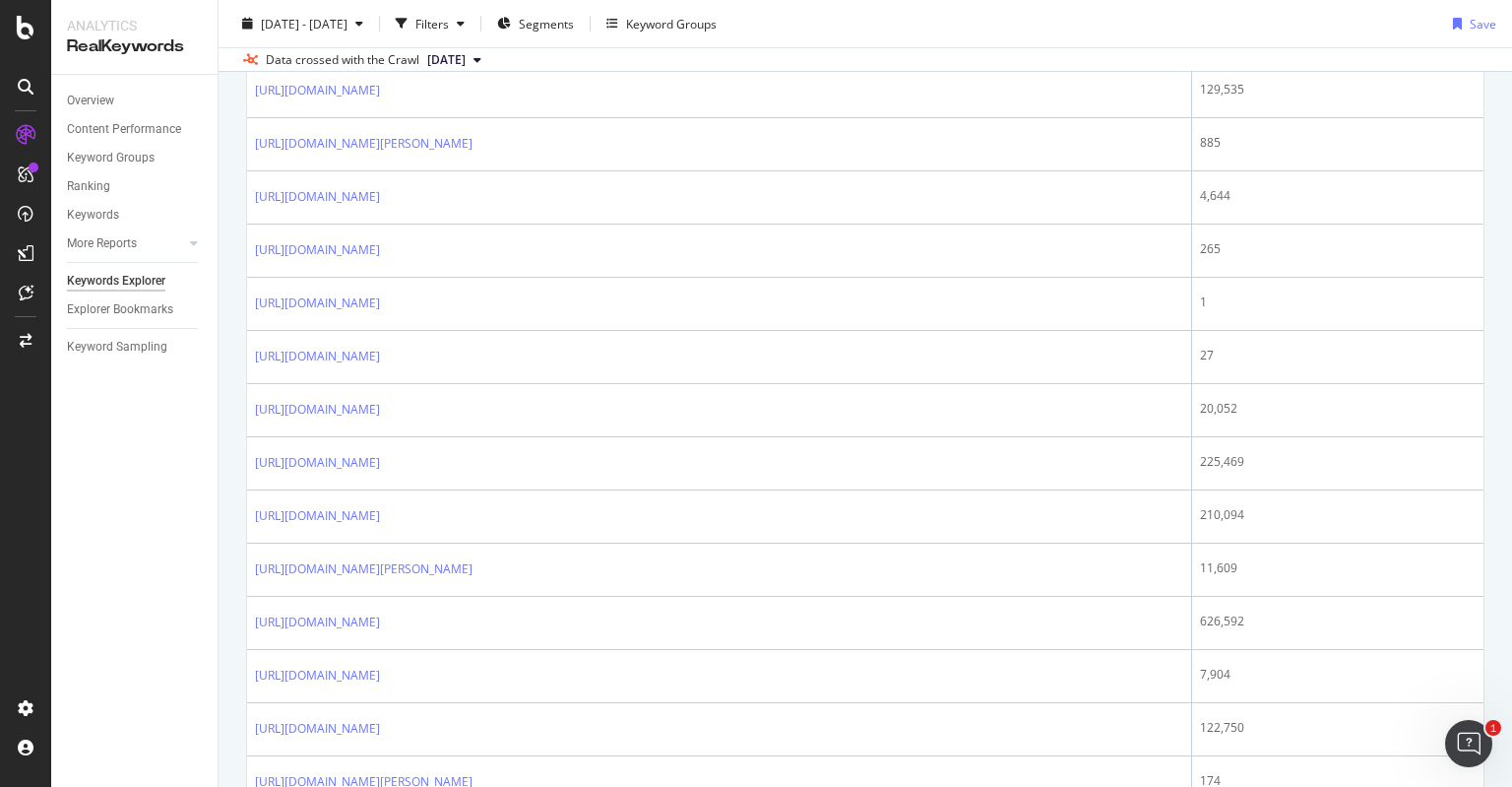 click on "https://www.sportsbet.com.au/jockey-list/jay-ford" at bounding box center [719, 144] 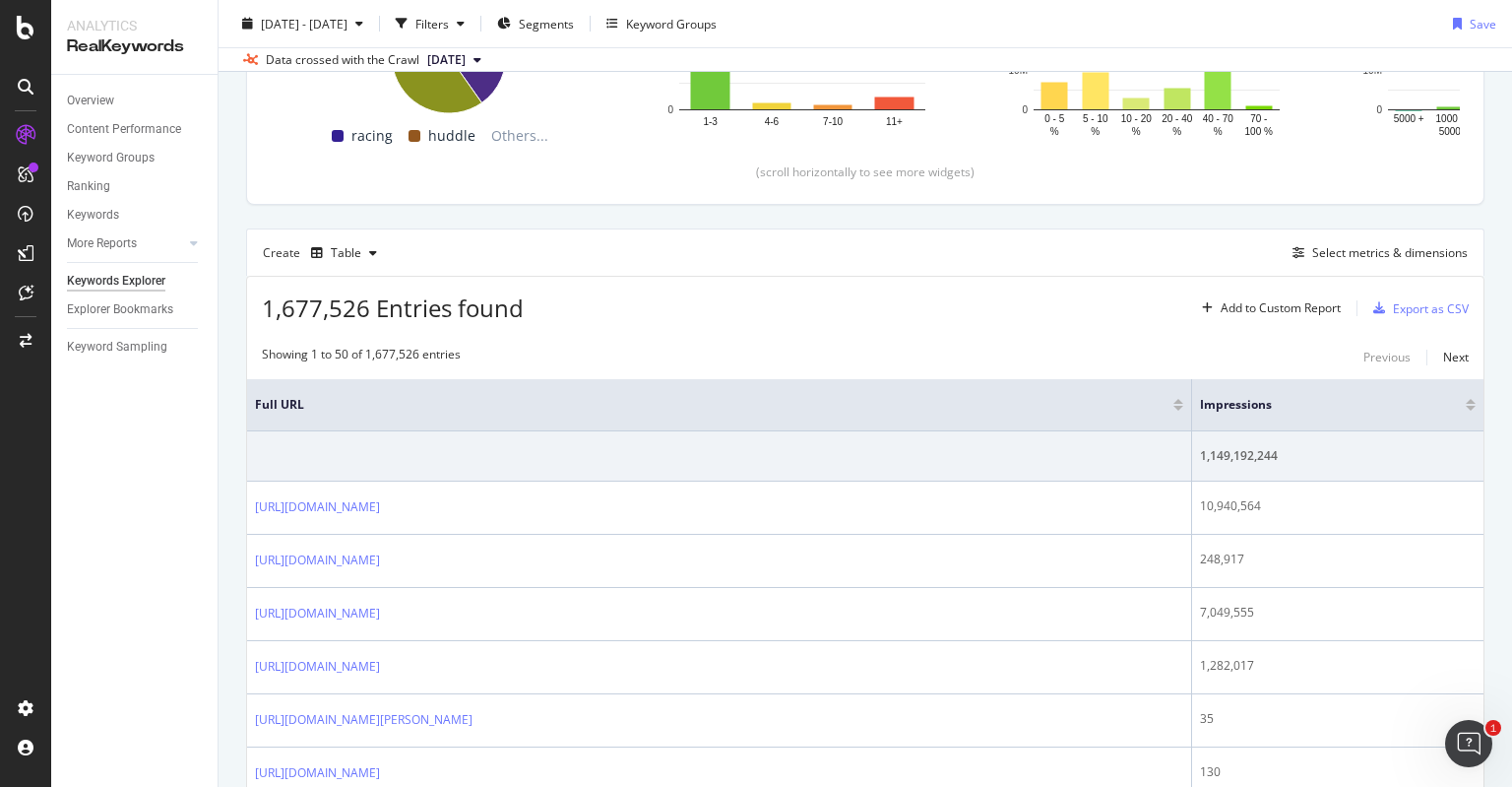 scroll, scrollTop: 370, scrollLeft: 0, axis: vertical 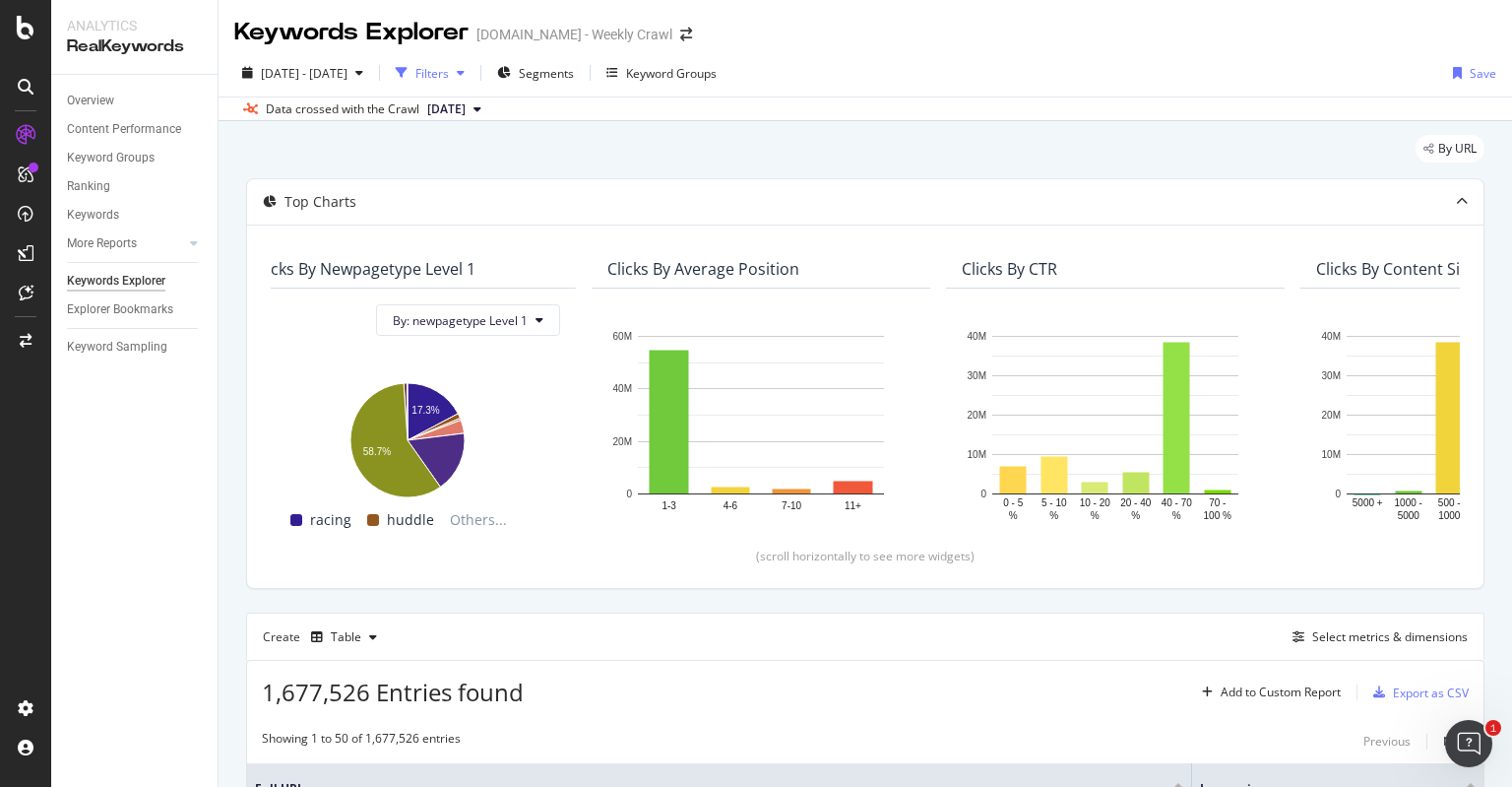 click on "Filters" at bounding box center [430, 73] 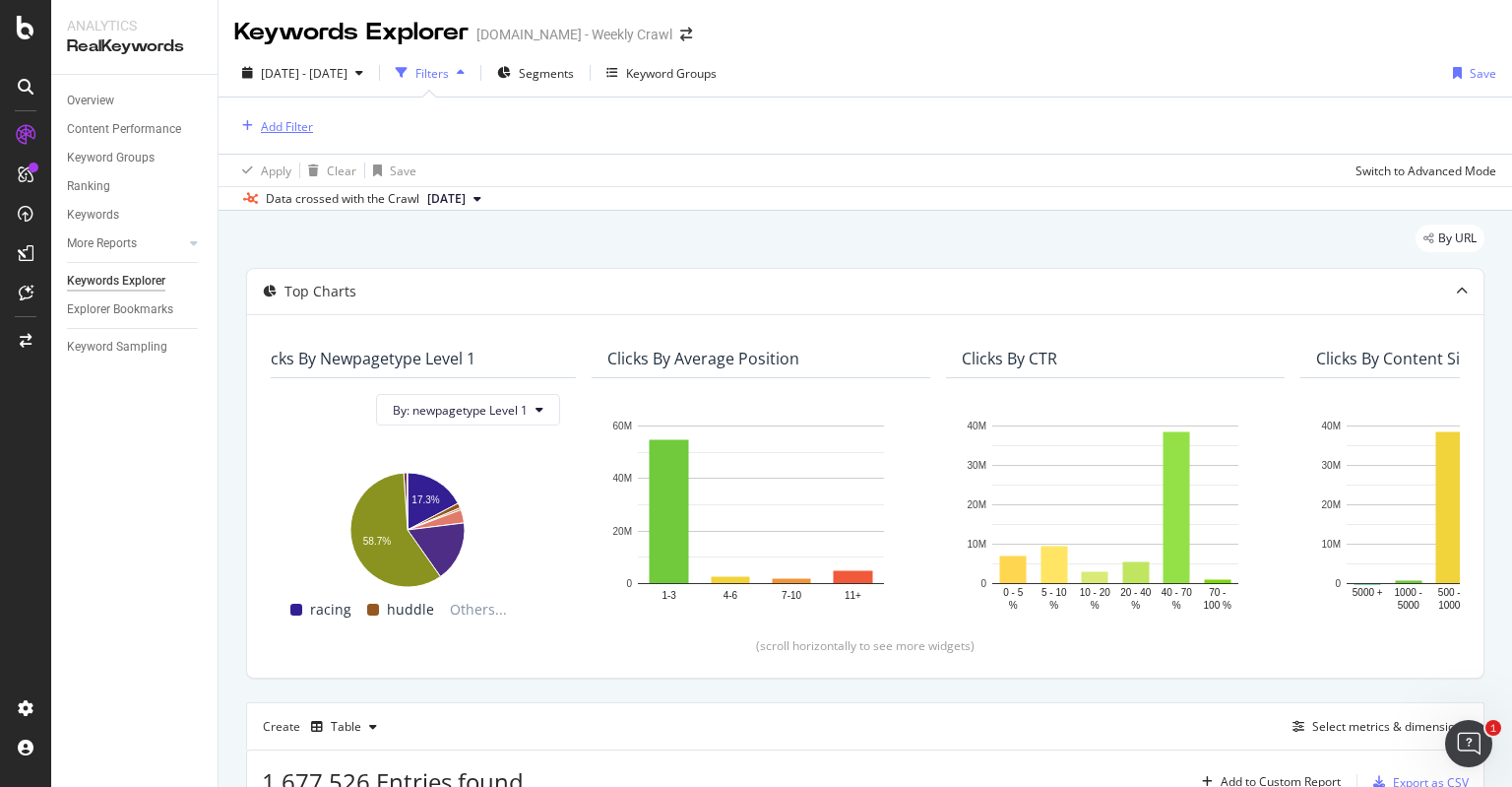 click on "Add Filter" at bounding box center [286, 126] 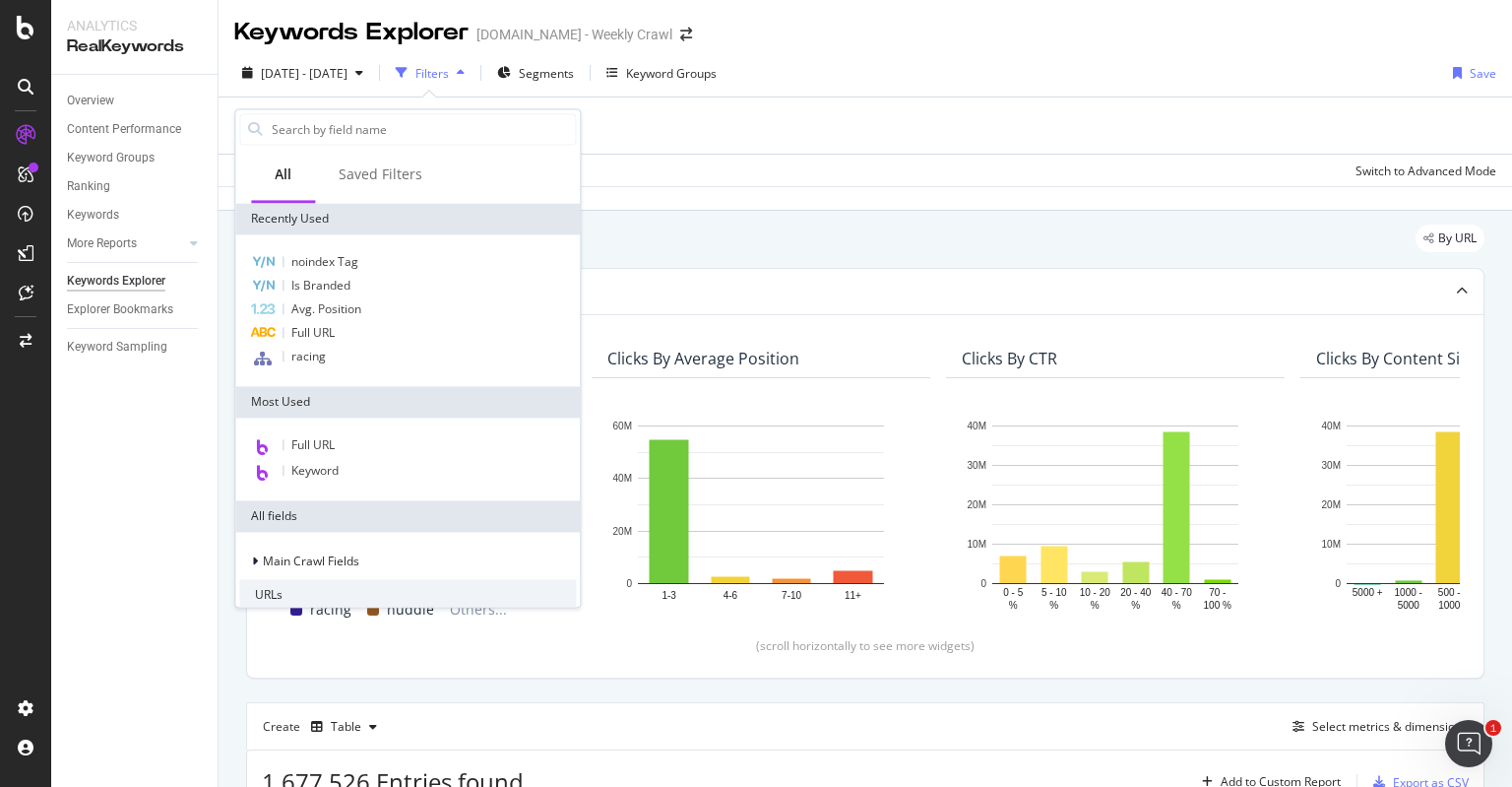 click on "Add Filter" at bounding box center [865, 125] 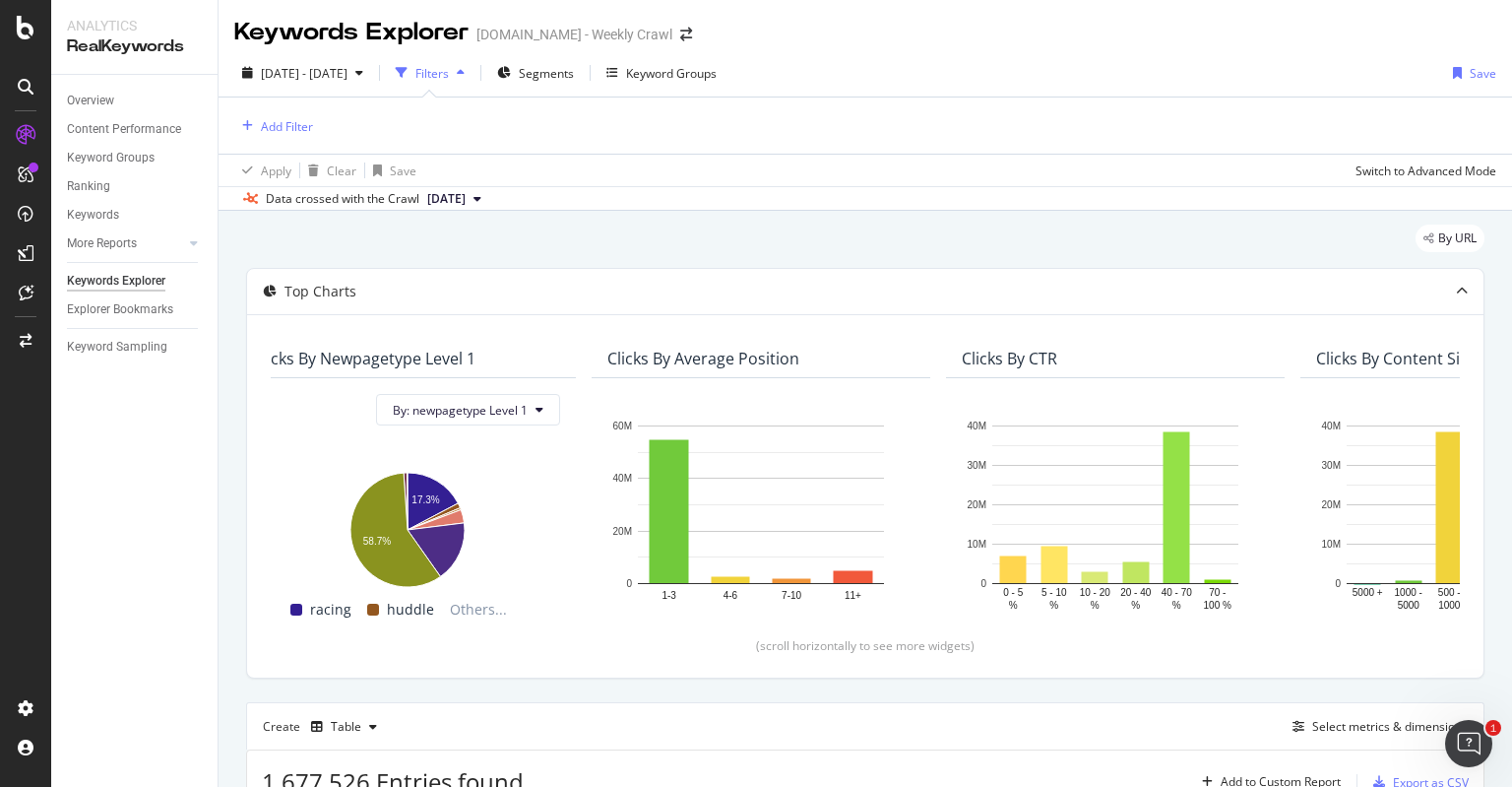 click on "Filters" at bounding box center [432, 73] 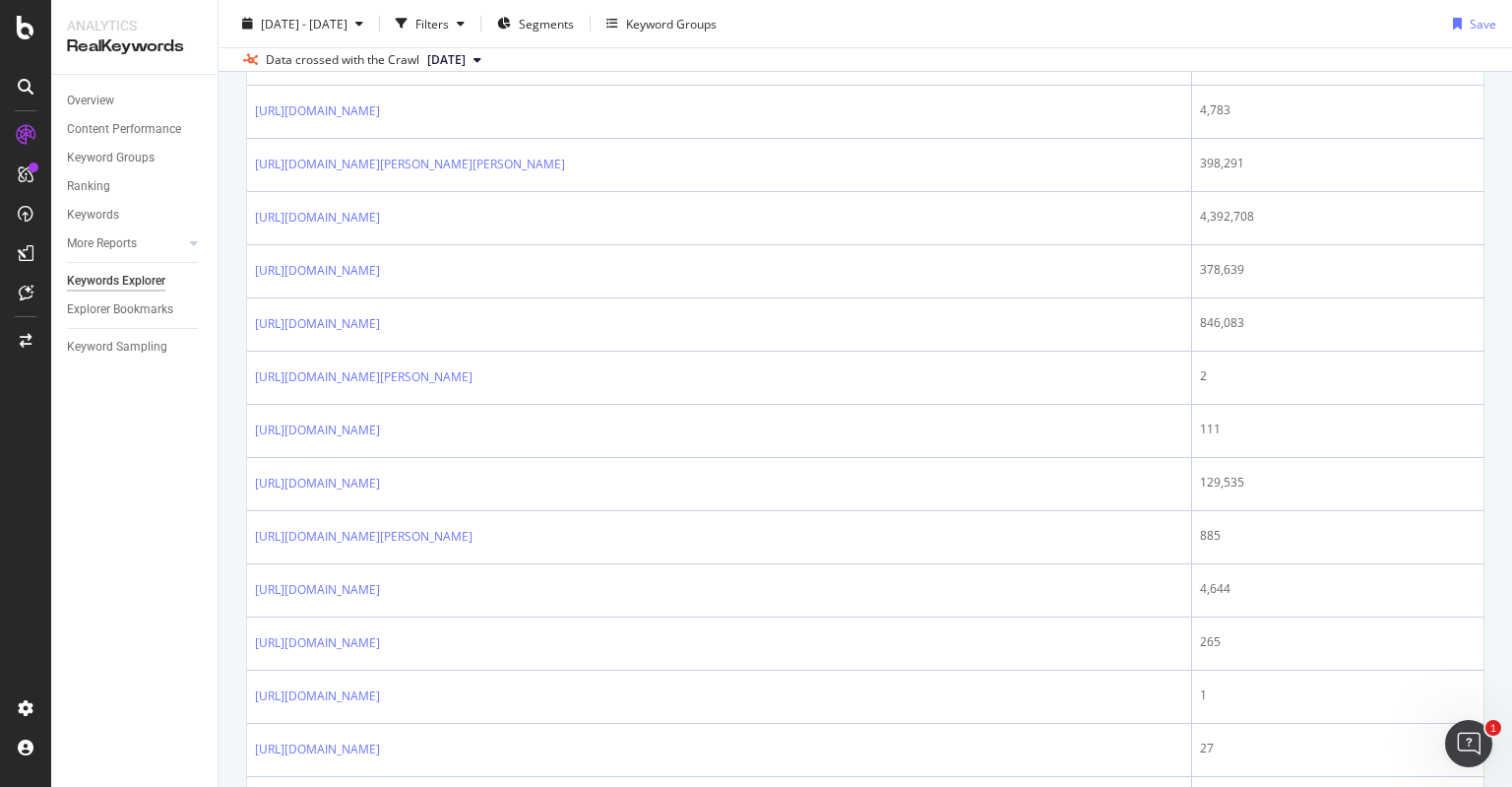 scroll, scrollTop: 1722, scrollLeft: 0, axis: vertical 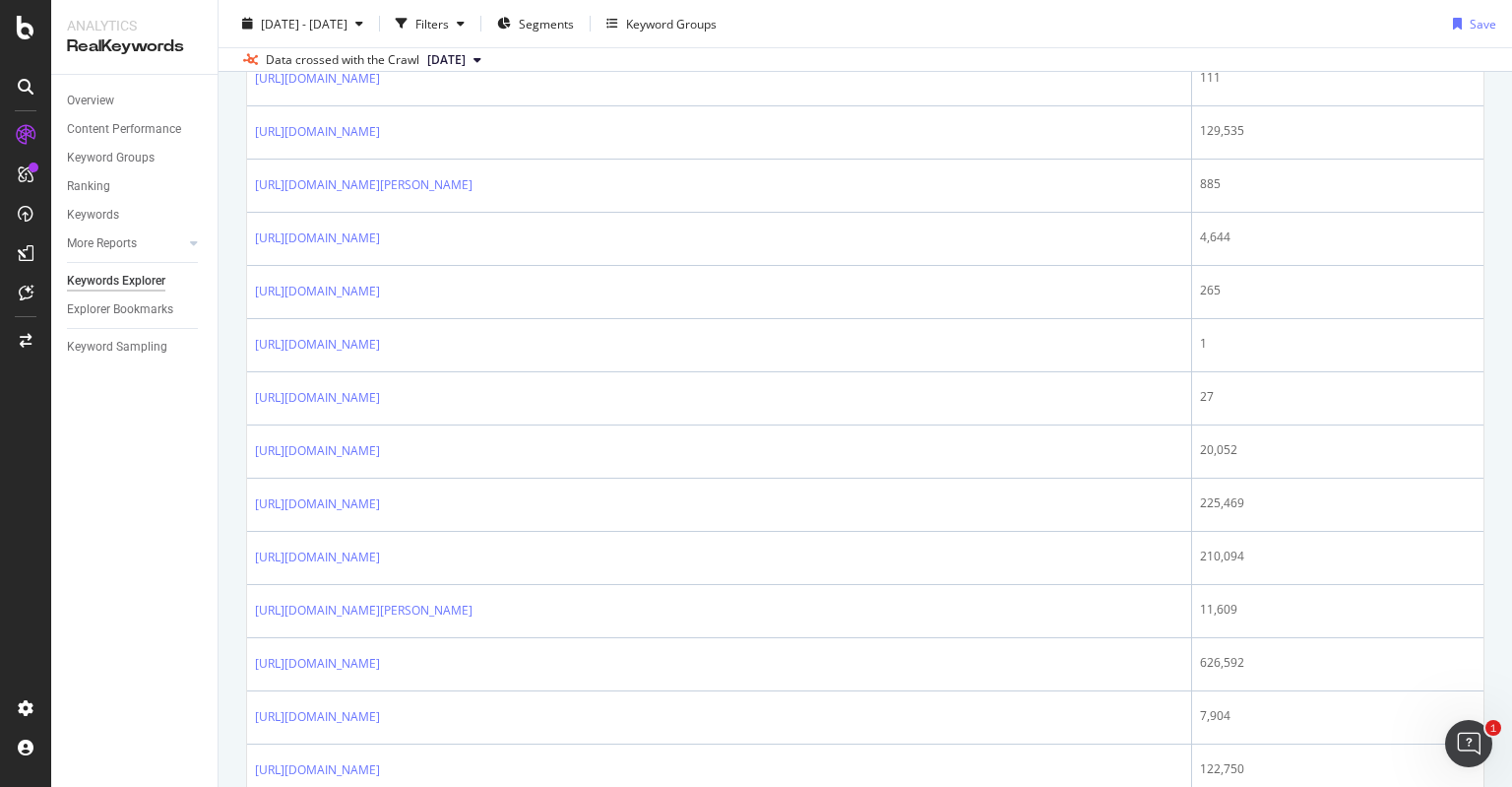 type 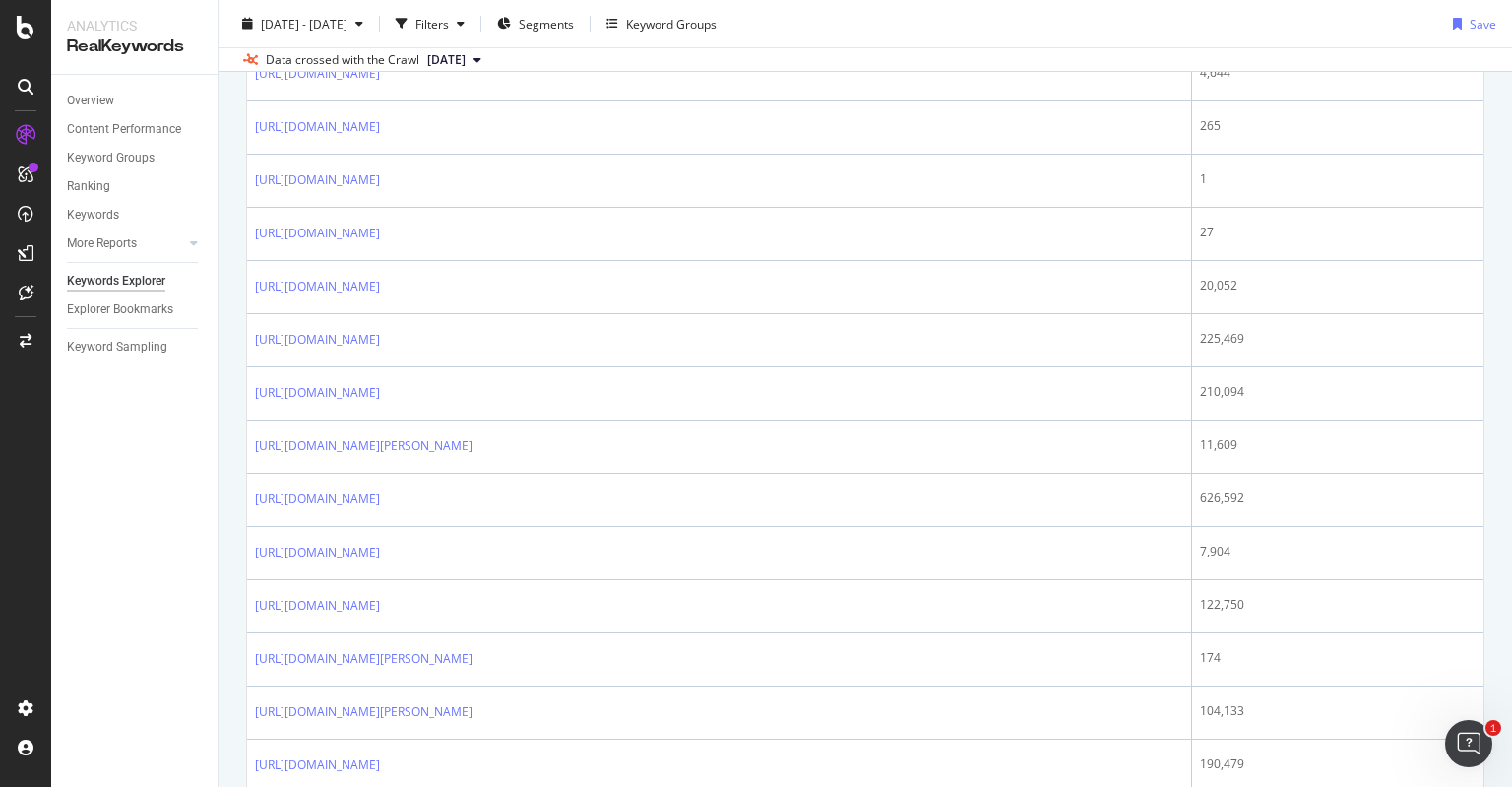 scroll, scrollTop: 1826, scrollLeft: 0, axis: vertical 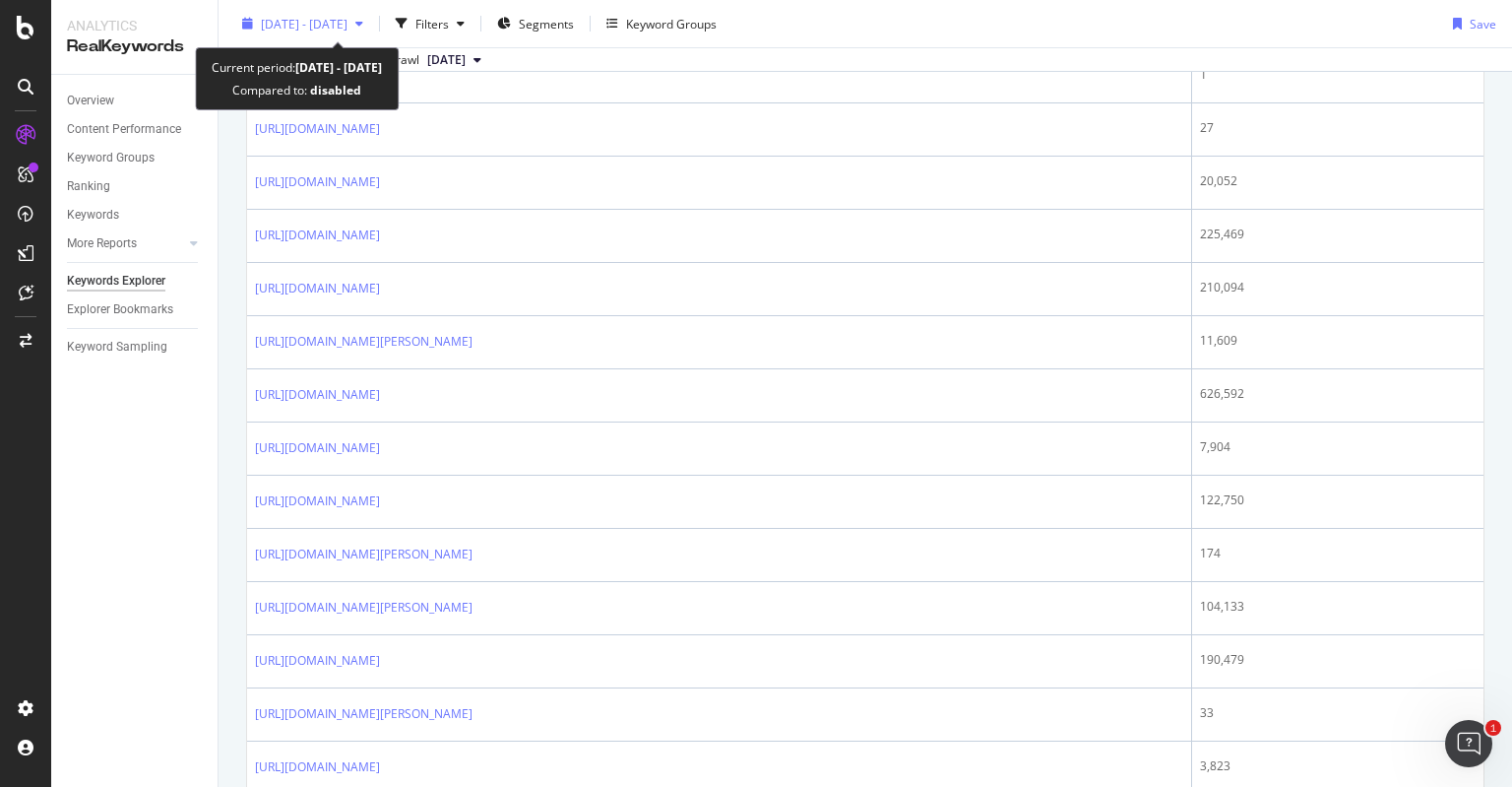 click on "2021 Jul. 21st - 2025 Jul. 18th" at bounding box center [304, 23] 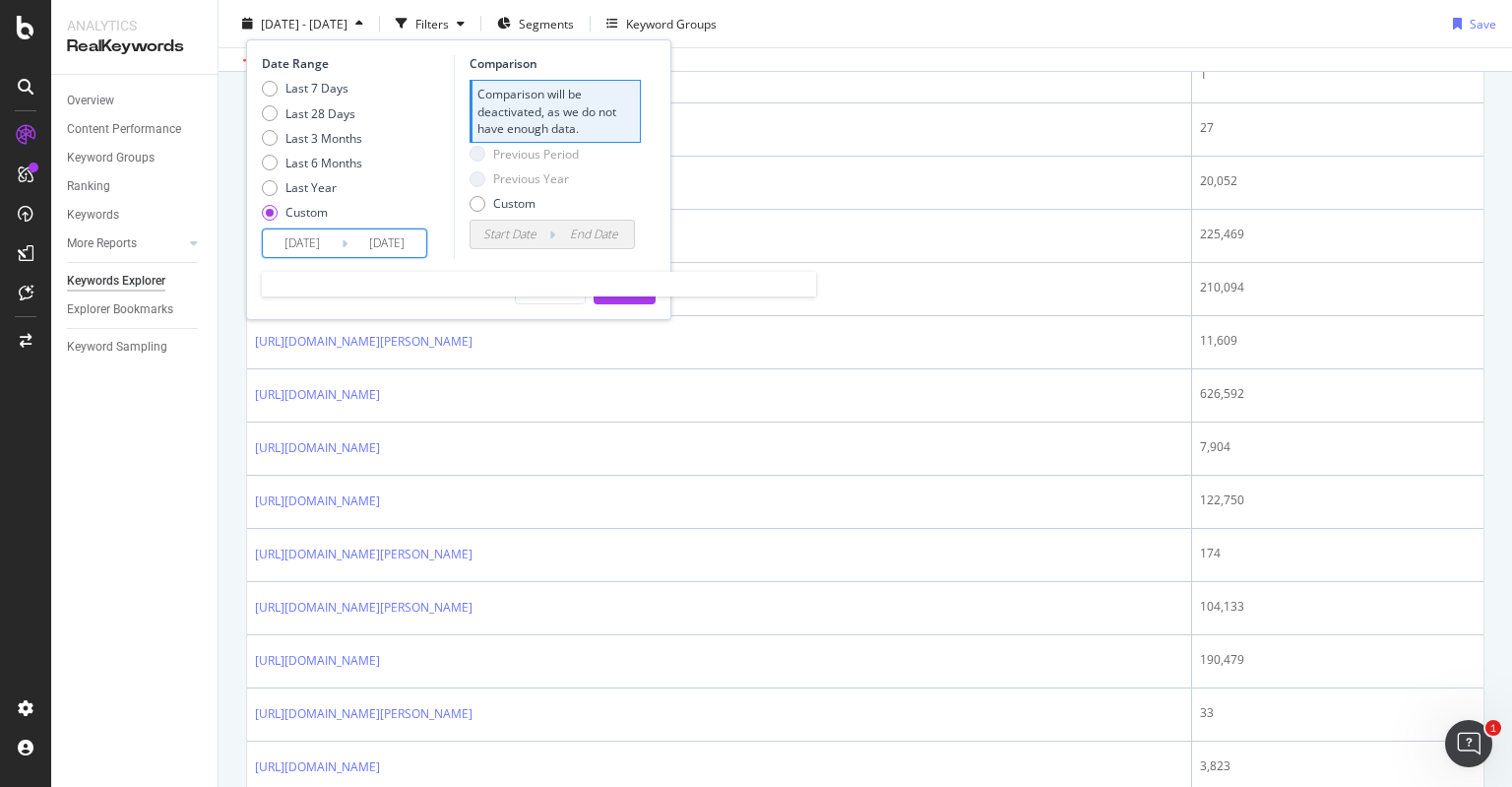 click on "2021/07/21" at bounding box center [302, 243] 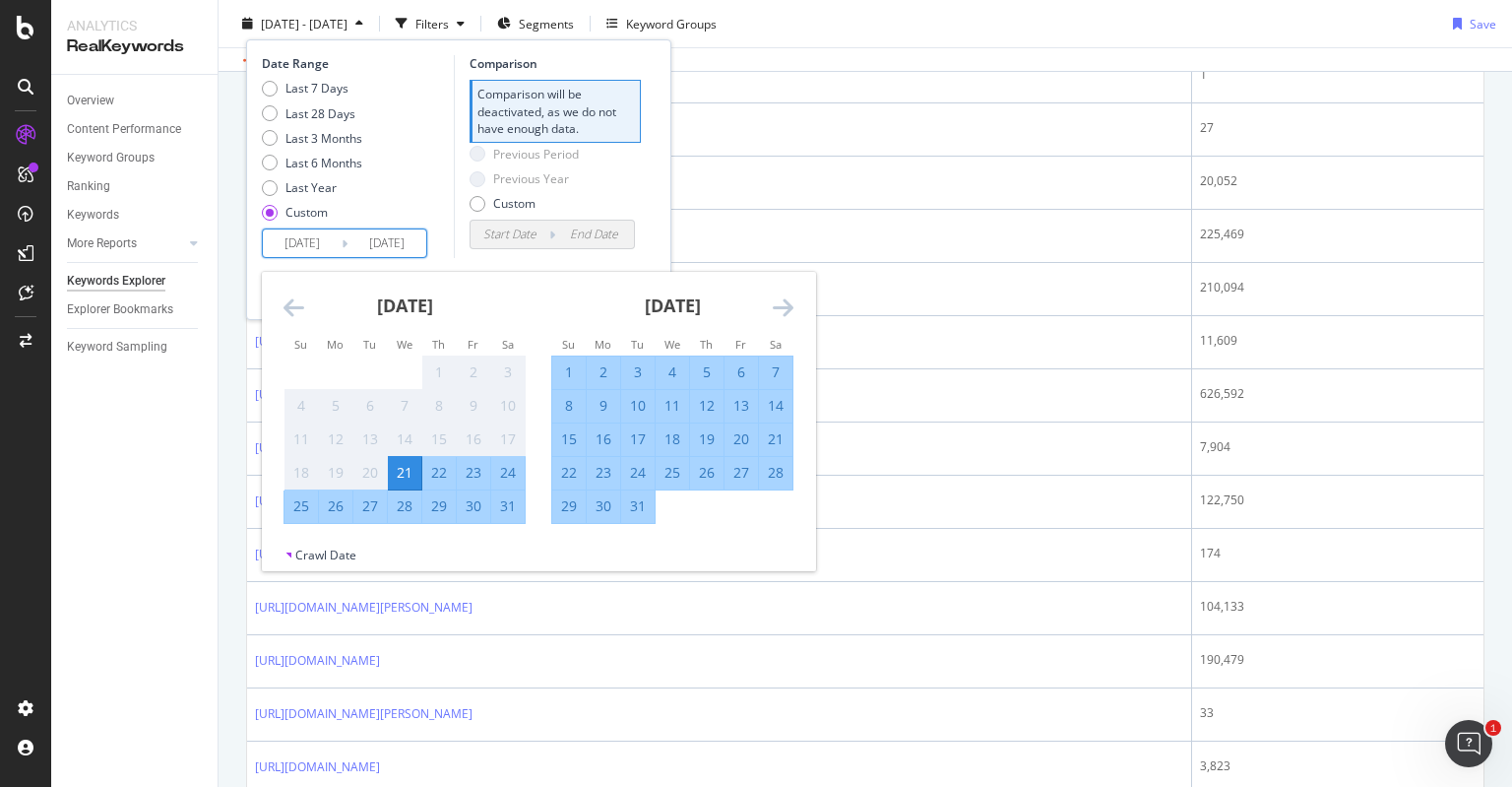 click at bounding box center [293, 307] 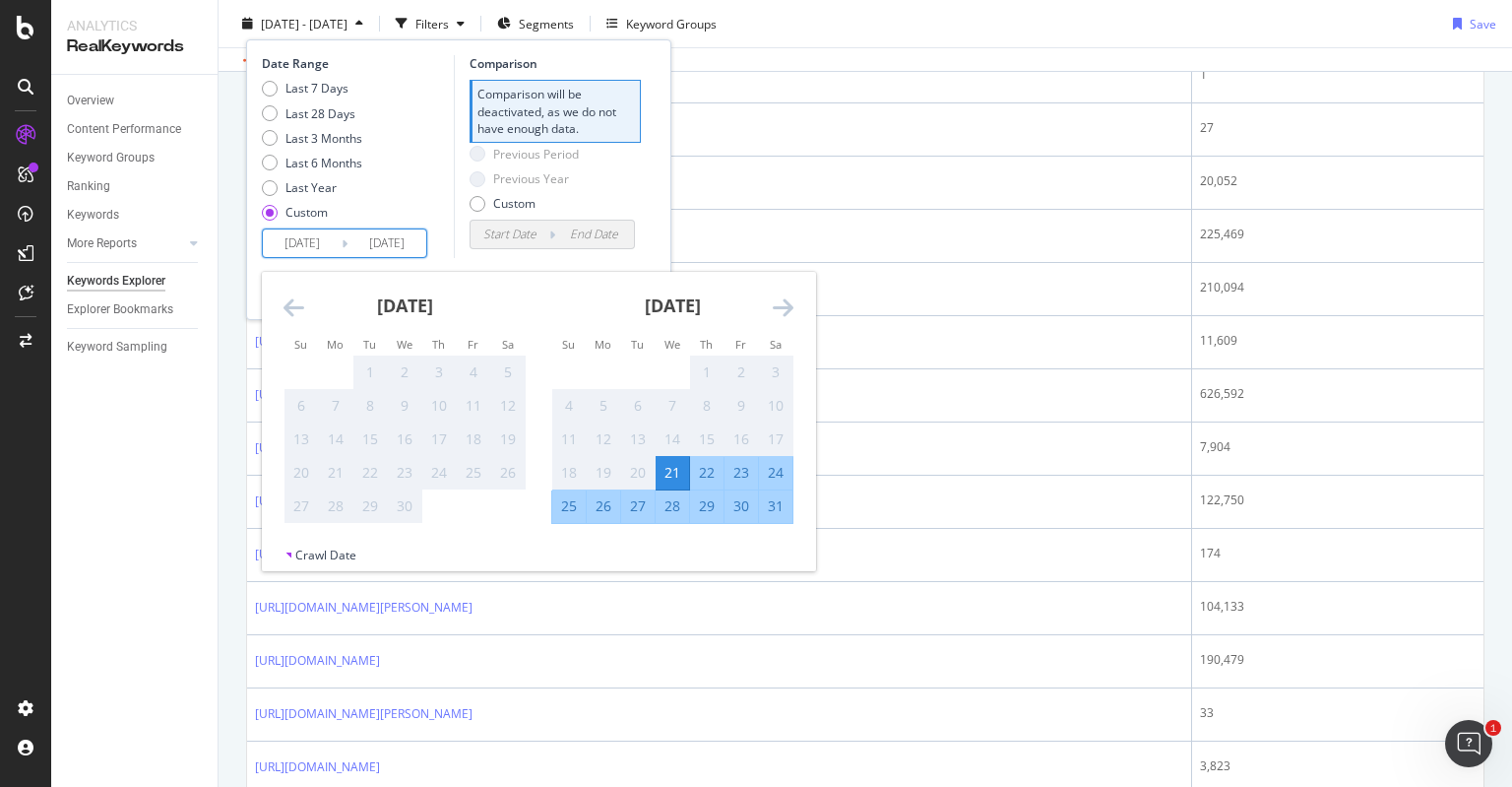 click at bounding box center [293, 307] 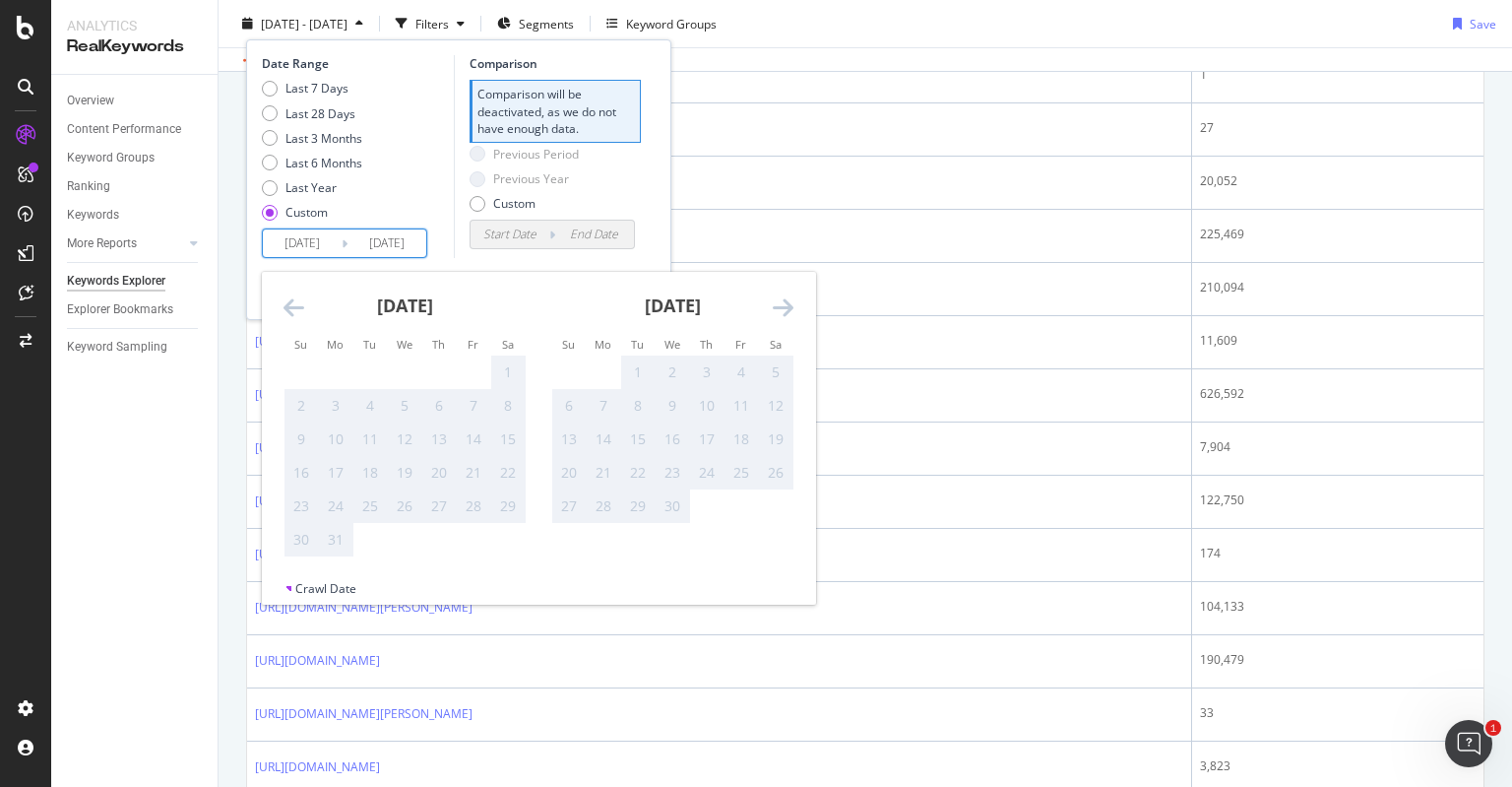 click at bounding box center (293, 307) 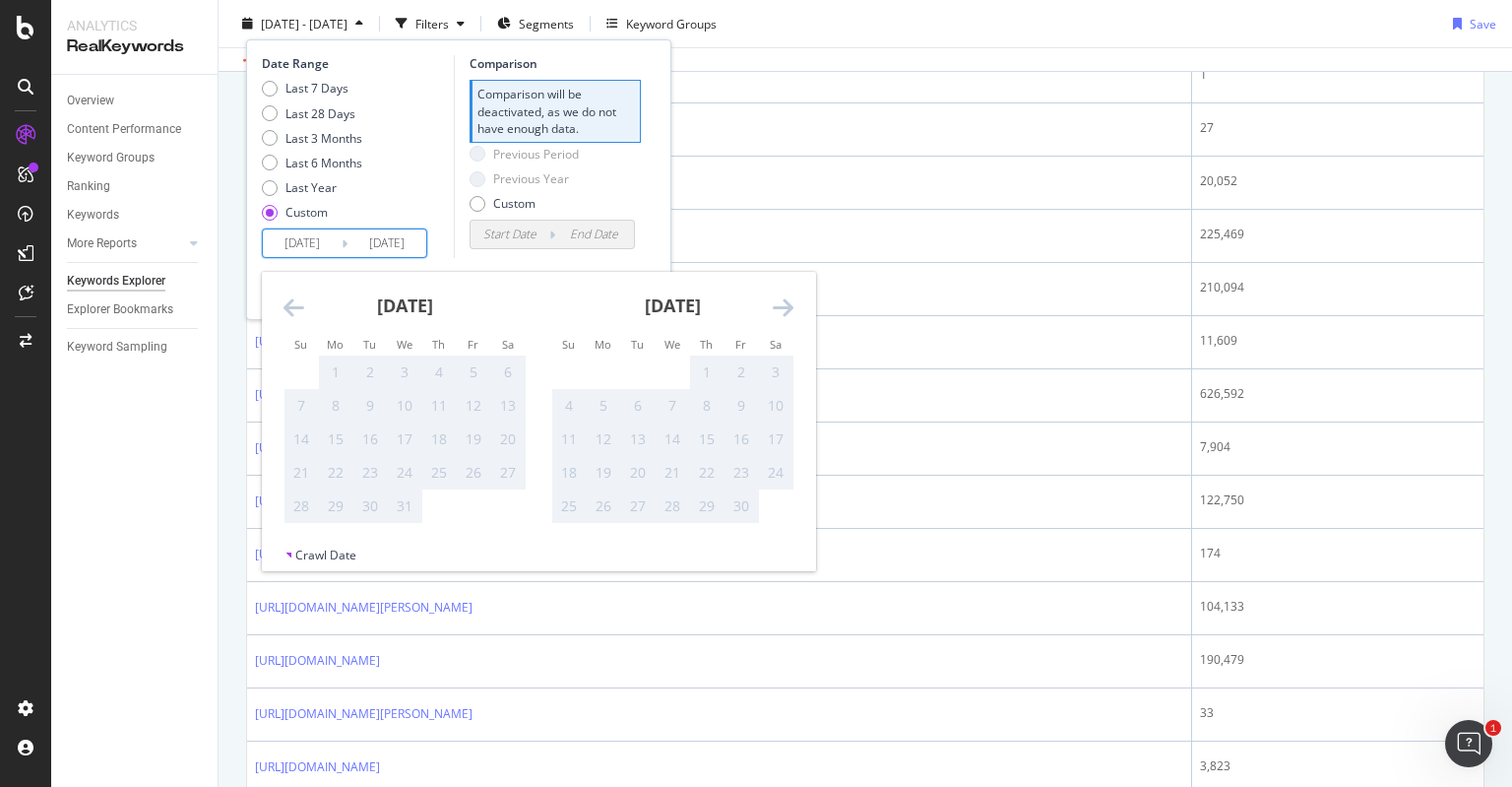 click at bounding box center (293, 307) 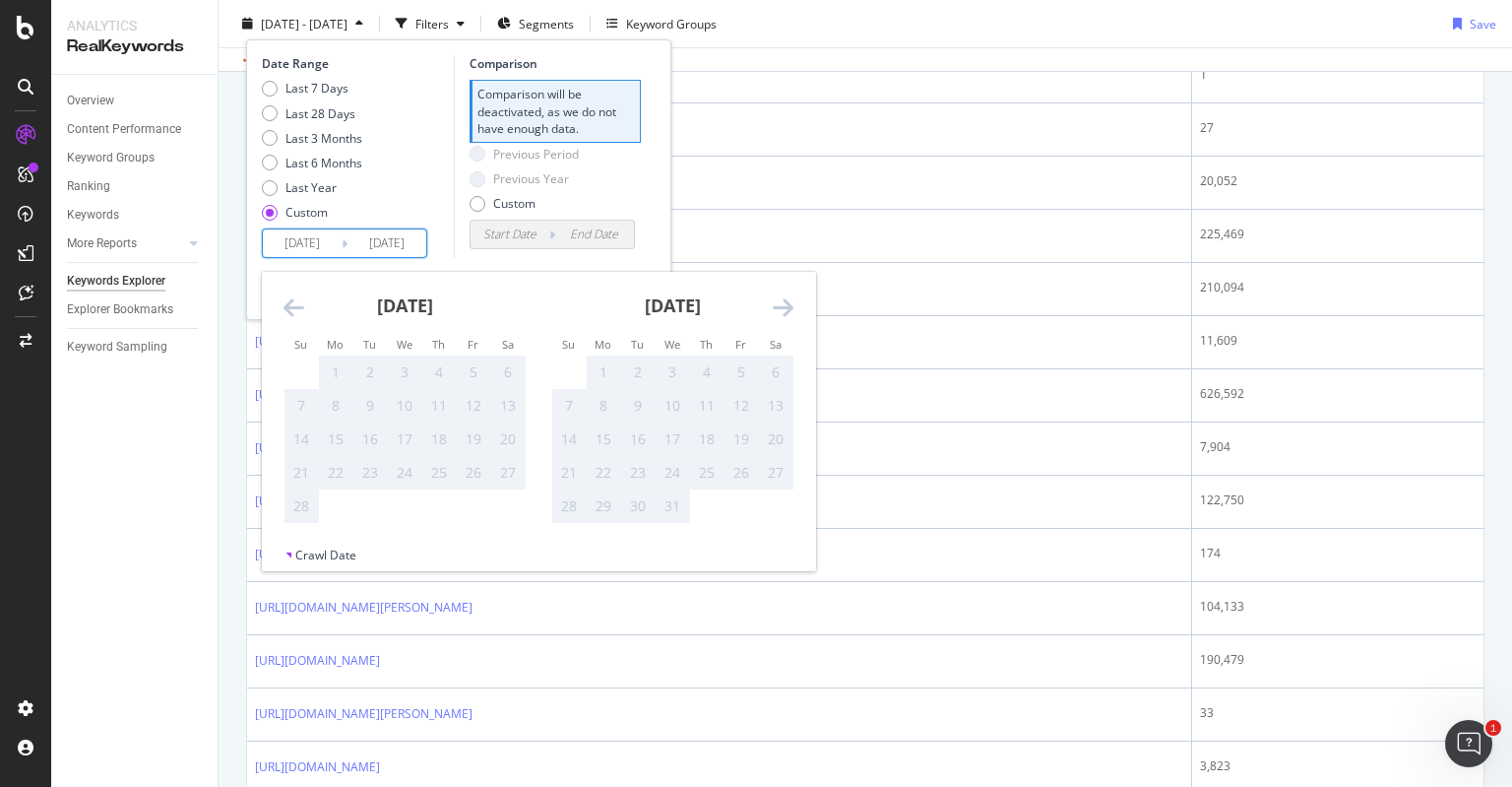 click at bounding box center (783, 307) 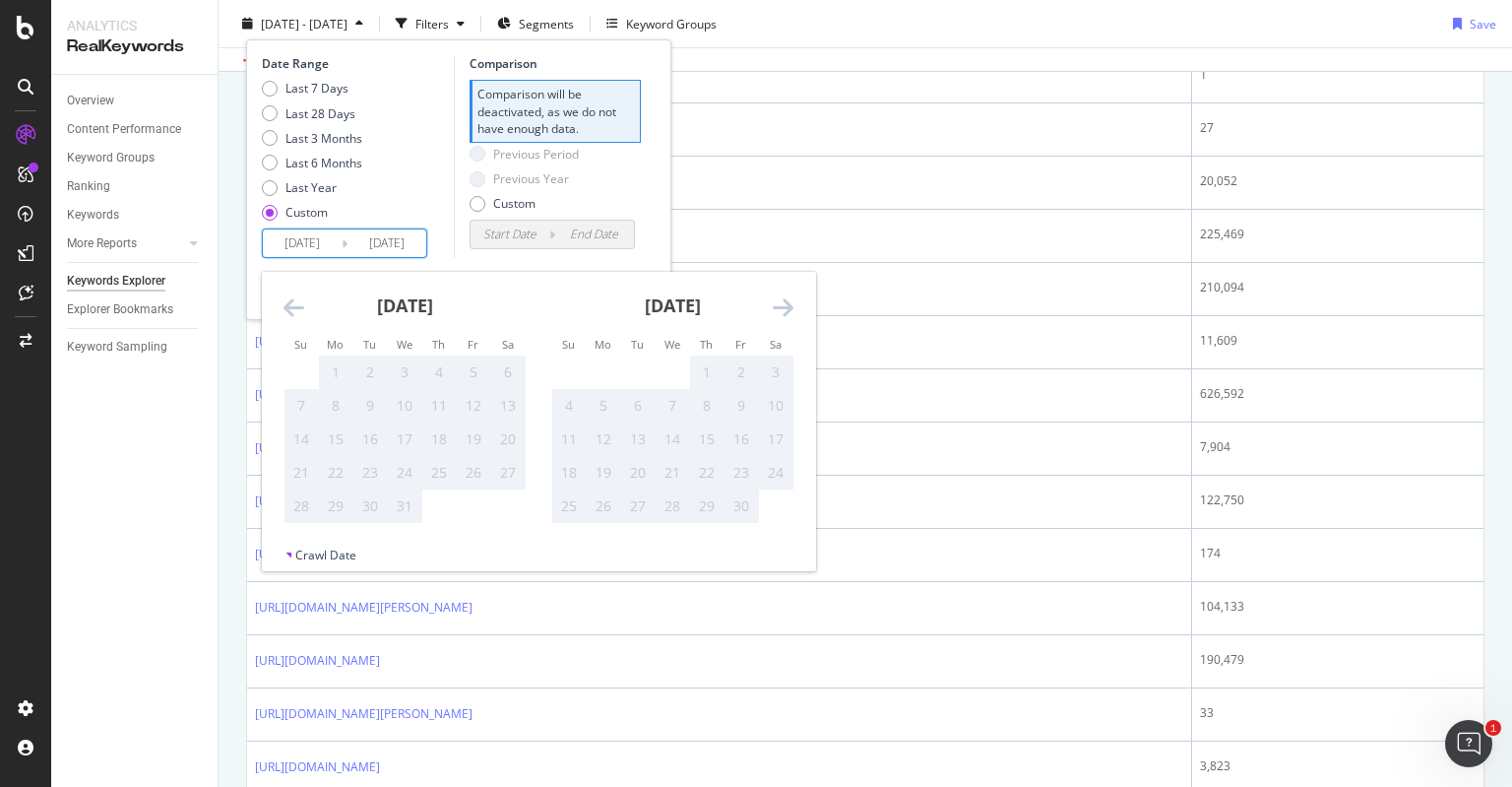 click at bounding box center [783, 307] 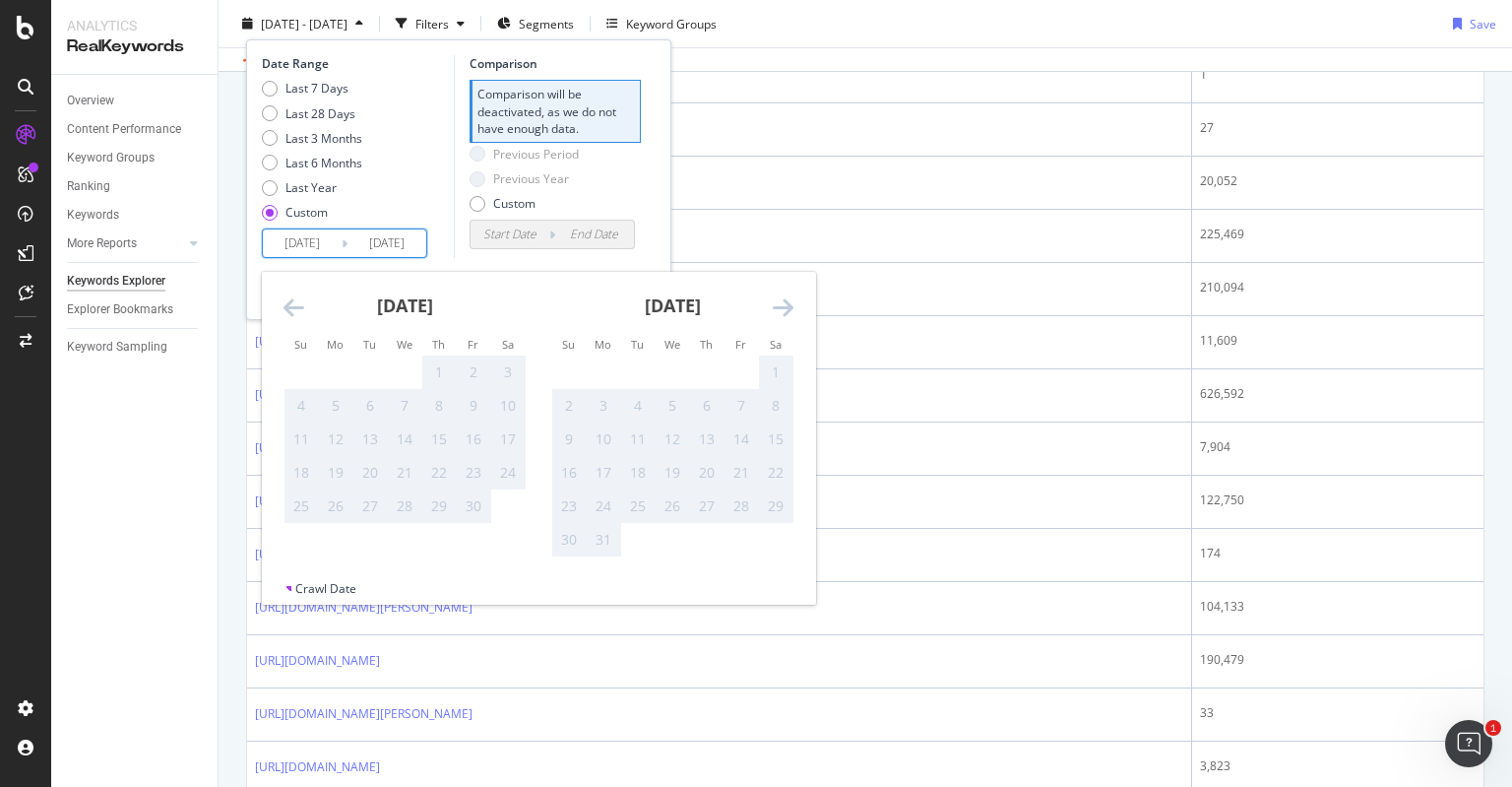 click at bounding box center [783, 307] 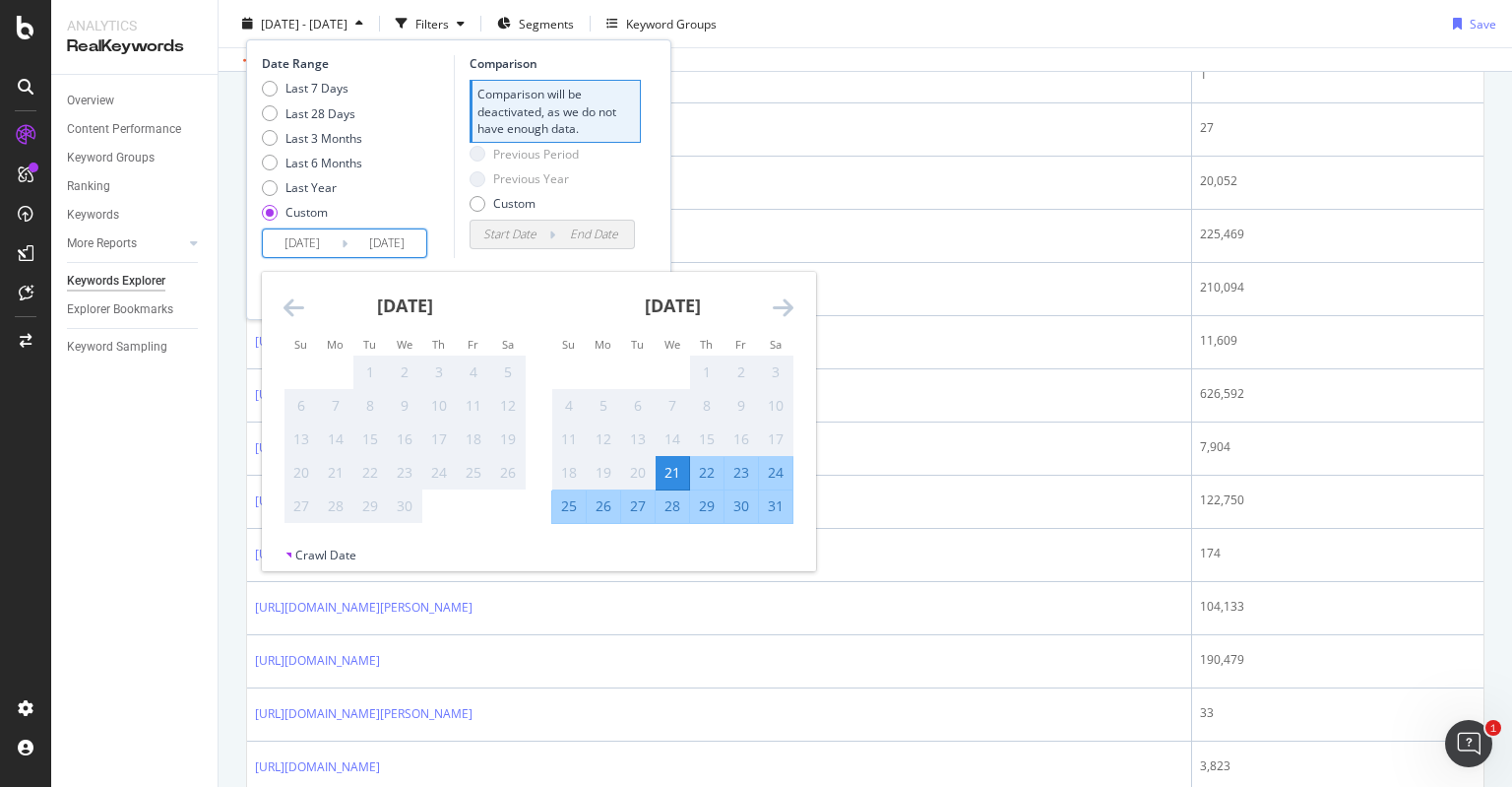 click at bounding box center (783, 307) 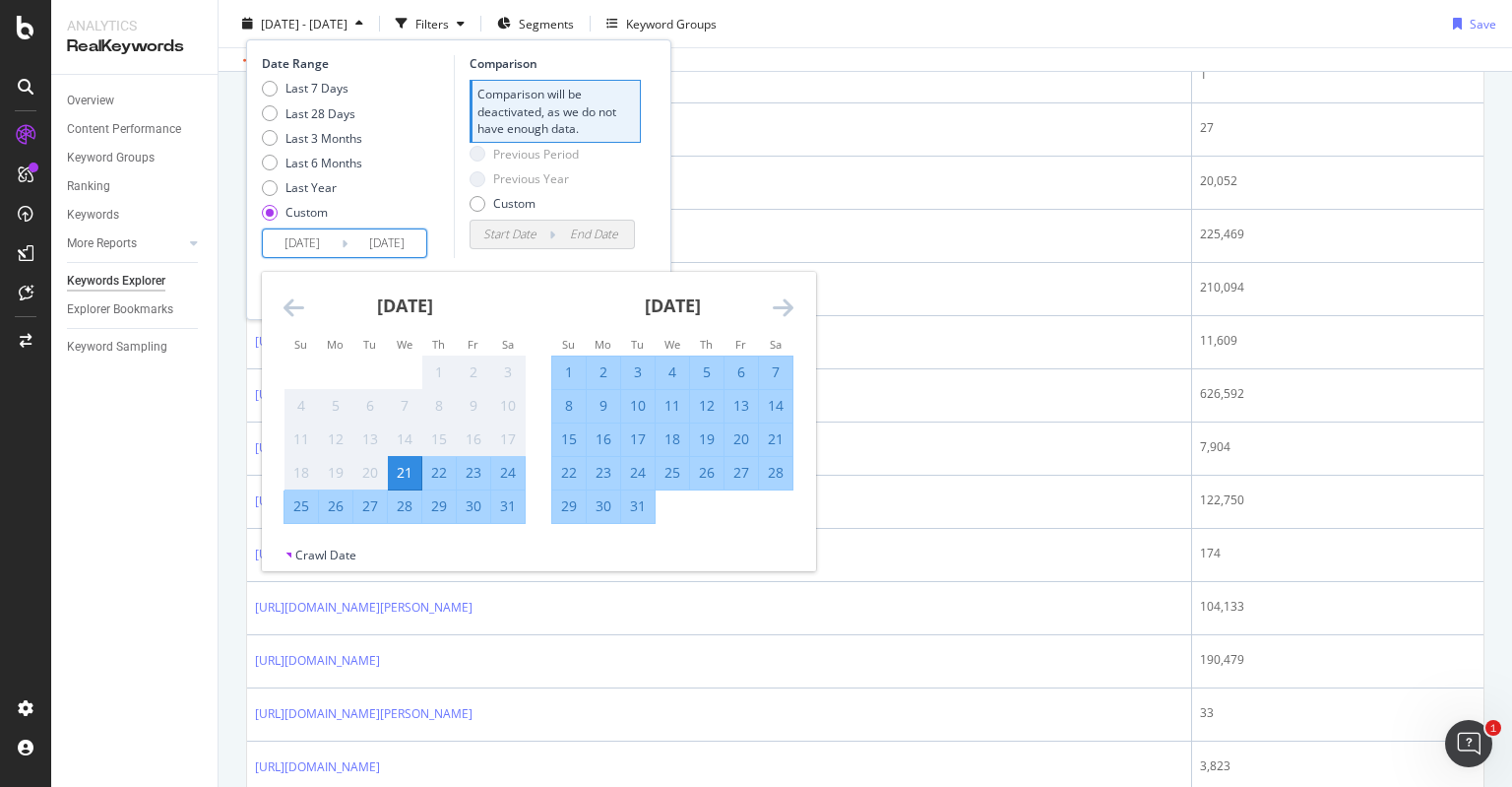 click on "Overview Content Performance Keyword Groups Ranking Keywords More Reports Countries Devices Content Structure Keywords Explorer Explorer Bookmarks Keyword Sampling" at bounding box center (134, 430) 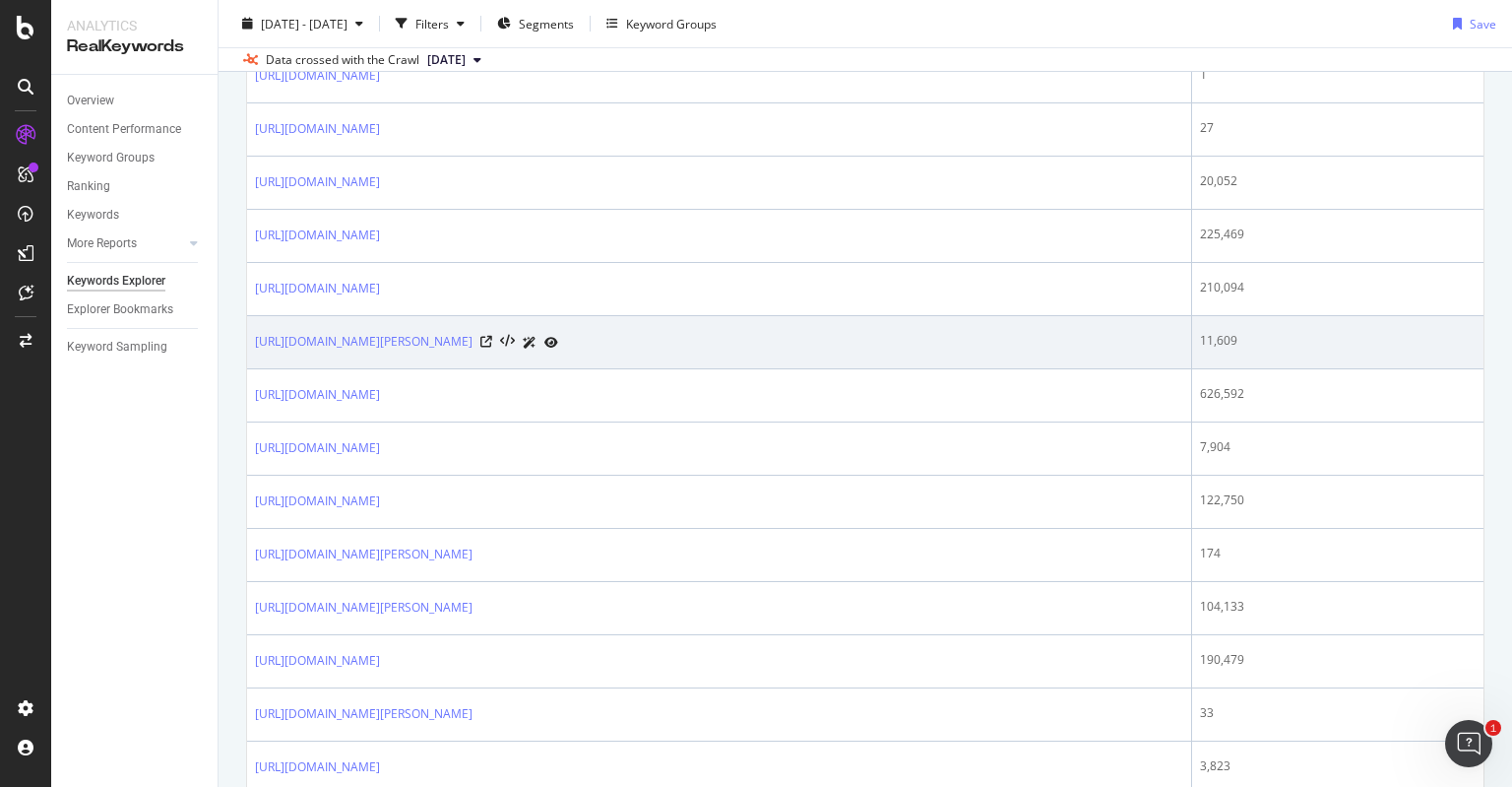 click on "https://www.sportsbet.com.au/horse-racing/international/southwell/race-1-7022465" at bounding box center (719, 342) 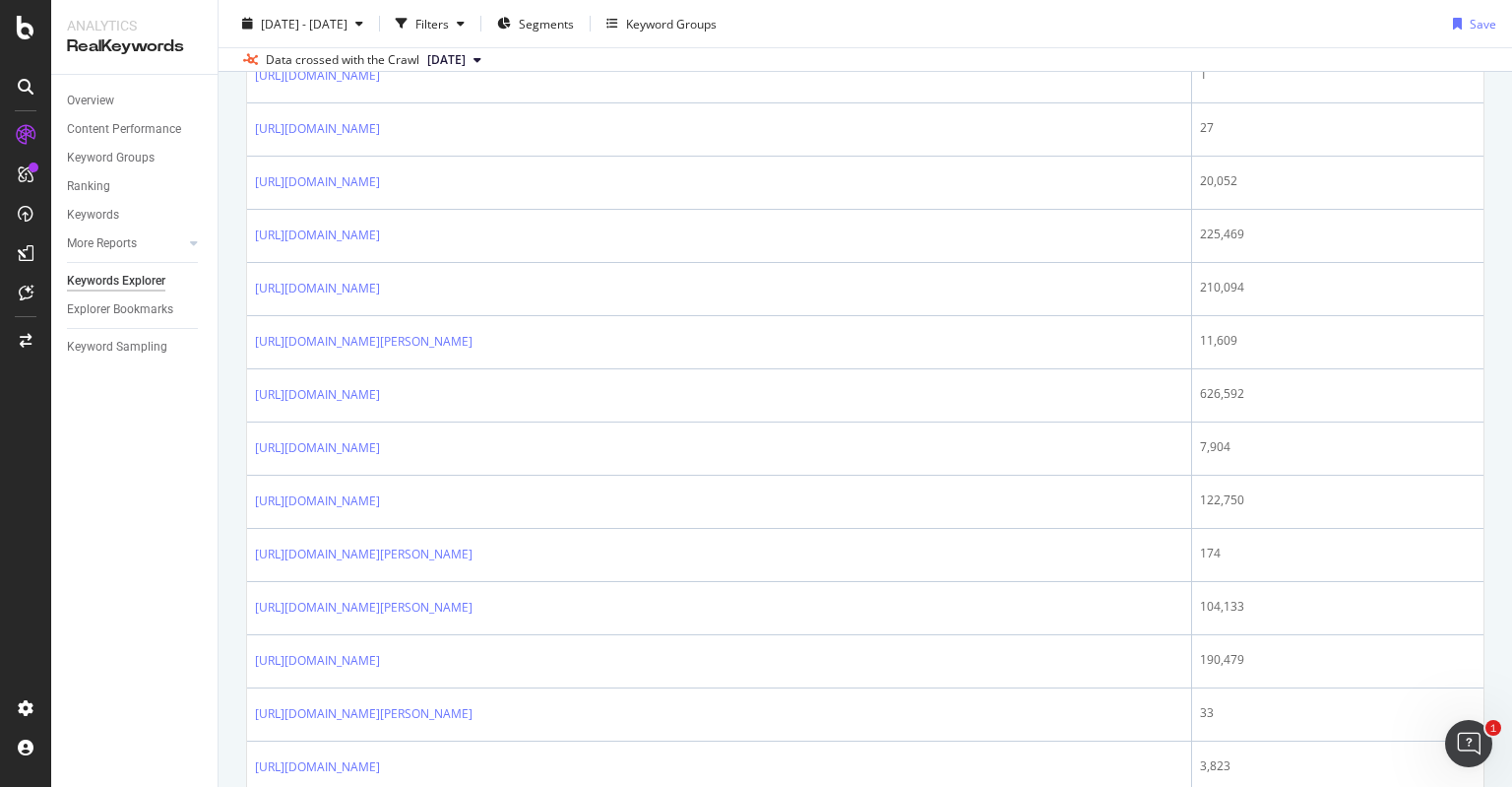 click on "[DATE]" at bounding box center (446, 60) 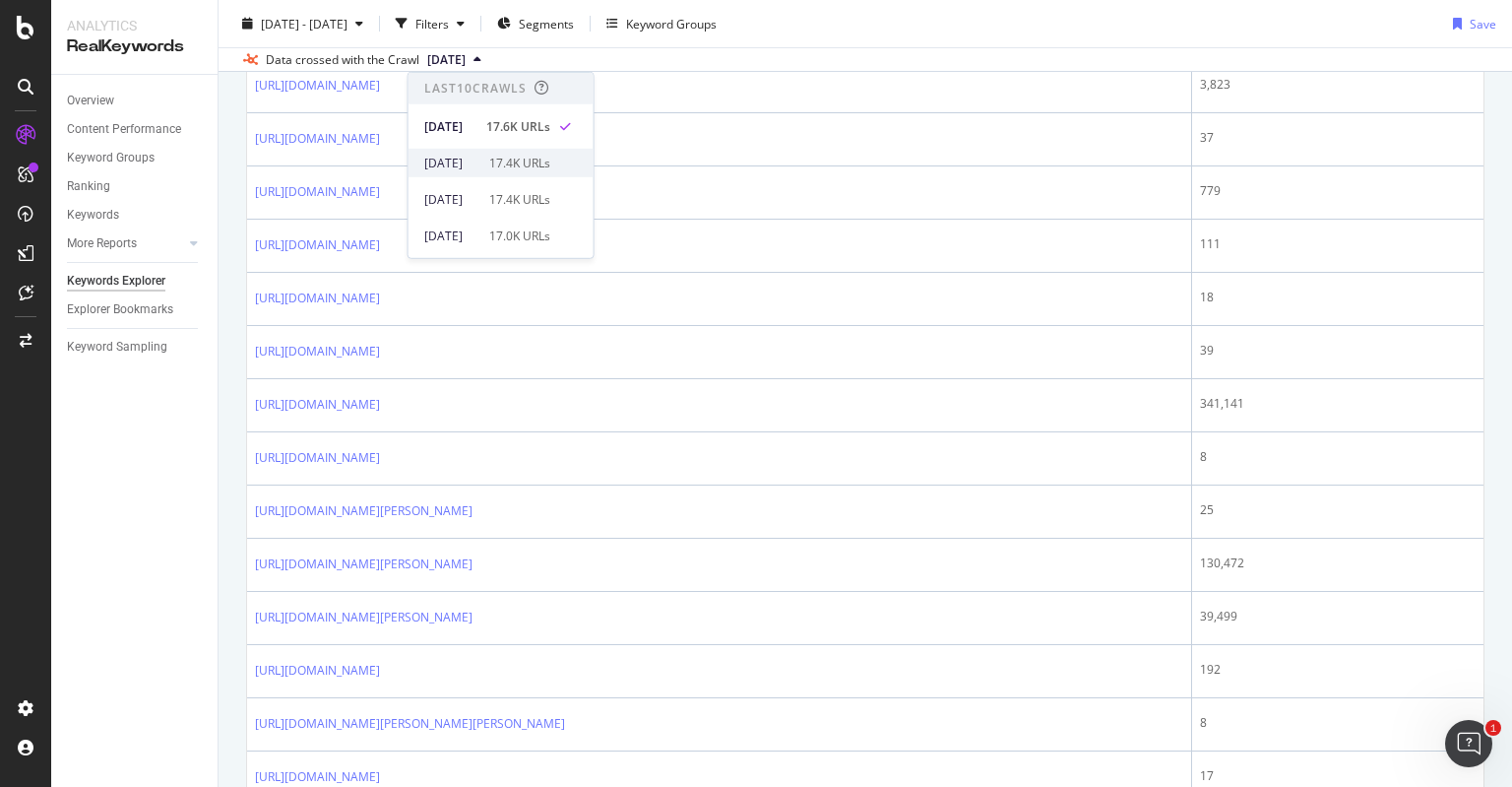 scroll, scrollTop: 2514, scrollLeft: 0, axis: vertical 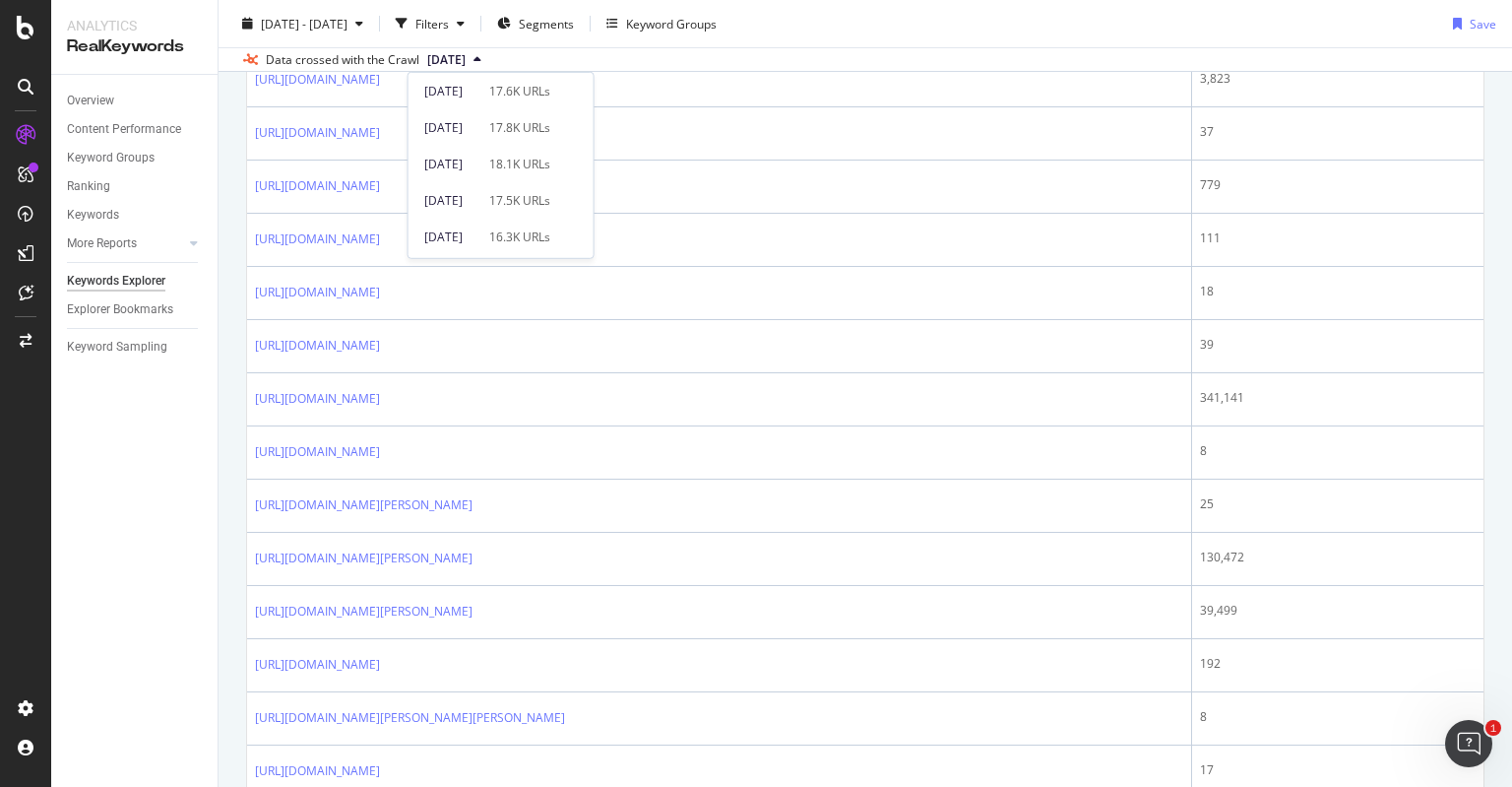 click on "Overview Content Performance Keyword Groups Ranking Keywords More Reports Countries Devices Content Structure Keywords Explorer Explorer Bookmarks Keyword Sampling" at bounding box center (134, 430) 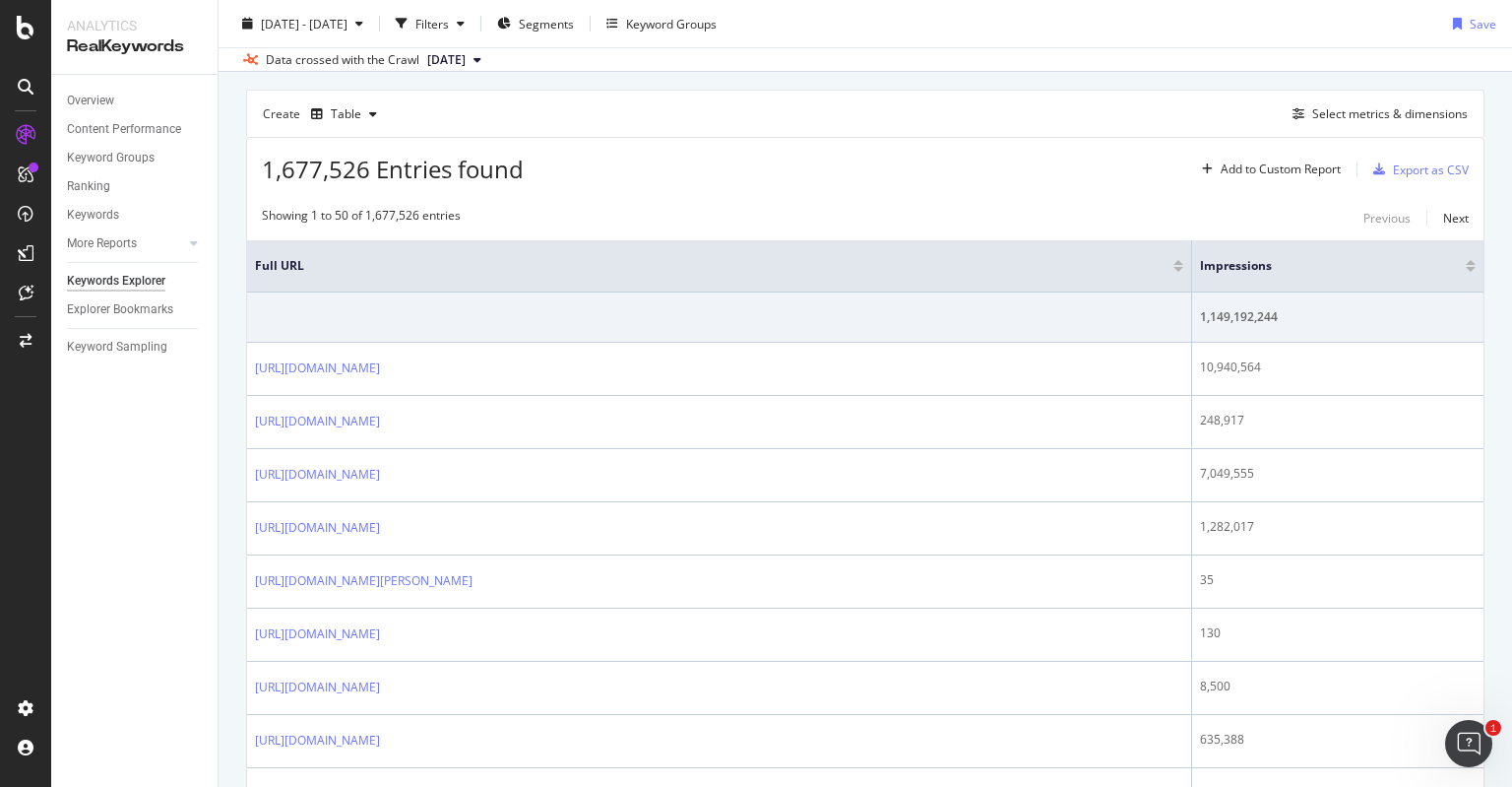 scroll, scrollTop: 536, scrollLeft: 0, axis: vertical 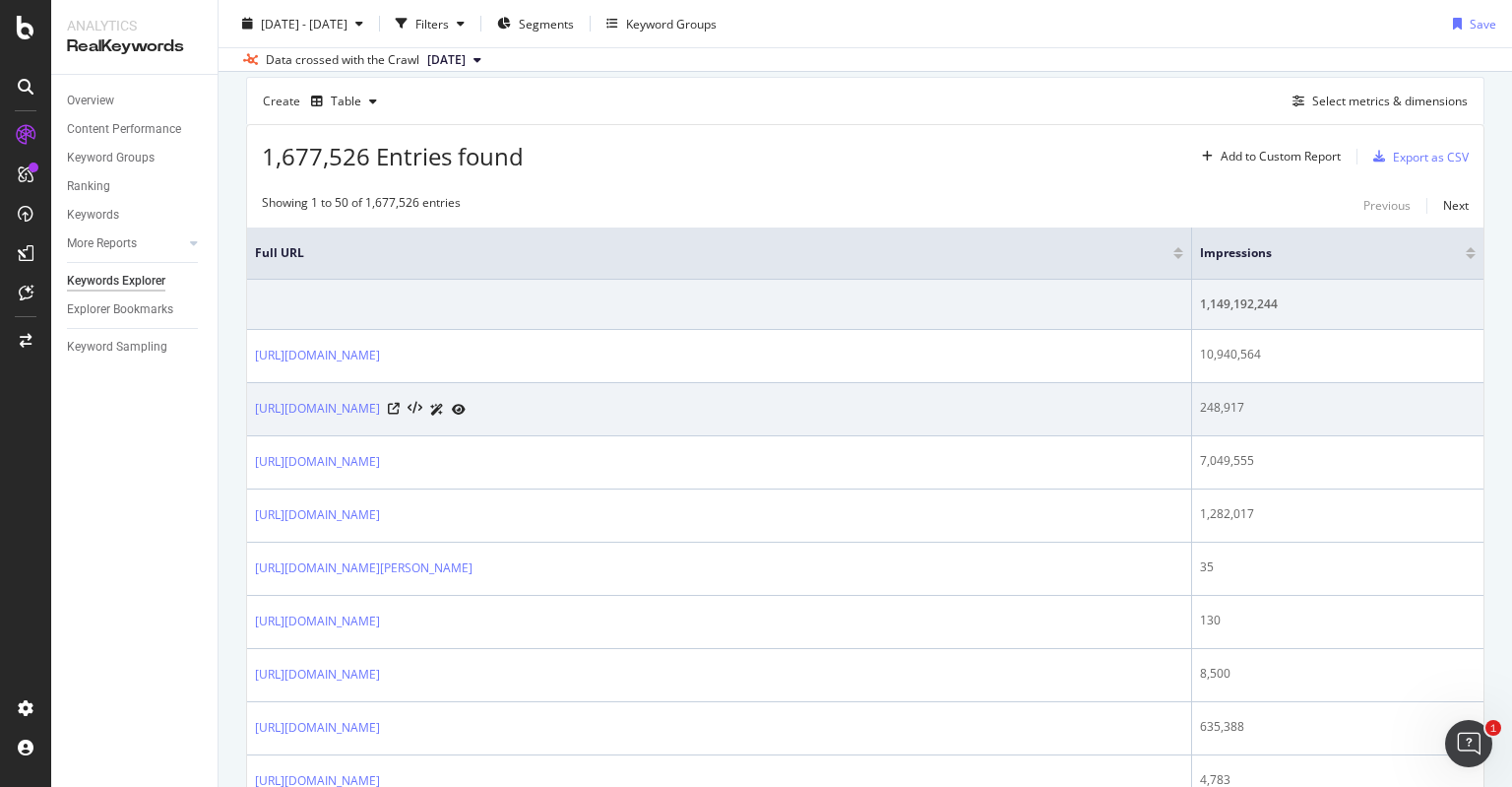 click on "https://www.sportsbet.com.au/betting/soccer/united-kingdom/english-football-league-cup" at bounding box center [719, 409] 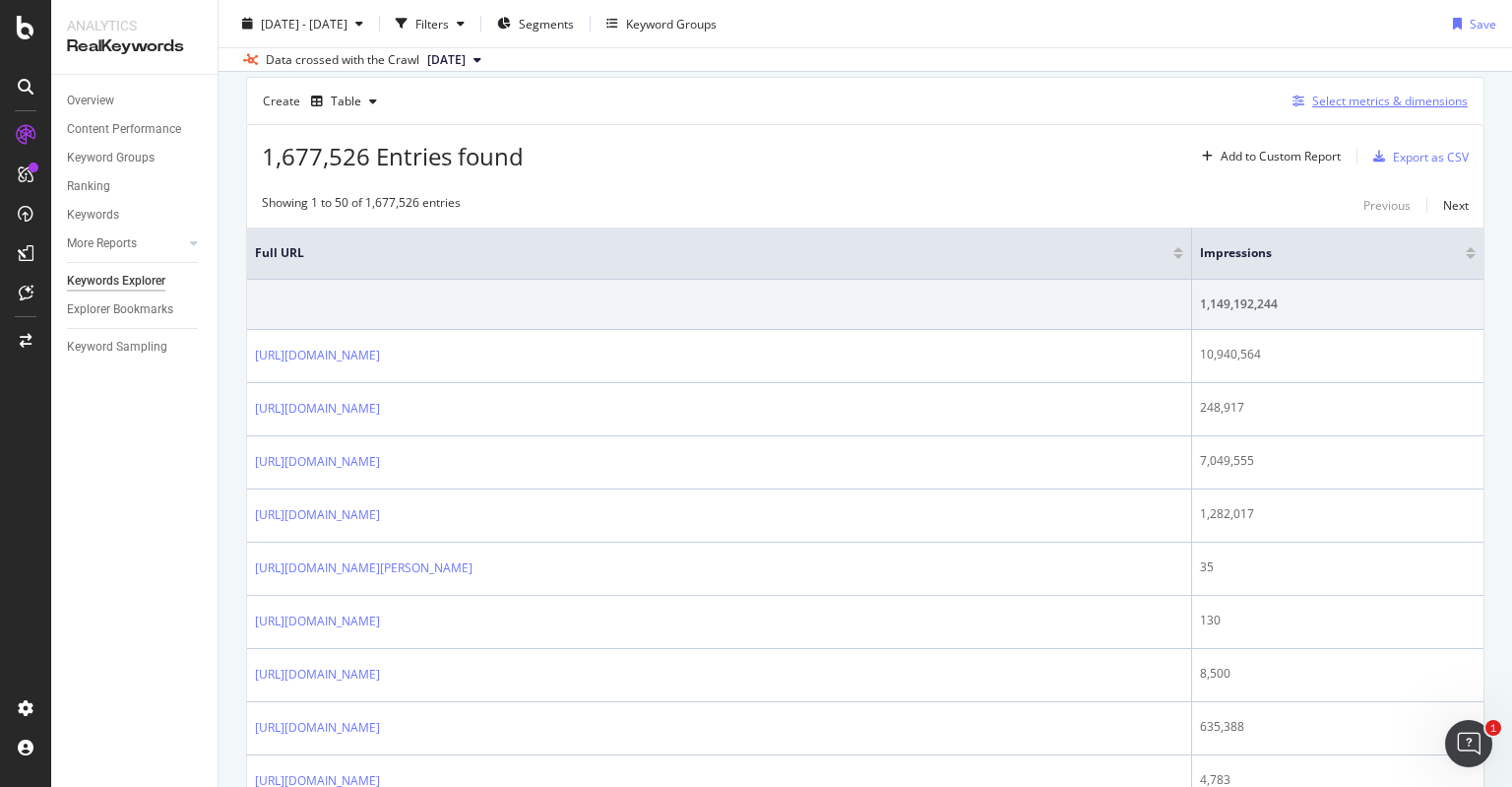 click on "Select metrics & dimensions" at bounding box center [1390, 100] 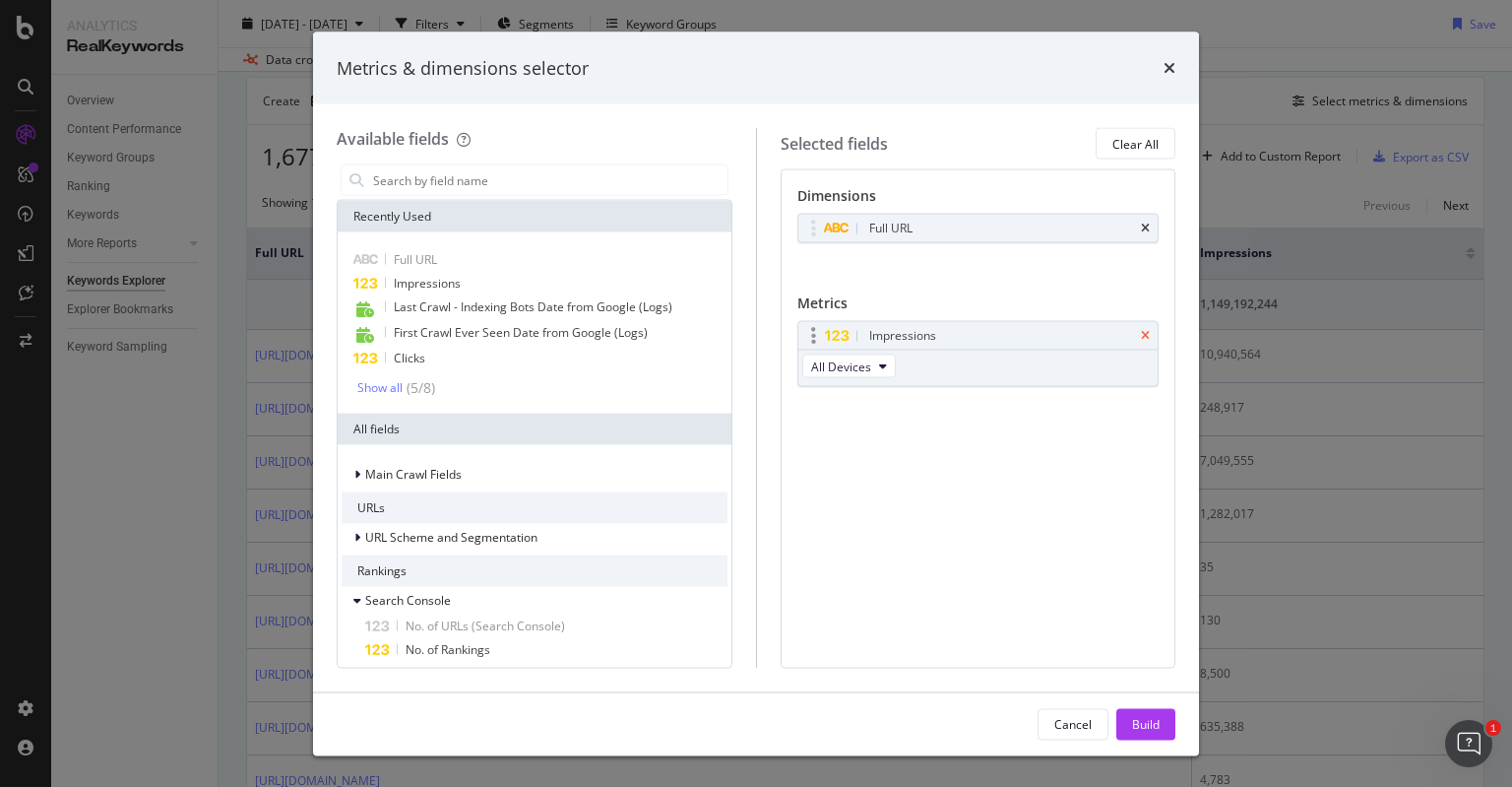 click at bounding box center (1145, 336) 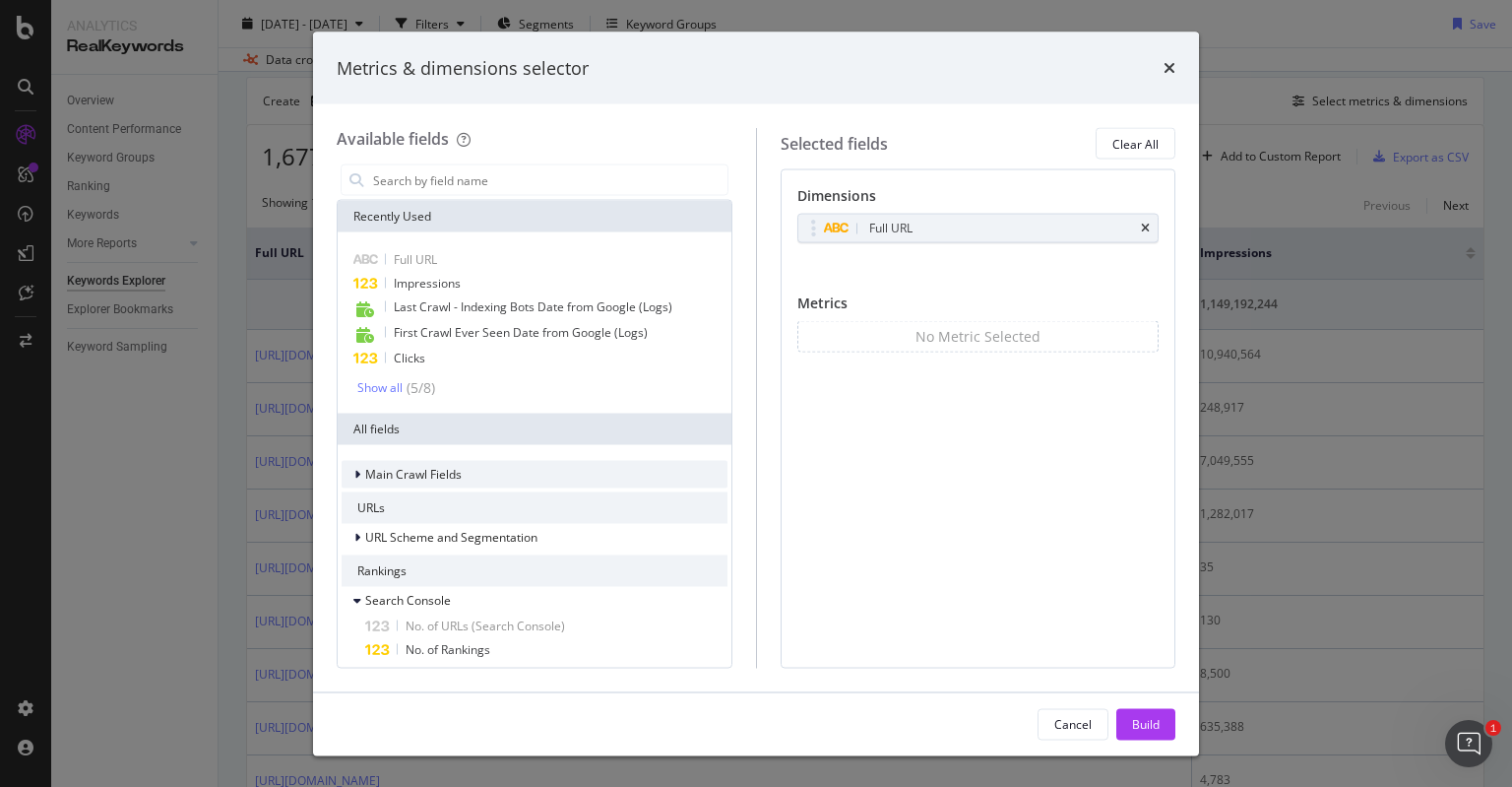 scroll, scrollTop: 0, scrollLeft: 0, axis: both 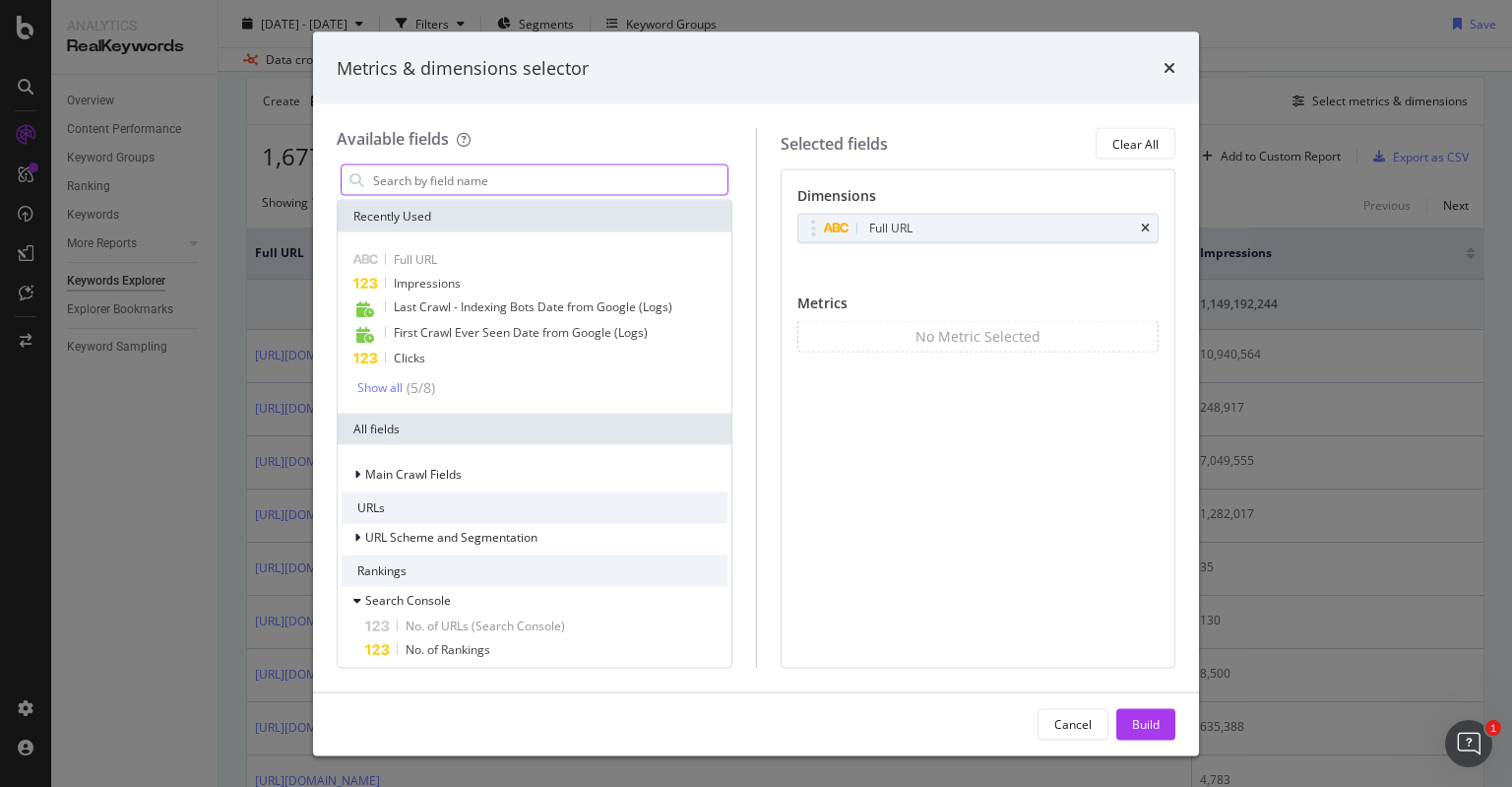 click at bounding box center (549, 180) 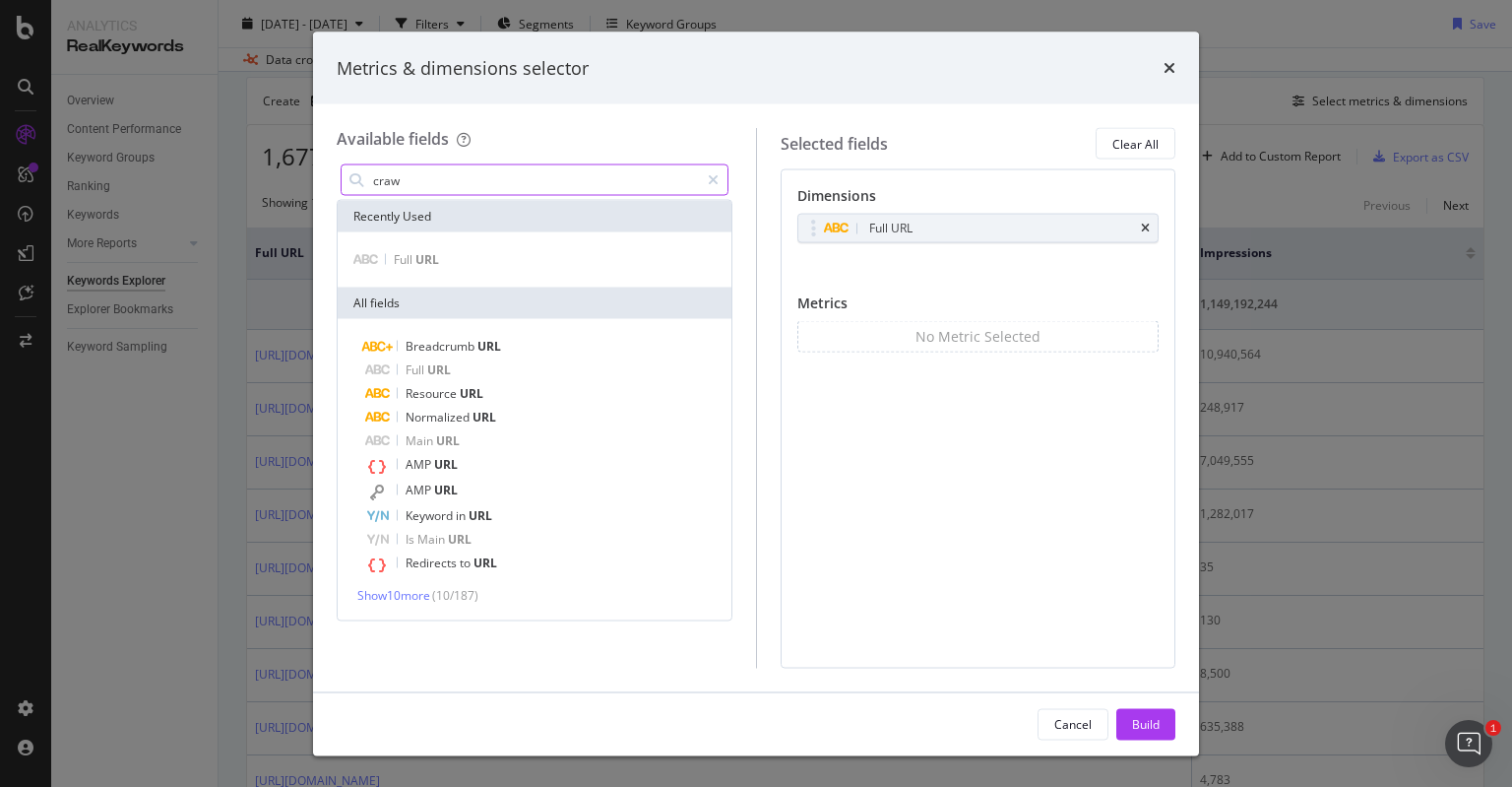 type on "crawl" 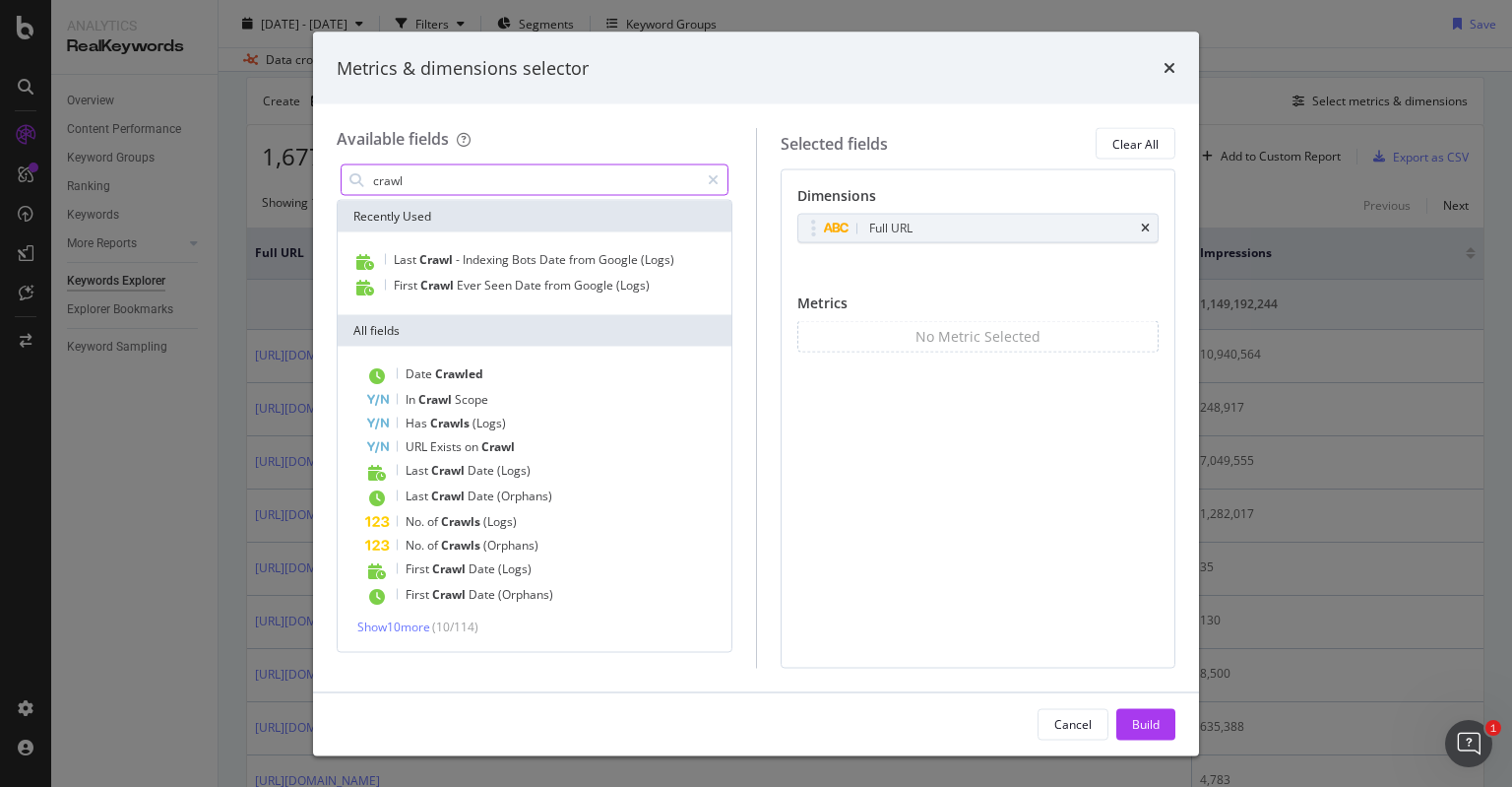 type 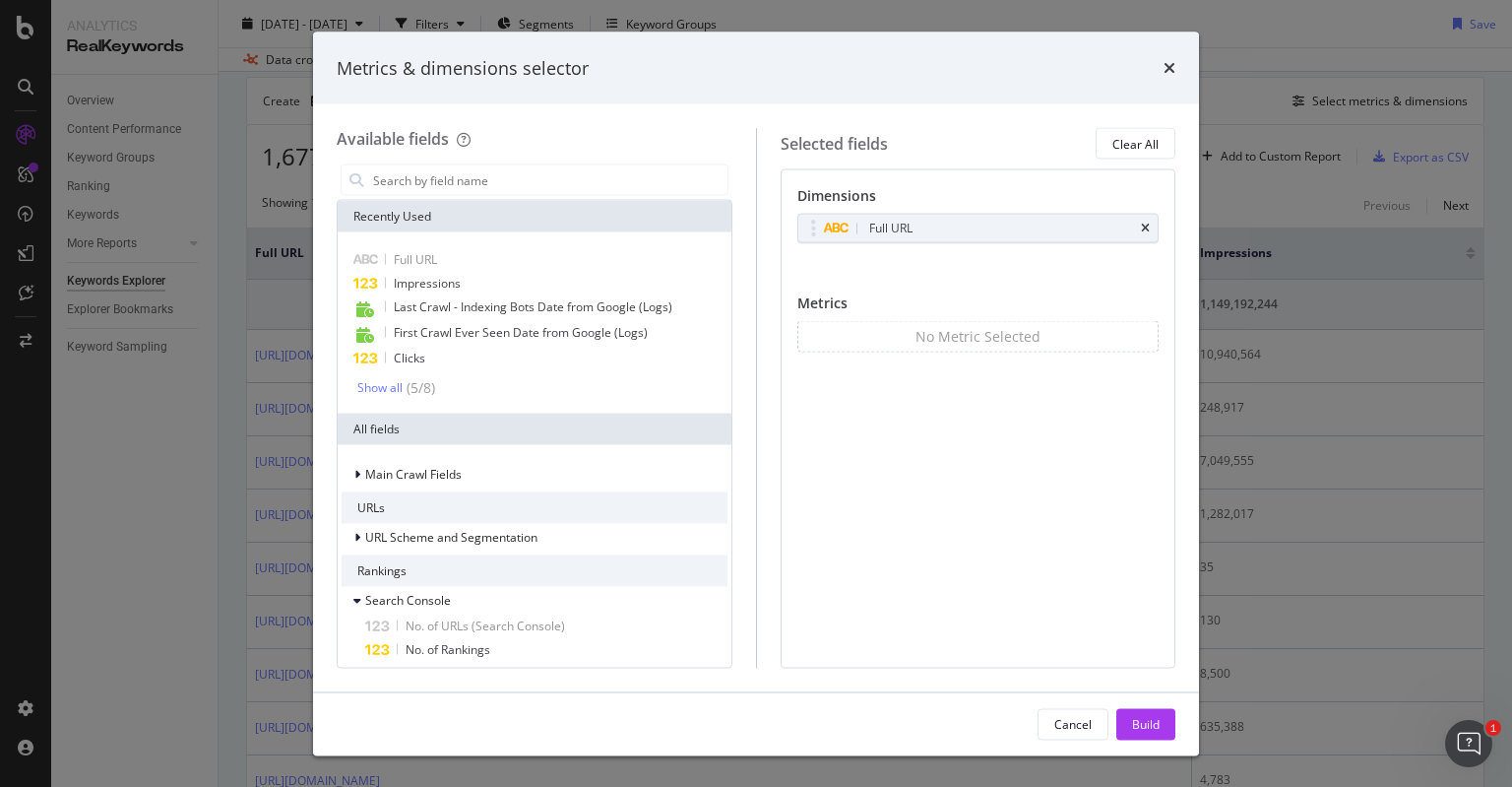 click on "Available fields Recently Used Full URL Impressions Last Crawl - Indexing Bots Date from Google (Logs) First Crawl Ever Seen Date from Google (Logs) Clicks Show all ( 5 / 8 ) All fields Main Crawl Fields URLs URL Scheme and Segmentation Rankings Search Console No. of URLs (Search Console) No. of Rankings Impressions Clicks Avg. Position CTR No. of Keywords Branded Metrics Impressions on Search Appearance Clicks on Search Appearance Avg. Position on Search Appearance CTR on Search Appearance Missed Clicks on Search Appearance Keyword No. of Words in Keyword Is Branded Date Country Device Is Unknown Keyword in URL Keyword in H1 Keyword in Title Keyword in Description Keyword in Top Anchors Smart Keyword in H1 Smart Keyword in Title Smart Keyword in Description Smart Keyword in Top Anchors Smart Keyword in URL URL Exists on Search Console Impressions - Sparkline Clicks - Sparkline Click Potential Click Potential - Sparkline Has Clicks Avg. Position - Sparkline CTR - Sparkline Missed Clicks Is Main Keyword Is New" at bounding box center [546, 398] 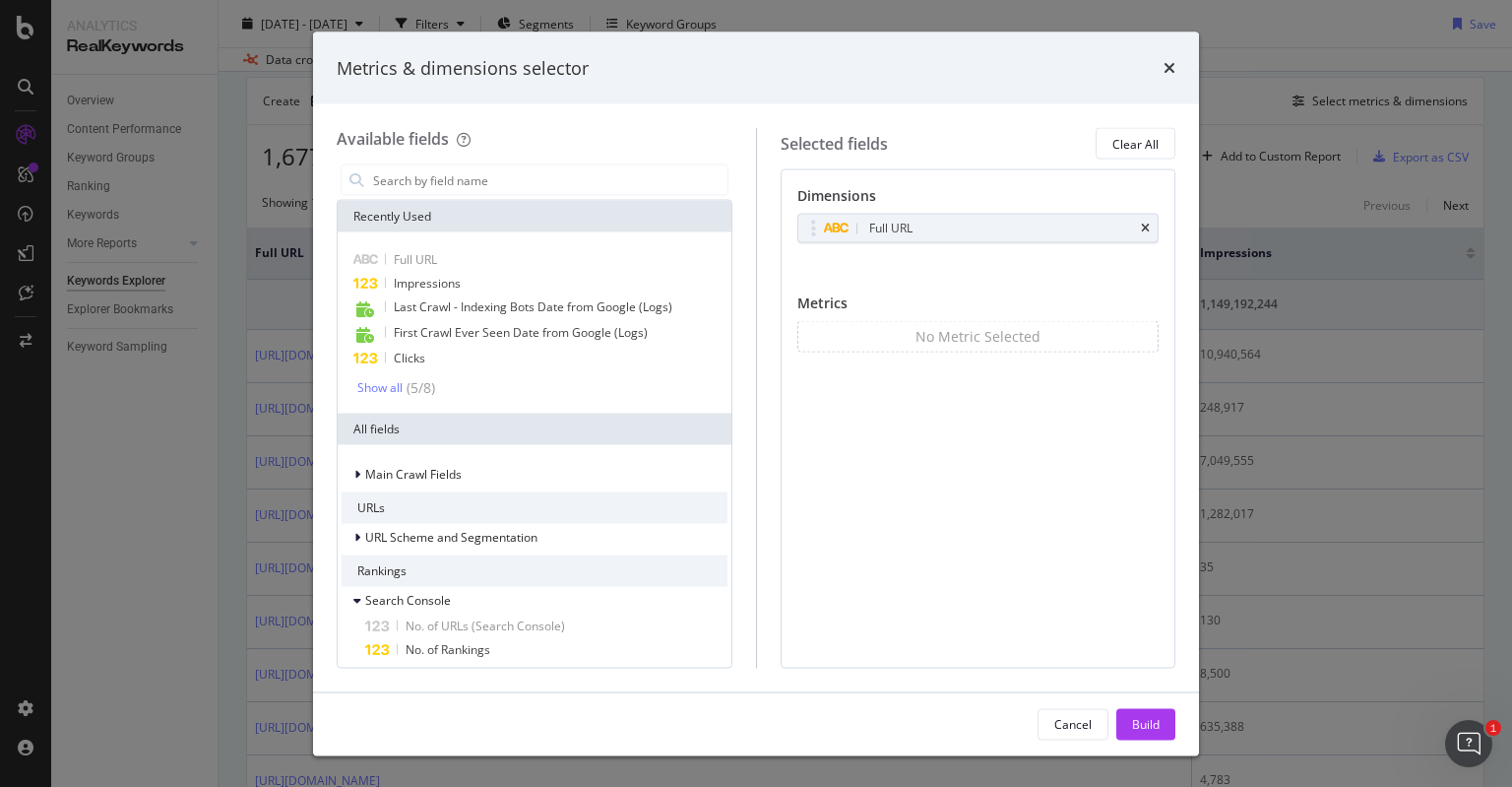 click on "Available fields Recently Used Full URL Impressions Last Crawl - Indexing Bots Date from Google (Logs) First Crawl Ever Seen Date from Google (Logs) Clicks Show all ( 5 / 8 ) All fields Main Crawl Fields URLs URL Scheme and Segmentation Rankings Search Console No. of URLs (Search Console) No. of Rankings Impressions Clicks Avg. Position CTR No. of Keywords Branded Metrics Impressions on Search Appearance Clicks on Search Appearance Avg. Position on Search Appearance CTR on Search Appearance Missed Clicks on Search Appearance Keyword No. of Words in Keyword Is Branded Date Country Device Is Unknown Keyword in URL Keyword in H1 Keyword in Title Keyword in Description Keyword in Top Anchors Smart Keyword in H1 Smart Keyword in Title Smart Keyword in Description Smart Keyword in Top Anchors Smart Keyword in URL URL Exists on Search Console Impressions - Sparkline Clicks - Sparkline Click Potential Click Potential - Sparkline Has Clicks Avg. Position - Sparkline CTR - Sparkline Missed Clicks Is Main Keyword Is New" at bounding box center [756, 398] 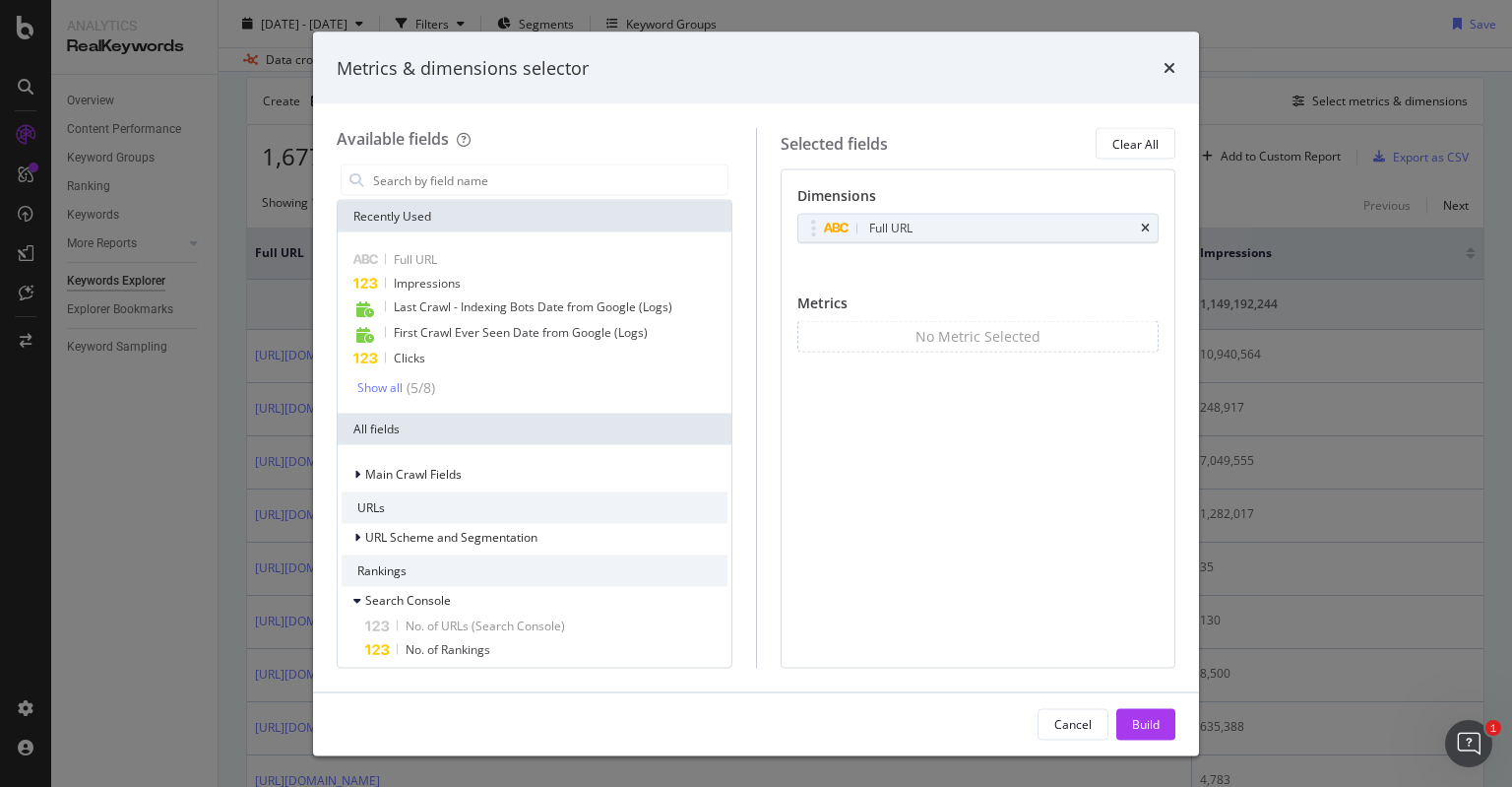 click on "Available fields Recently Used Full URL Impressions Last Crawl - Indexing Bots Date from Google (Logs) First Crawl Ever Seen Date from Google (Logs) Clicks Show all ( 5 / 8 ) All fields Main Crawl Fields URLs URL Scheme and Segmentation Rankings Search Console No. of URLs (Search Console) No. of Rankings Impressions Clicks Avg. Position CTR No. of Keywords Branded Metrics Impressions on Search Appearance Clicks on Search Appearance Avg. Position on Search Appearance CTR on Search Appearance Missed Clicks on Search Appearance Keyword No. of Words in Keyword Is Branded Date Country Device Is Unknown Keyword in URL Keyword in H1 Keyword in Title Keyword in Description Keyword in Top Anchors Smart Keyword in H1 Smart Keyword in Title Smart Keyword in Description Smart Keyword in Top Anchors Smart Keyword in URL URL Exists on Search Console Impressions - Sparkline Clicks - Sparkline Click Potential Click Potential - Sparkline Has Clicks Avg. Position - Sparkline CTR - Sparkline Missed Clicks Is Main Keyword Is New" at bounding box center [756, 398] 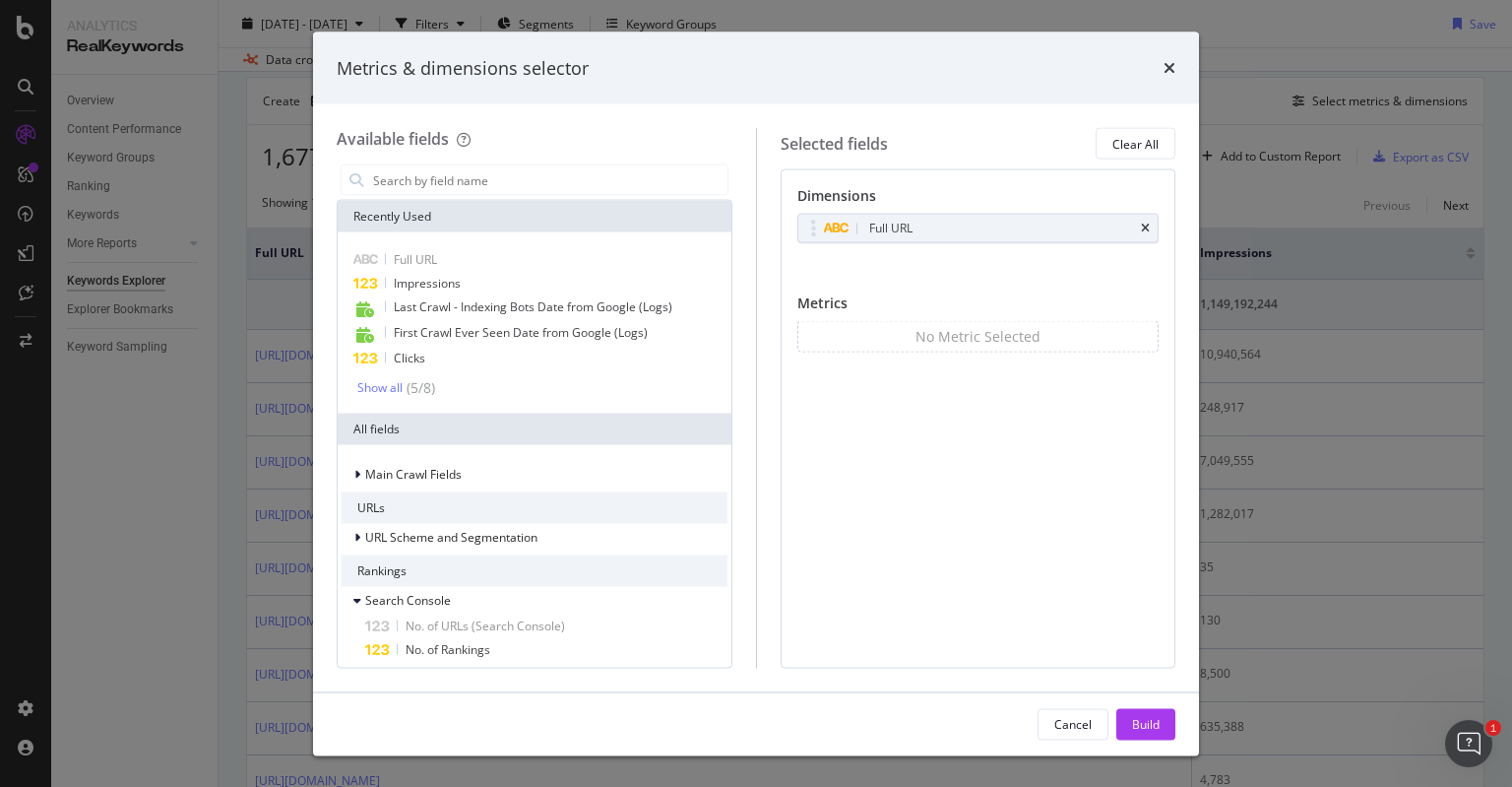 click on "Available fields Recently Used Full URL Impressions Last Crawl - Indexing Bots Date from Google (Logs) First Crawl Ever Seen Date from Google (Logs) Clicks Show all ( 5 / 8 ) All fields Main Crawl Fields URLs URL Scheme and Segmentation Rankings Search Console No. of URLs (Search Console) No. of Rankings Impressions Clicks Avg. Position CTR No. of Keywords Branded Metrics Impressions on Search Appearance Clicks on Search Appearance Avg. Position on Search Appearance CTR on Search Appearance Missed Clicks on Search Appearance Keyword No. of Words in Keyword Is Branded Date Country Device Is Unknown Keyword in URL Keyword in H1 Keyword in Title Keyword in Description Keyword in Top Anchors Smart Keyword in H1 Smart Keyword in Title Smart Keyword in Description Smart Keyword in Top Anchors Smart Keyword in URL URL Exists on Search Console Impressions - Sparkline Clicks - Sparkline Click Potential Click Potential - Sparkline Has Clicks Avg. Position - Sparkline CTR - Sparkline Missed Clicks Is Main Keyword Is New" at bounding box center (756, 398) 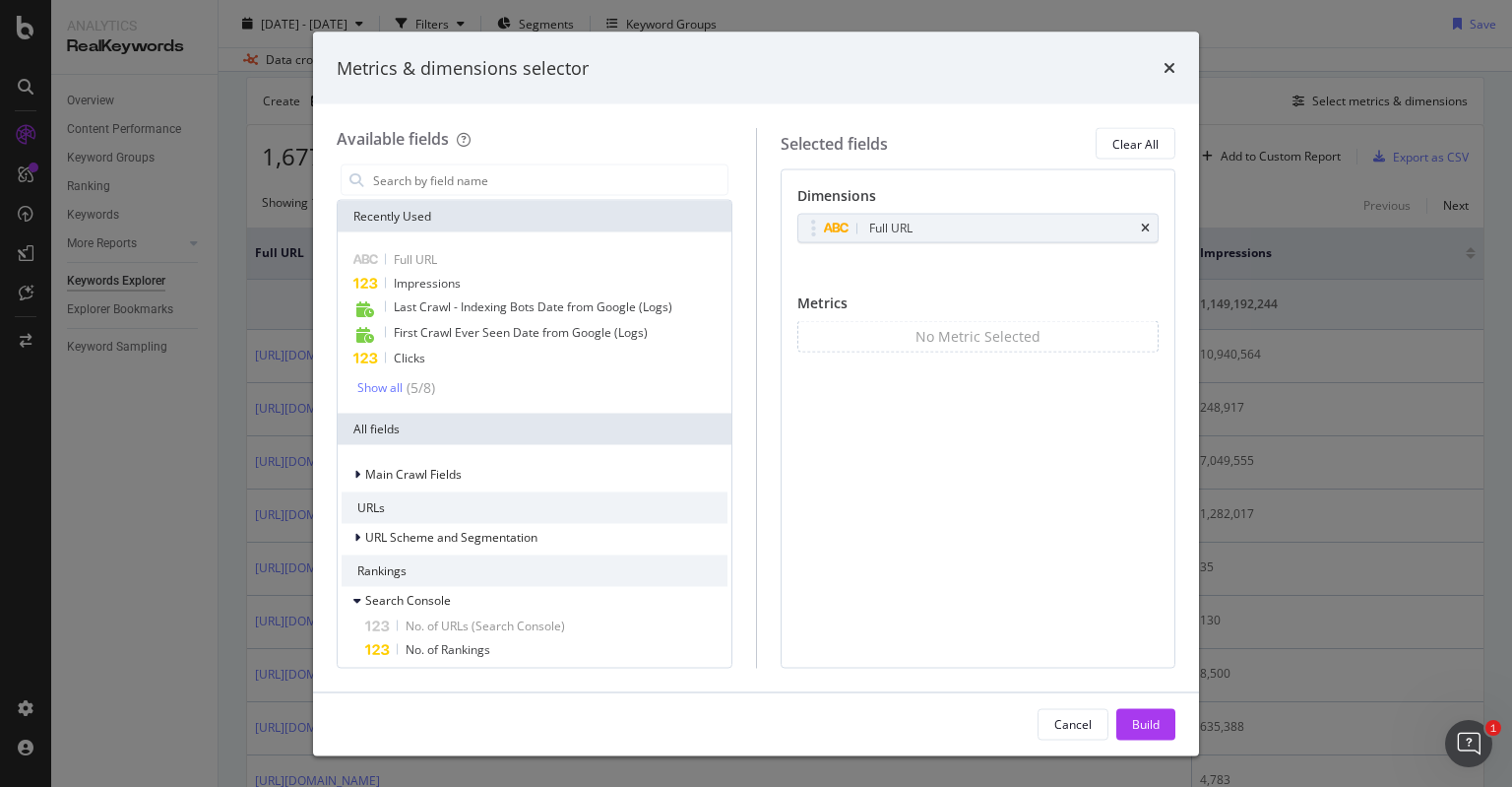 click on "Metrics & dimensions selector Available fields Recently Used Full URL Impressions Last Crawl - Indexing Bots Date from Google (Logs) First Crawl Ever Seen Date from Google (Logs) Clicks Show all ( 5 / 8 ) All fields Main Crawl Fields URLs URL Scheme and Segmentation Rankings Search Console No. of URLs (Search Console) No. of Rankings Impressions Clicks Avg. Position CTR No. of Keywords Branded Metrics Impressions on Search Appearance Clicks on Search Appearance Avg. Position on Search Appearance CTR on Search Appearance Missed Clicks on Search Appearance Keyword No. of Words in Keyword Is Branded Date Country Device Is Unknown Keyword in URL Keyword in H1 Keyword in Title Keyword in Description Keyword in Top Anchors Smart Keyword in H1 Smart Keyword in Title Smart Keyword in Description Smart Keyword in Top Anchors Smart Keyword in URL URL Exists on Search Console Impressions - Sparkline Clicks - Sparkline Click Potential Click Potential - Sparkline Has Clicks Avg. Position - Sparkline CTR - Sparkline Is New" at bounding box center [756, 393] 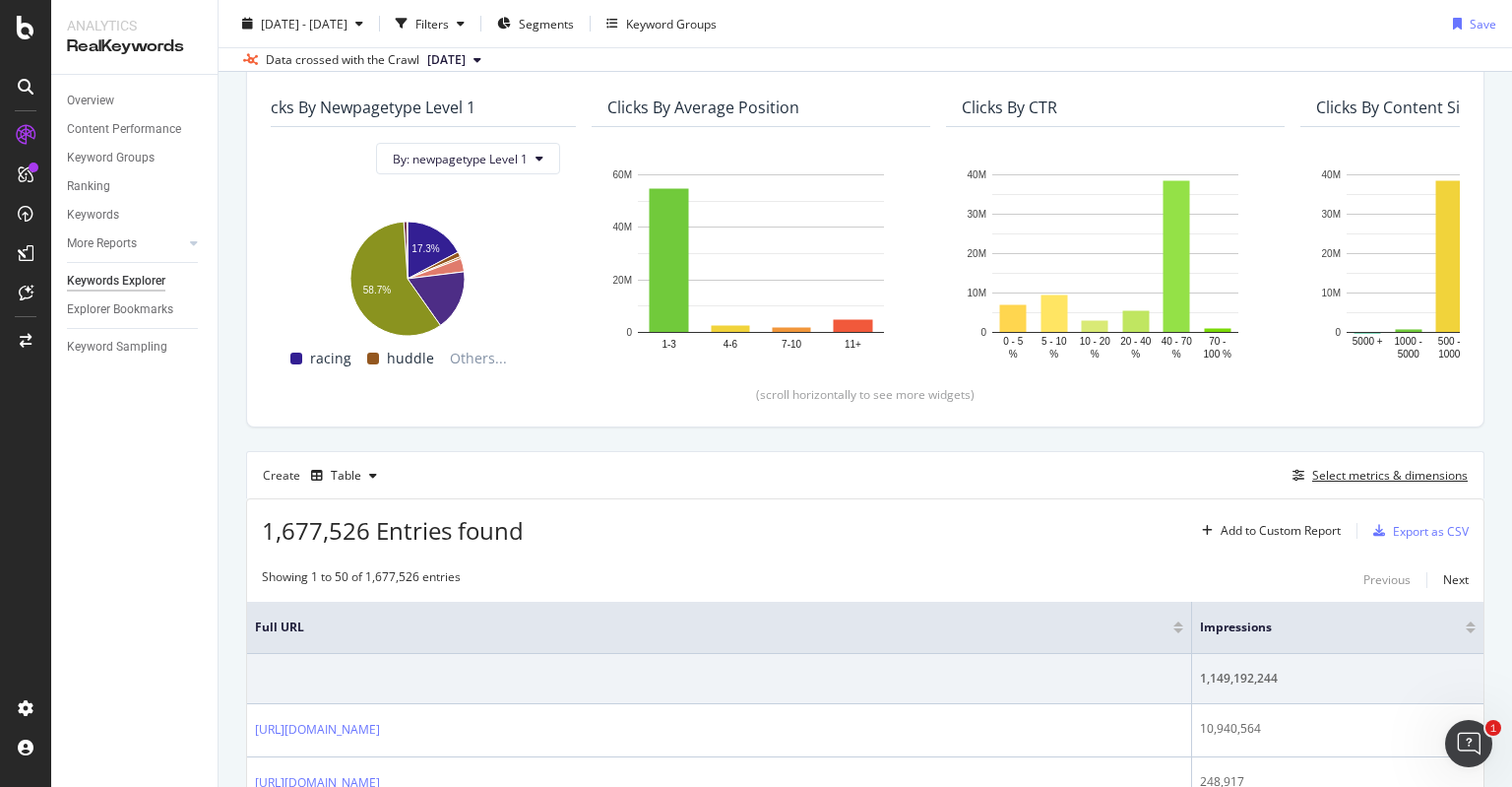 scroll, scrollTop: 146, scrollLeft: 0, axis: vertical 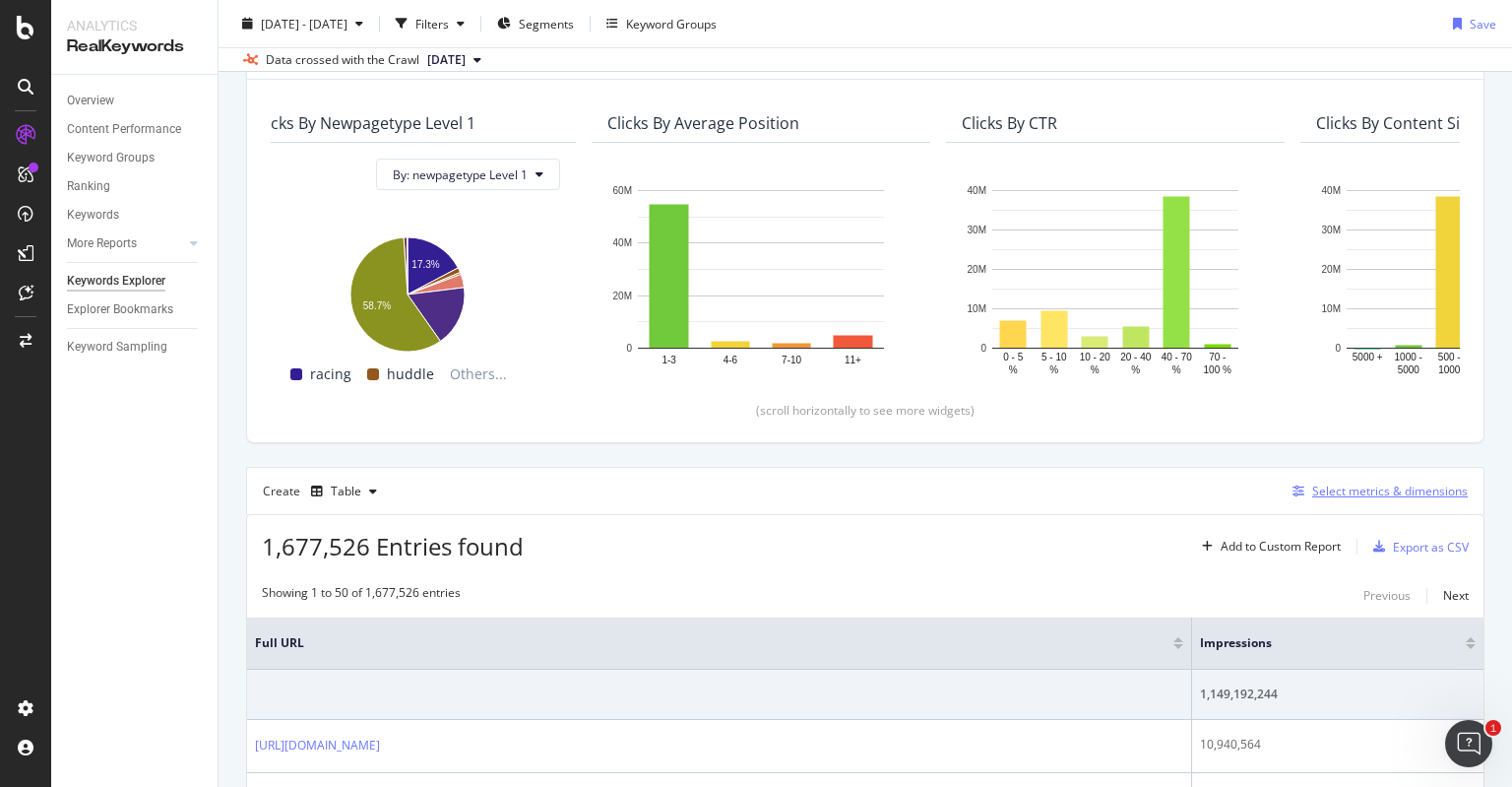 click on "Select metrics & dimensions" at bounding box center [1390, 491] 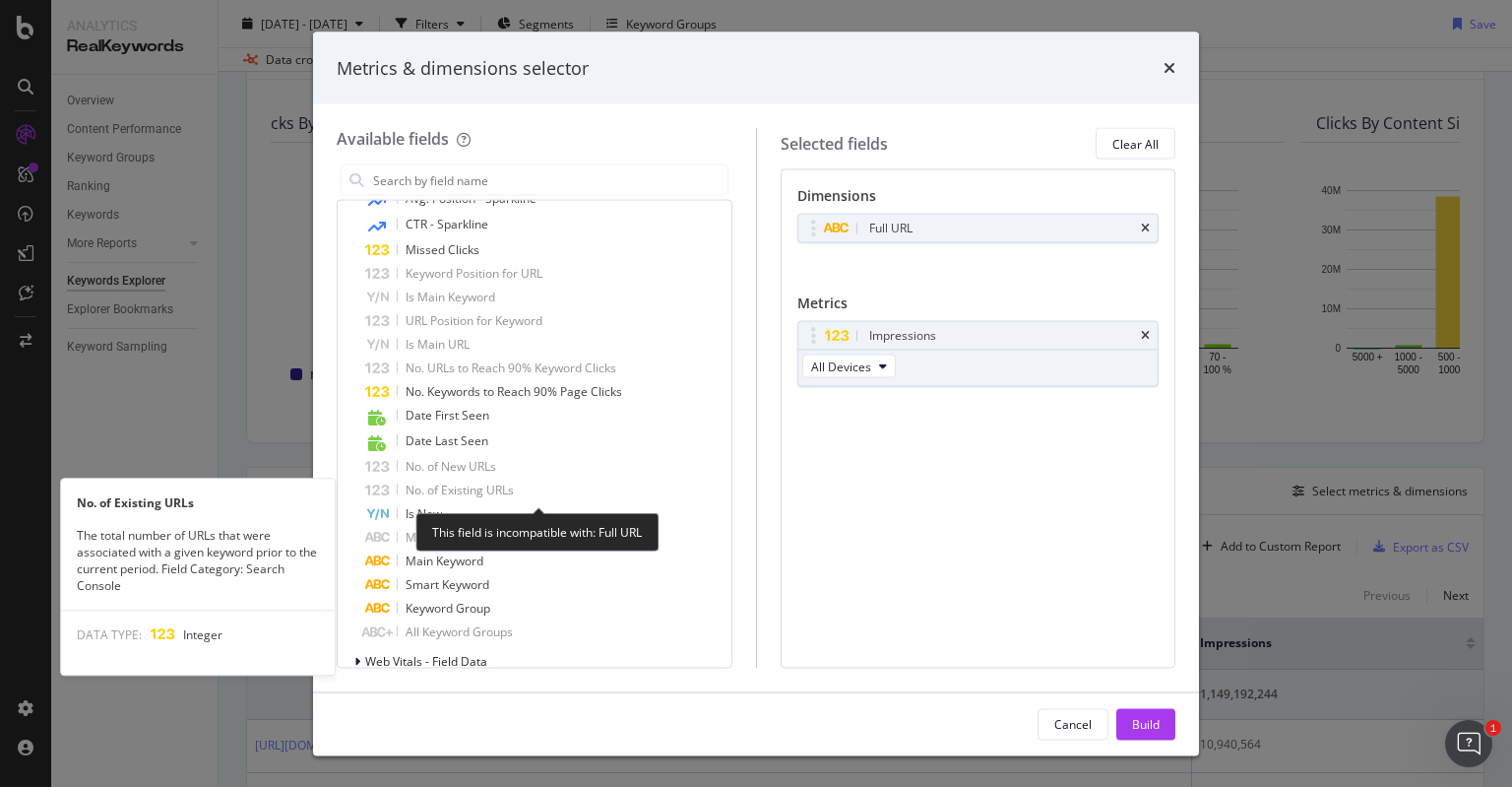 scroll, scrollTop: 1295, scrollLeft: 0, axis: vertical 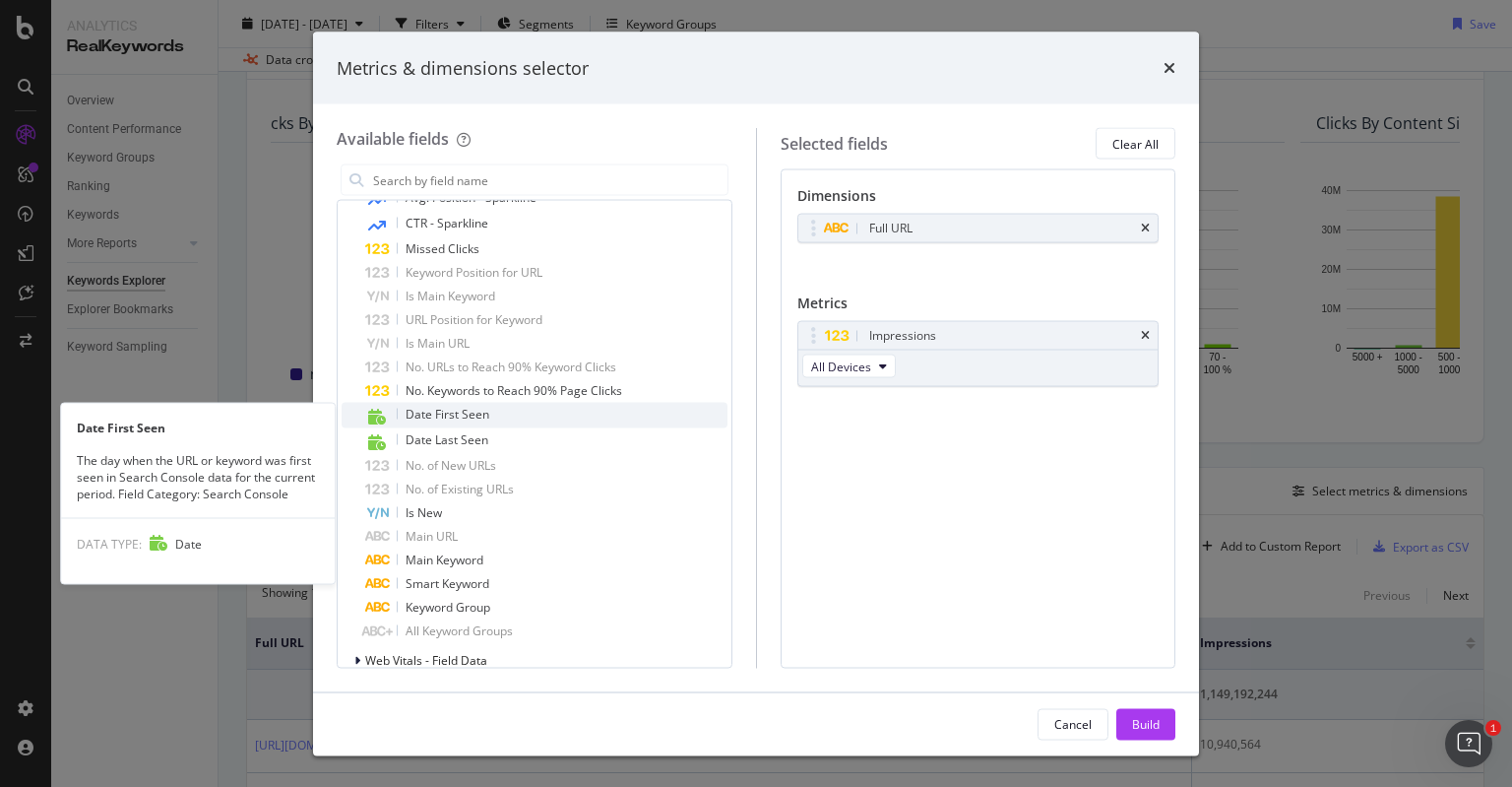 click on "Date First Seen" at bounding box center (546, 416) 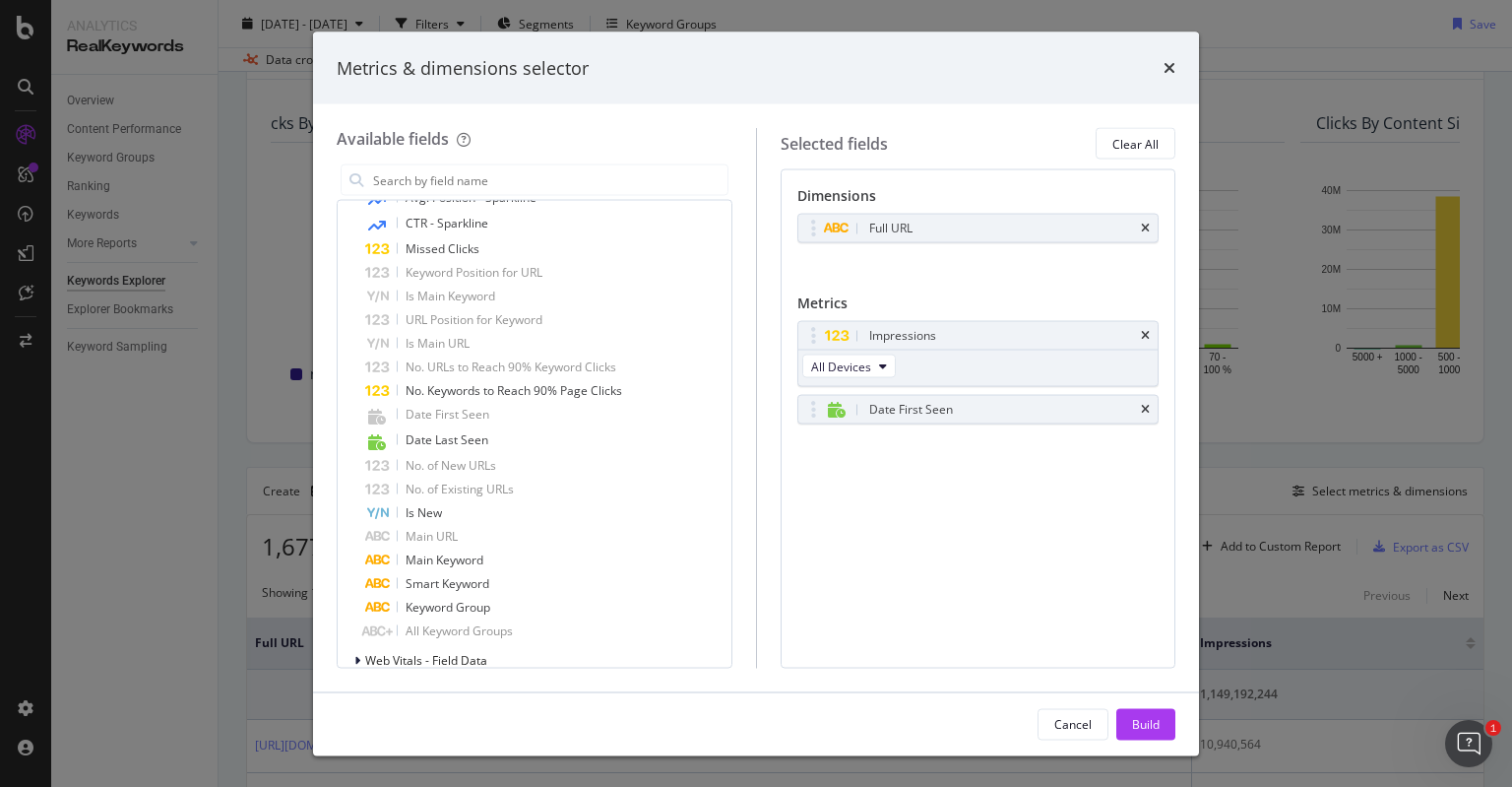 click on "Build" at bounding box center (1146, 723) 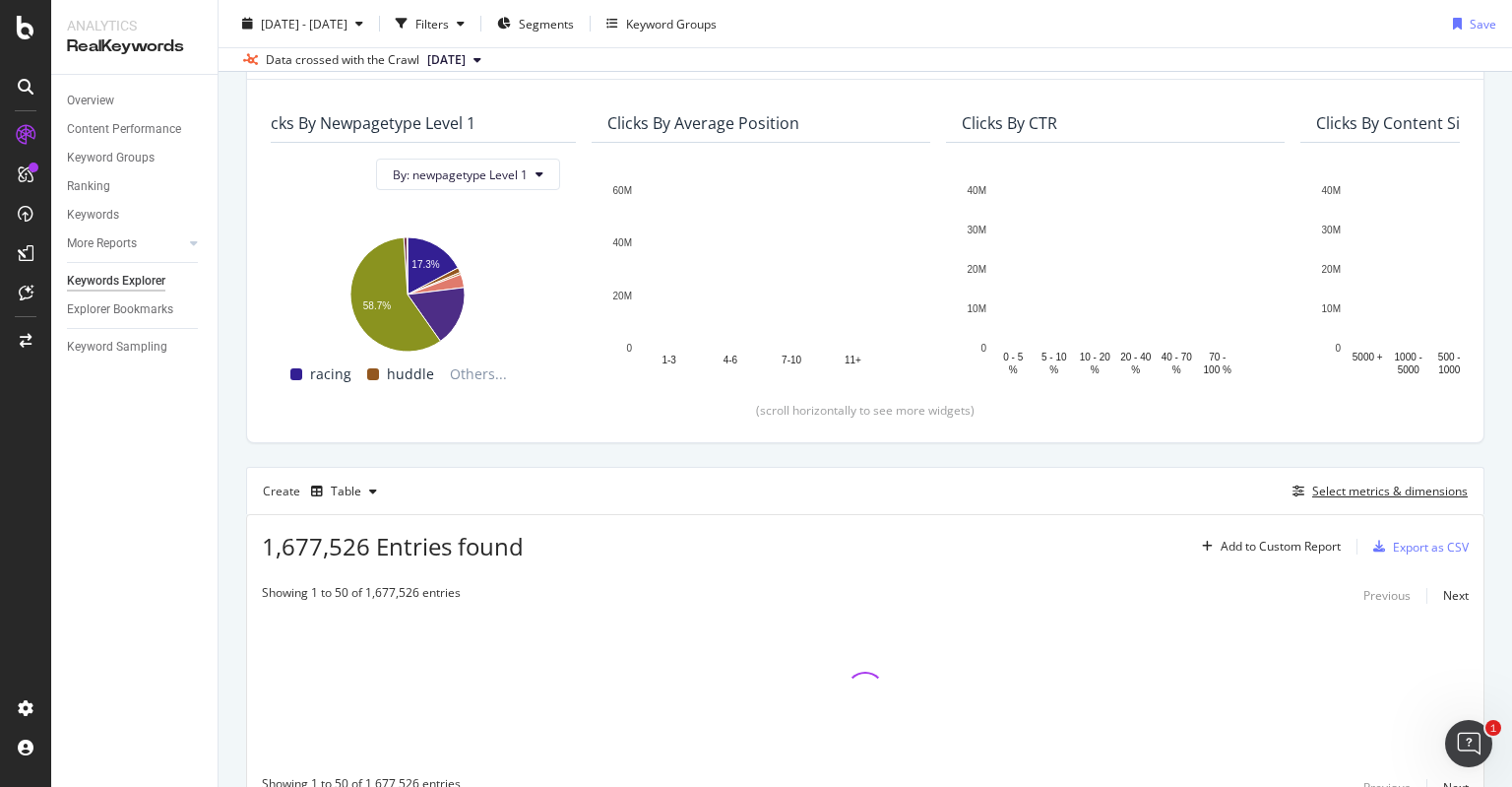 scroll, scrollTop: 236, scrollLeft: 0, axis: vertical 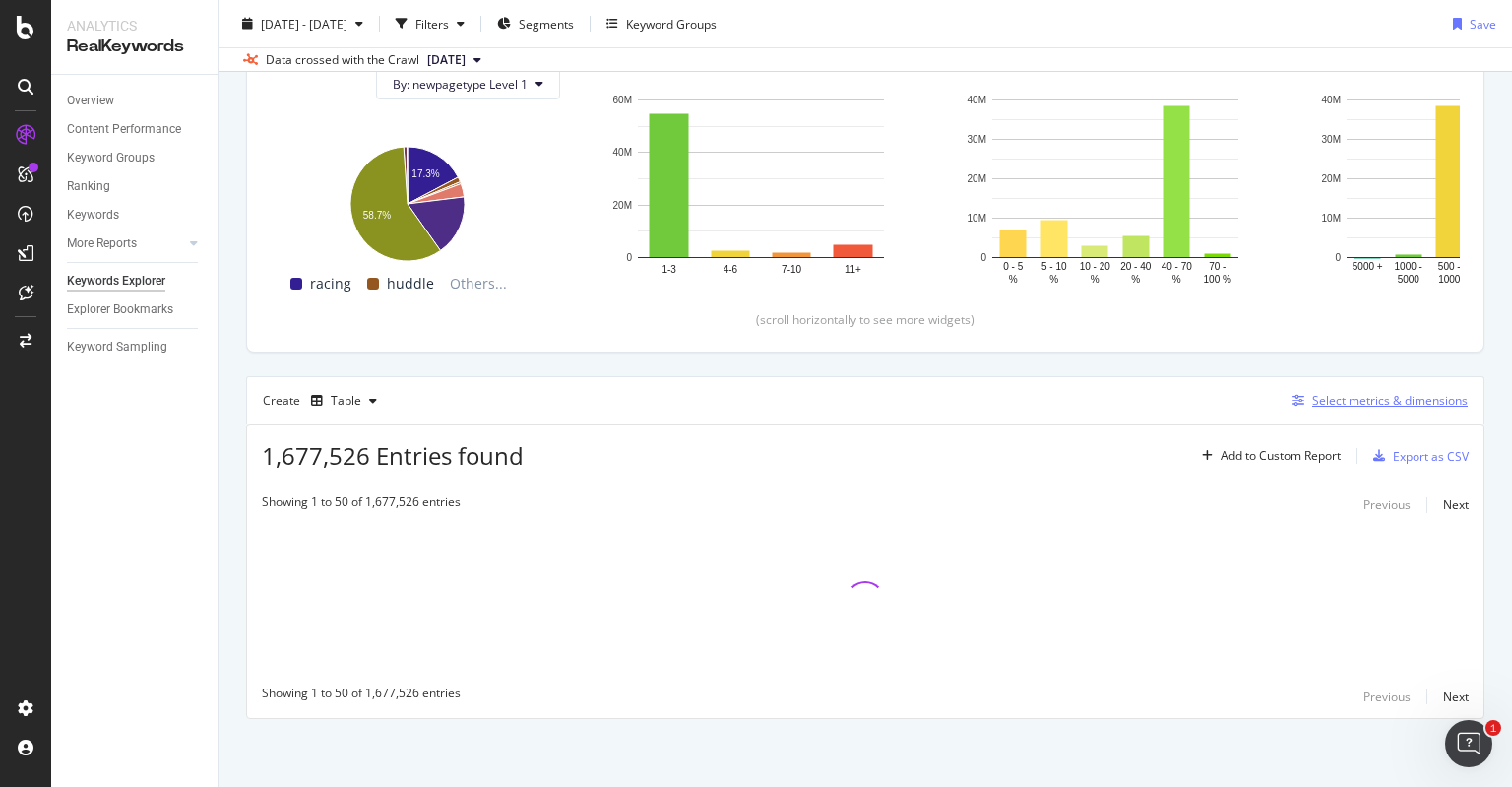 click on "Select metrics & dimensions" at bounding box center (1390, 400) 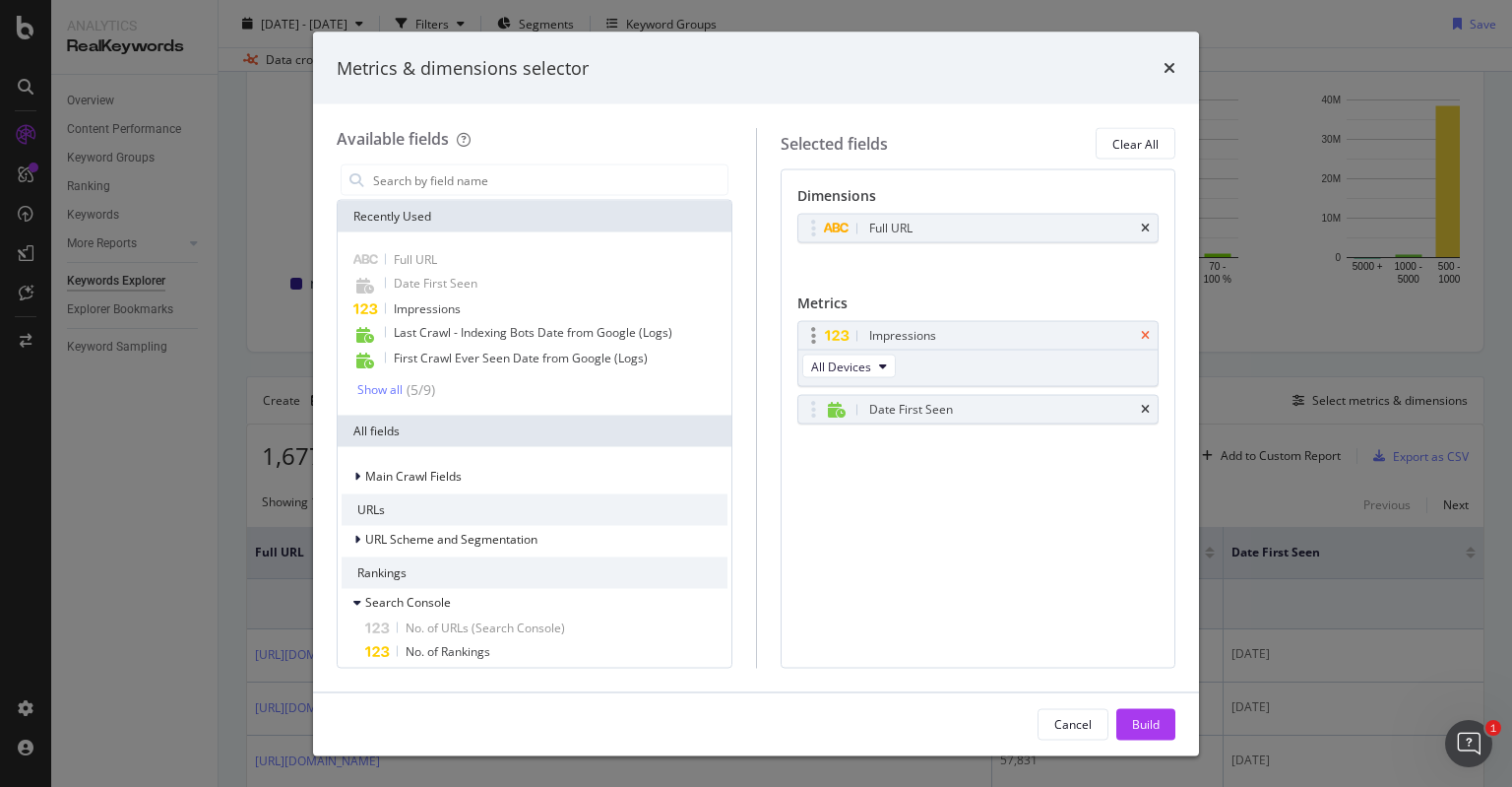 click at bounding box center [1145, 336] 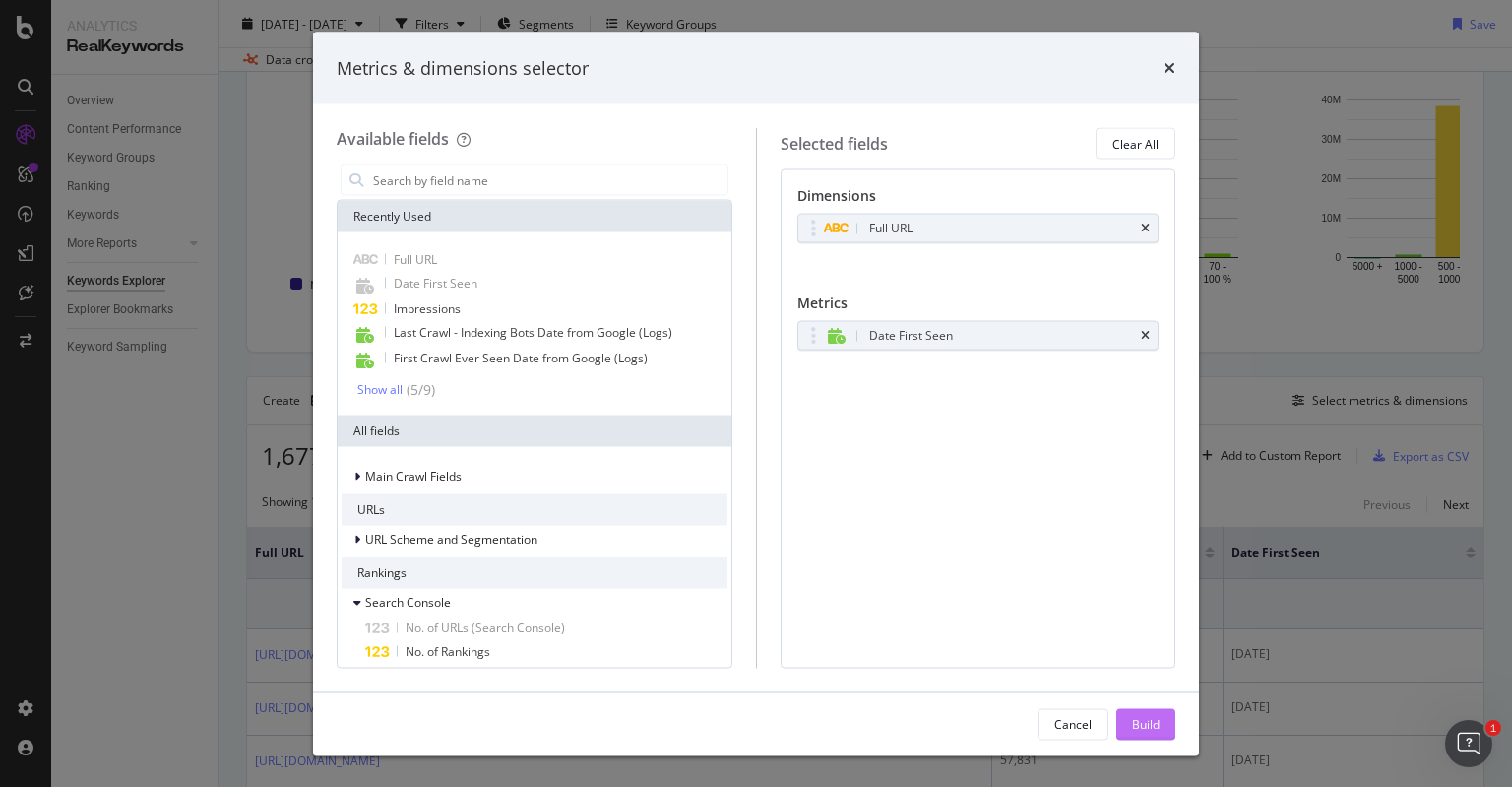 click on "Build" at bounding box center [1146, 723] 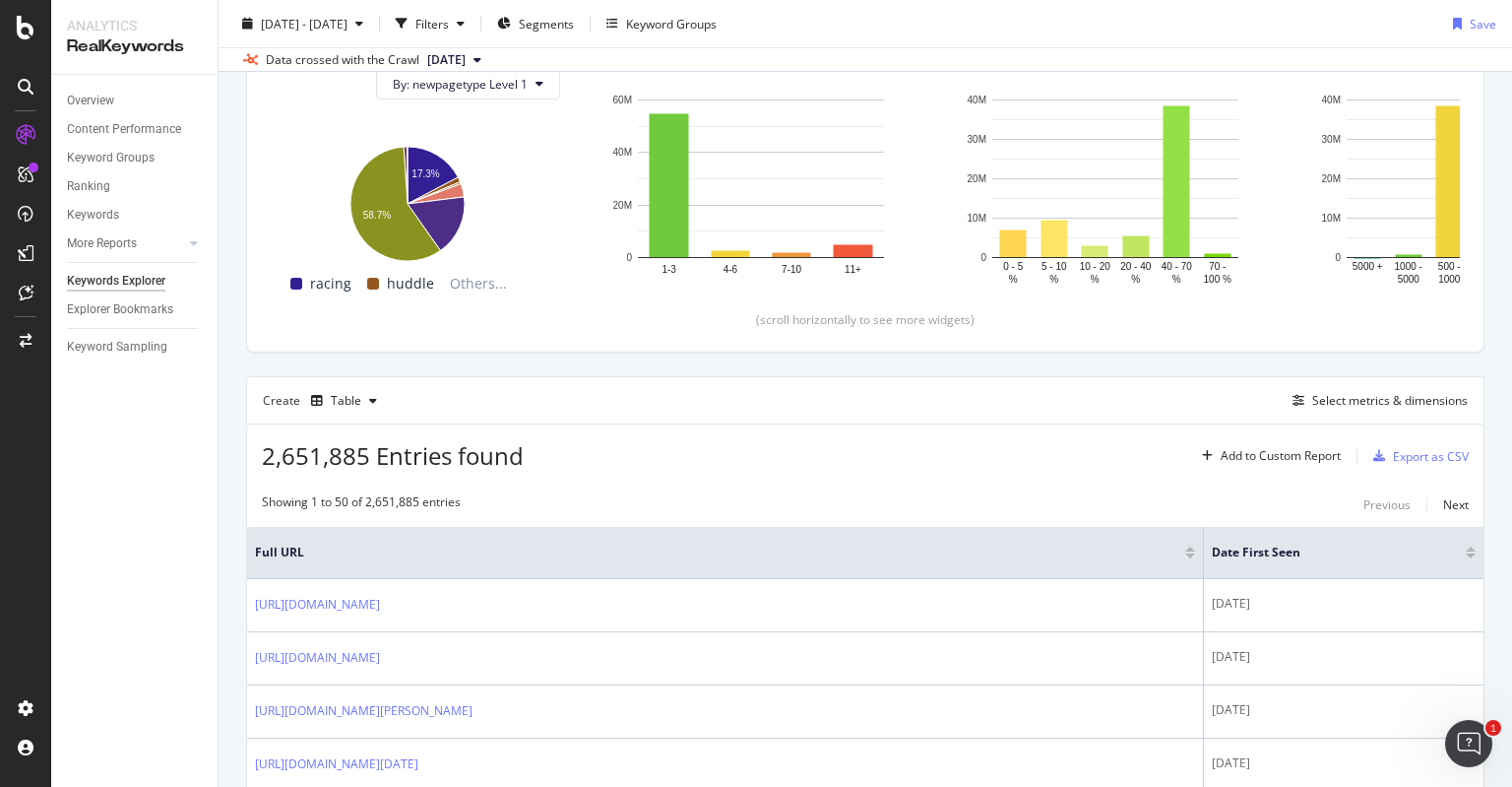 click on "Create   Table Select metrics & dimensions" at bounding box center (865, 400) 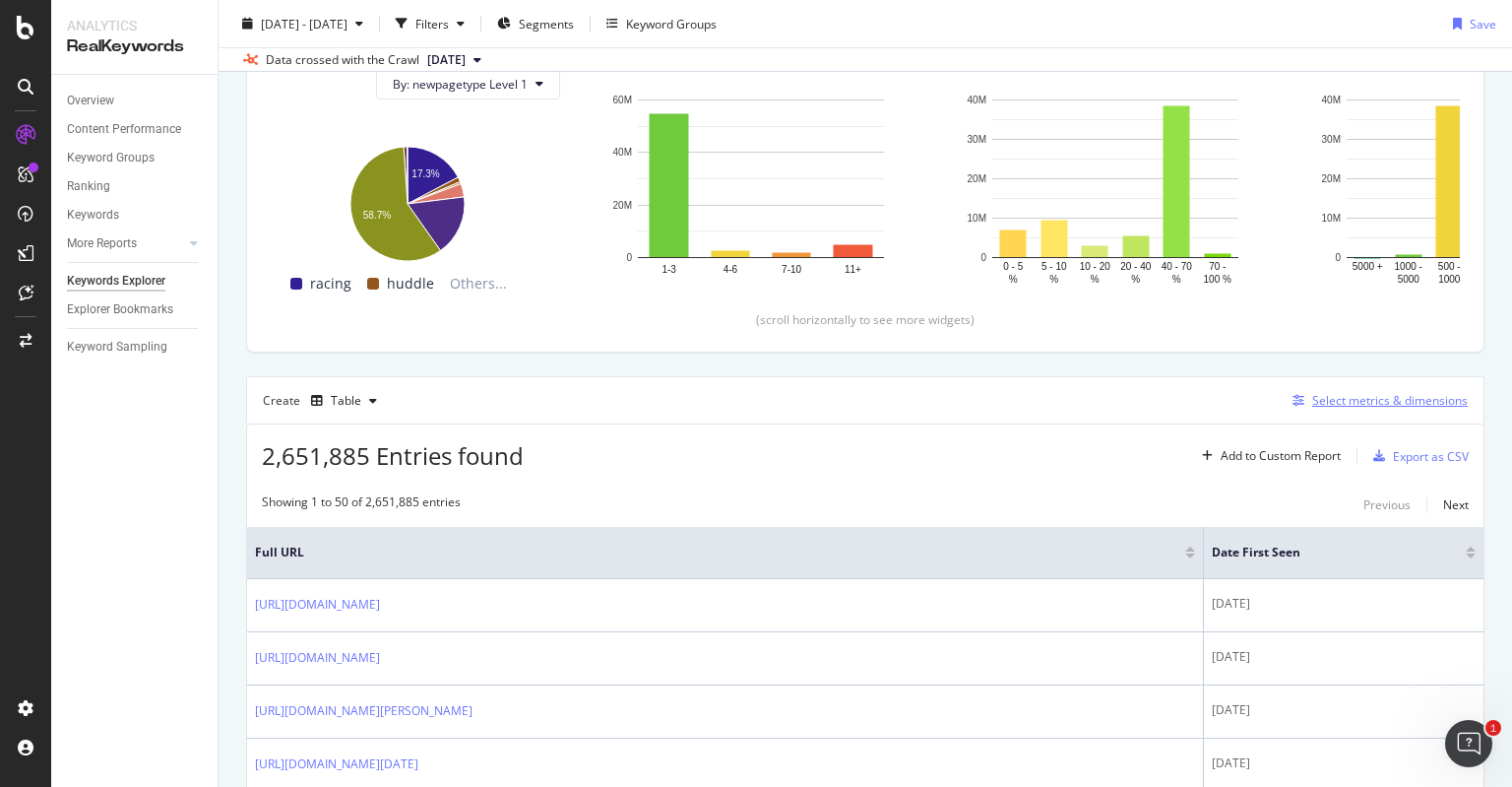 click on "Select metrics & dimensions" at bounding box center [1390, 400] 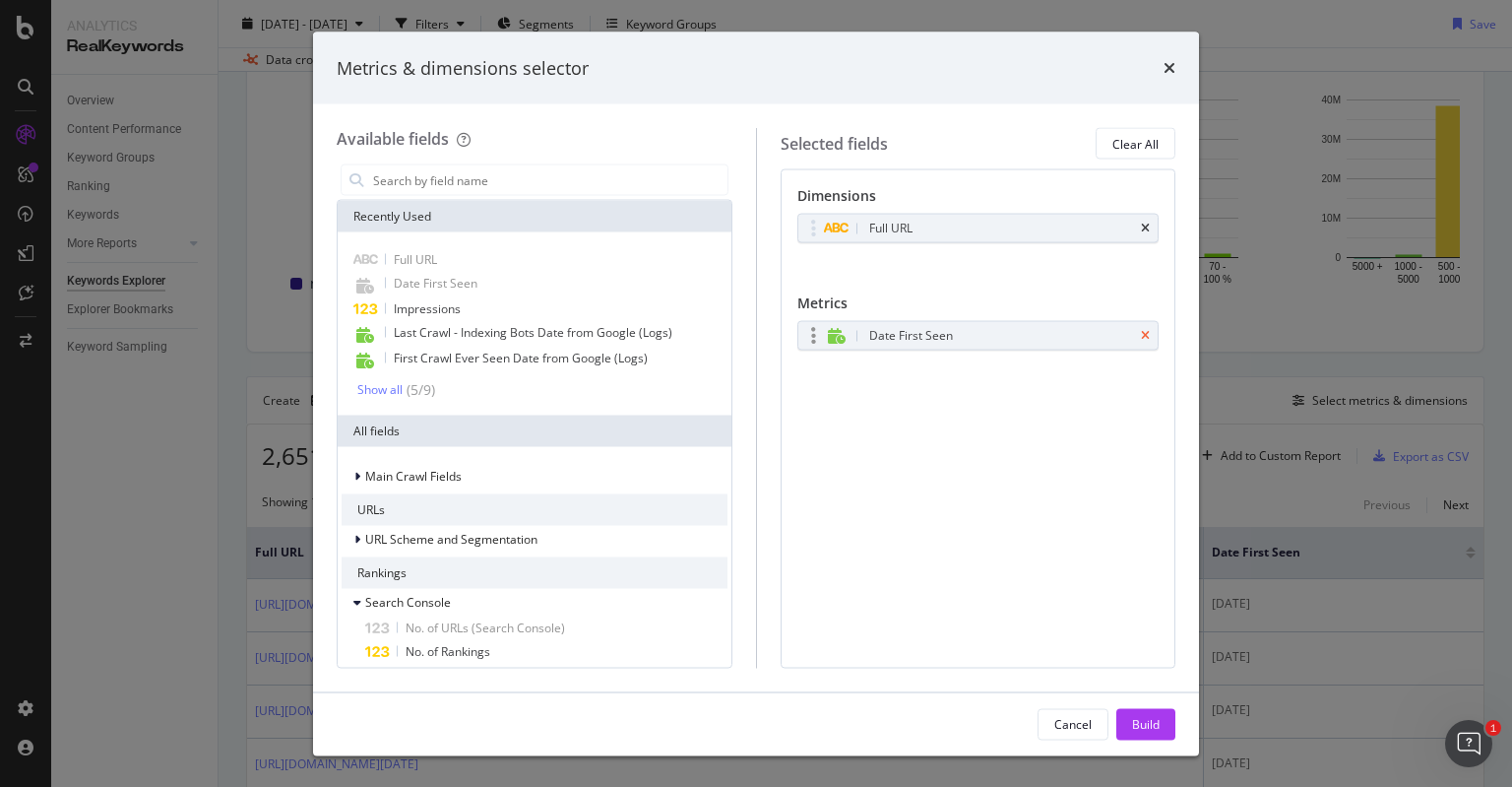 click at bounding box center [1145, 336] 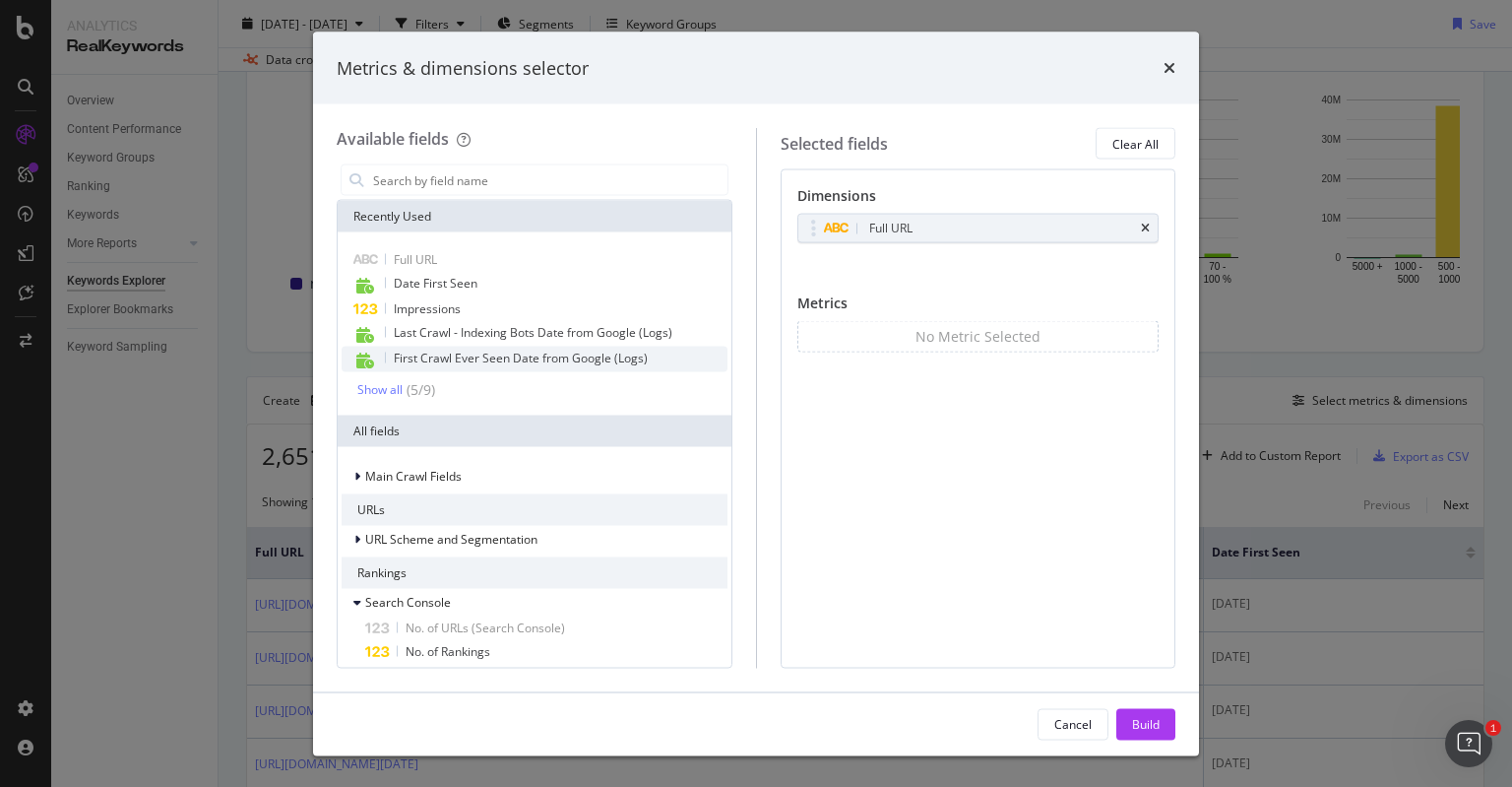 click on "First Crawl Ever Seen Date from Google (Logs)" at bounding box center [521, 358] 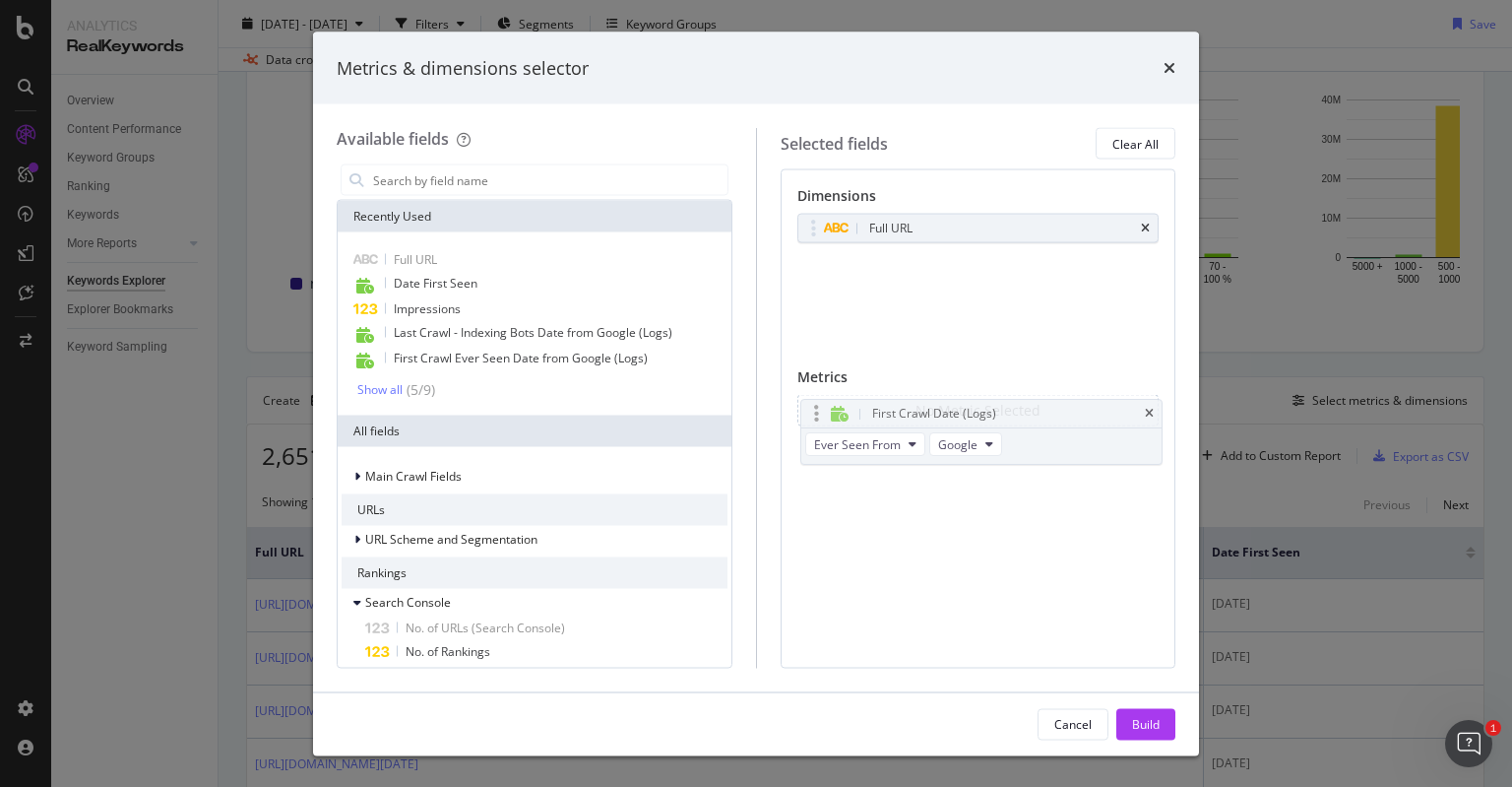 drag, startPoint x: 1047, startPoint y: 262, endPoint x: 1049, endPoint y: 409, distance: 147.0136 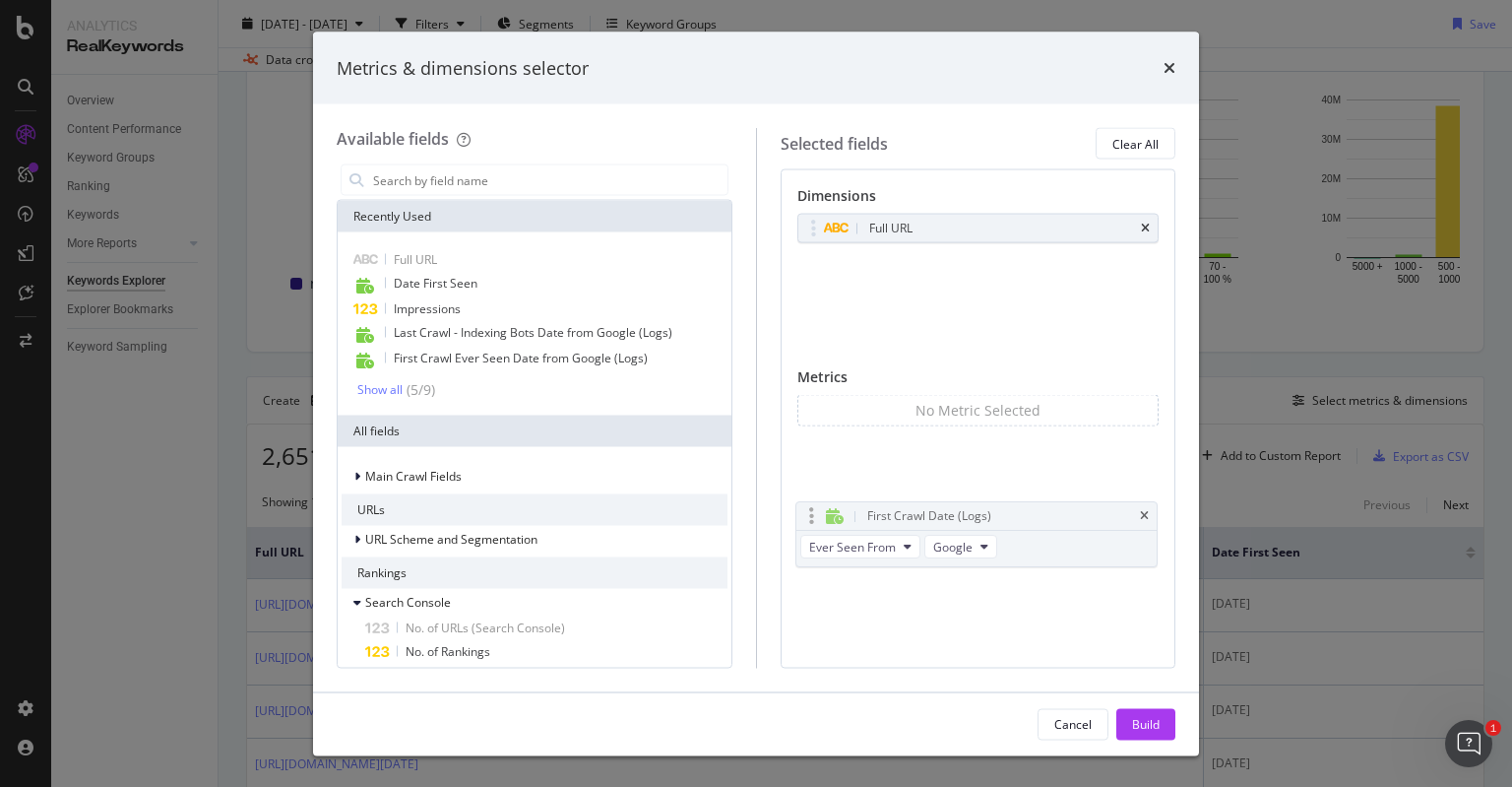 drag, startPoint x: 1040, startPoint y: 270, endPoint x: 1039, endPoint y: 521, distance: 251.00199 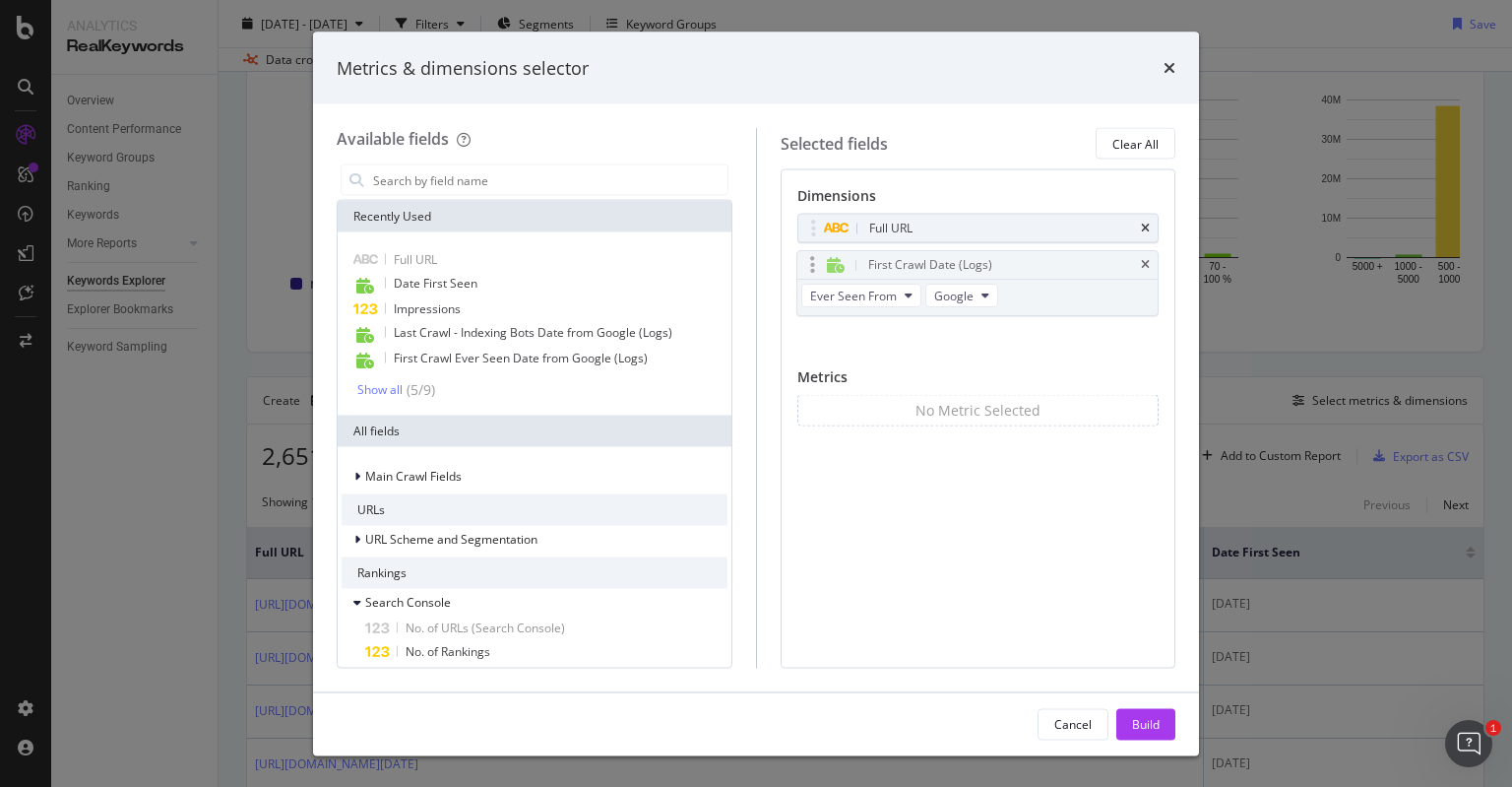 click on "Analytics RealKeywords Overview Content Performance Keyword Groups Ranking Keywords More Reports Countries Devices Content Structure Keywords Explorer Explorer Bookmarks Keyword Sampling Keywords Explorer Sportsbet.com.au - Weekly Crawl 2021 Jul. 21st - 2025 Jul. 18th Filters Segments Keyword Groups Save Data crossed with the Crawl 2025 Jul. 17th By URL Top Charts Clicks By newpagetype Level 1 By: newpagetype Level 1 Hold CTRL while clicking to filter the report. 17.3% 58.7% newpagetype Level 1 Clicks racing 11,119,742 huddle 907,272 sport 34,615 results 372,456 others 2,432,365 betting 11,056,203 specials 63,503 home 37,794,242 events 589,891 0.2% racing huddle Others... Clicks By Average Position Hold CTRL while clicking to filter the report. 1-3 4-6 7-10 11+ 0 20M 40M 60M Avg. Position Clicks 1-3 54,714,632 4-6 2,741,814 7-10 1,852,823 11+ 5,061,020 60M Clicks By CTR Hold CTRL while clicking to filter the report. 0 - 5 % 5 - 10 % 10 - 20 % 20 - 40 % 40 - 70 % 70 - 100 % 0 10M 20M 30M 40M CTR Clicks 0 - 5 %" at bounding box center (756, 393) 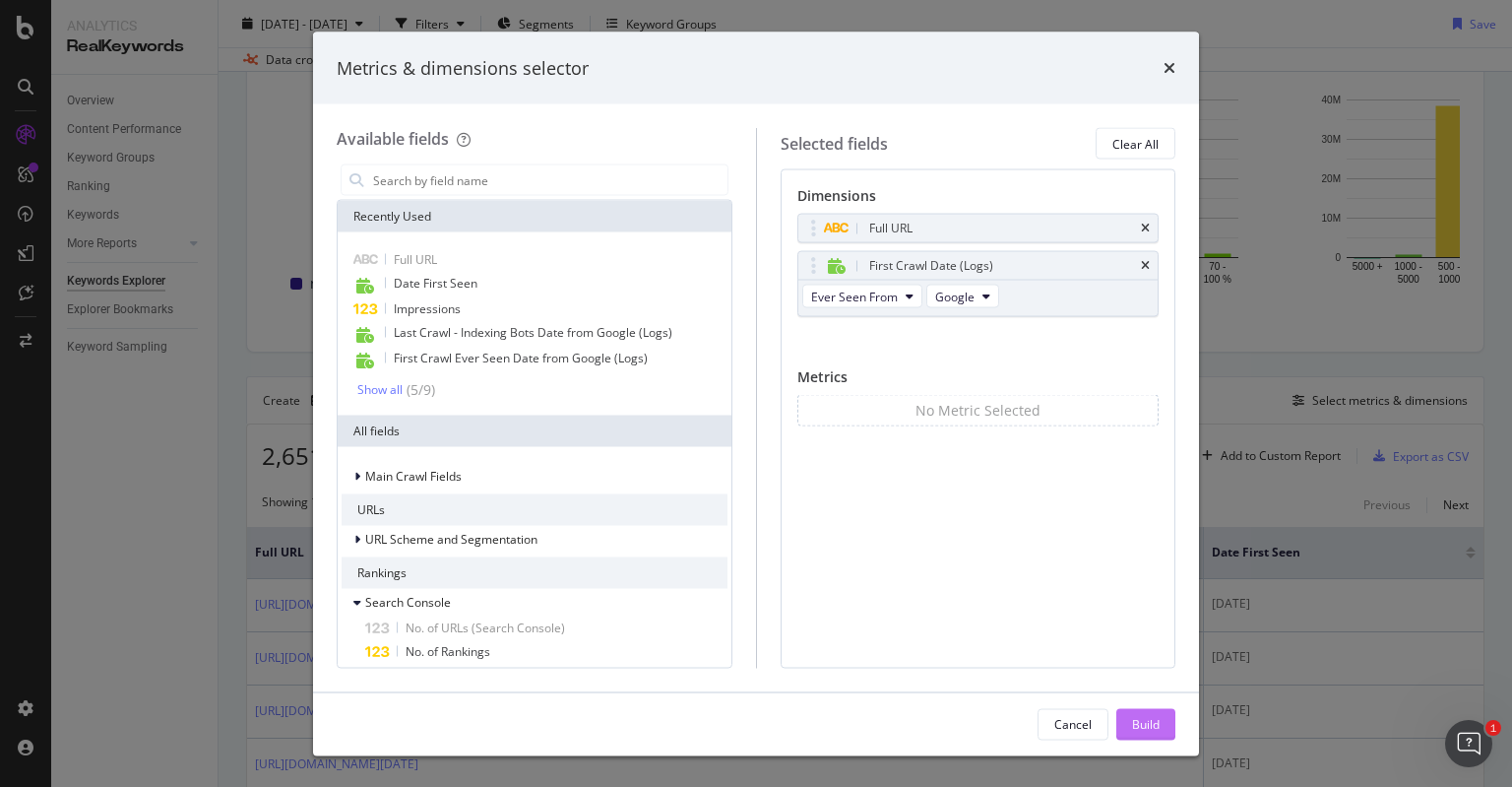 click on "Build" at bounding box center [1146, 723] 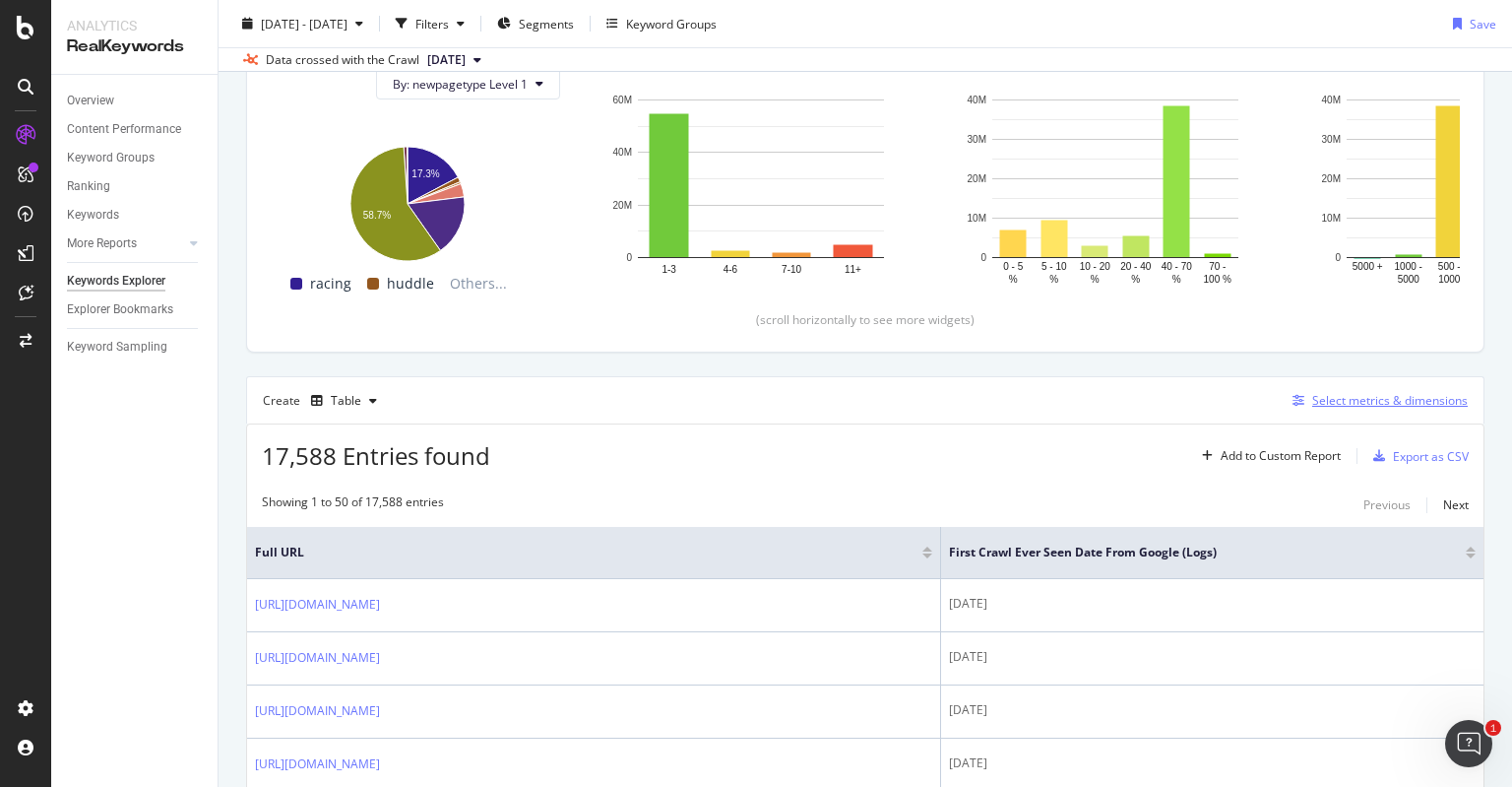 click on "Select metrics & dimensions" at bounding box center (1390, 400) 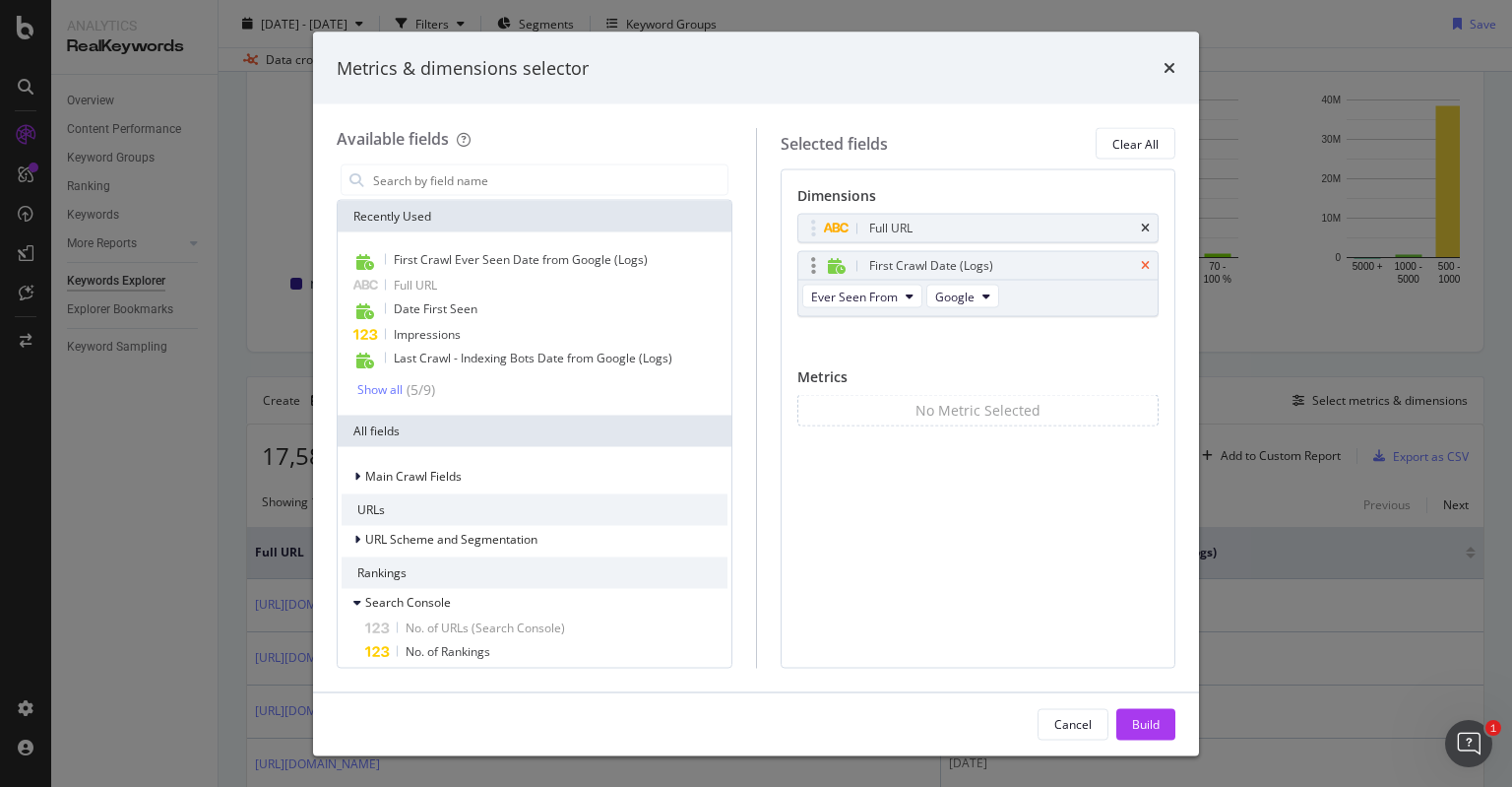 click at bounding box center [1145, 266] 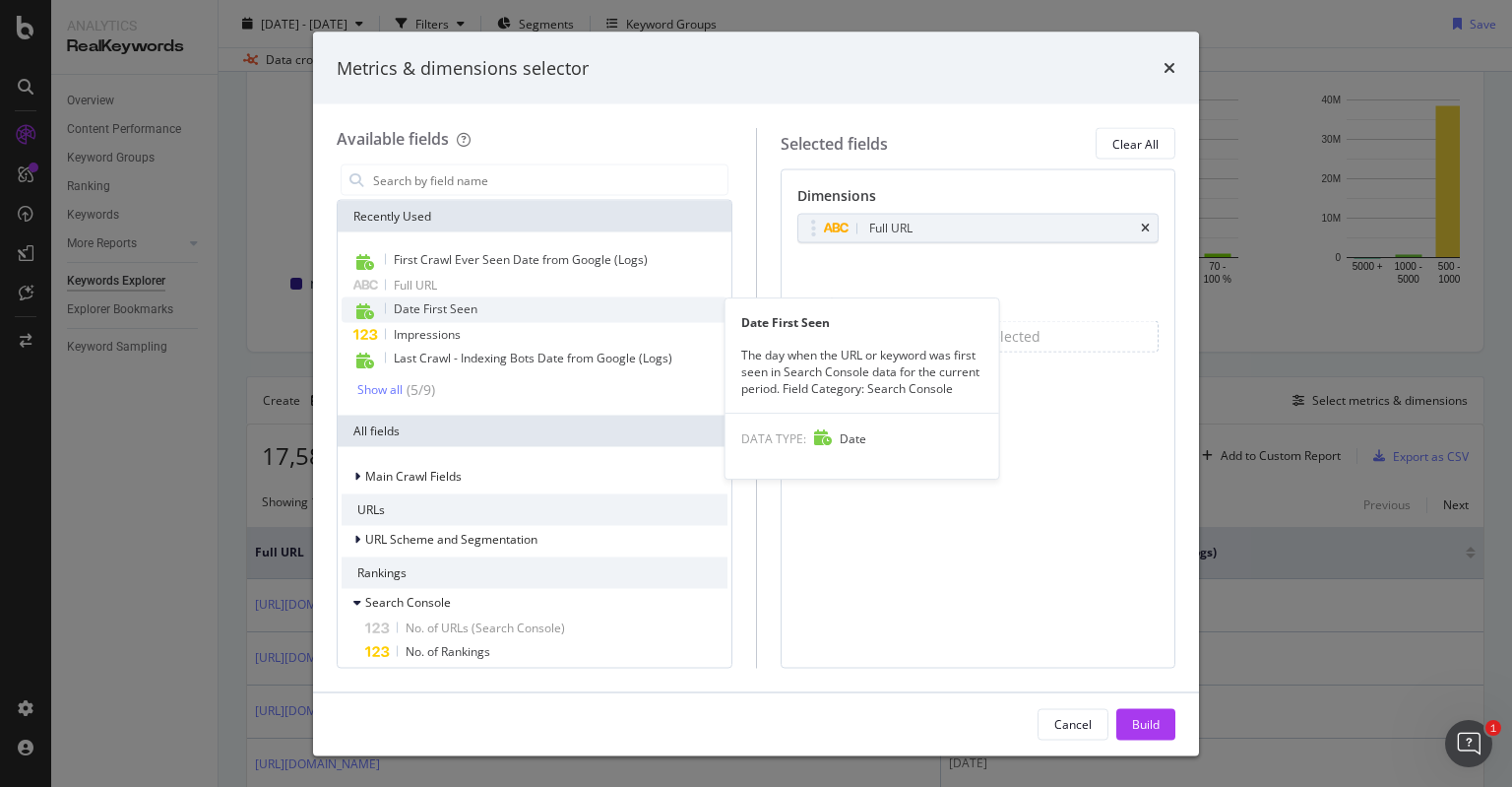 click on "Date First Seen" at bounding box center [535, 310] 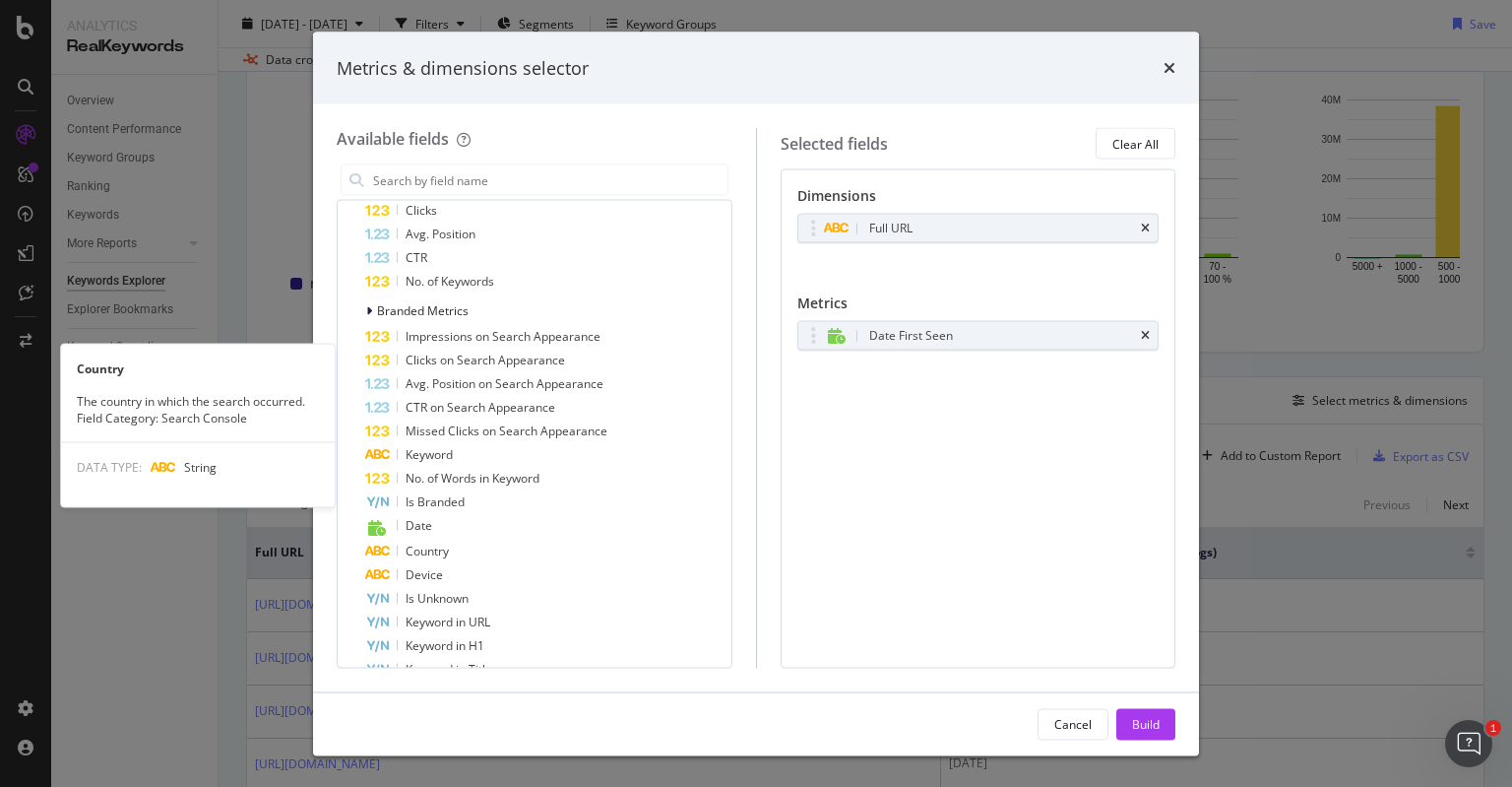 scroll, scrollTop: 689, scrollLeft: 0, axis: vertical 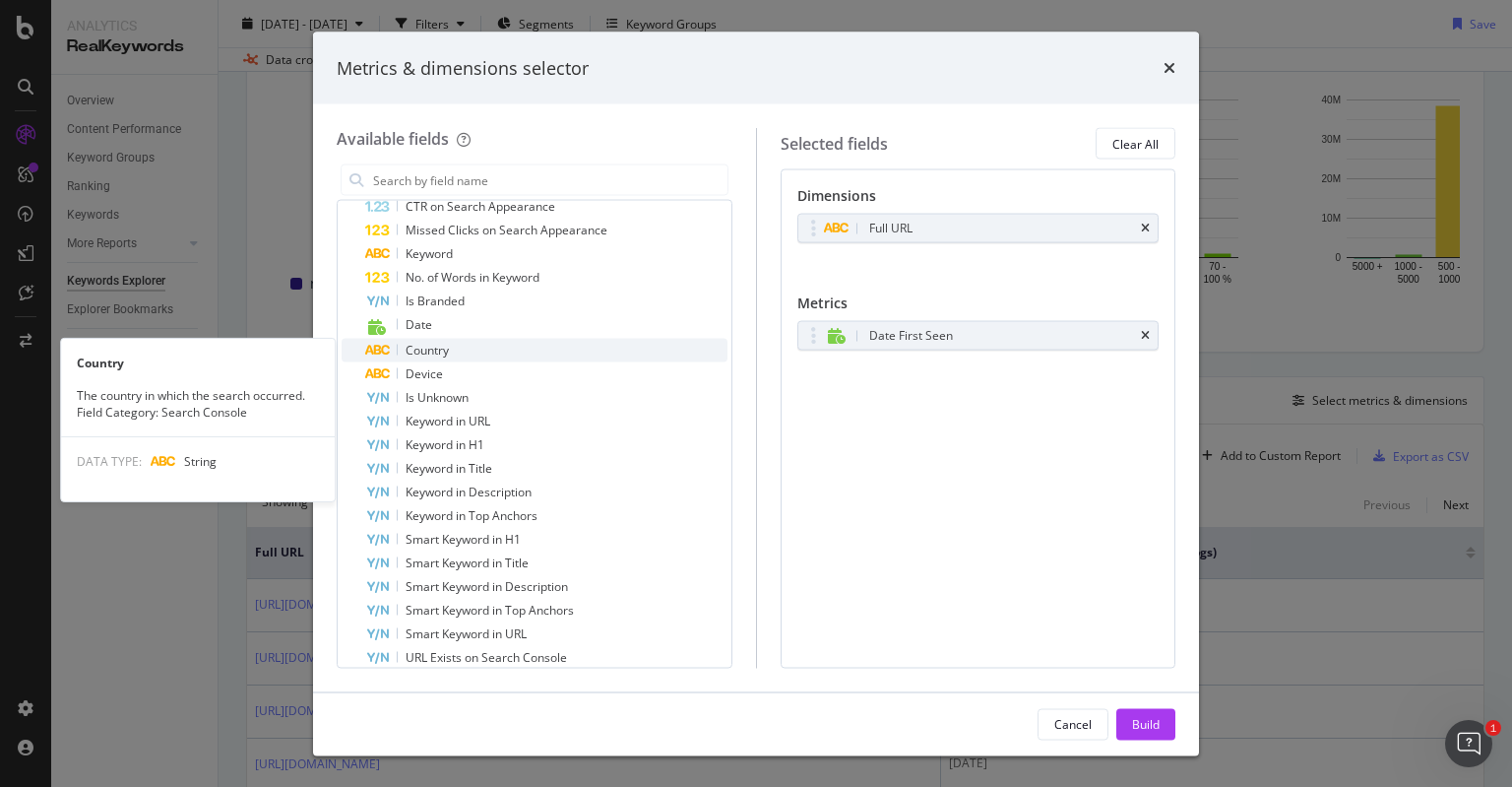 click on "Country" at bounding box center (546, 351) 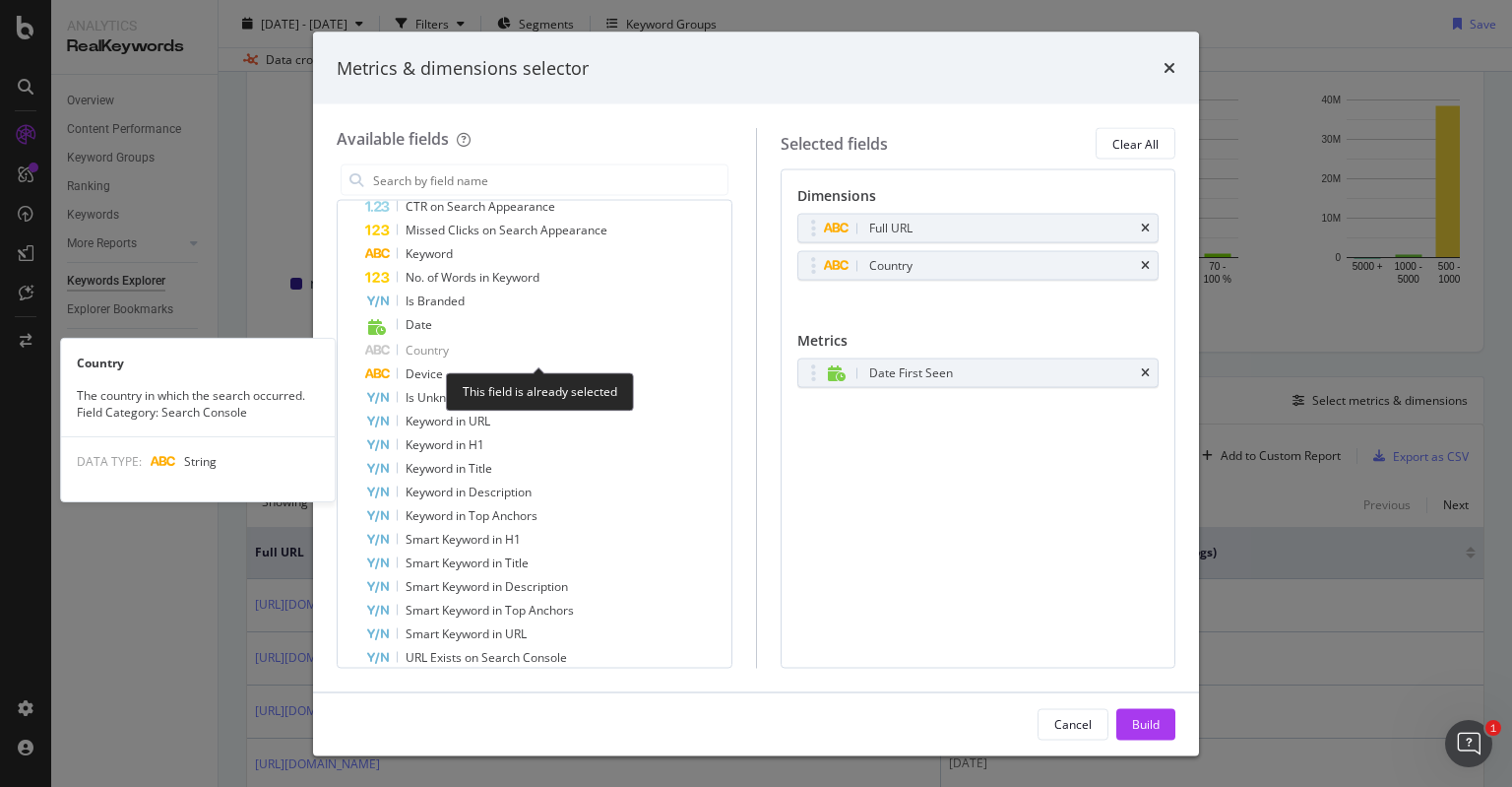 click on "Country" at bounding box center [546, 351] 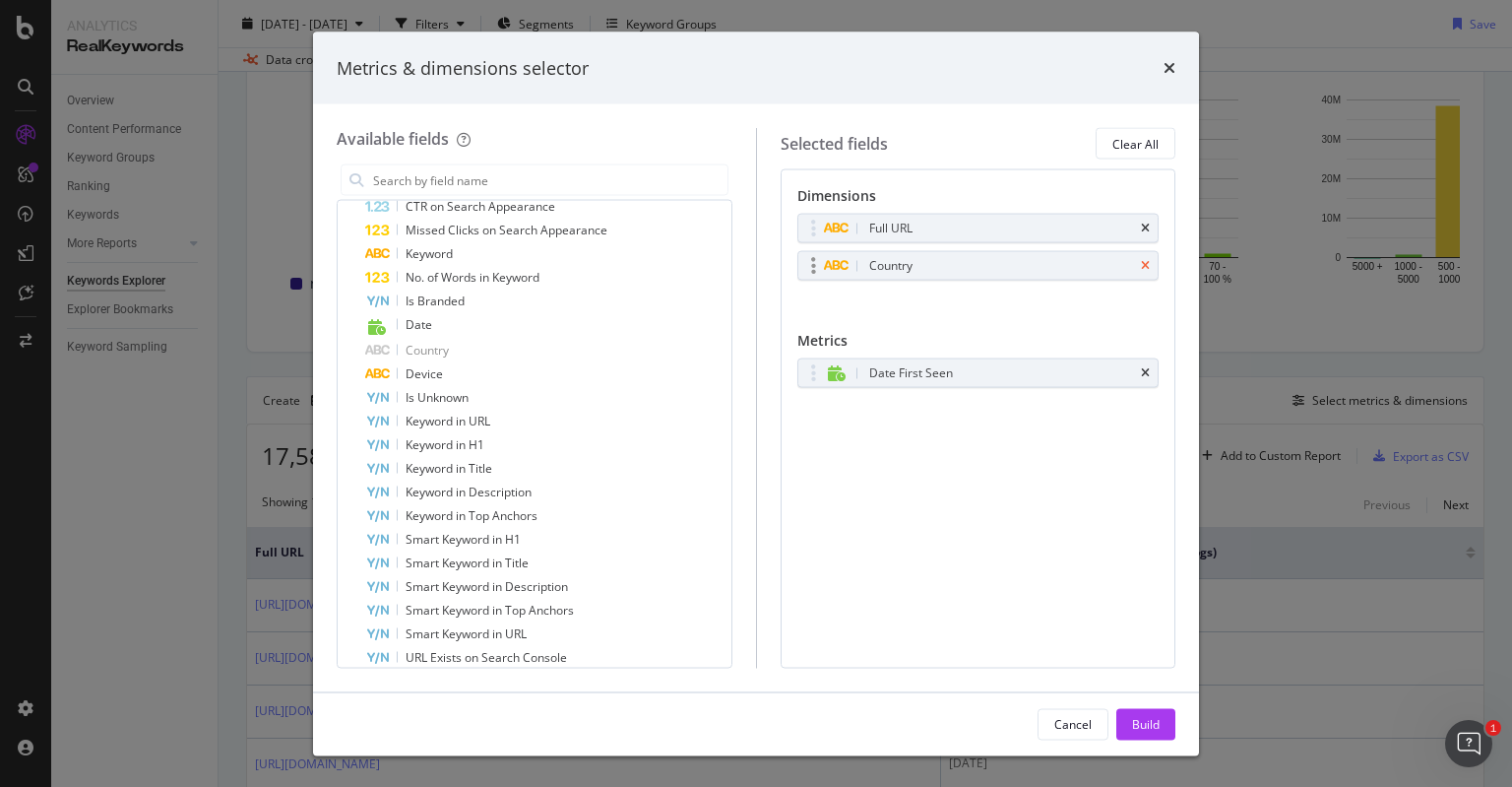 click at bounding box center (1145, 266) 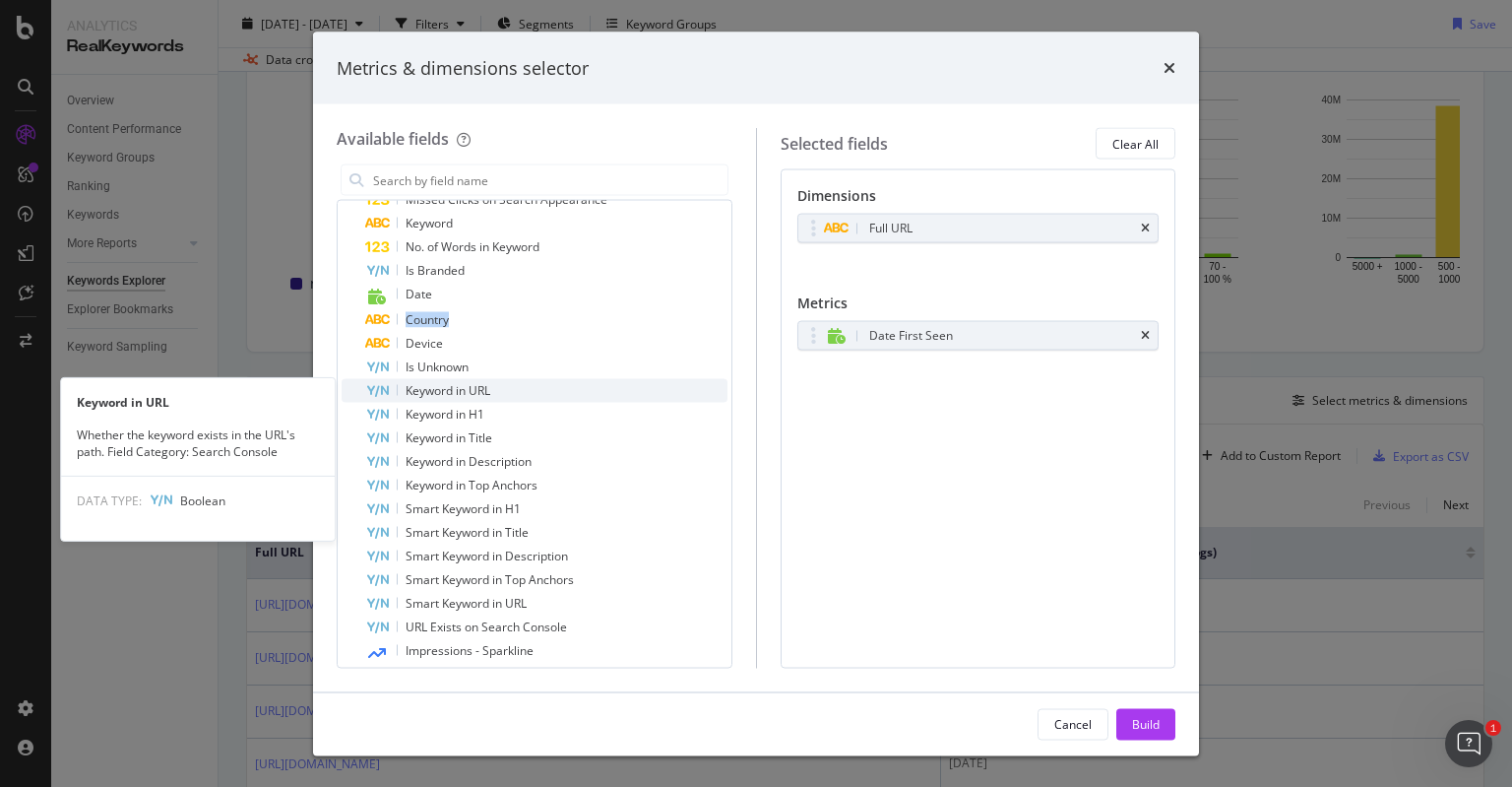 scroll, scrollTop: 721, scrollLeft: 0, axis: vertical 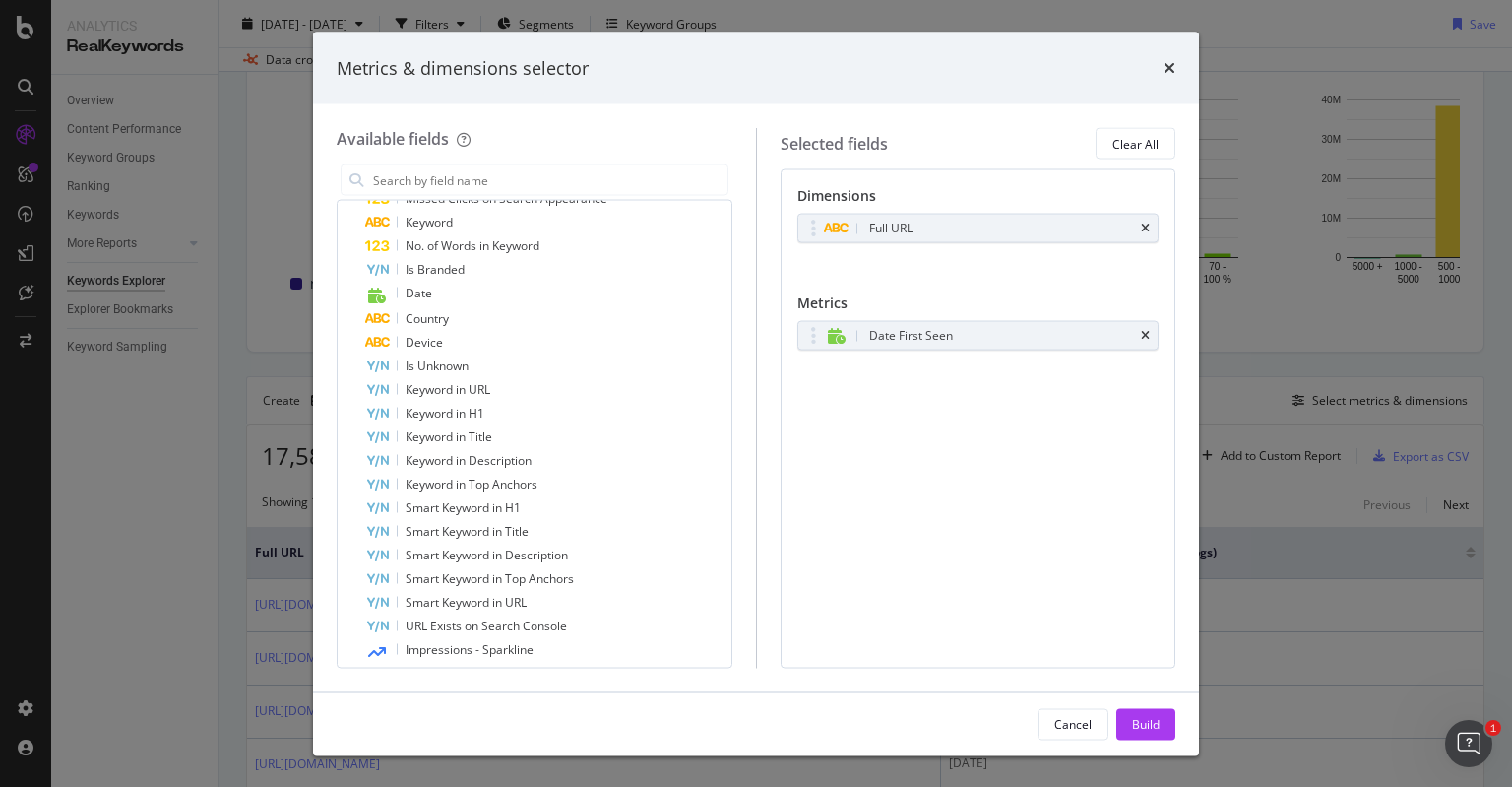 click on "Dimensions Full URL You can use this field as a  dimension Metrics Date First Seen You can use this field as a  metric
To pick up a draggable item, press the space bar.
While dragging, use the arrow keys to move the item.
Press space again to drop the item in its new position, or press escape to cancel." at bounding box center (978, 419) 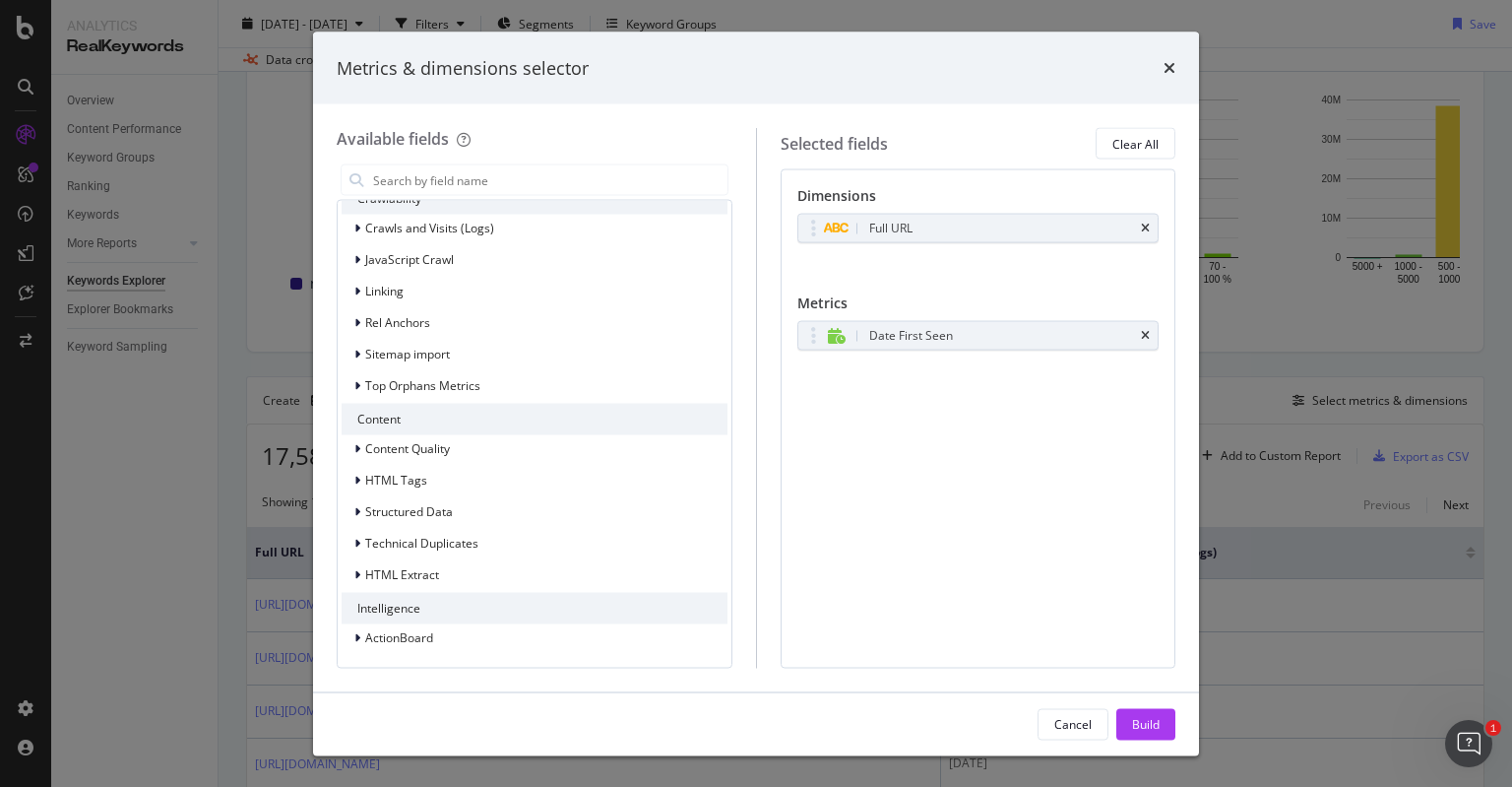 scroll, scrollTop: 1815, scrollLeft: 0, axis: vertical 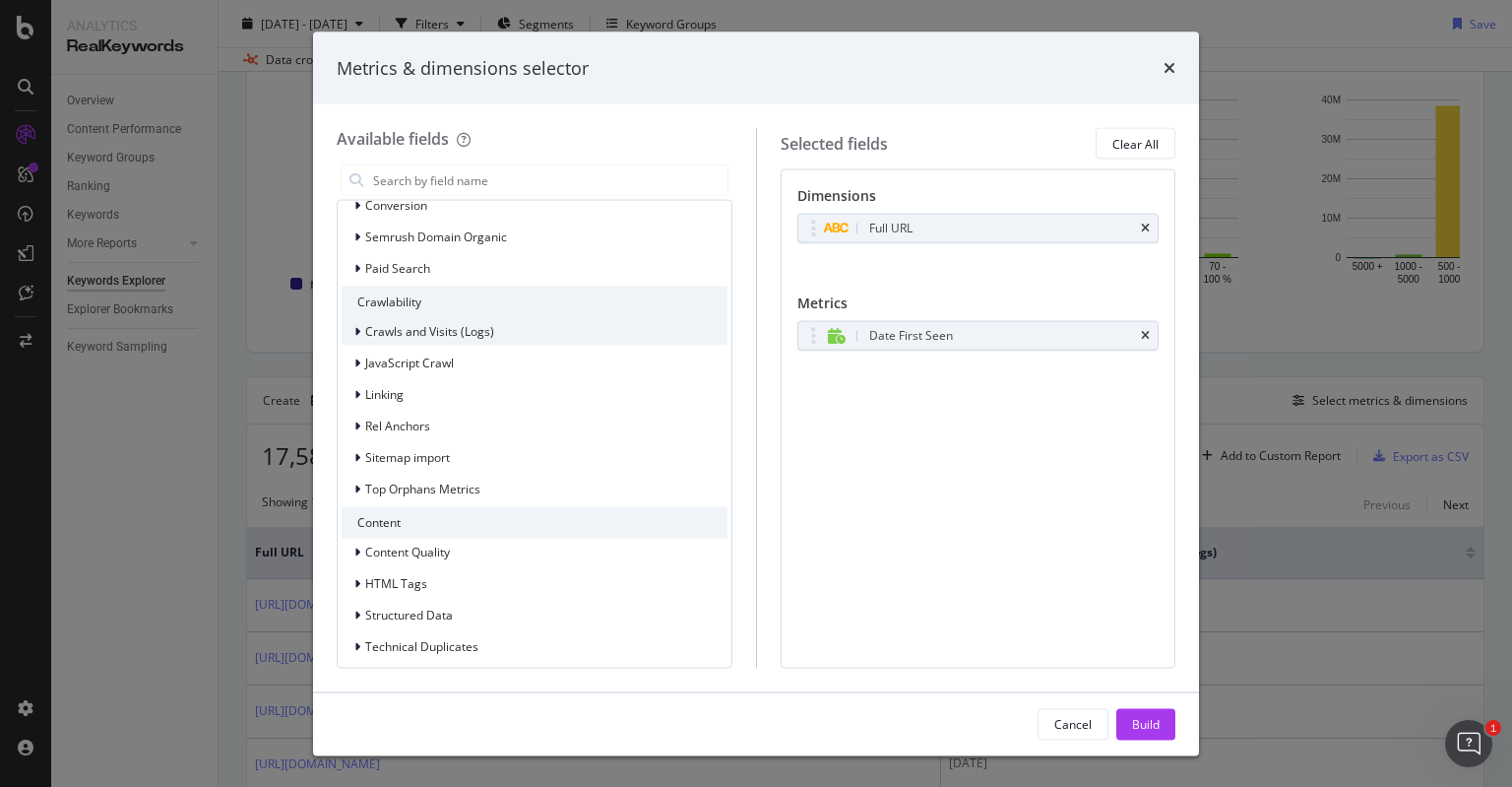 click at bounding box center (357, 332) 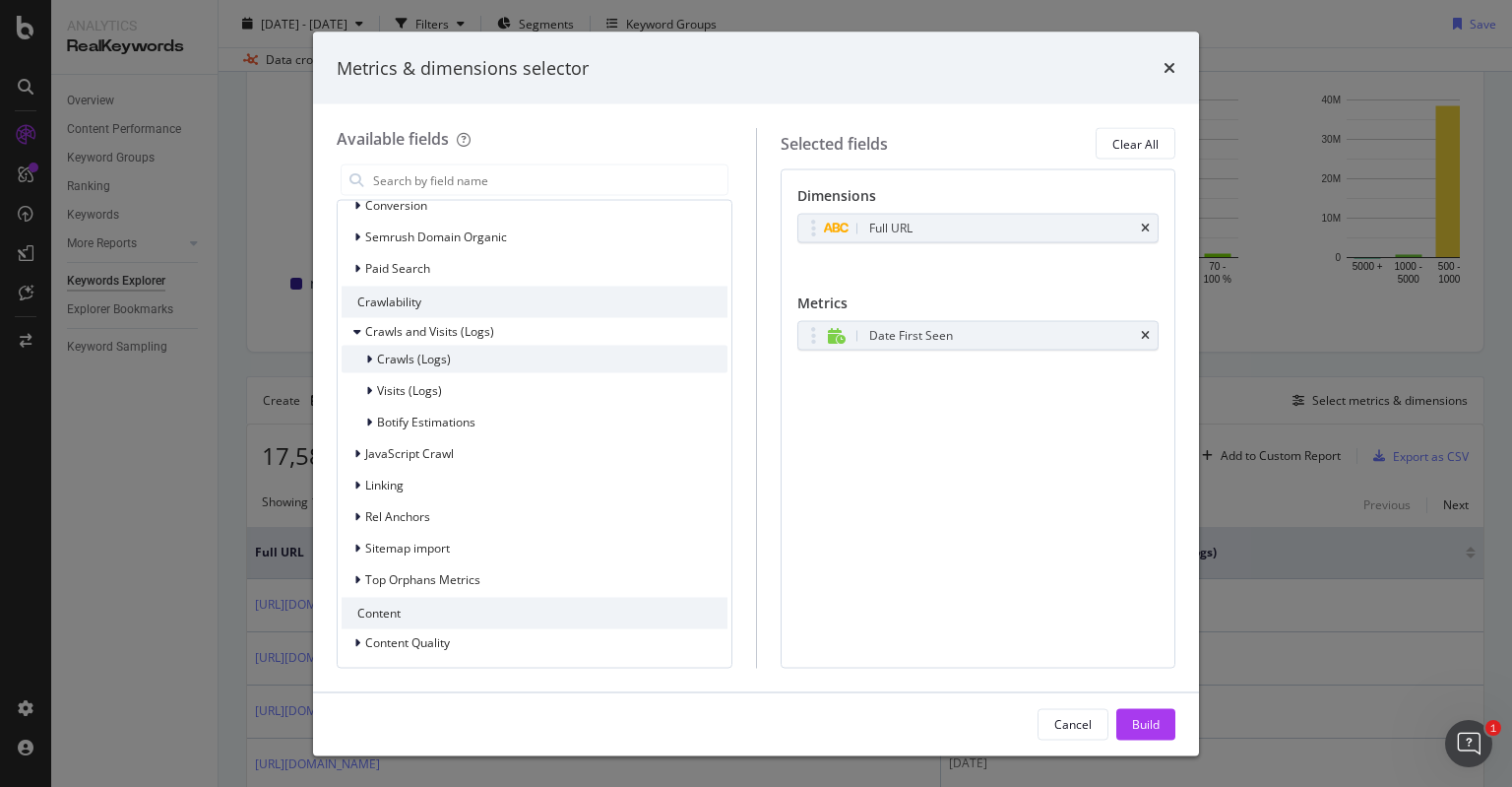 click on "Crawls (Logs)" at bounding box center [535, 360] 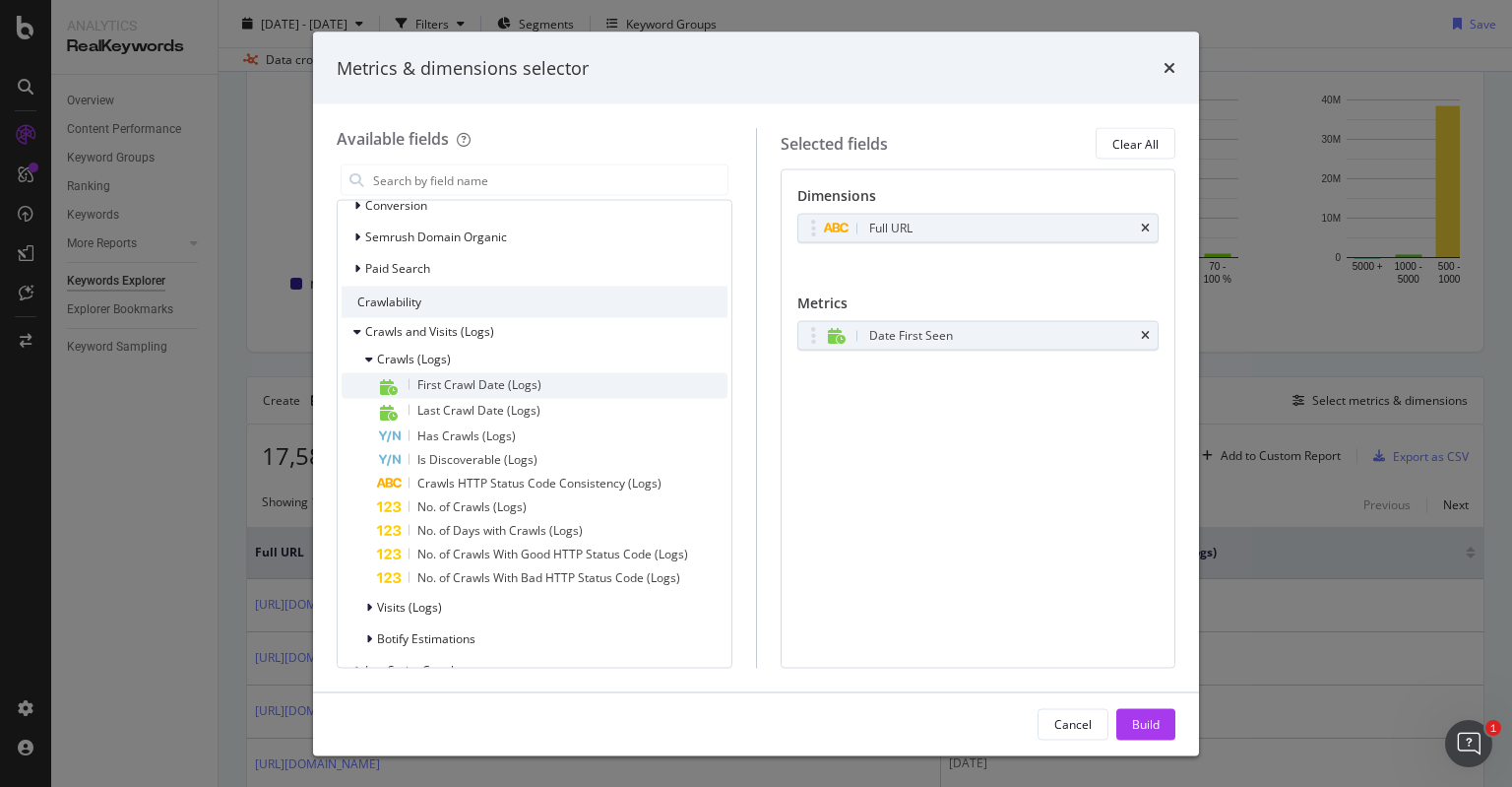 click on "First Crawl Date (Logs)" at bounding box center [479, 384] 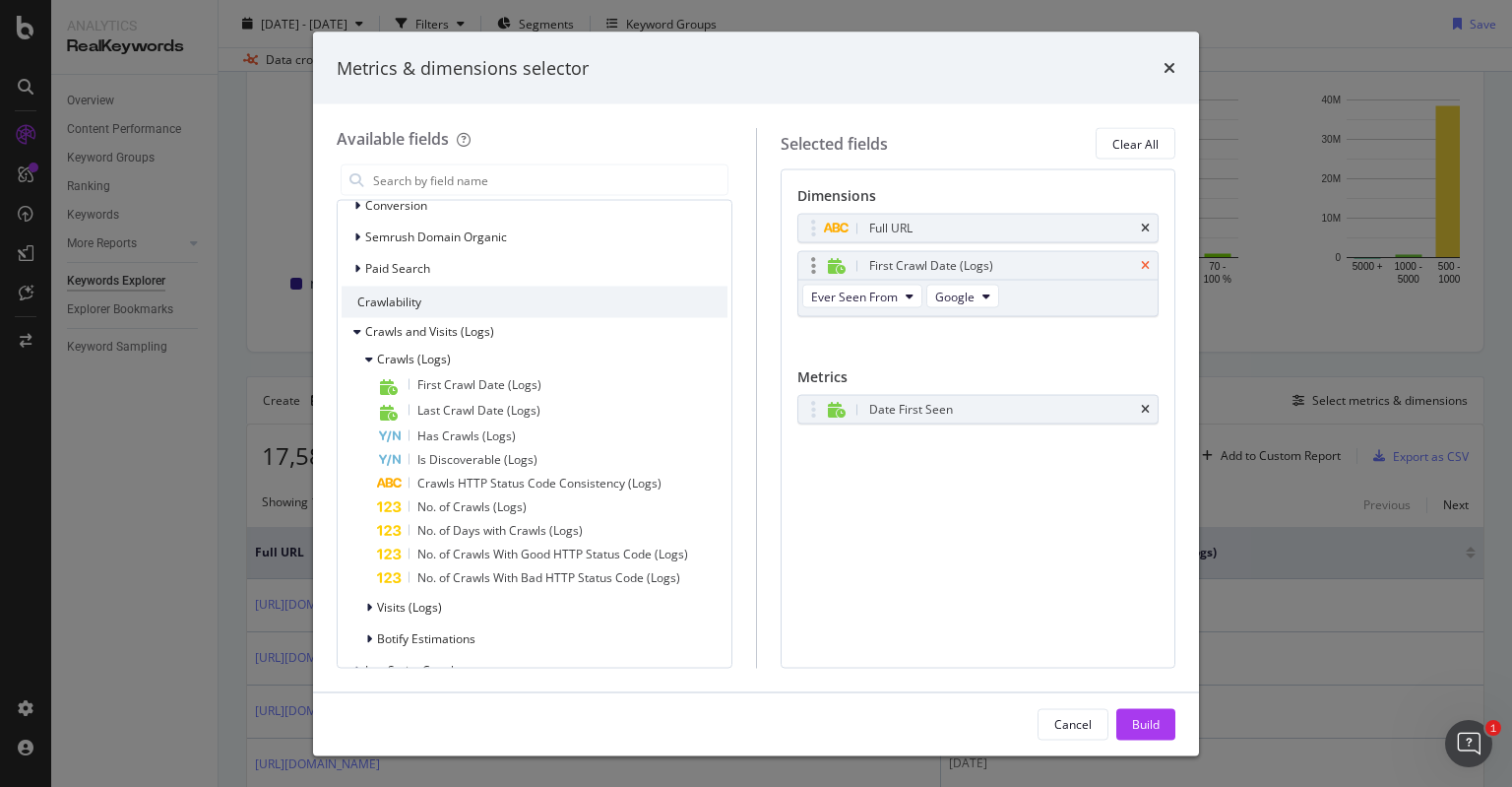 click at bounding box center (1145, 266) 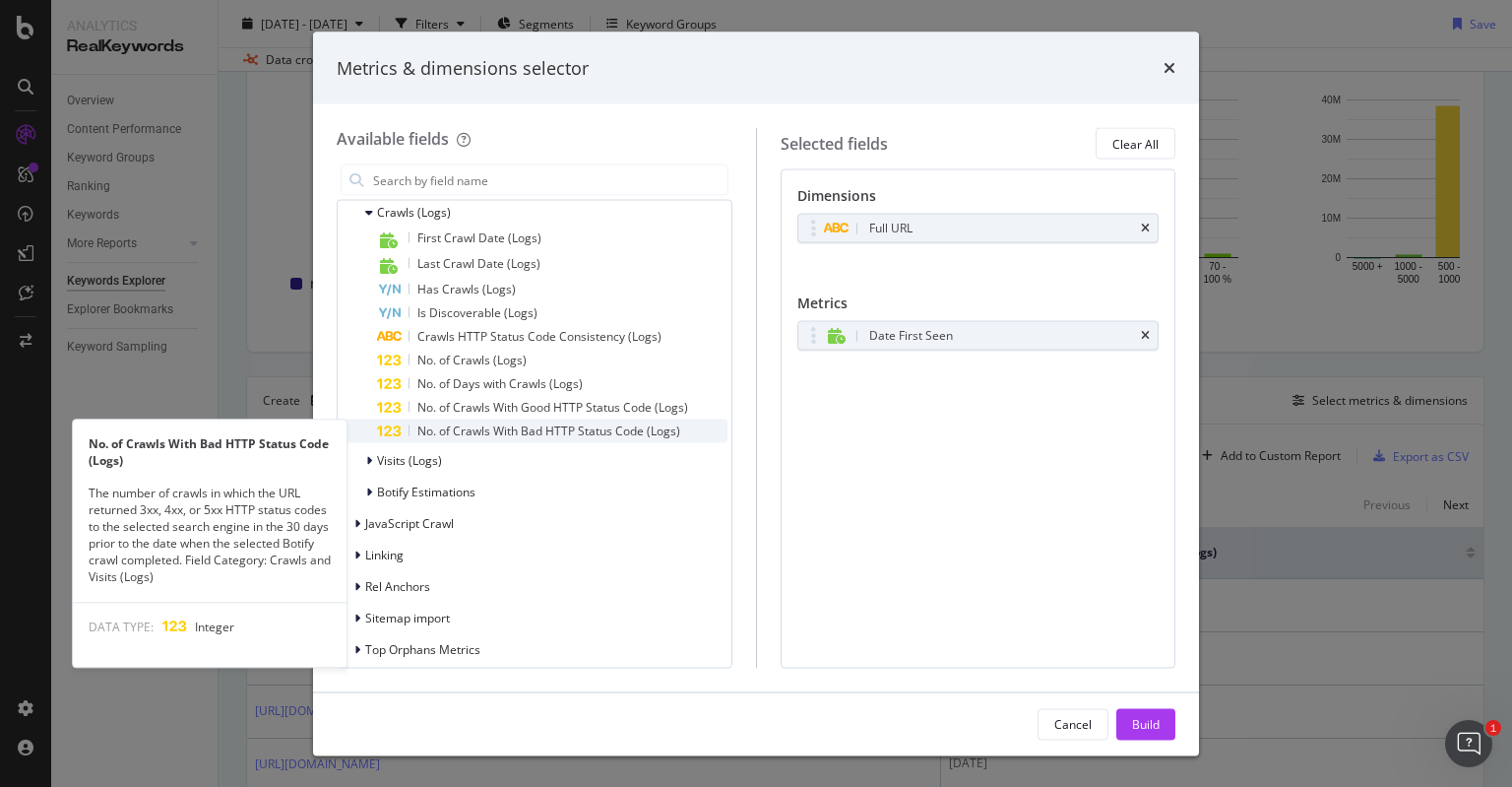 scroll, scrollTop: 2000, scrollLeft: 0, axis: vertical 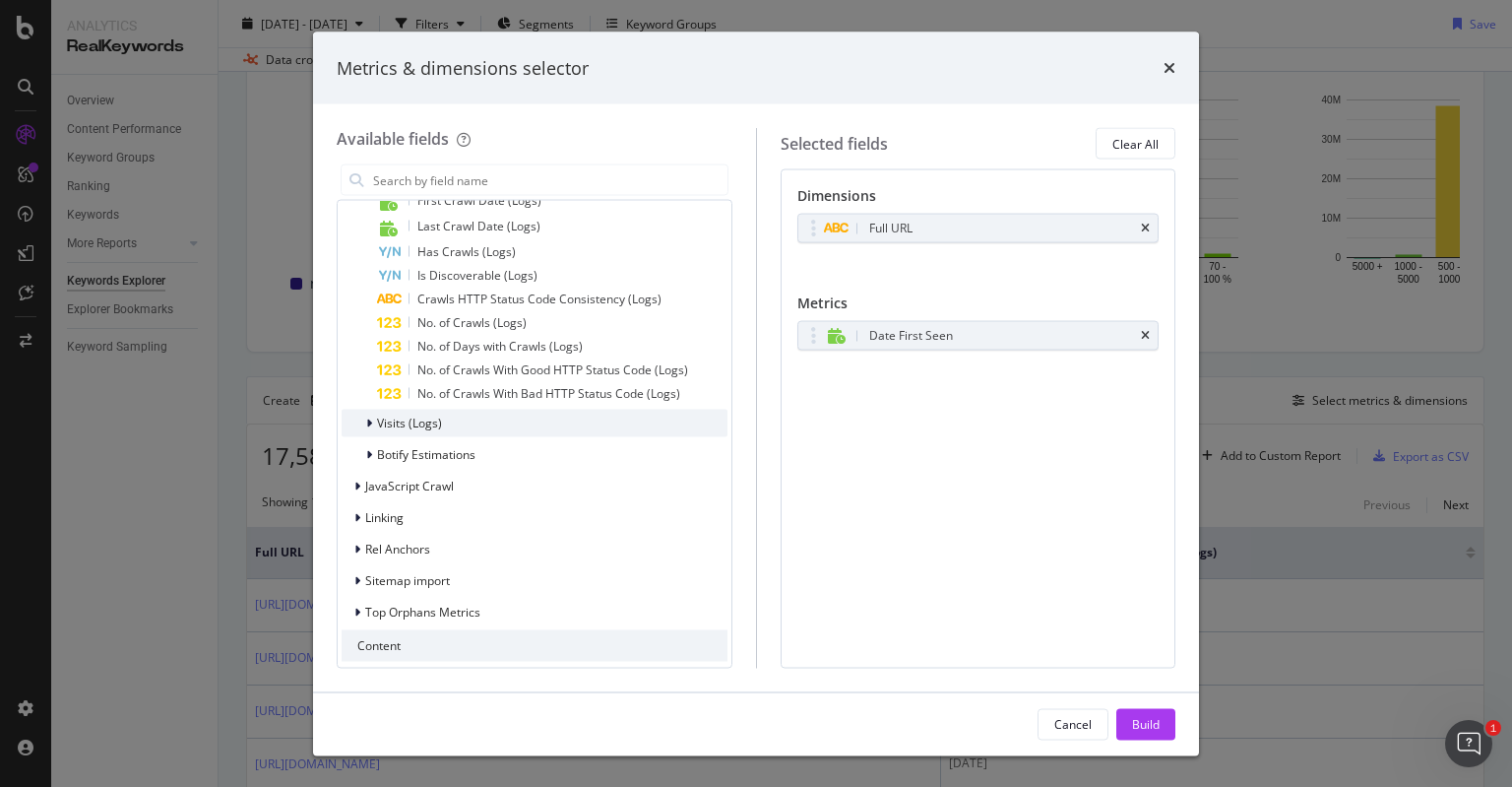 click at bounding box center [369, 424] 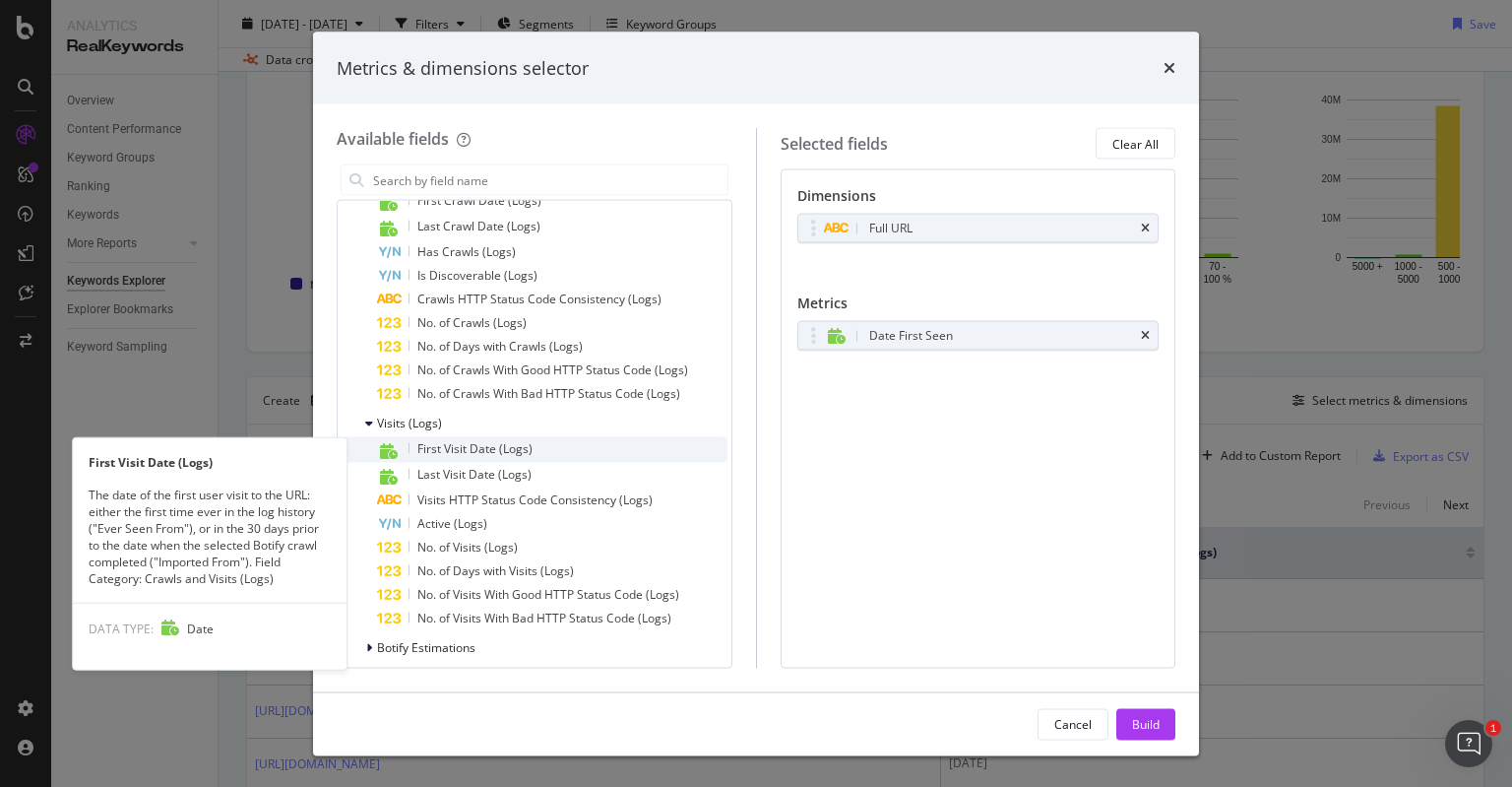 click on "First Visit Date (Logs)" at bounding box center (552, 450) 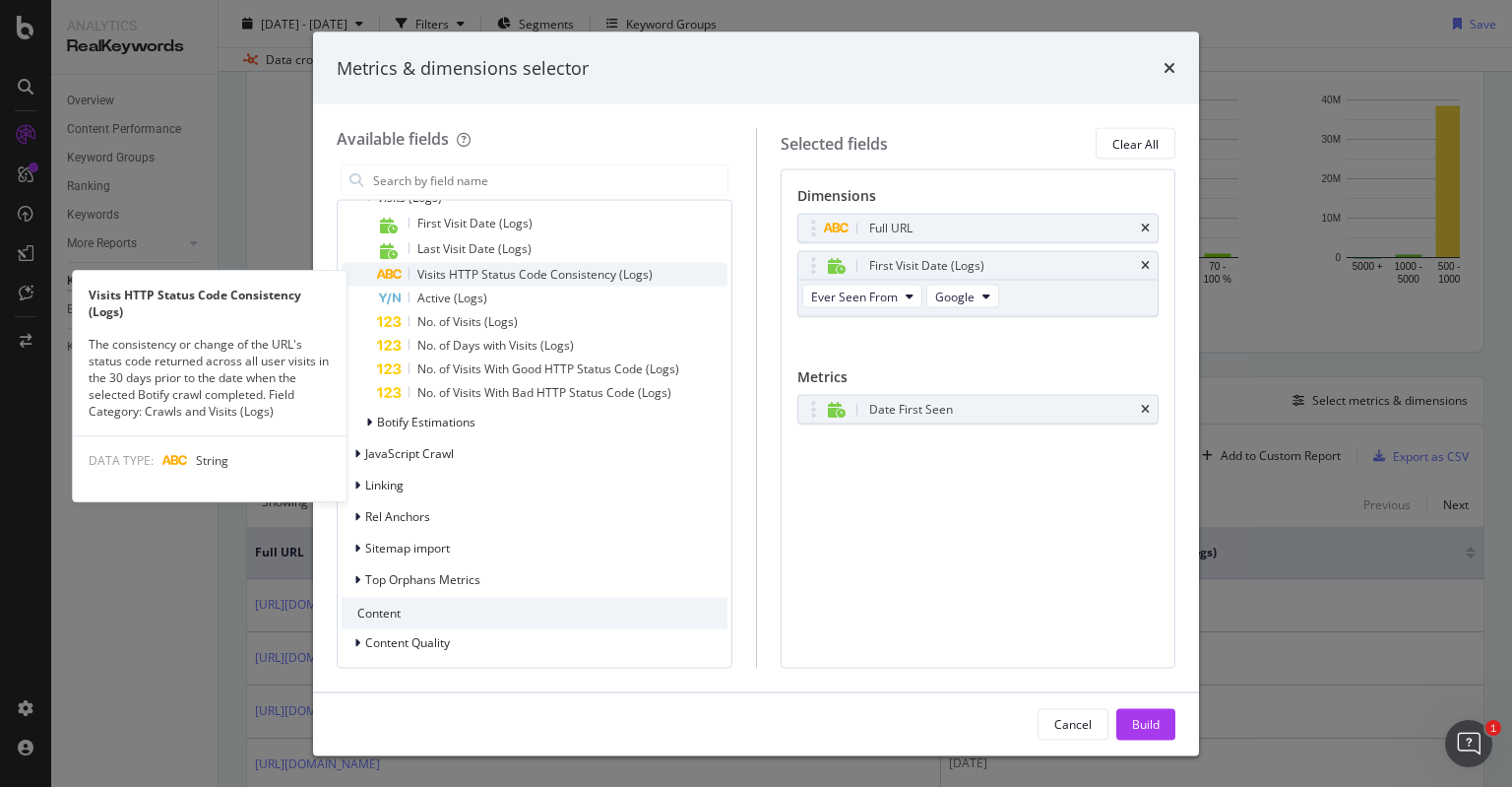 scroll, scrollTop: 2226, scrollLeft: 0, axis: vertical 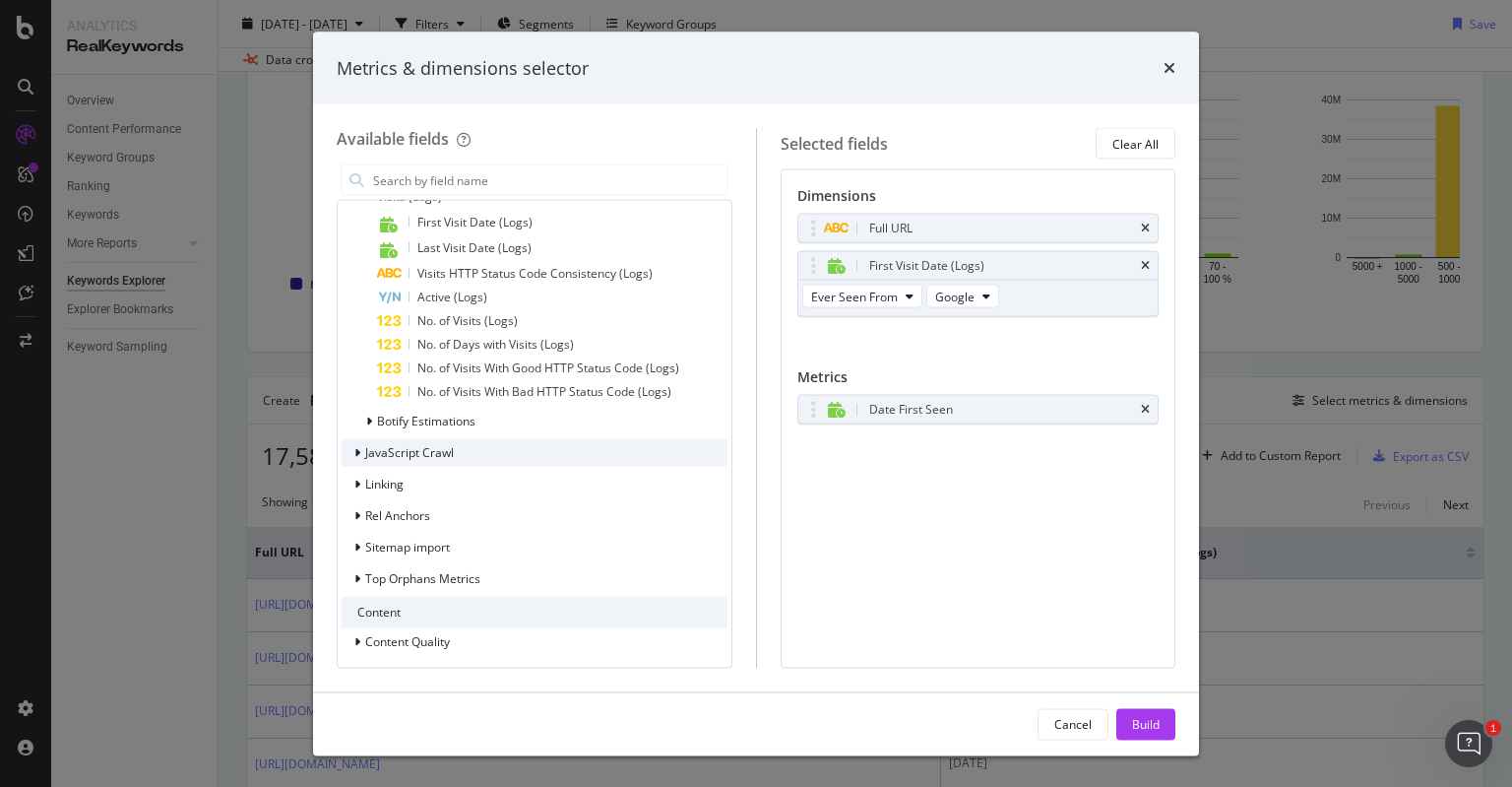 click at bounding box center (359, 453) 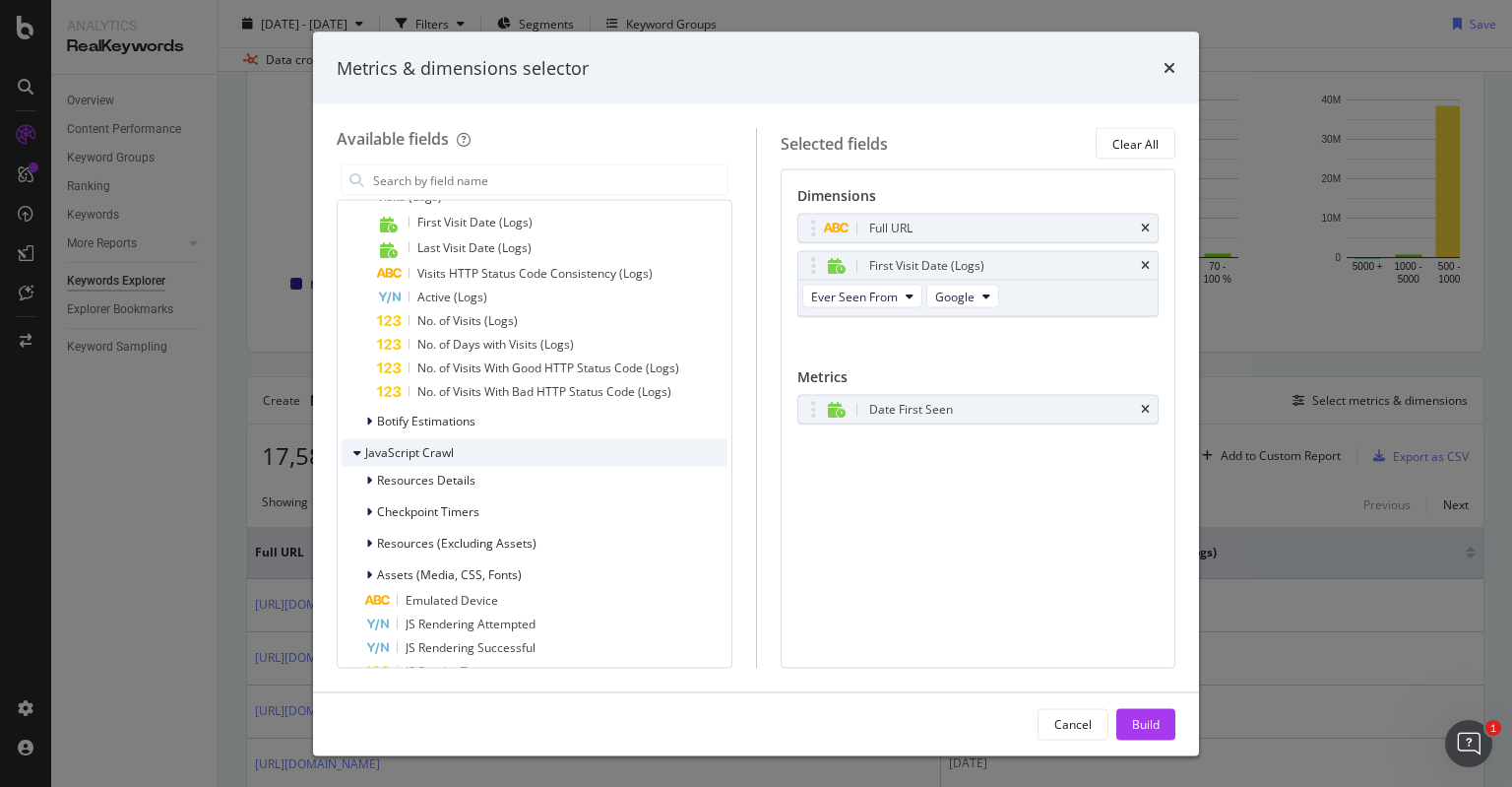 click at bounding box center [359, 453] 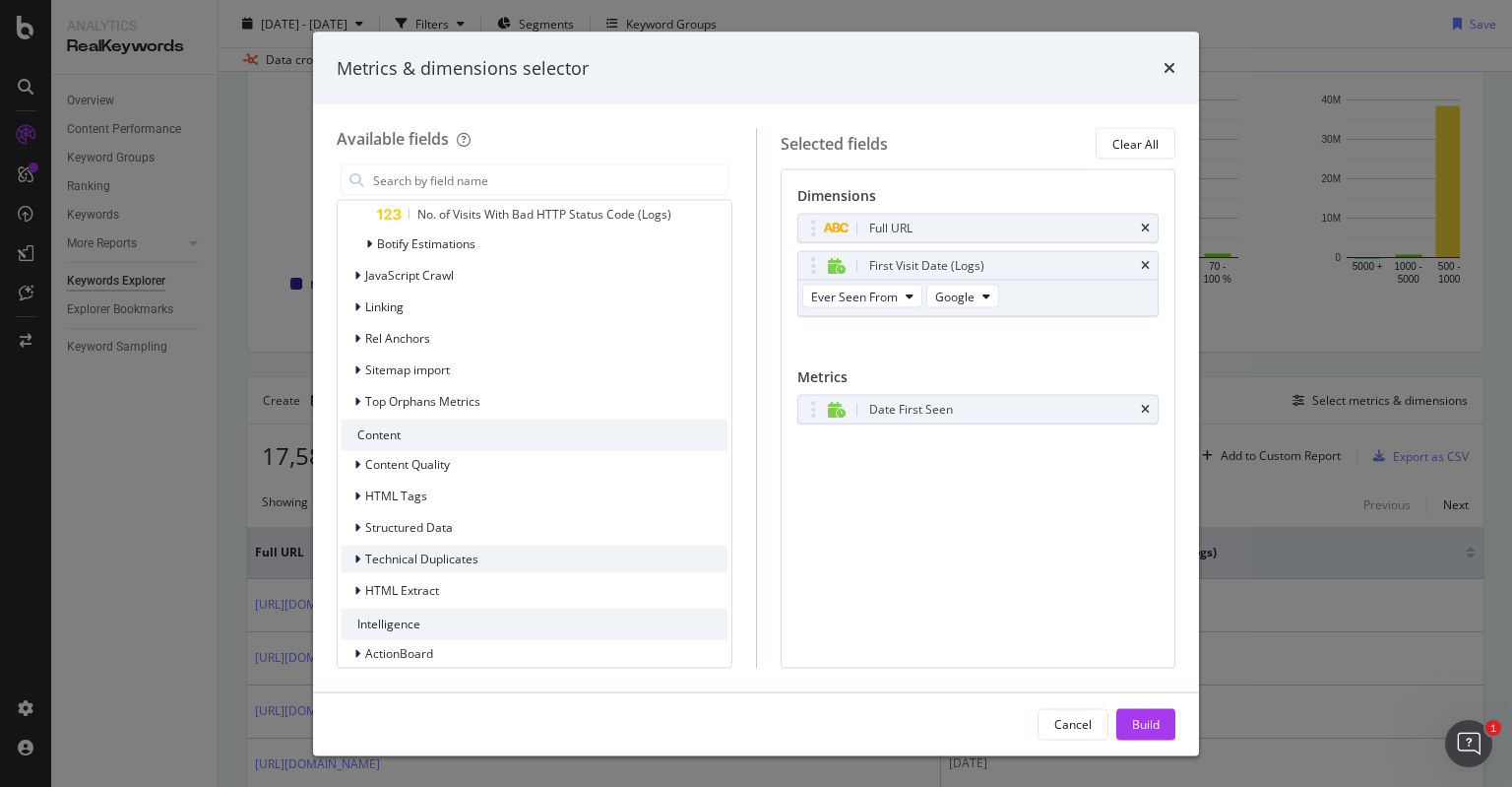 scroll, scrollTop: 2419, scrollLeft: 0, axis: vertical 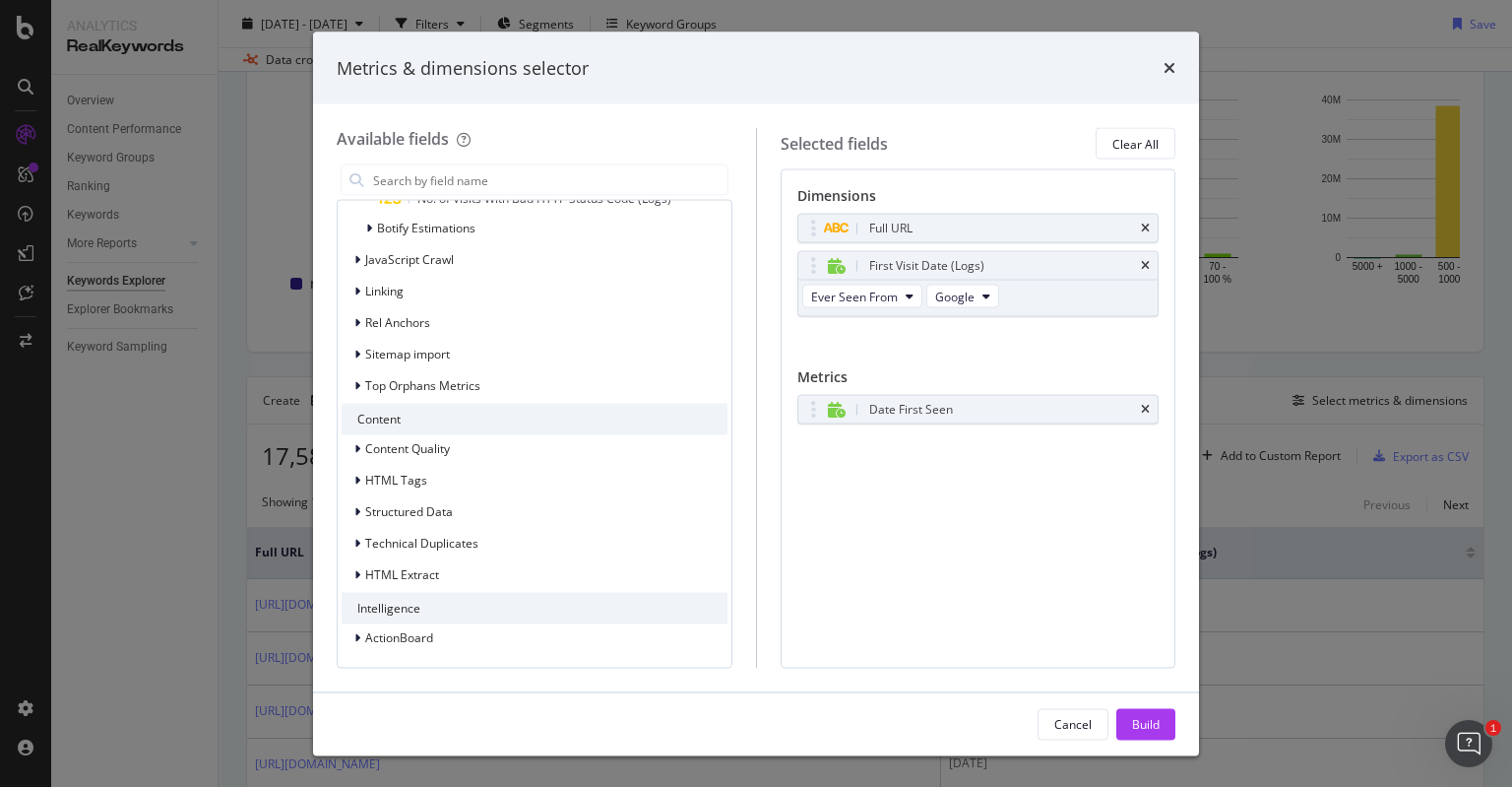 drag, startPoint x: 1150, startPoint y: 727, endPoint x: 1086, endPoint y: 565, distance: 174.18381 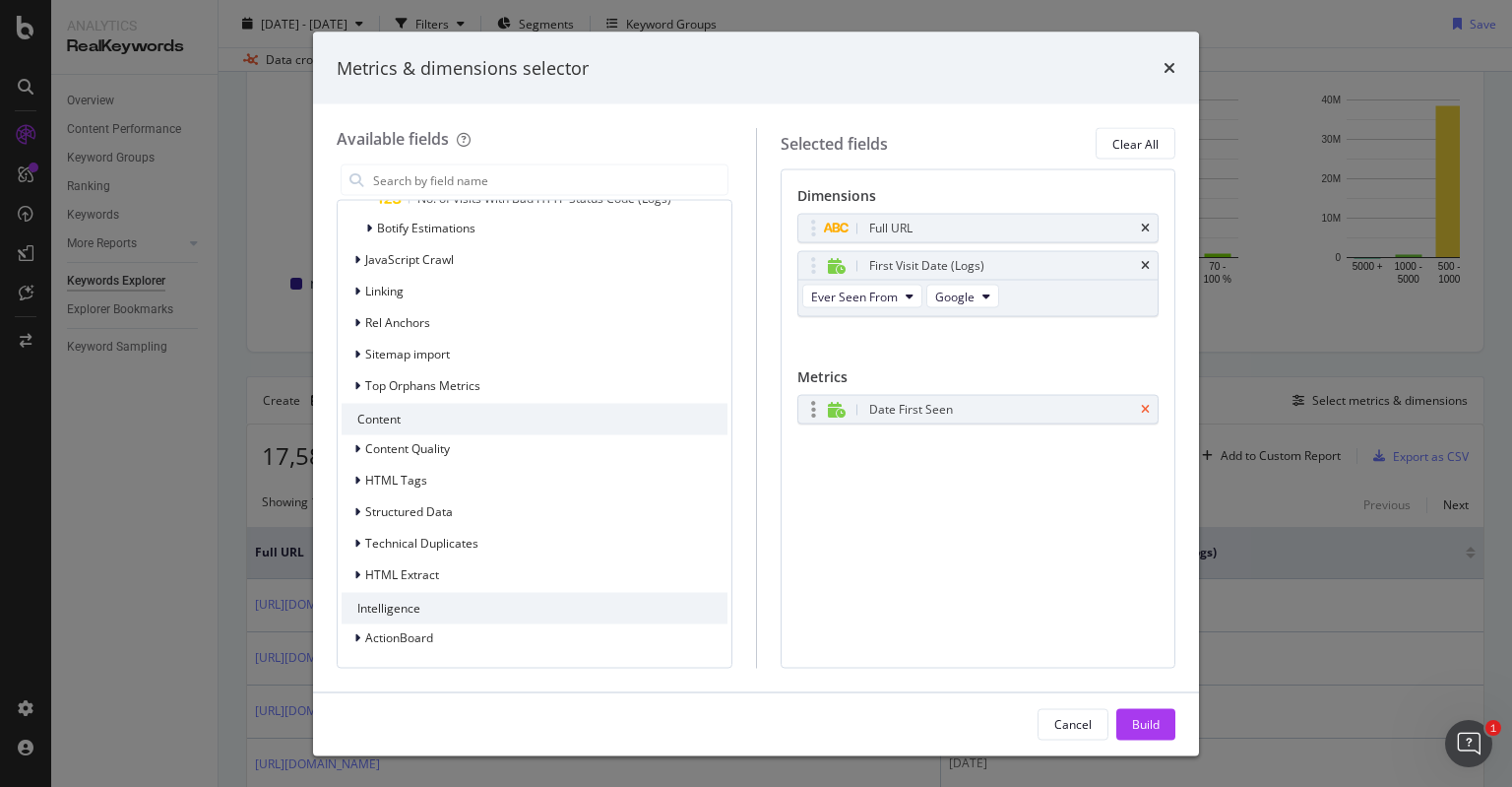 click at bounding box center (1145, 410) 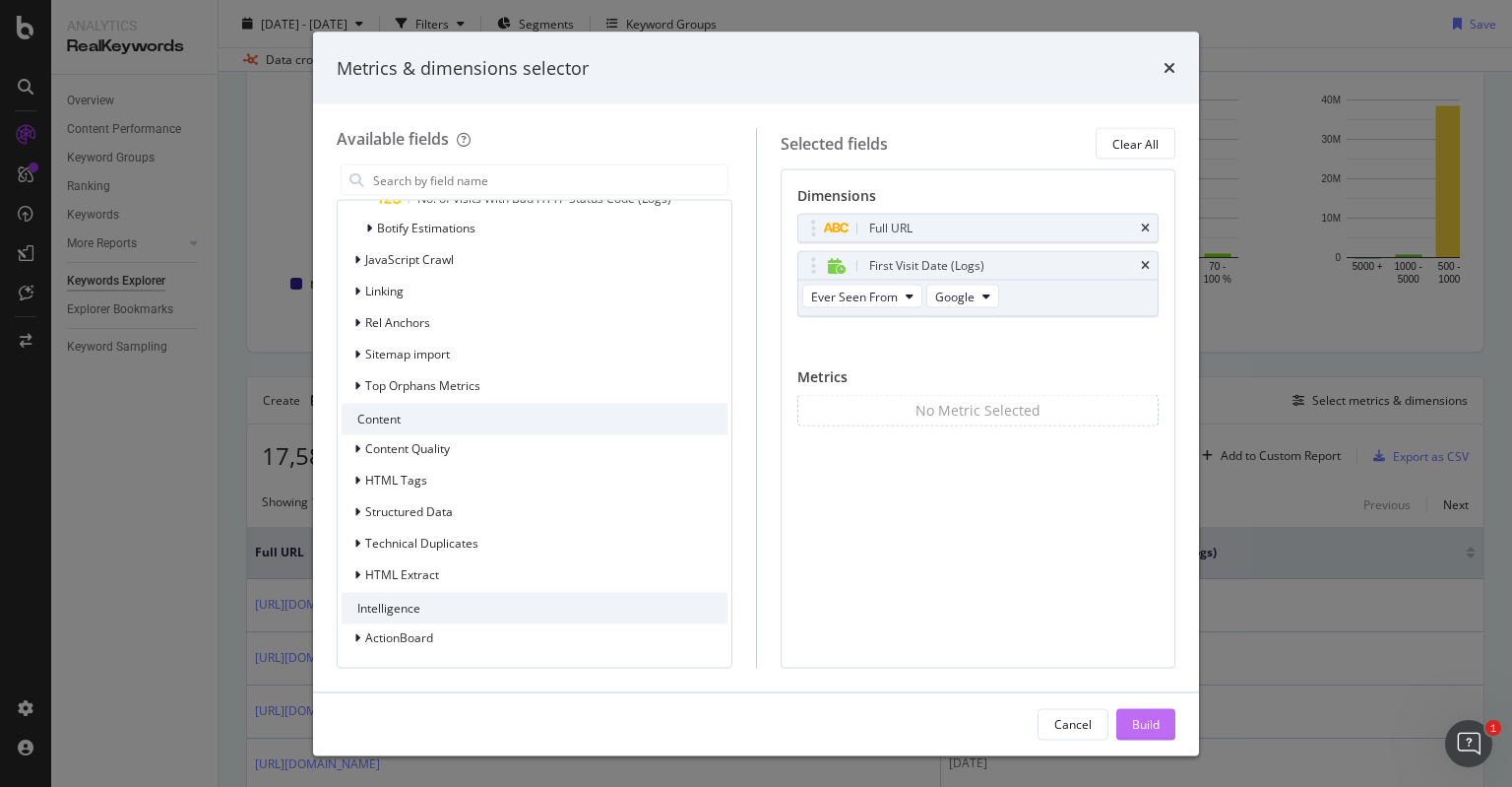 click on "Build" at bounding box center [1146, 723] 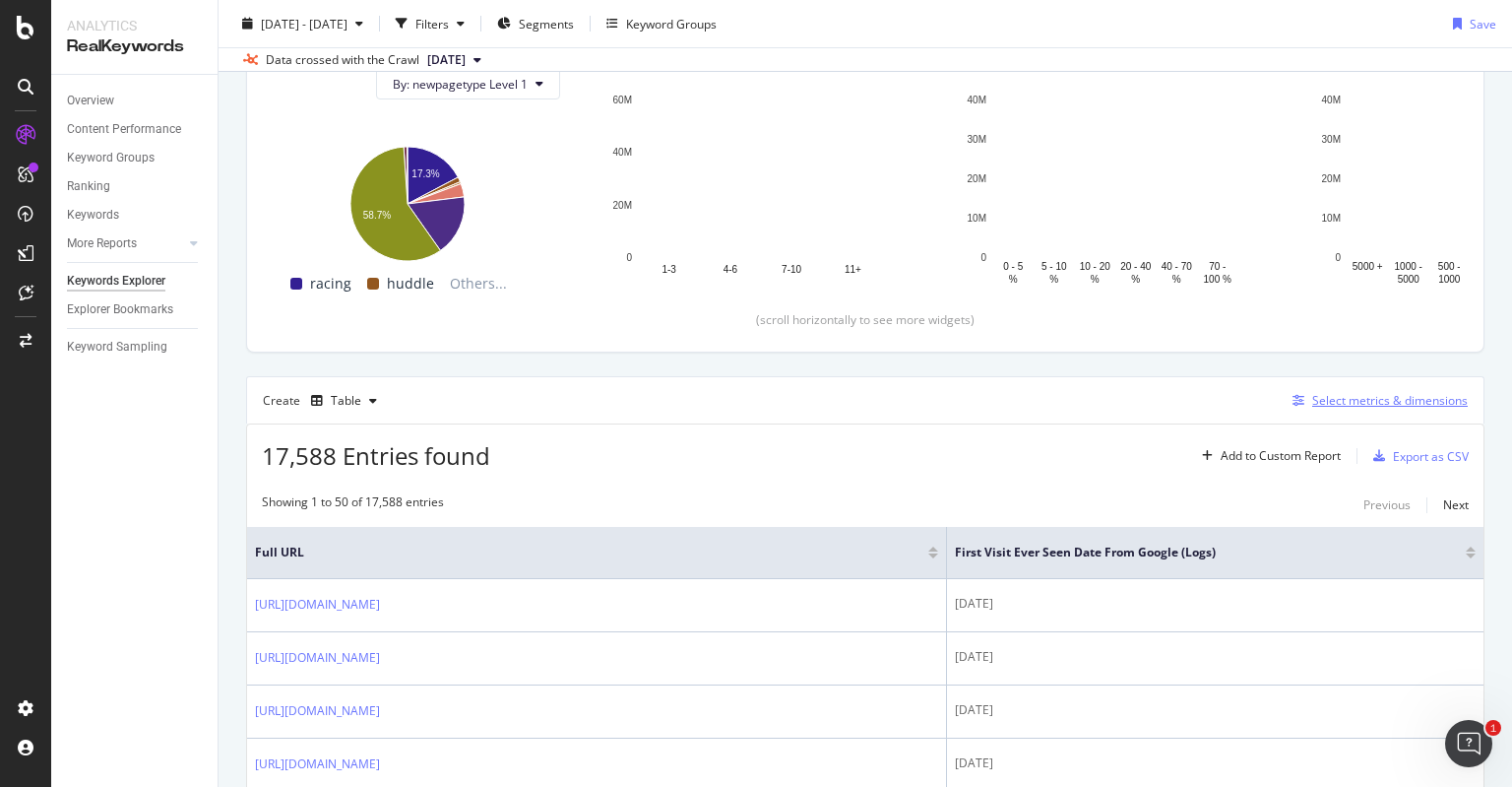 click on "Select metrics & dimensions" at bounding box center (1390, 400) 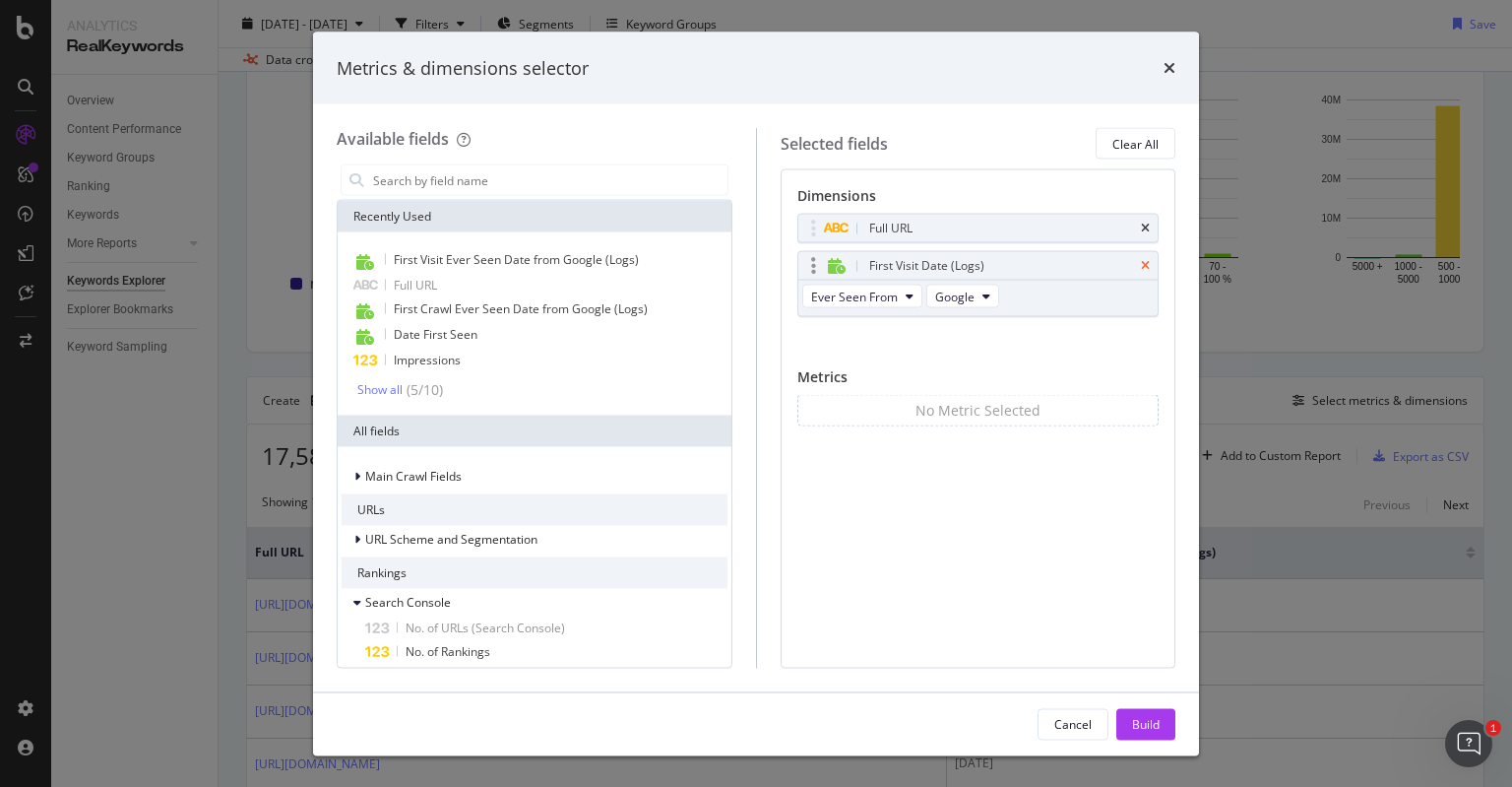 click at bounding box center (1145, 266) 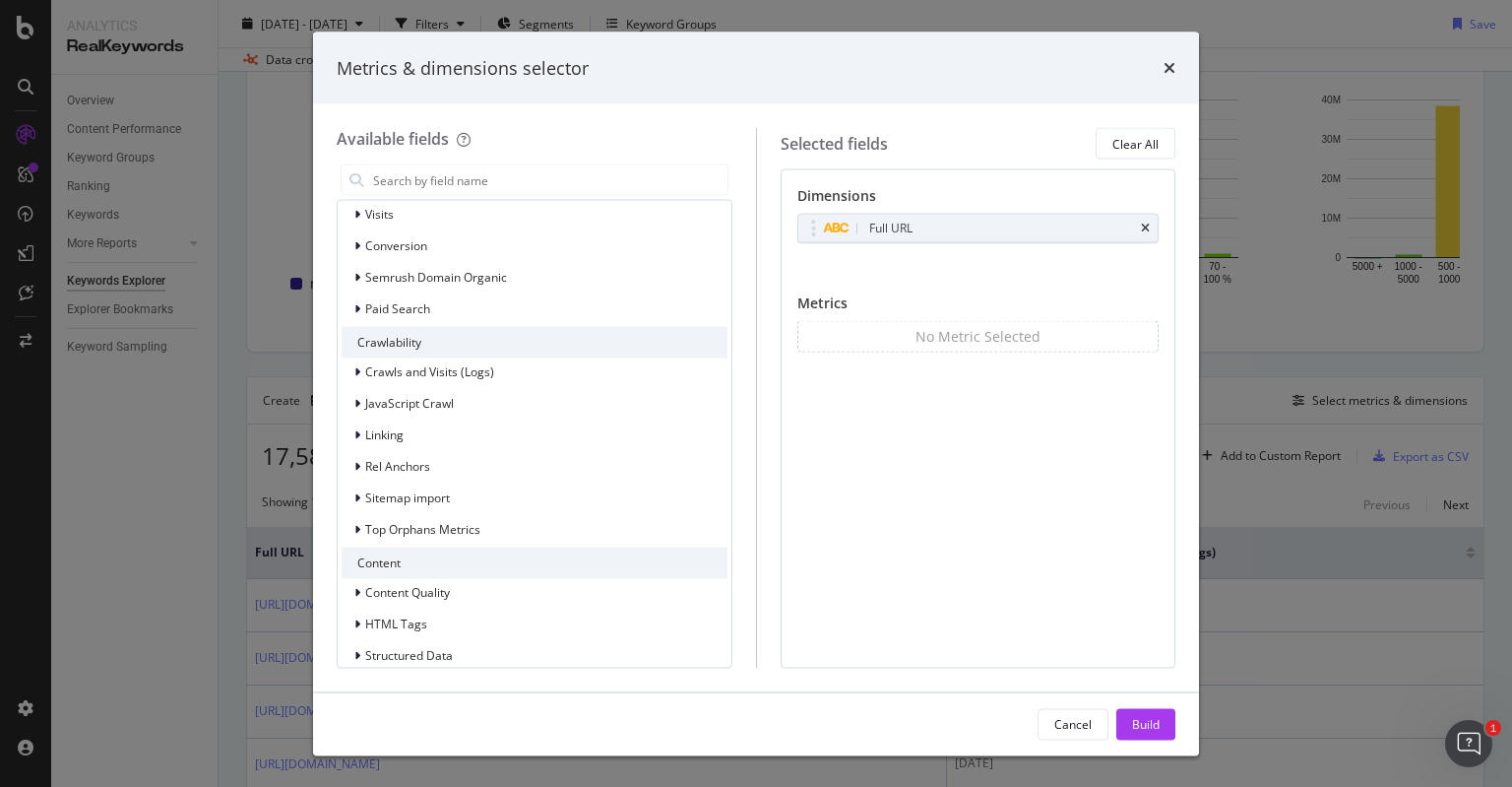 scroll, scrollTop: 1919, scrollLeft: 0, axis: vertical 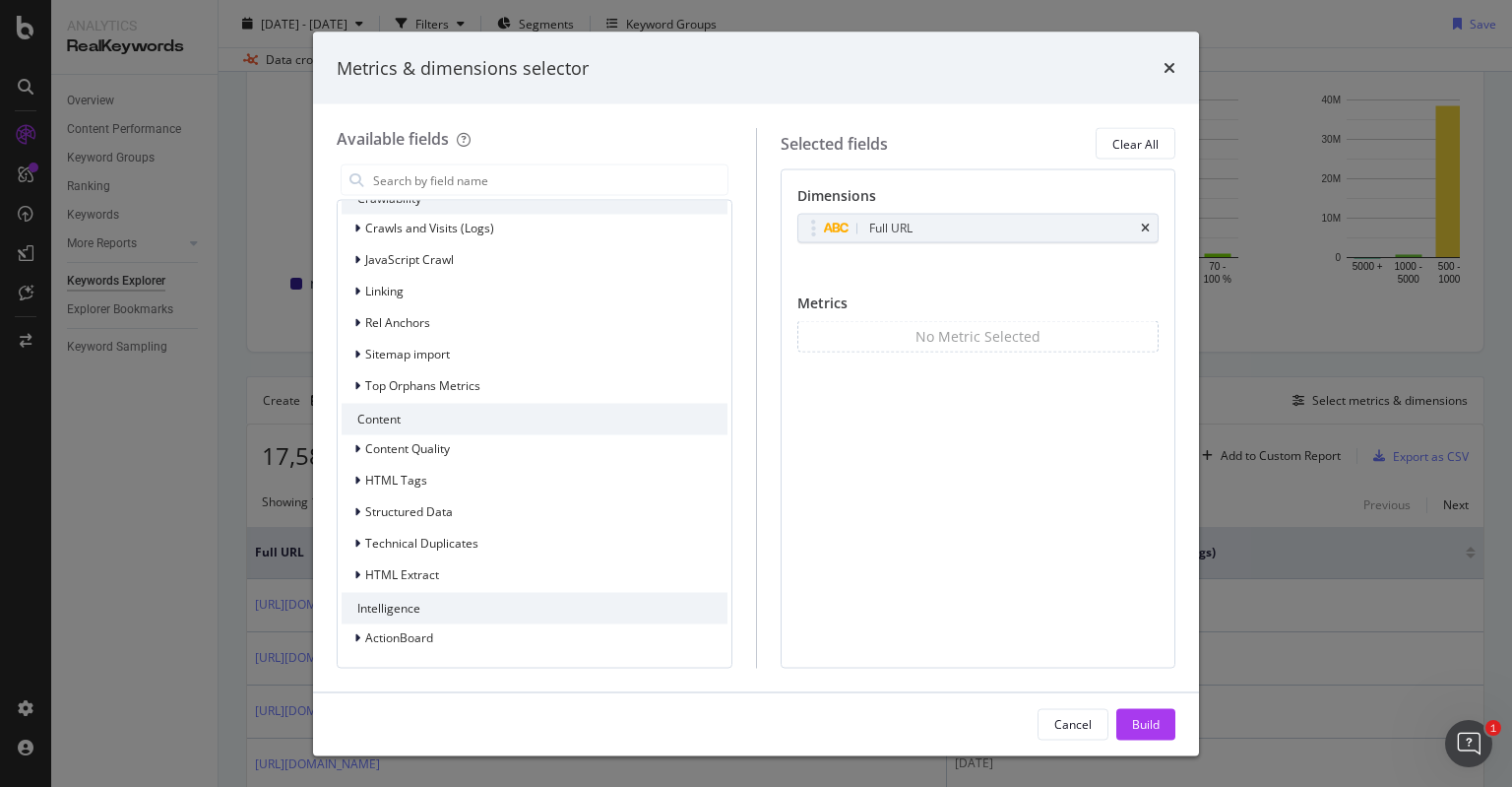 click on "Content" at bounding box center [535, 420] 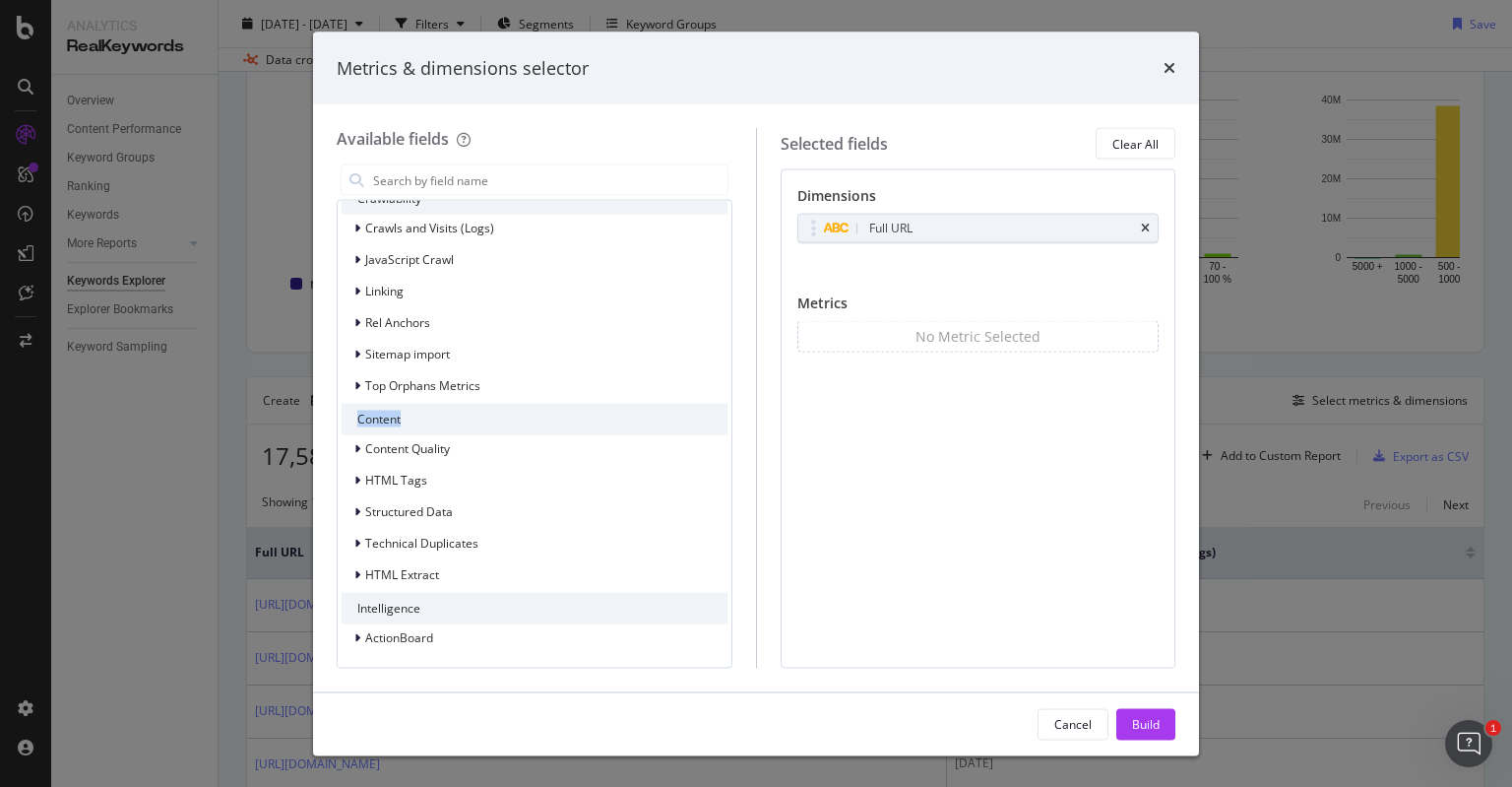 click on "Content" at bounding box center [535, 420] 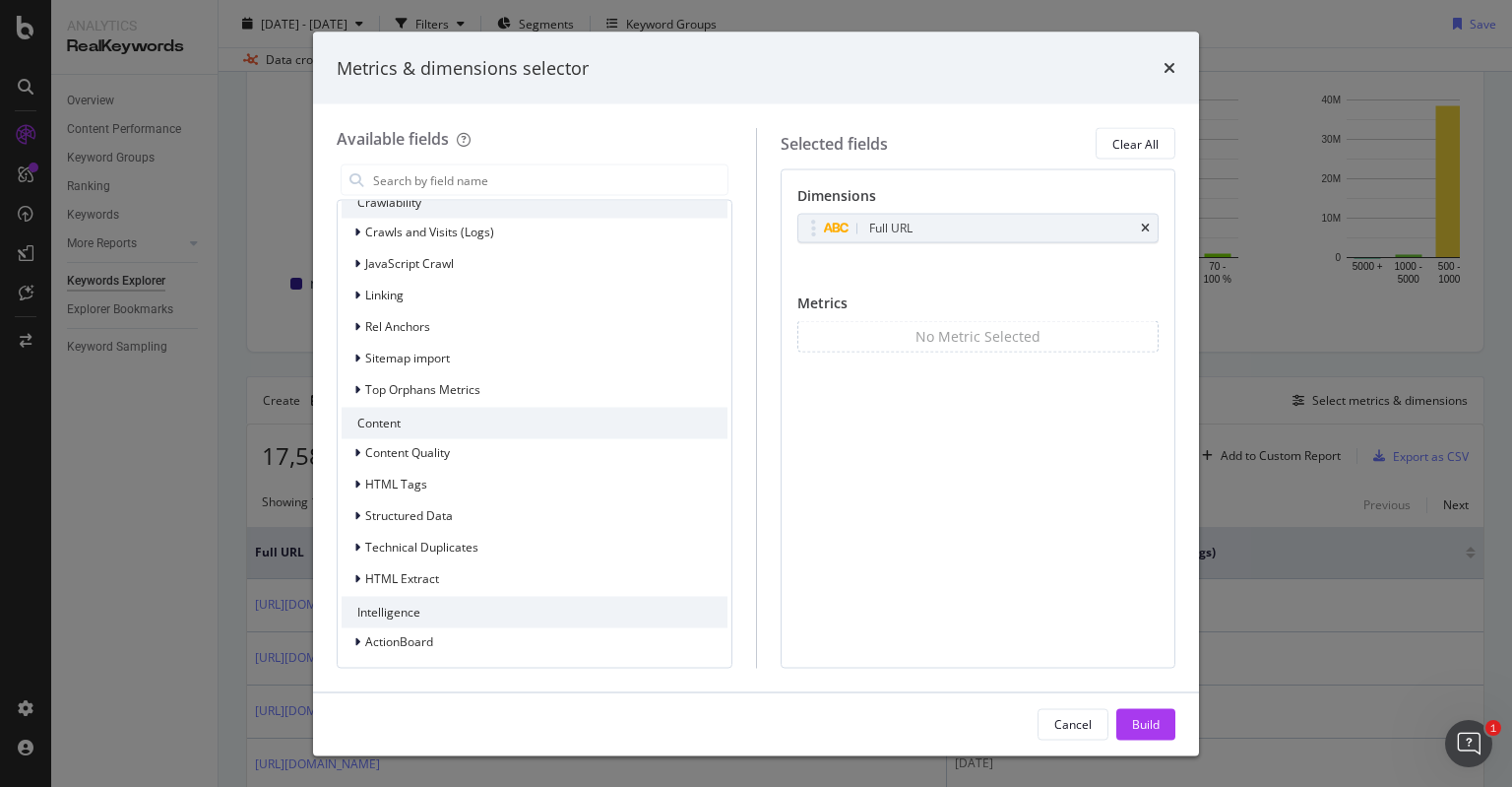 scroll, scrollTop: 1919, scrollLeft: 0, axis: vertical 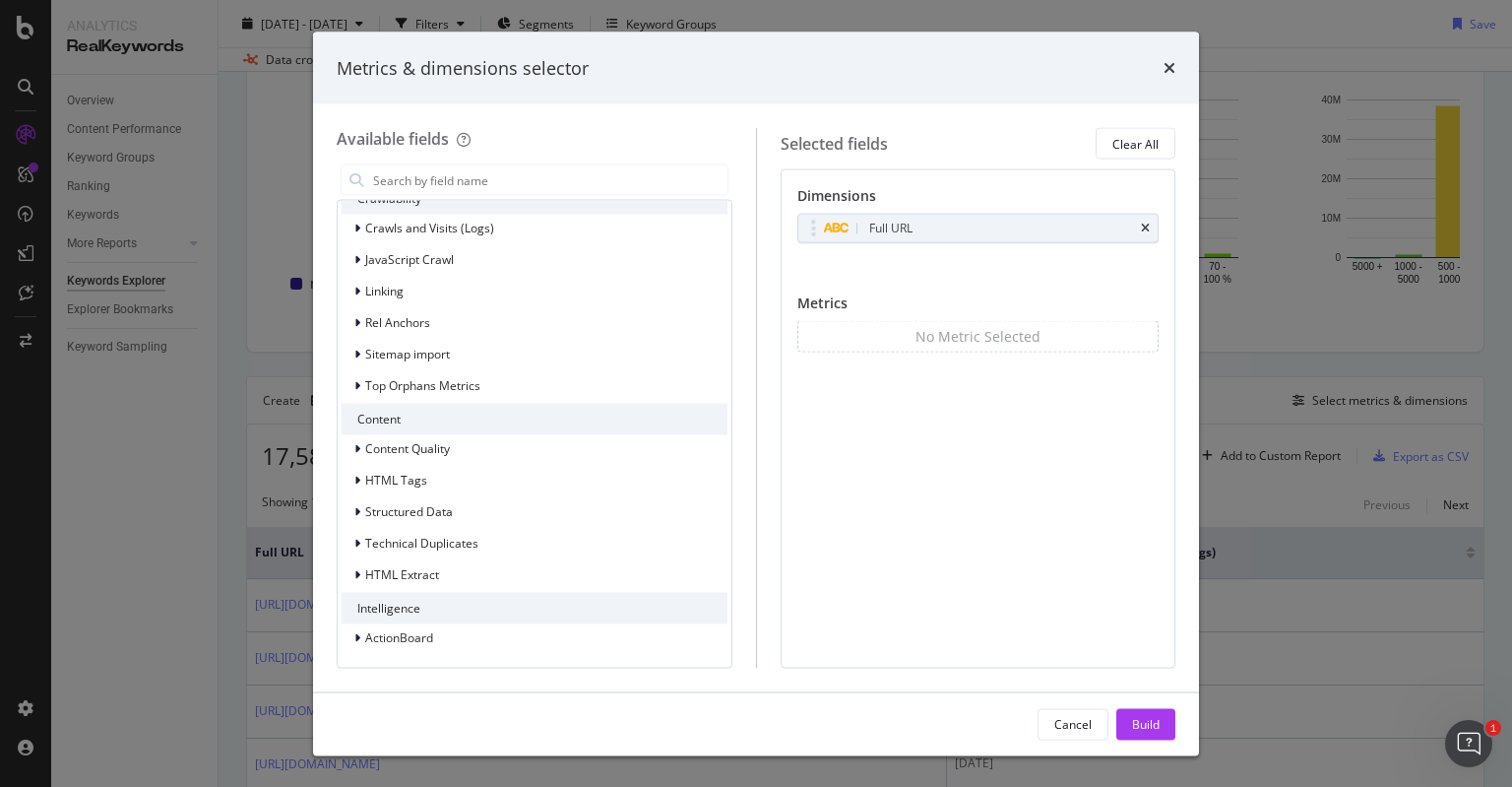 click on "Content" at bounding box center (535, 420) 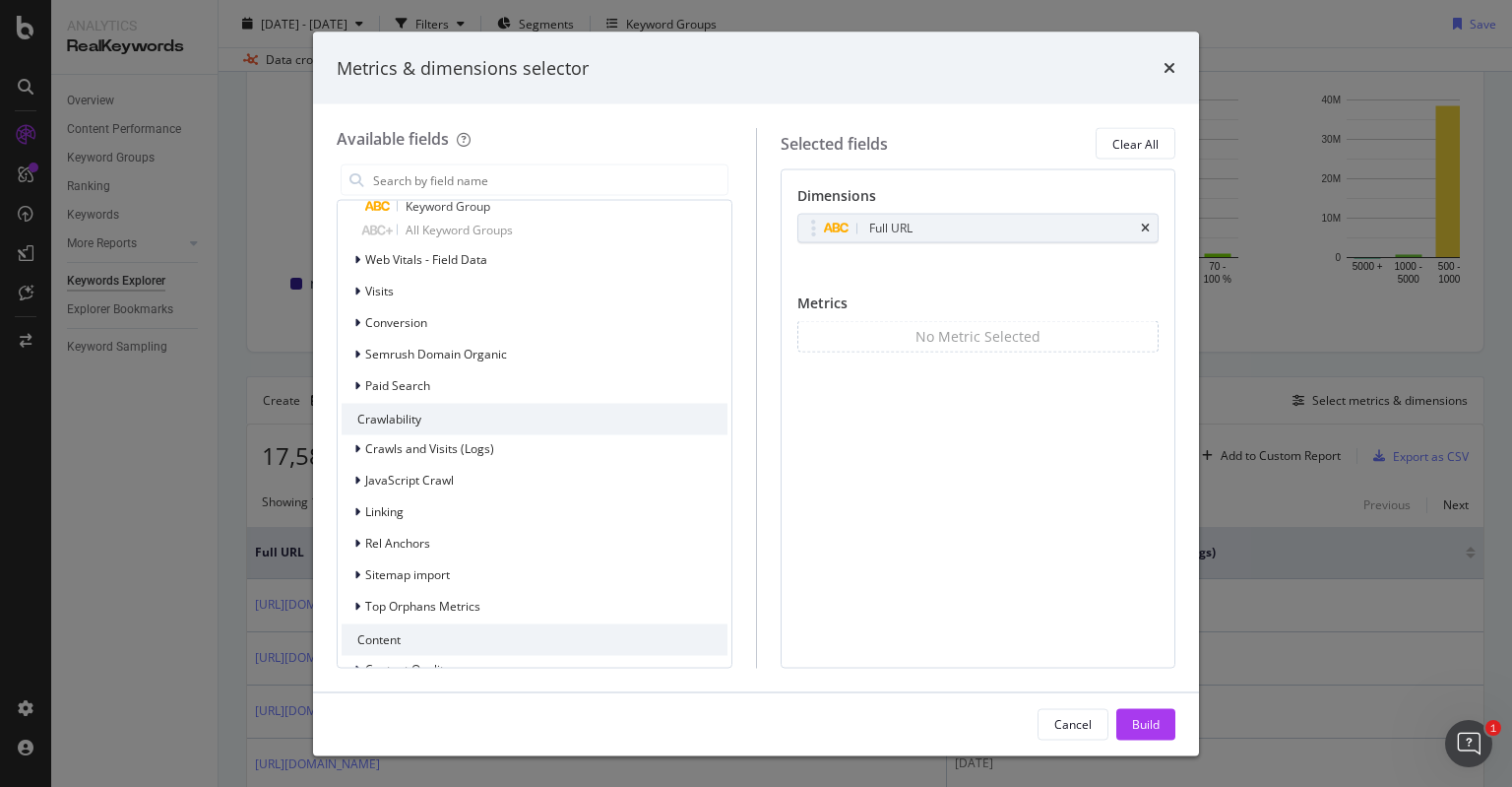 scroll, scrollTop: 1698, scrollLeft: 0, axis: vertical 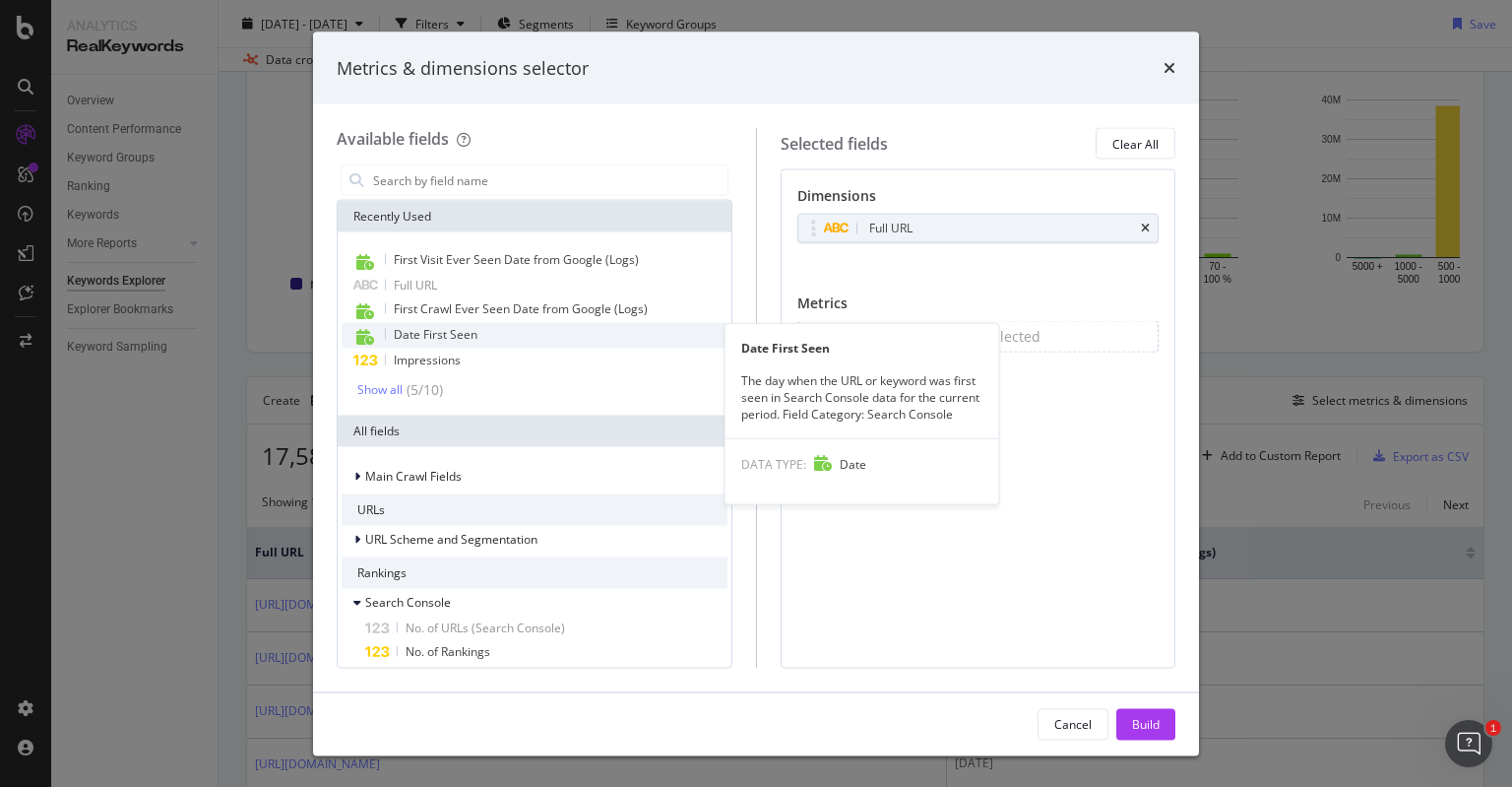 click on "Date First Seen" at bounding box center [435, 334] 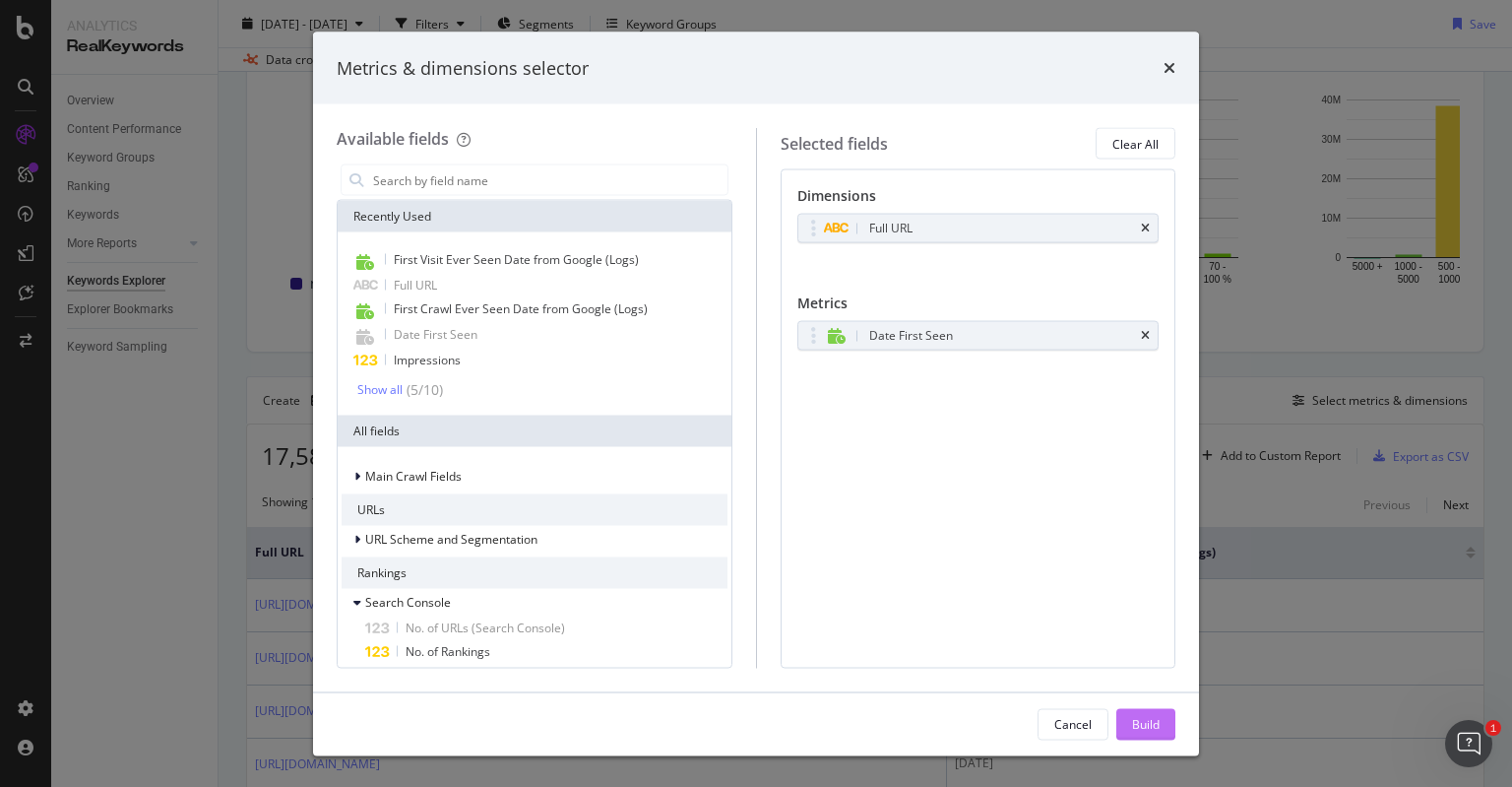 click on "Build" at bounding box center (1146, 724) 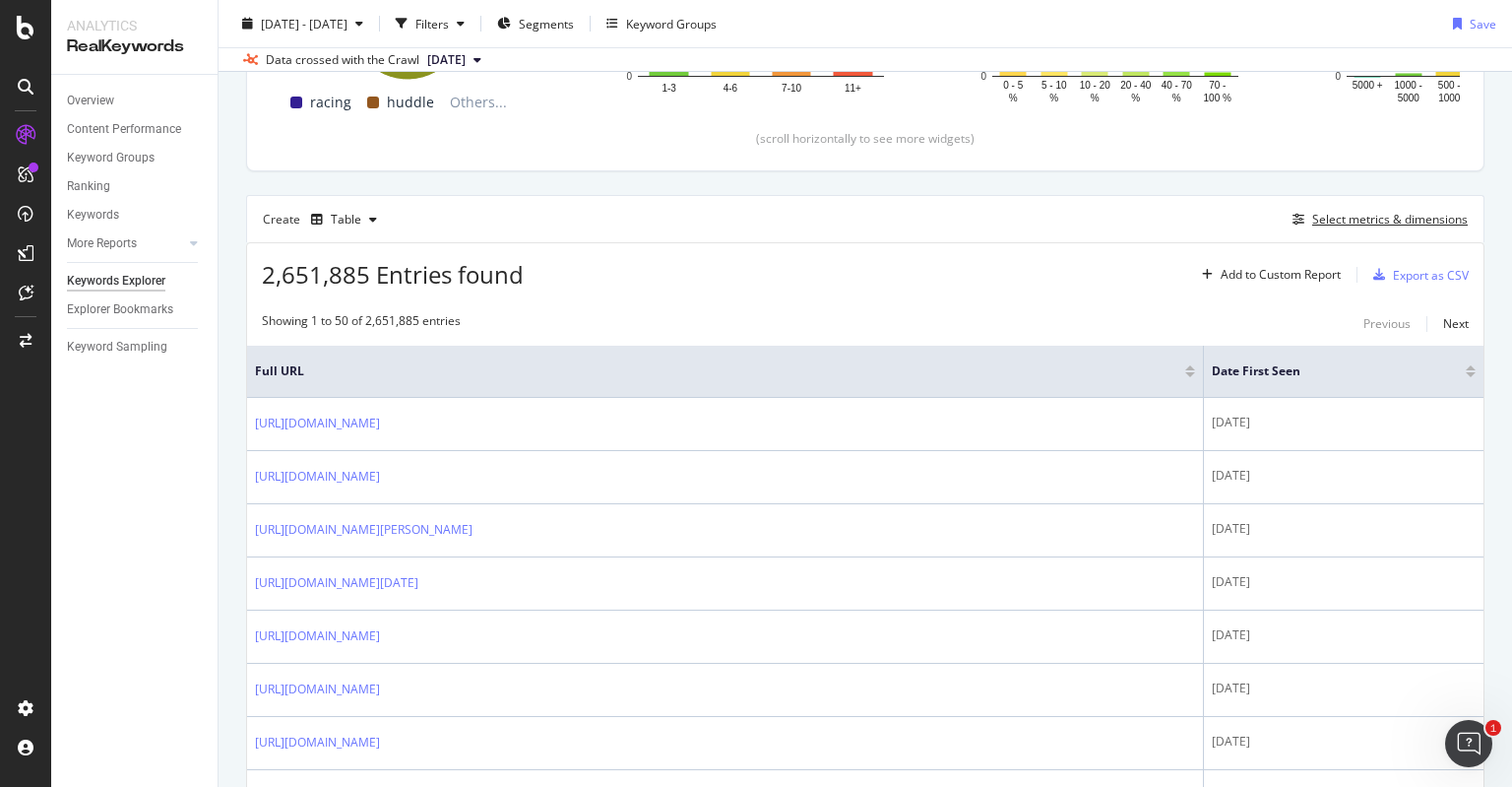 scroll, scrollTop: 480, scrollLeft: 0, axis: vertical 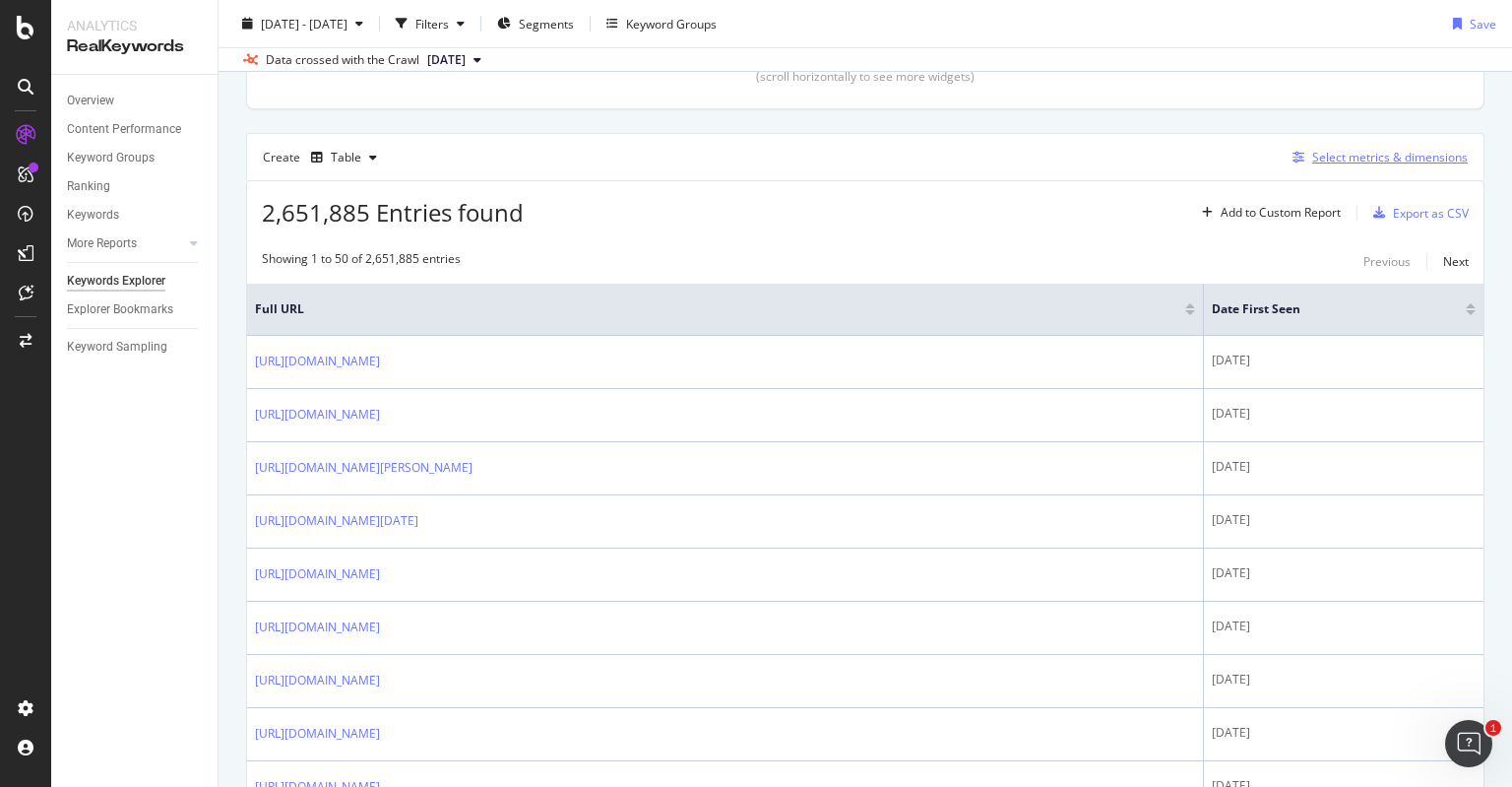 click on "Select metrics & dimensions" at bounding box center (1390, 157) 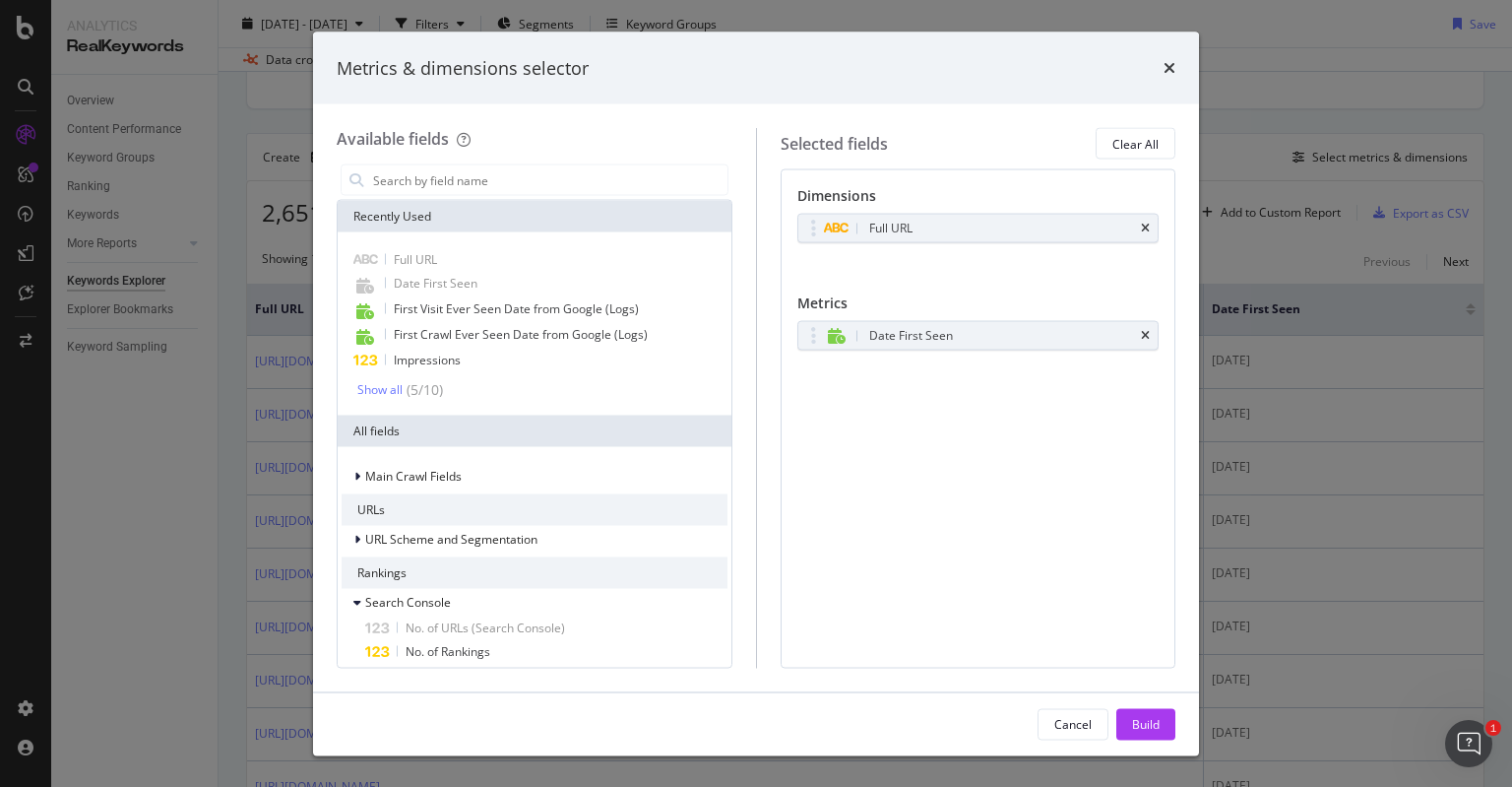 click on "Full URL You can use this field as a  dimension" at bounding box center [978, 249] 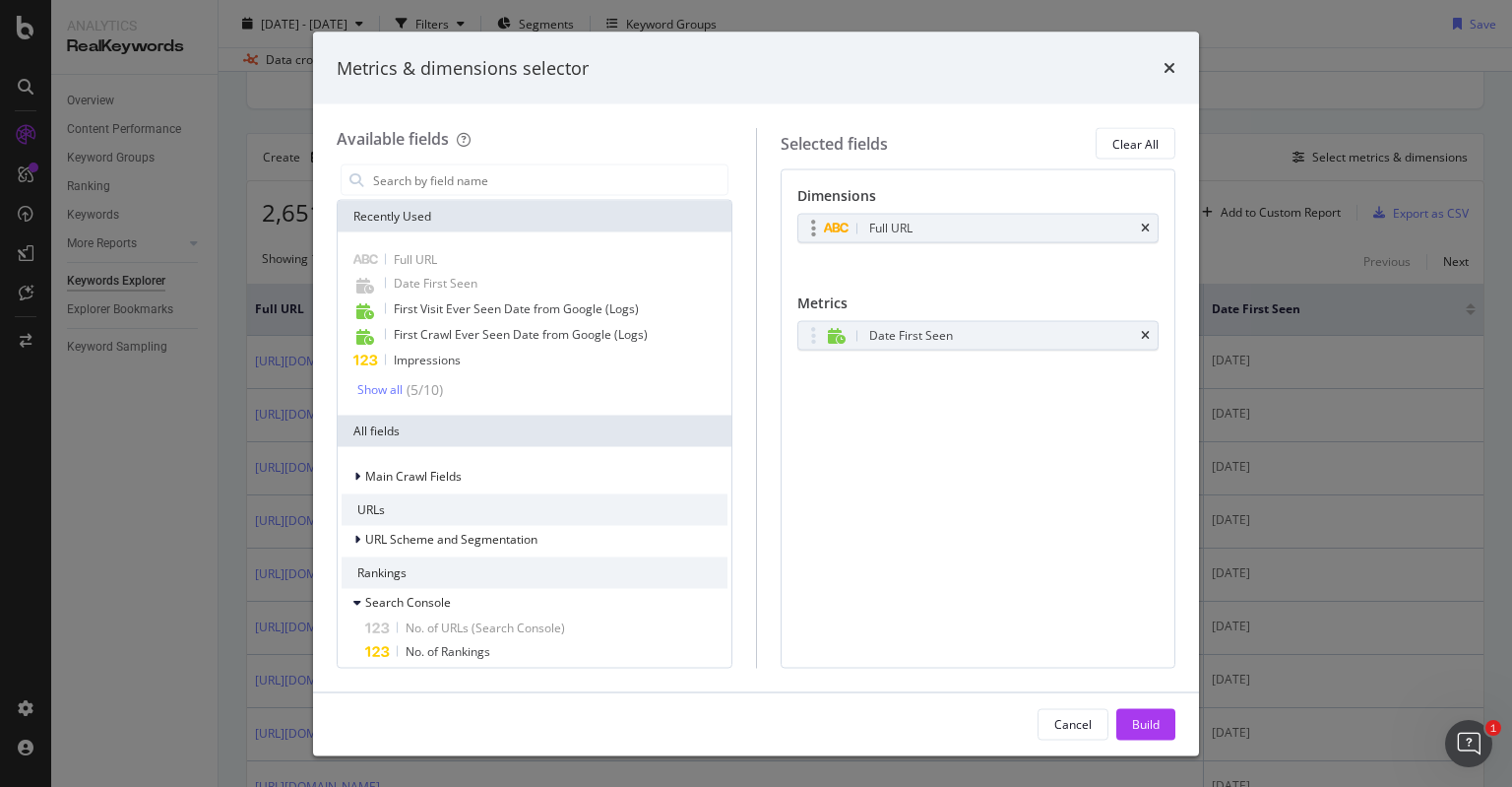 click on "Full URL" at bounding box center [1001, 229] 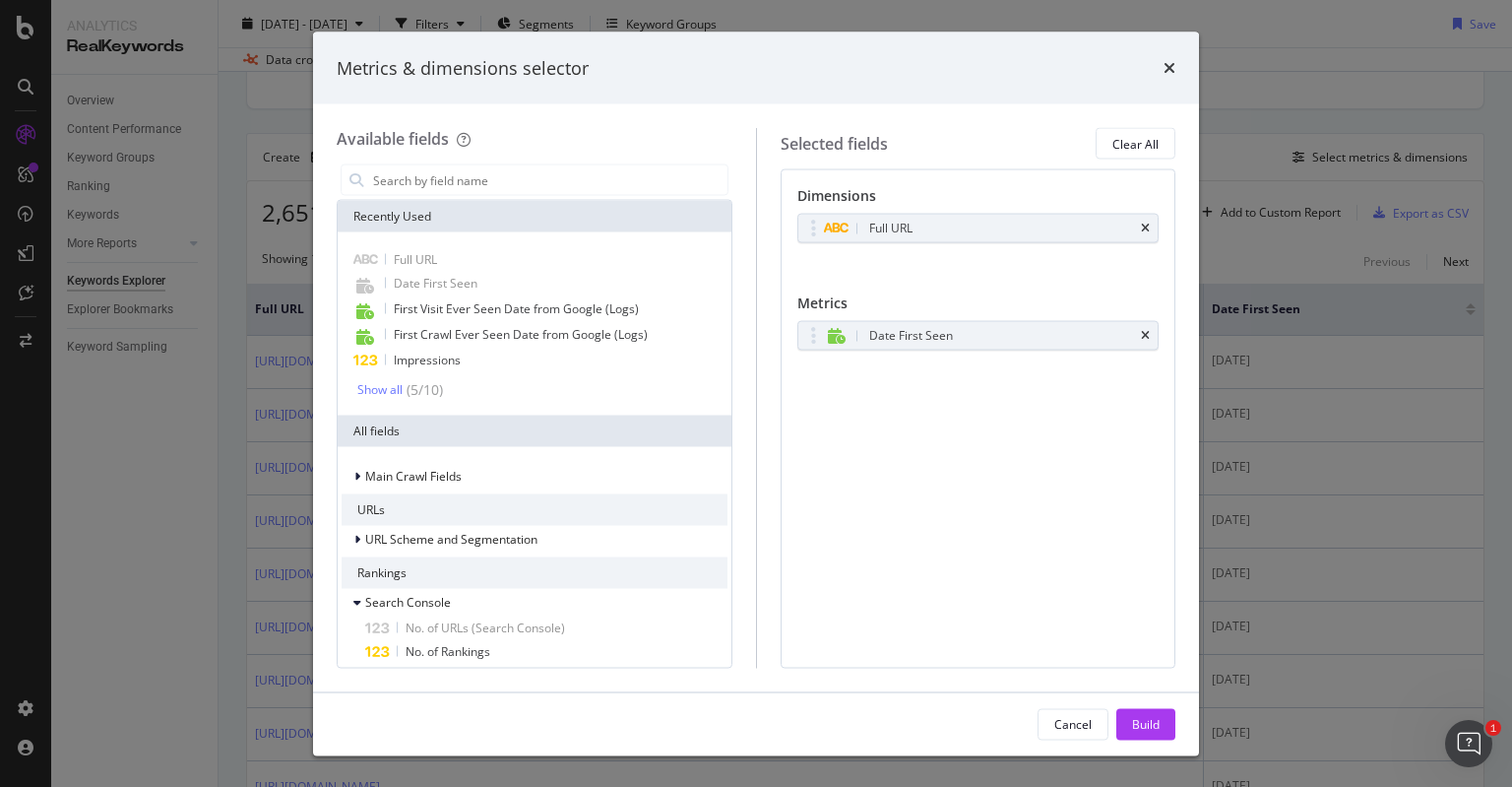 click on "Metrics & dimensions selector Available fields Recently Used Full URL Date First Seen First Visit Ever Seen Date from Google (Logs) First Crawl Ever Seen Date from Google (Logs) Impressions Show all ( 5 / 10 ) All fields Main Crawl Fields URLs URL Scheme and Segmentation Rankings Search Console No. of URLs (Search Console) No. of Rankings Impressions Clicks Avg. Position CTR No. of Keywords Branded Metrics Impressions on Search Appearance Clicks on Search Appearance Avg. Position on Search Appearance CTR on Search Appearance Missed Clicks on Search Appearance Keyword No. of Words in Keyword Is Branded Date Country Device Is Unknown Keyword in URL Keyword in H1 Keyword in Title Keyword in Description Keyword in Top Anchors Smart Keyword in H1 Smart Keyword in Title Smart Keyword in Description Smart Keyword in Top Anchors Smart Keyword in URL URL Exists on Search Console Impressions - Sparkline Clicks - Sparkline Click Potential Click Potential - Sparkline Has Clicks Avg. Position - Sparkline CTR - Sparkline" at bounding box center [756, 393] 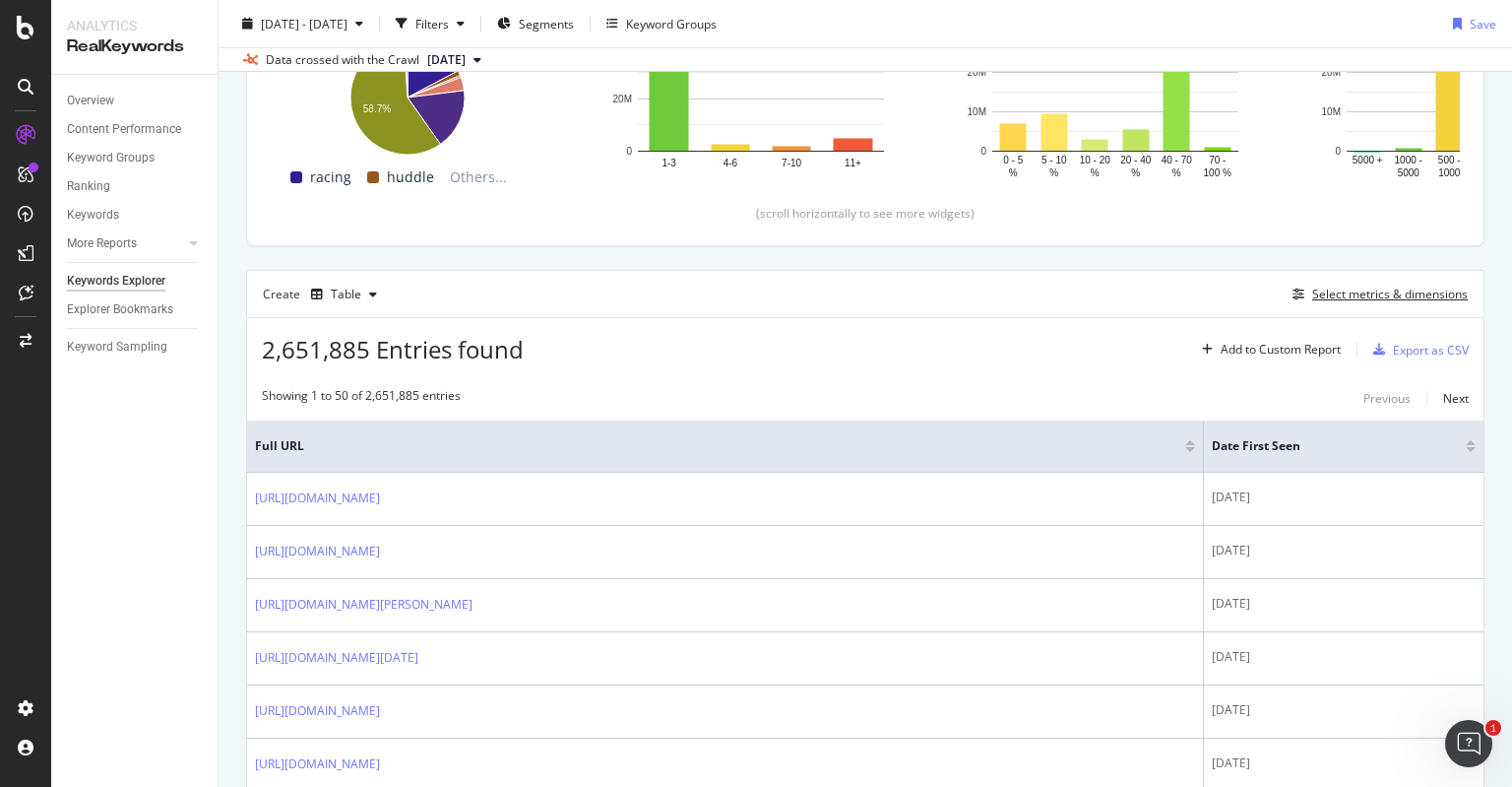 scroll, scrollTop: 341, scrollLeft: 0, axis: vertical 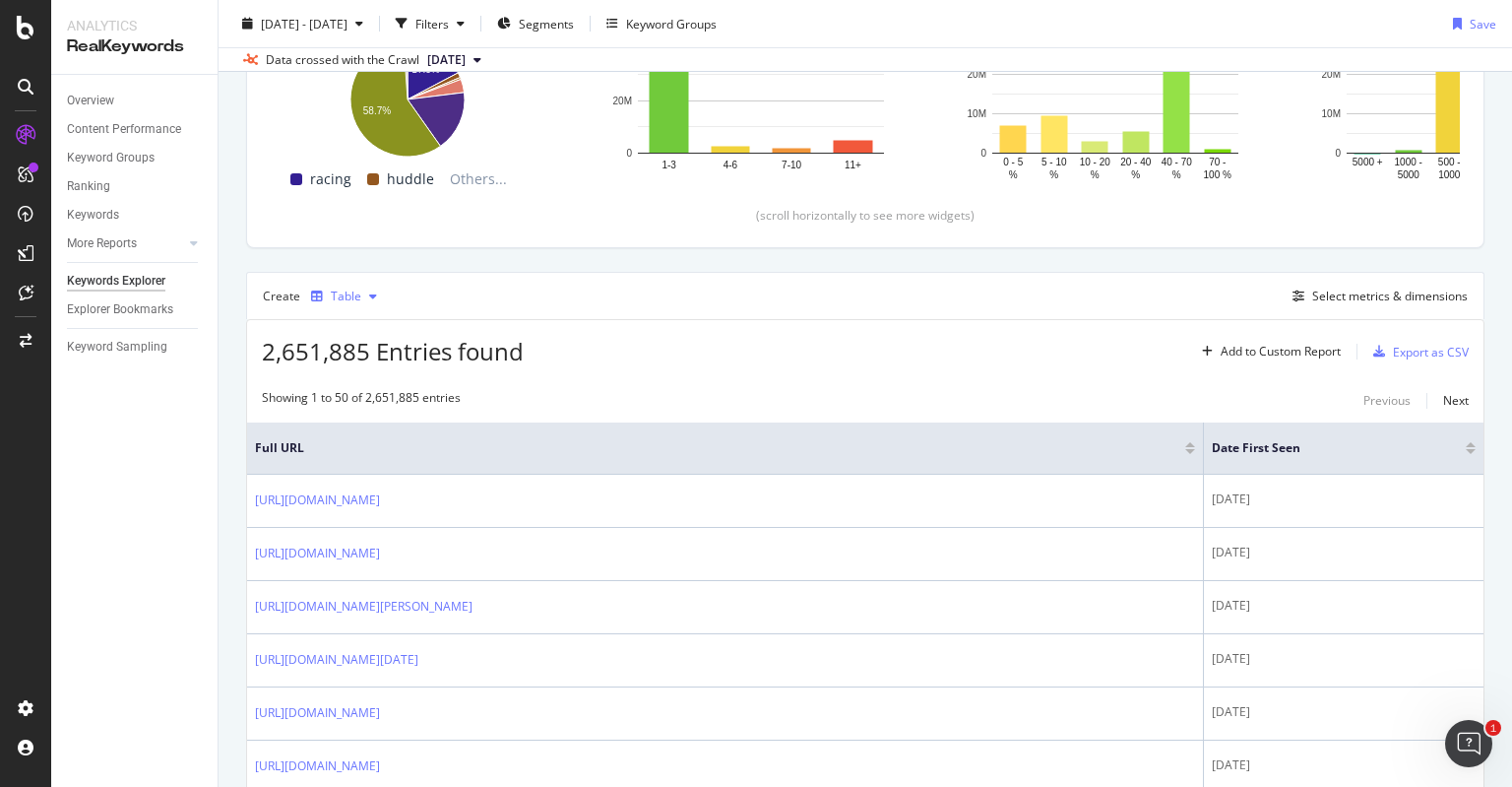 click on "Table" at bounding box center (346, 296) 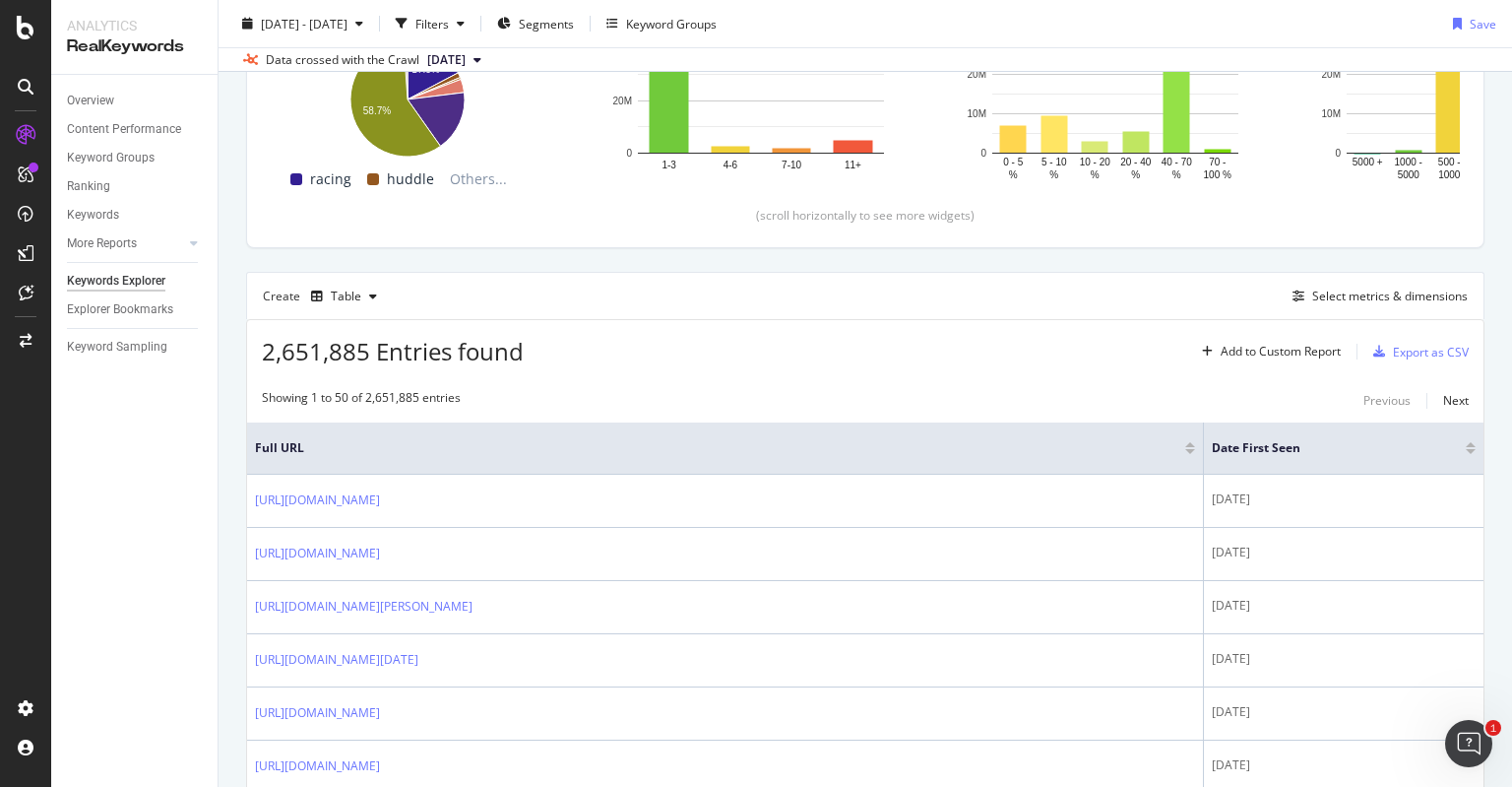 click on "Showing 1 to 50 of 2,651,885 entries Previous Next Full URL Date First Seen https://www.sportsbet.com.au/horse-racing/australia-nz/doomben/race-1-5255810 2020-06-17 https://www.sportsbet.com.au/betting/mma-ufc/ufc-fight-night-177 2020-05-22 https://www.sportsbet.com.au/betting/tennis/itf-trnava-qualifiers/kiara-zabkova-v-adrienn-nagy-8739951 2024-11-25 https://www.sportsbet.com.au/racing-schedule/Horse/today 2018-09-07 https://www.sportsbet.com.au/betting/cricket/test-matches 2018-03-20 https://www.sportsbet.com.au/horse-racing/australia-nz/laverton 2019-10-22 https://www.sportsbet.com.au/login 2019-12-21 https://www.sportsbet.com.au/betting/rugby-union/super-rugby-australia/western-force-v-brumbies-5313567 2020-07-19 https://www.sportsbet.com.au/betting/soccer/united-kingdom/english-premier-league/liverpool-v-crystal-palace-5864436 2021-05-21 https://www.sportsbet.com.au/betting/entertainment/the-bachelor-australia 2018-03-21 2021-10-31 2021-11-15 2024-02-25 2024-07-26 2021-01-23 2020-12-03 2020-12-03 Next" at bounding box center [865, 1778] 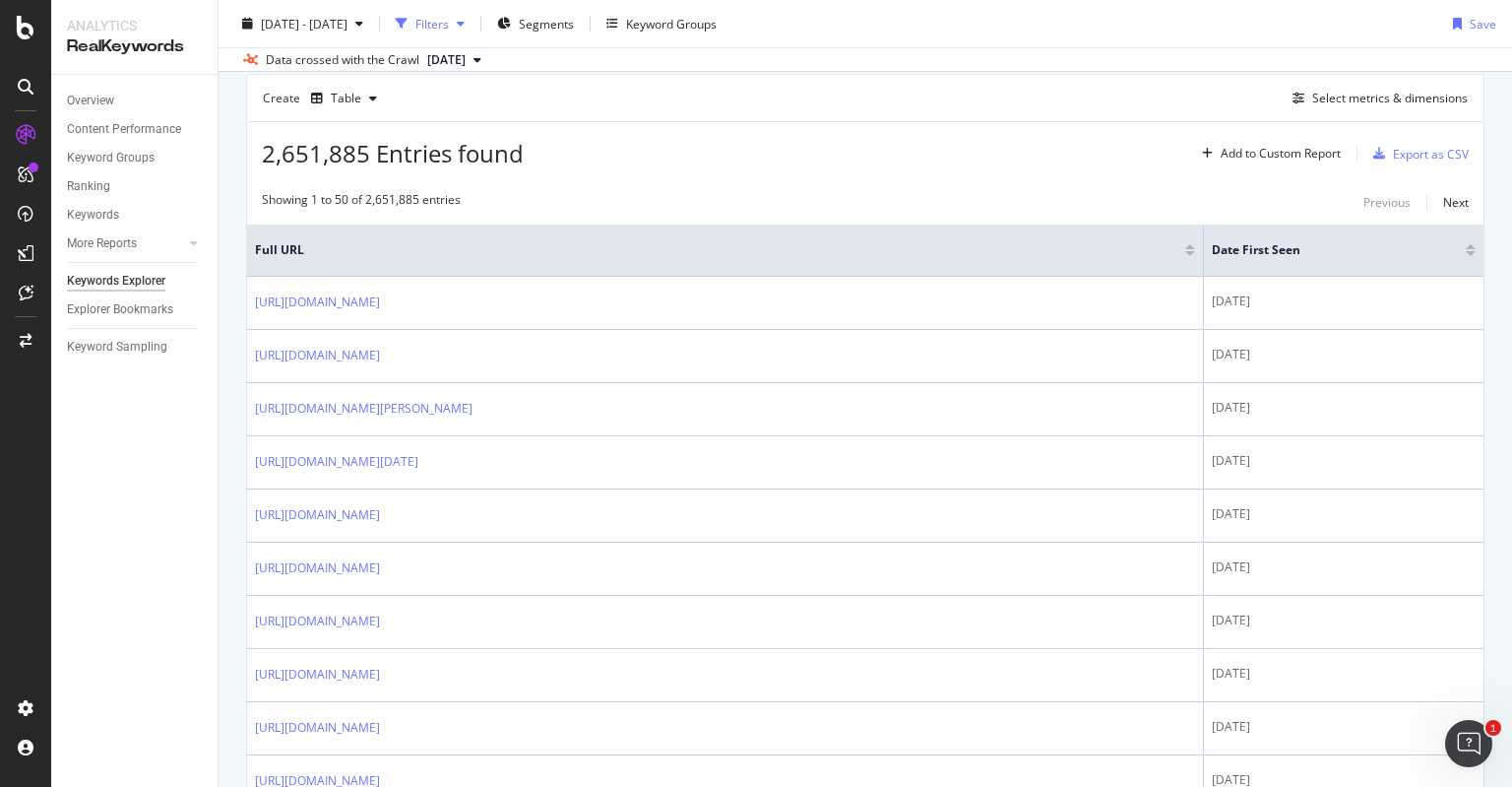 click at bounding box center [461, 24] 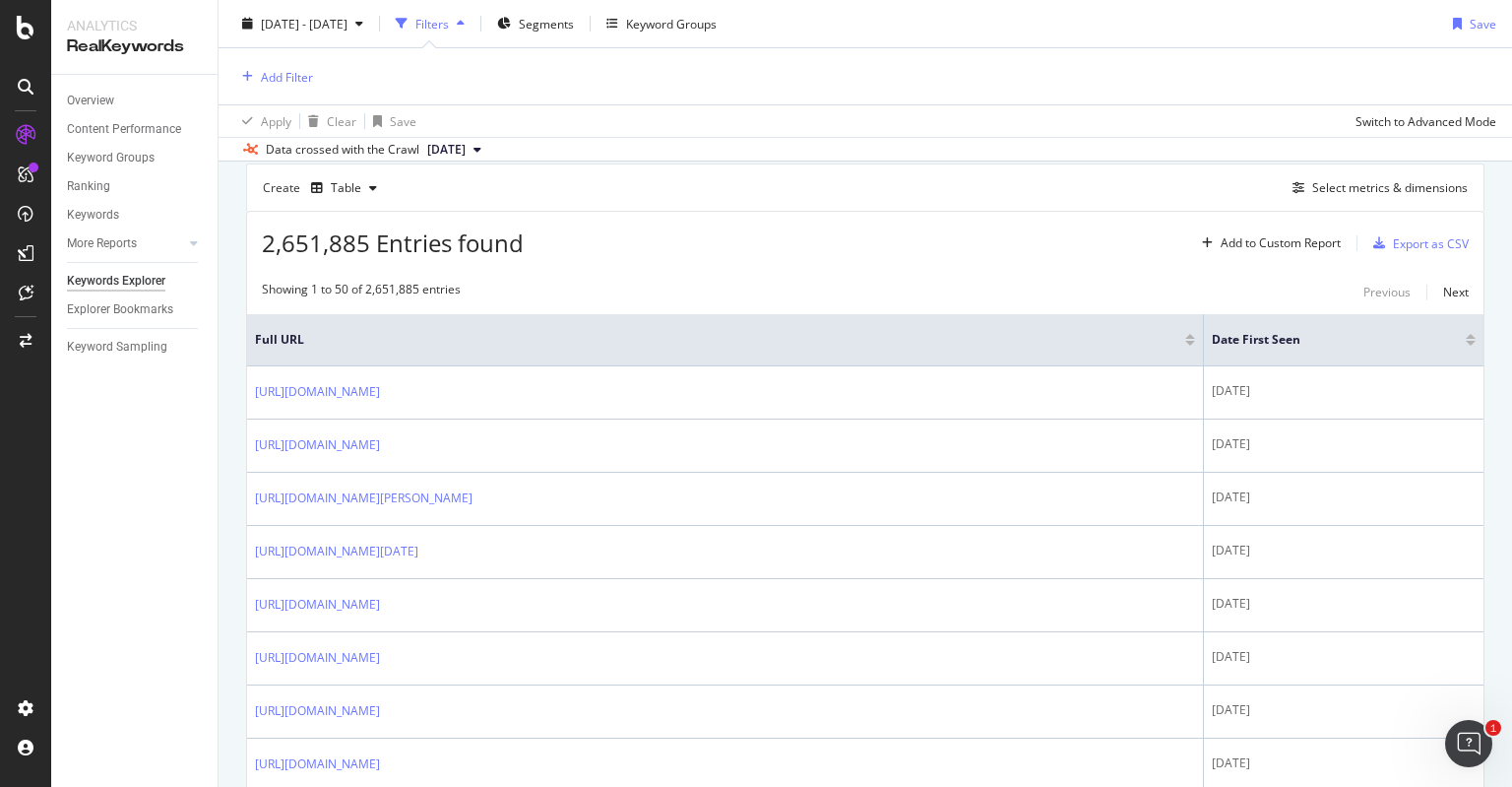 scroll, scrollTop: 627, scrollLeft: 0, axis: vertical 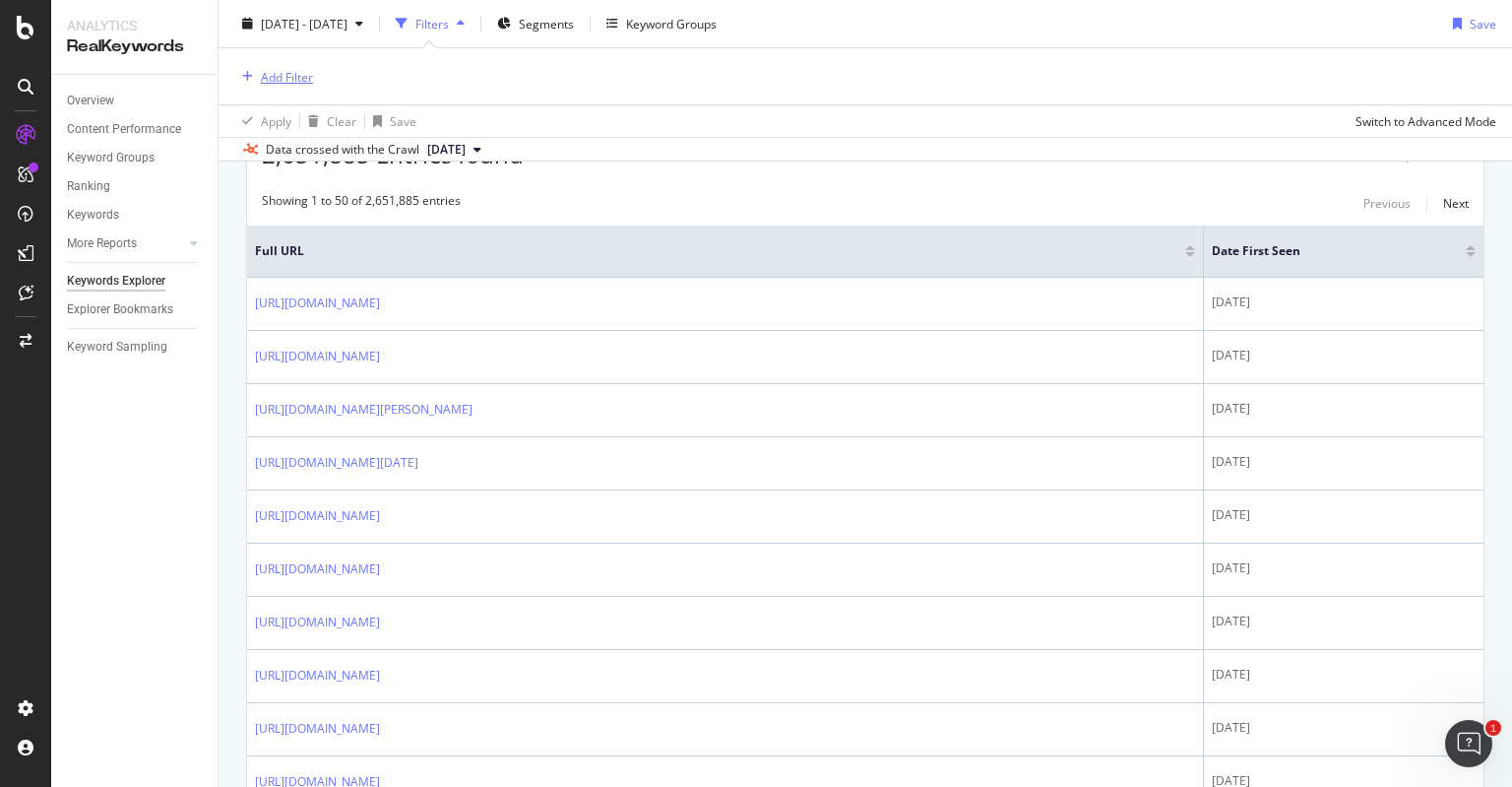 click on "Add Filter" at bounding box center [286, 76] 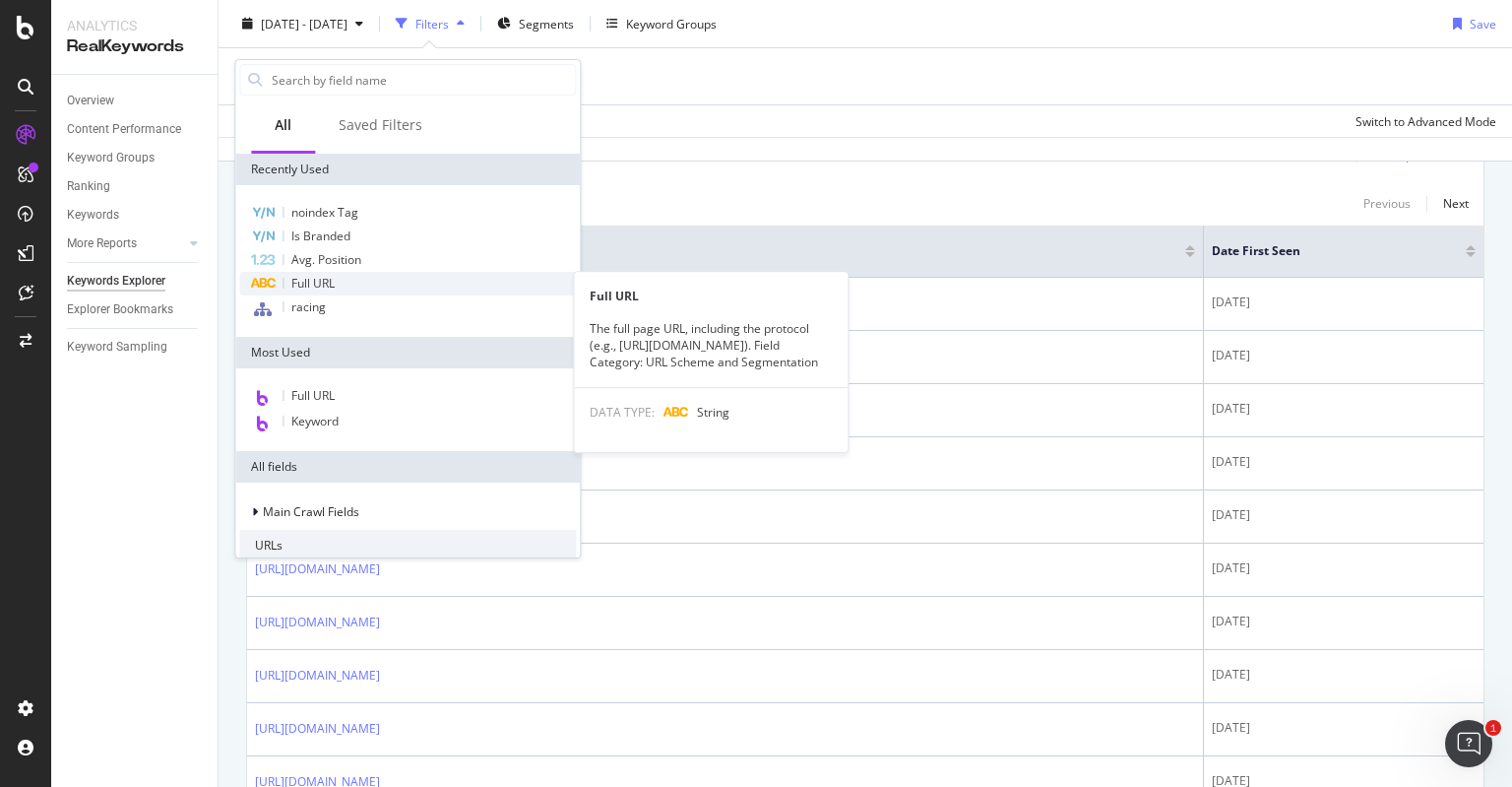 click on "Full URL" at bounding box center (408, 284) 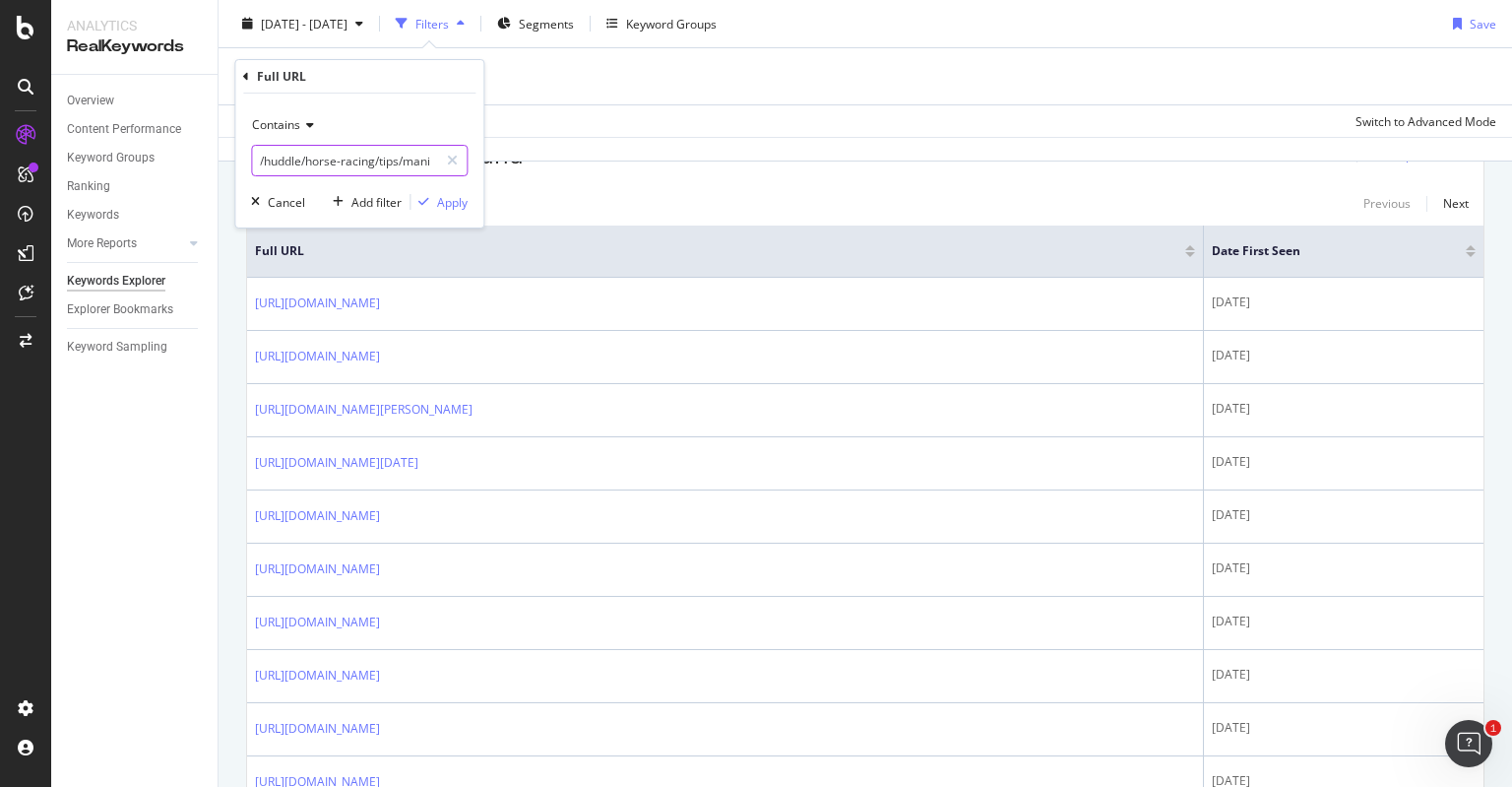 click on "/huddle/horse-racing/tips/manikato-stakes-tips" at bounding box center (345, 161) 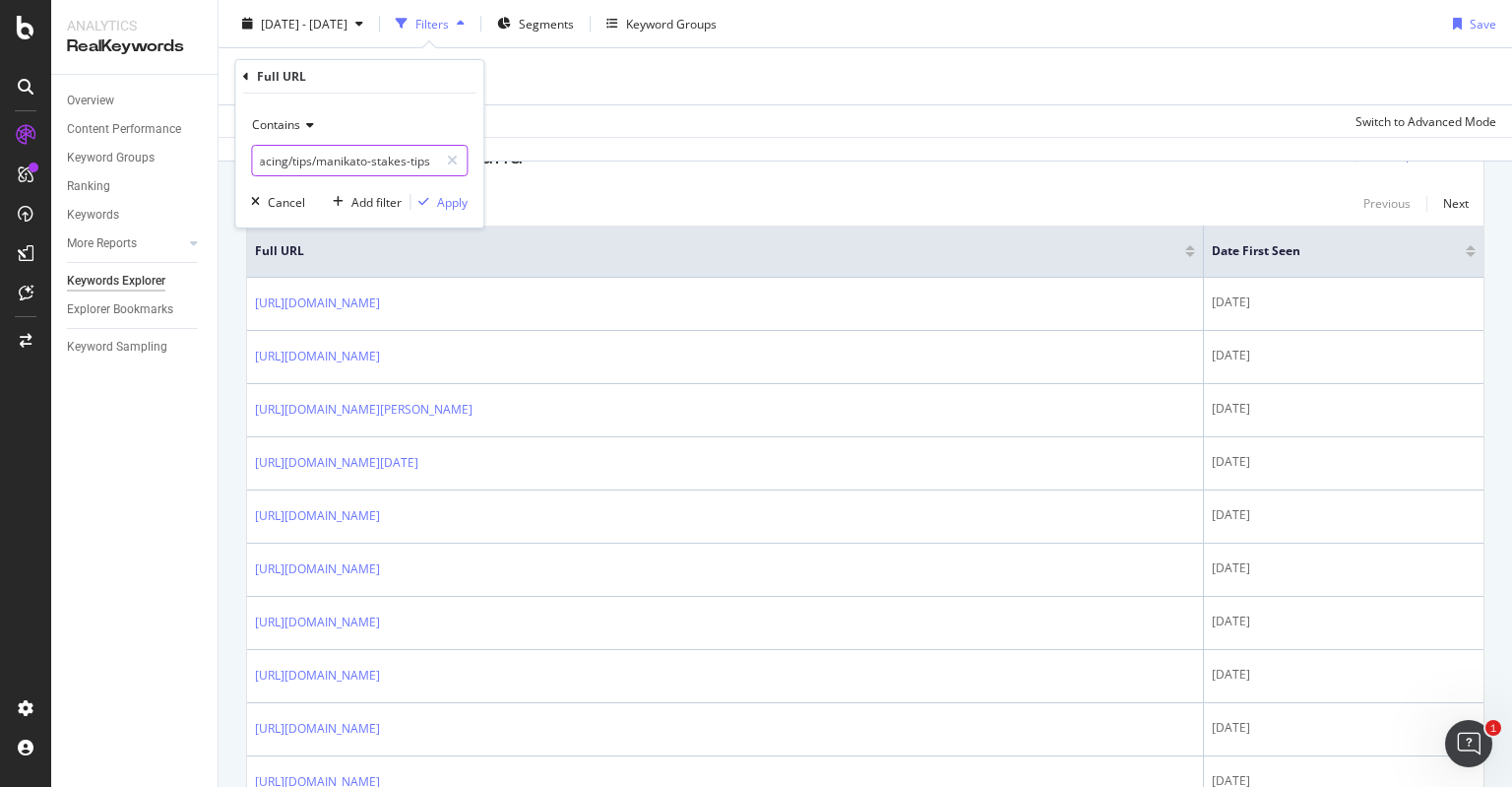 drag, startPoint x: 305, startPoint y: 161, endPoint x: 620, endPoint y: 180, distance: 315.5725 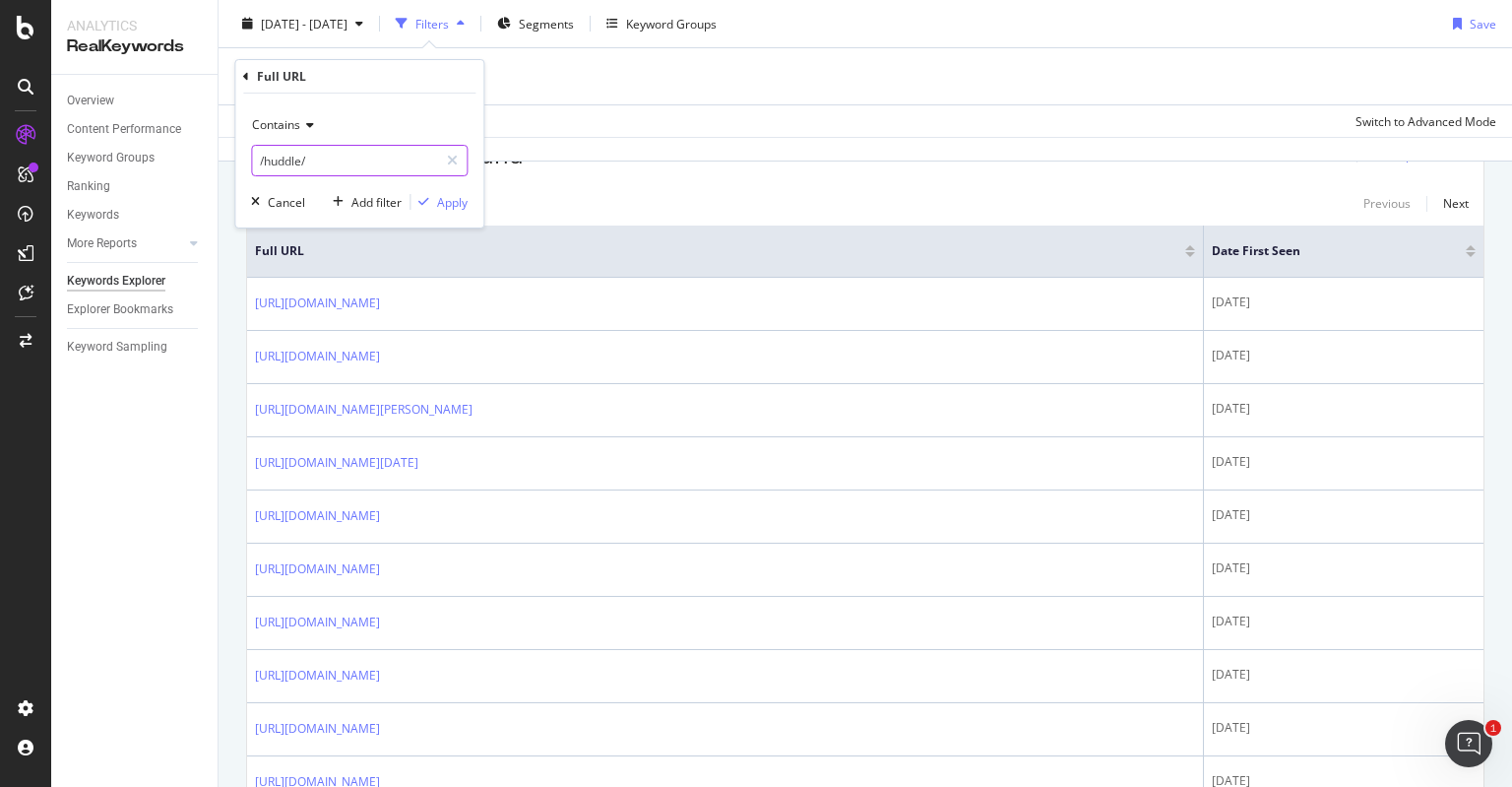 scroll, scrollTop: 0, scrollLeft: 0, axis: both 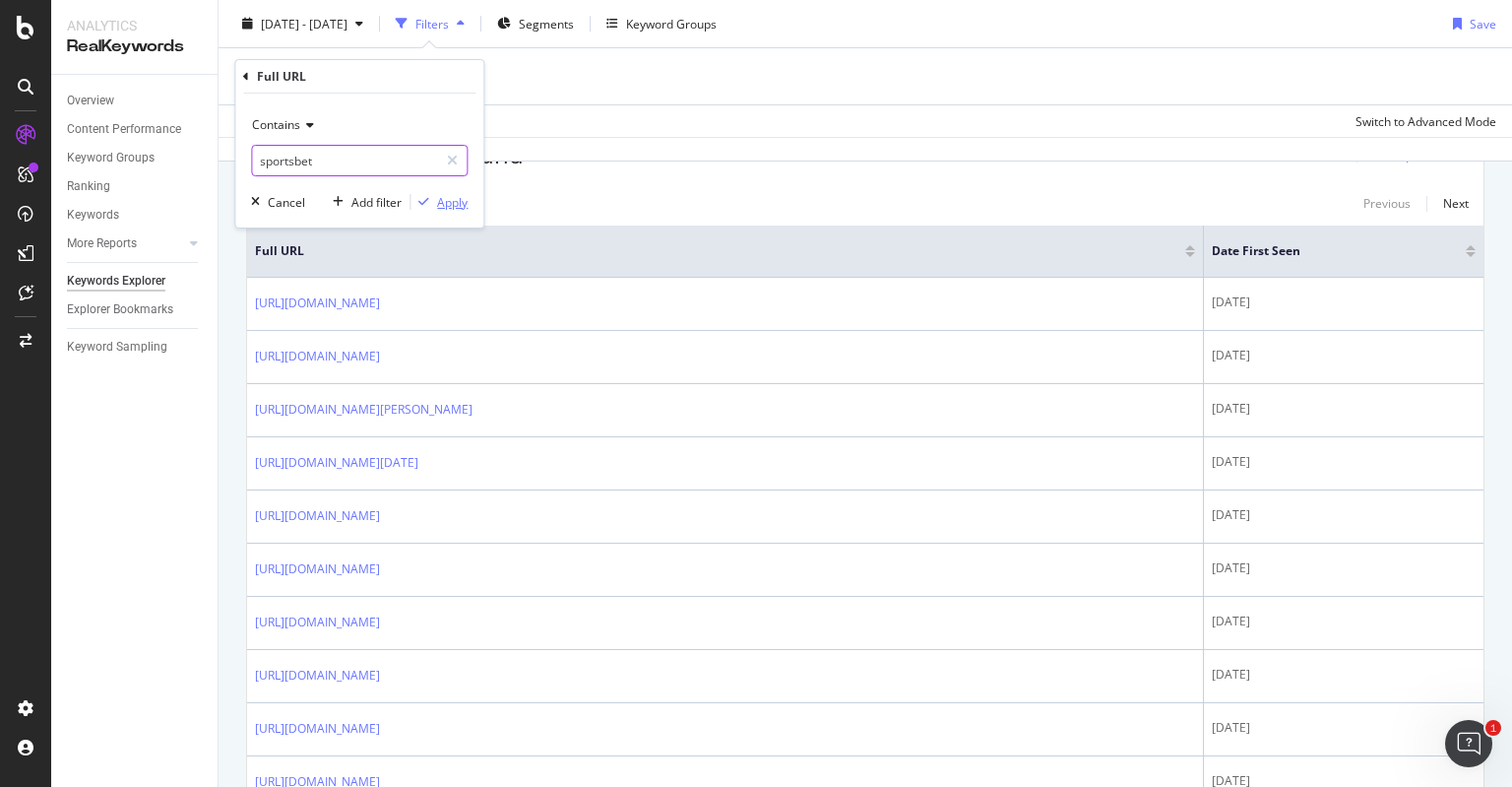 type on "sportsbet" 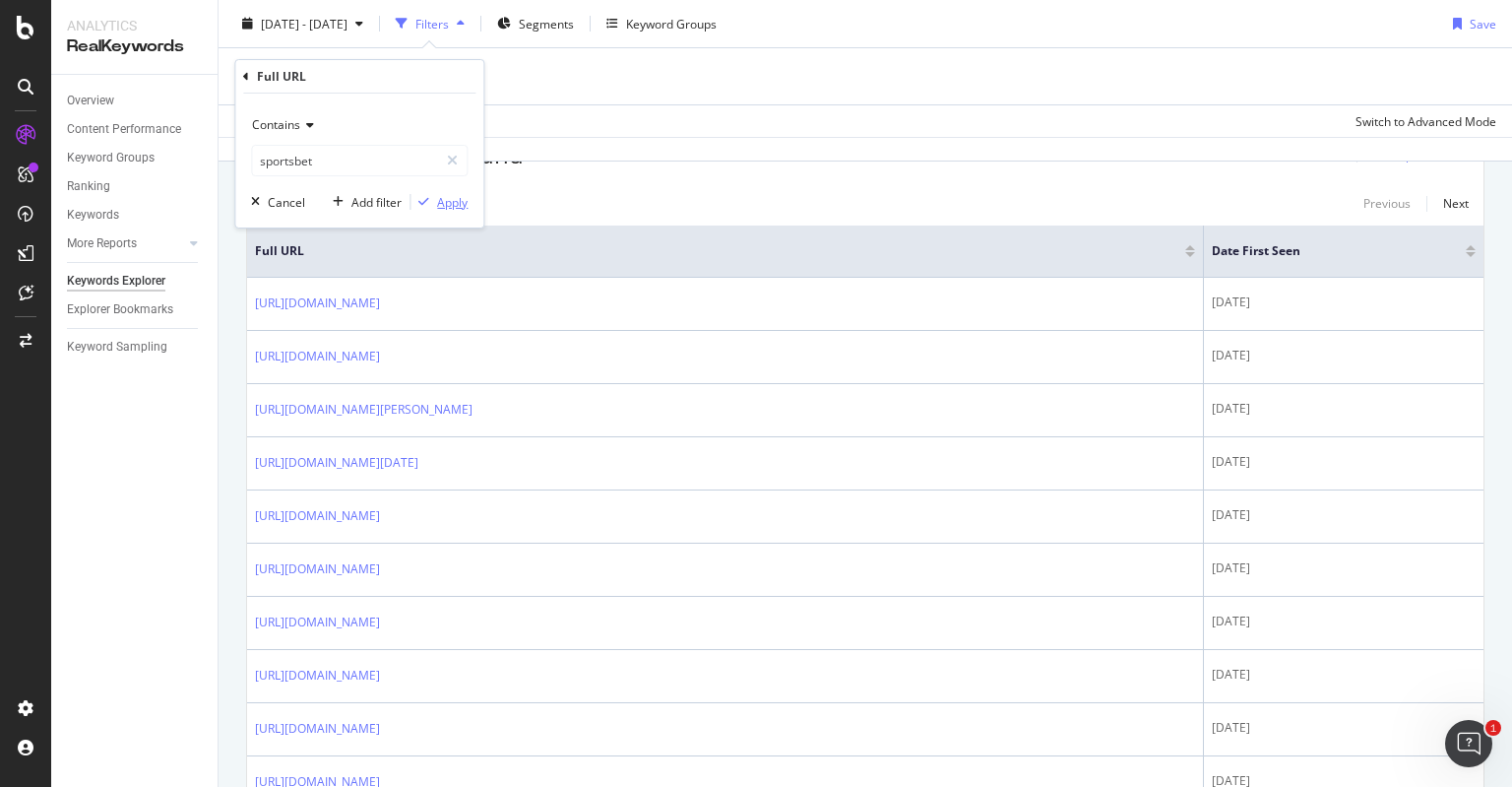 click on "Apply" at bounding box center (452, 202) 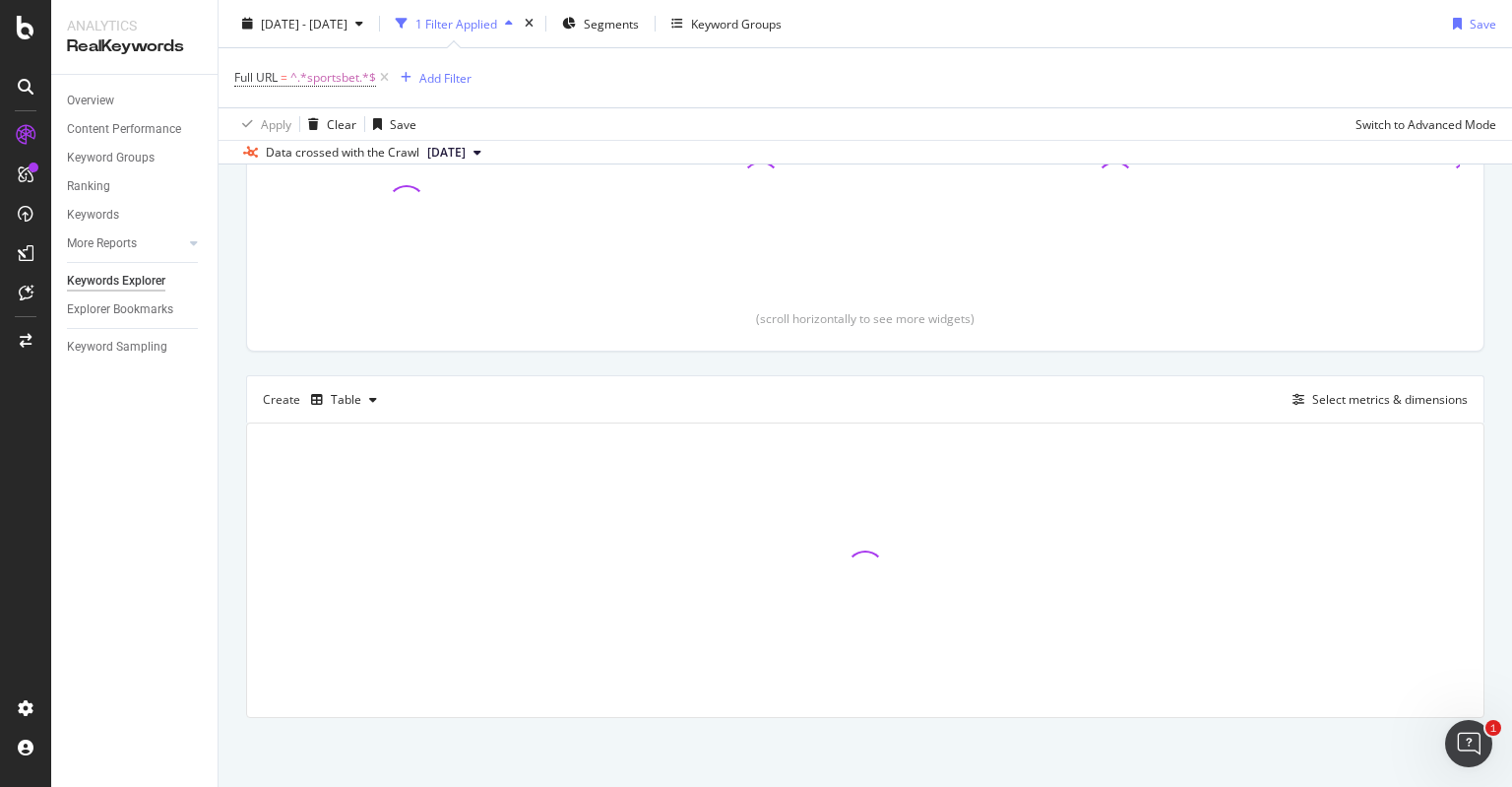 scroll, scrollTop: 328, scrollLeft: 0, axis: vertical 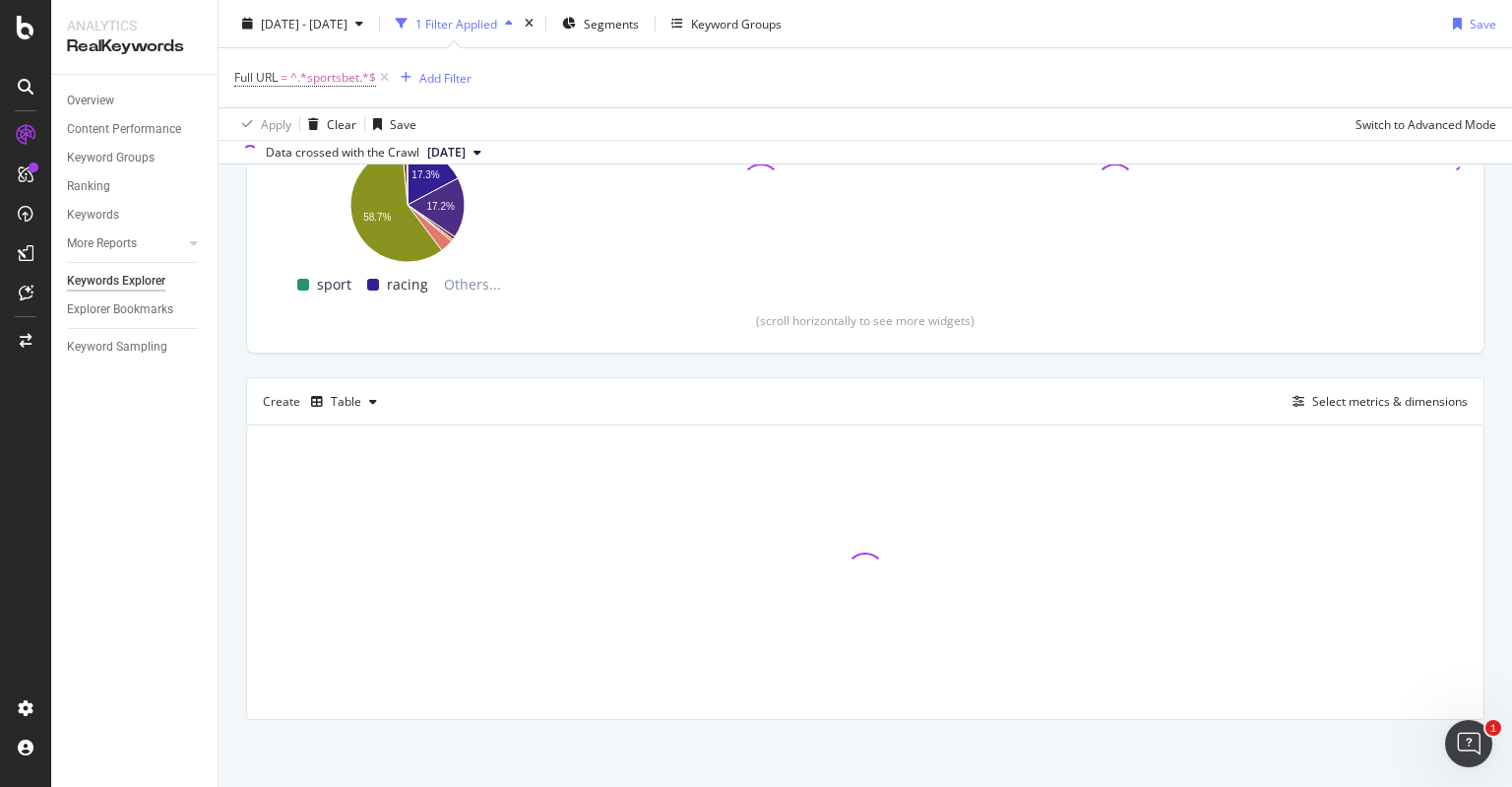 click on "By URL Top Charts Clicks By newpagetype Level 1 By: newpagetype Level 1 Hold CTRL while clicking to filter the report. 17.3% 17.2% 58.7% newpagetype Level 1 Clicks sport 34,615 racing 11,119,742 betting 11,056,203 events 589,891 results 372,456 others 2,432,365 home 37,794,242 specials 63,503 huddle 907,272 0.2% sport racing Others... Clicks By Average Position Clicks By CTR Clicks By Content Size Clicks By Inlinks Impressions By Average Position Hold CTRL while clicking to filter the report. 1-3 4-6 7-10 11+ 0 200M 400M 600M 800M Avg. Position Impressions 1-3 604,911,317 4-6 93,989,152 7-10 90,371,736 11+ 359,920,039 800M Impressions By CTR Clicks By Number Of Words (scroll horizontally to see more widgets) Create   Table Select metrics & dimensions" at bounding box center (865, 337) 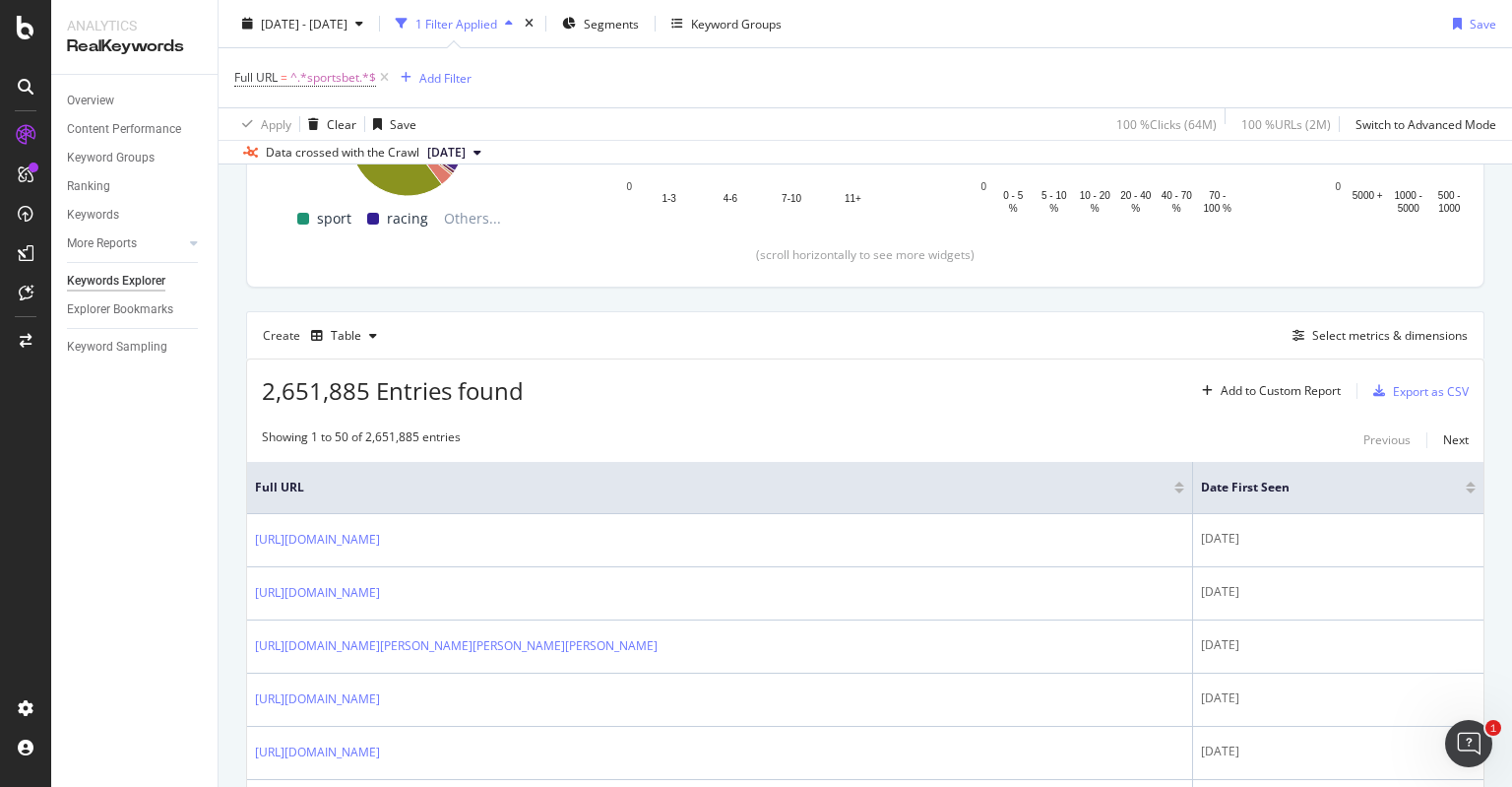 scroll, scrollTop: 394, scrollLeft: 0, axis: vertical 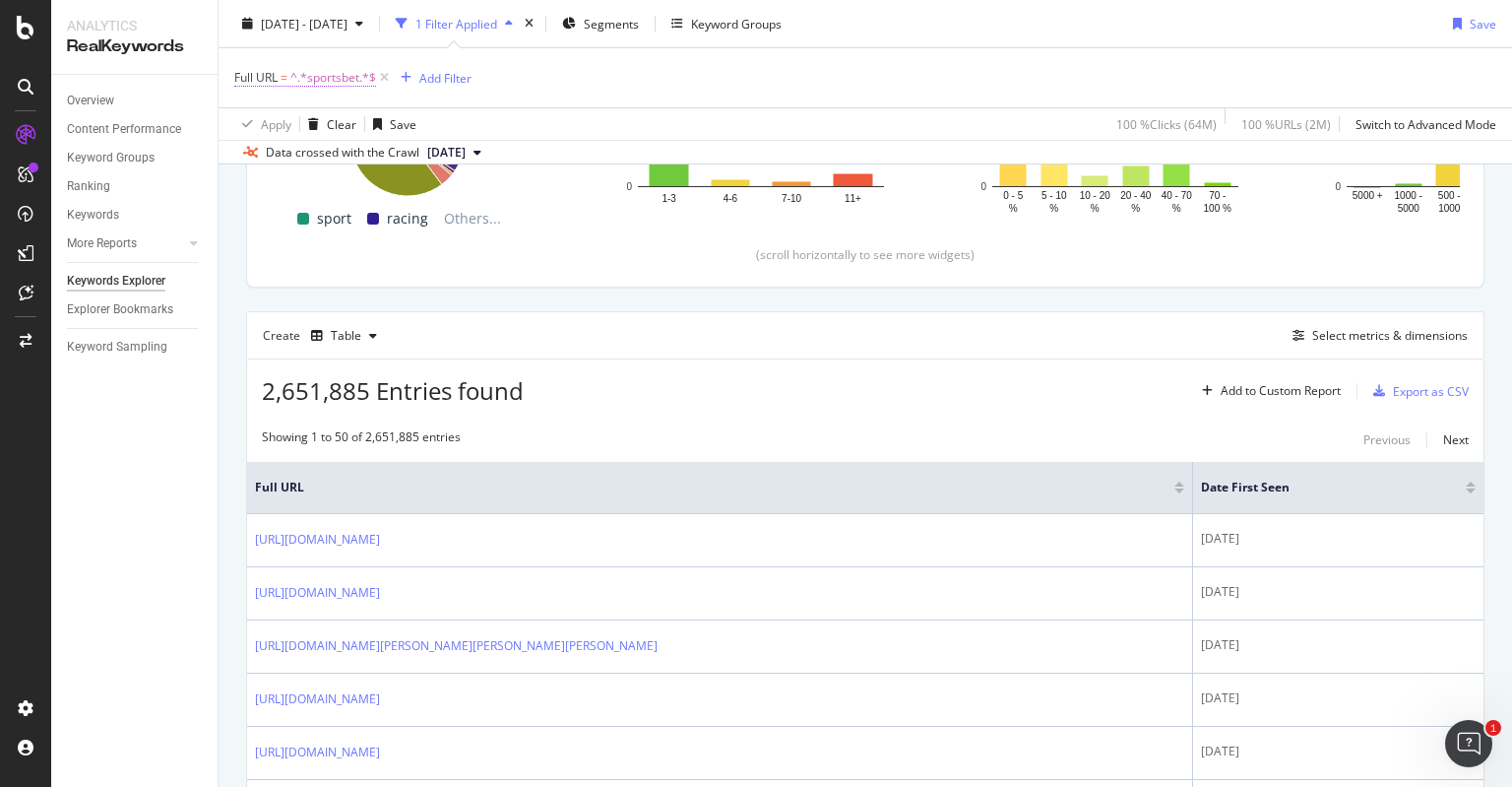 click on "^.*sportsbet.*$" at bounding box center [333, 78] 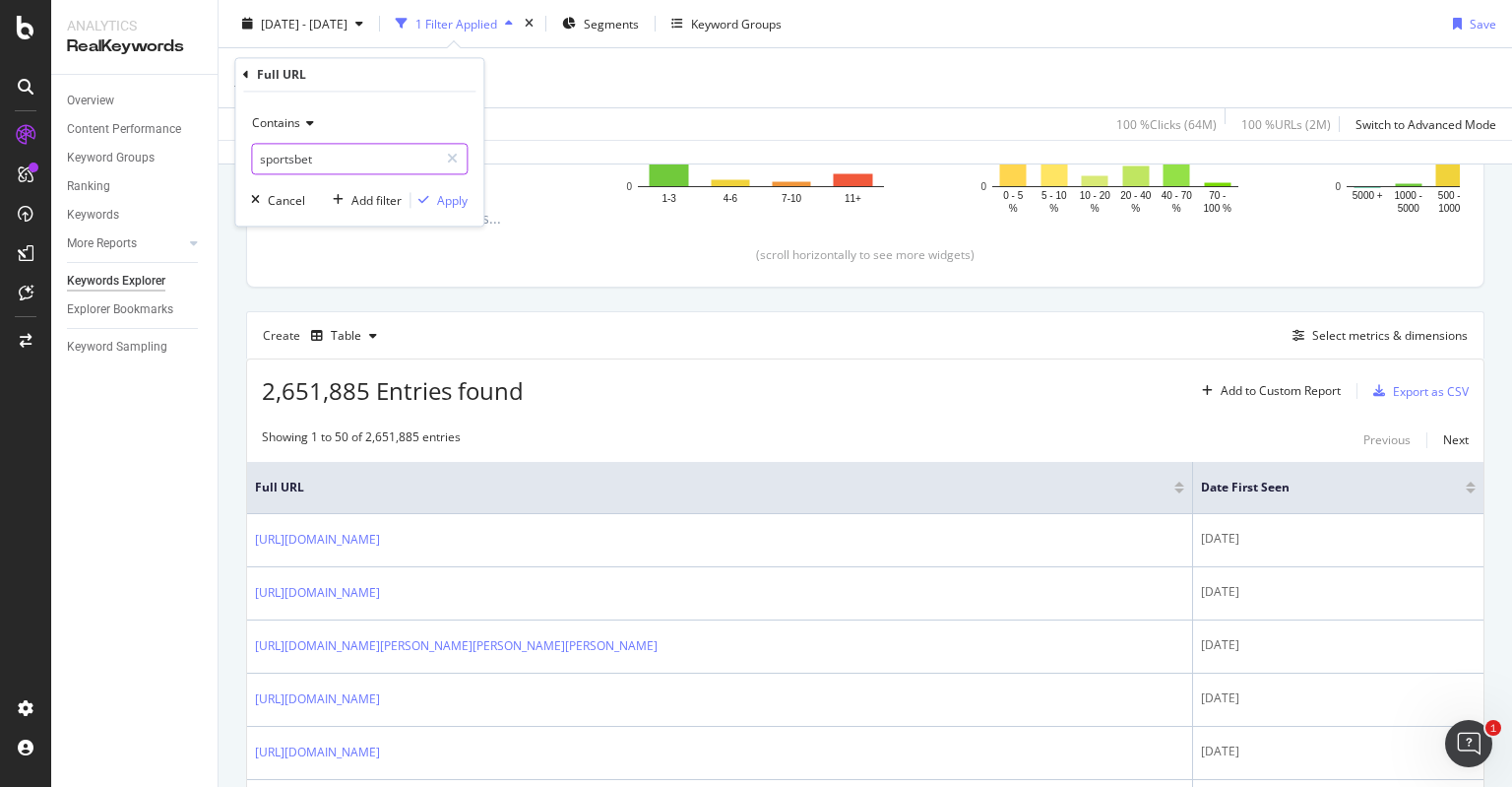 click on "sportsbet" at bounding box center (345, 160) 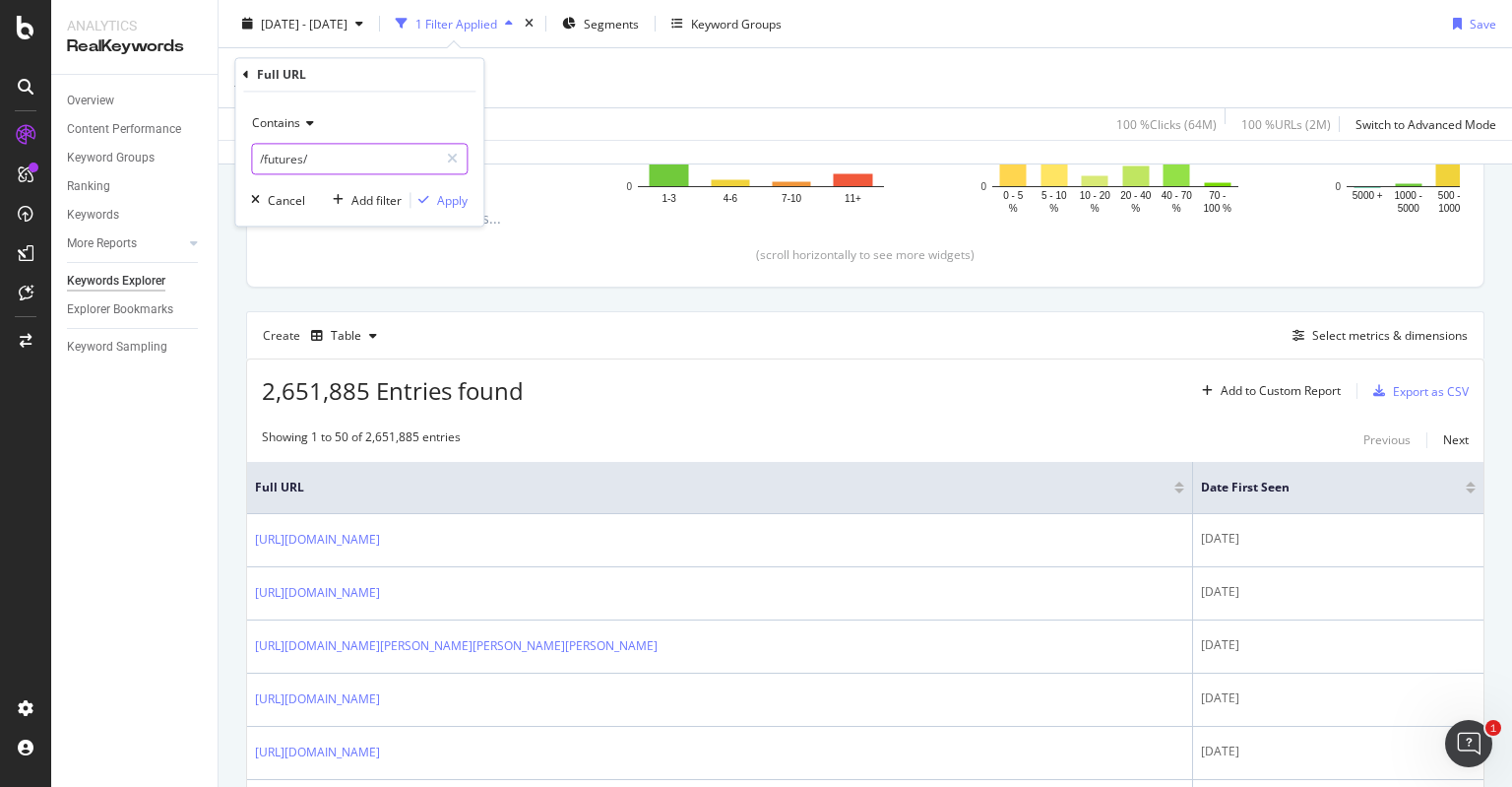 type on "/futures/" 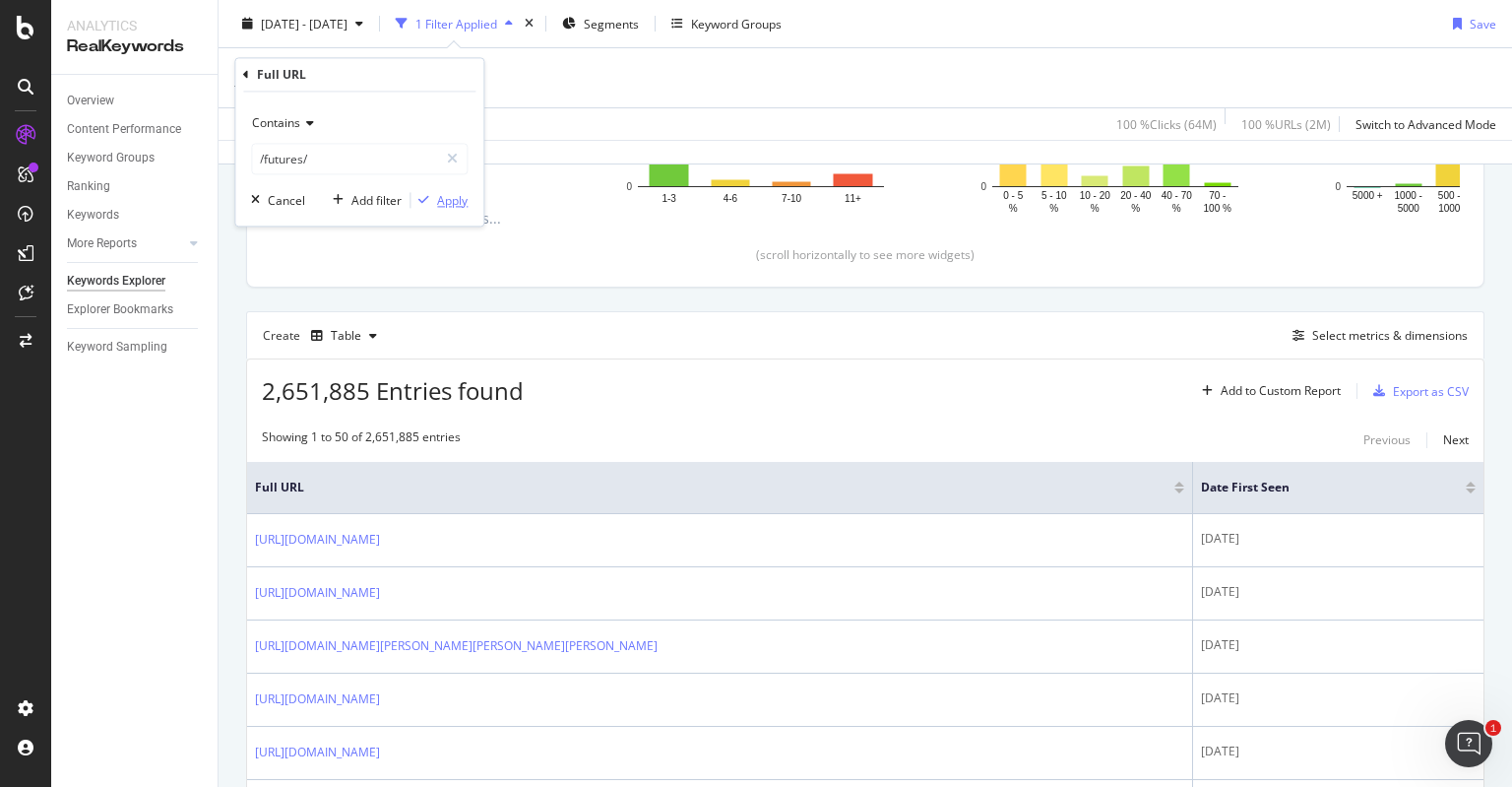 click on "Apply" at bounding box center (452, 200) 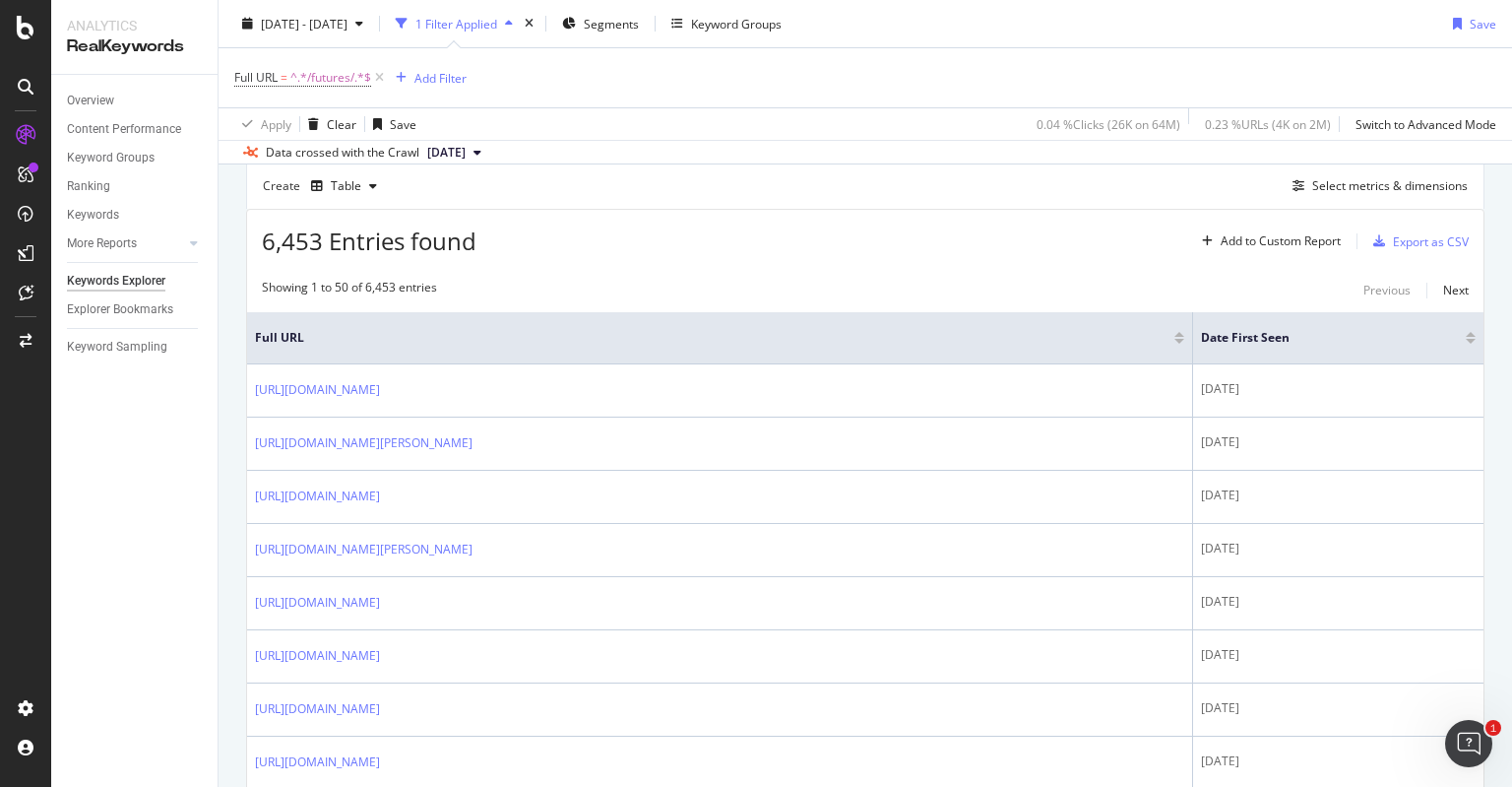 scroll, scrollTop: 394, scrollLeft: 0, axis: vertical 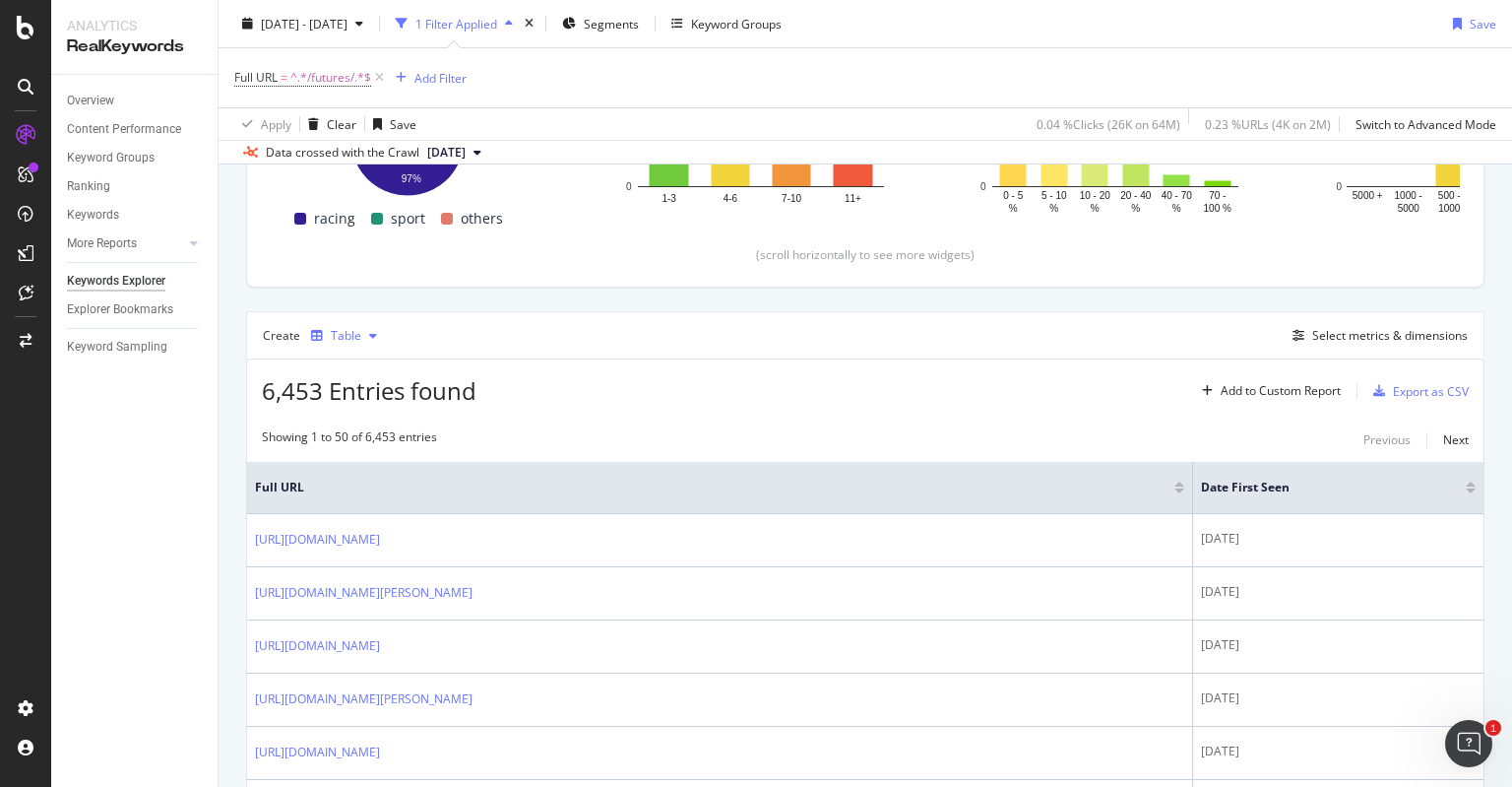 click on "Table" at bounding box center (346, 336) 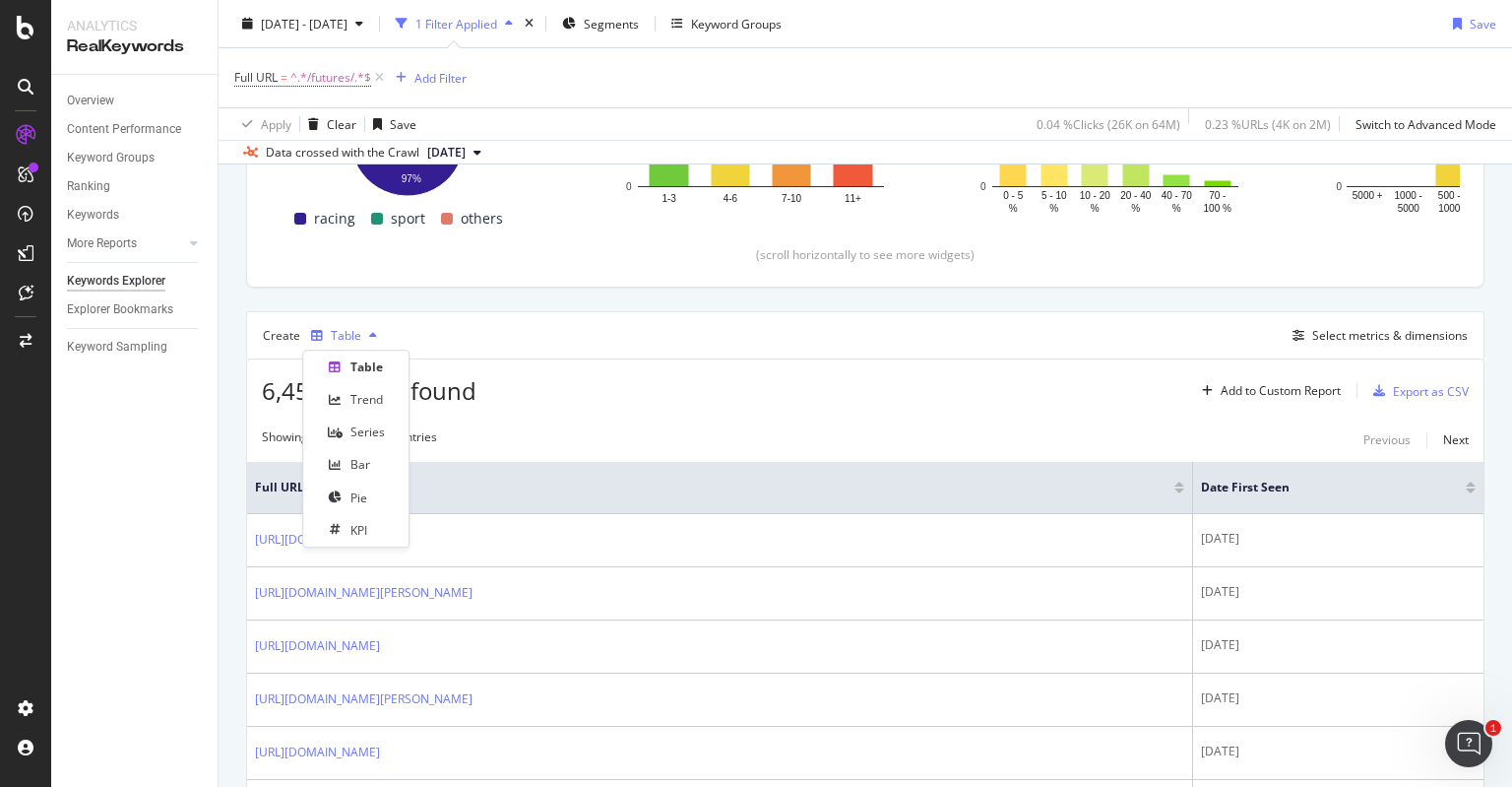 click on "Table" at bounding box center (346, 336) 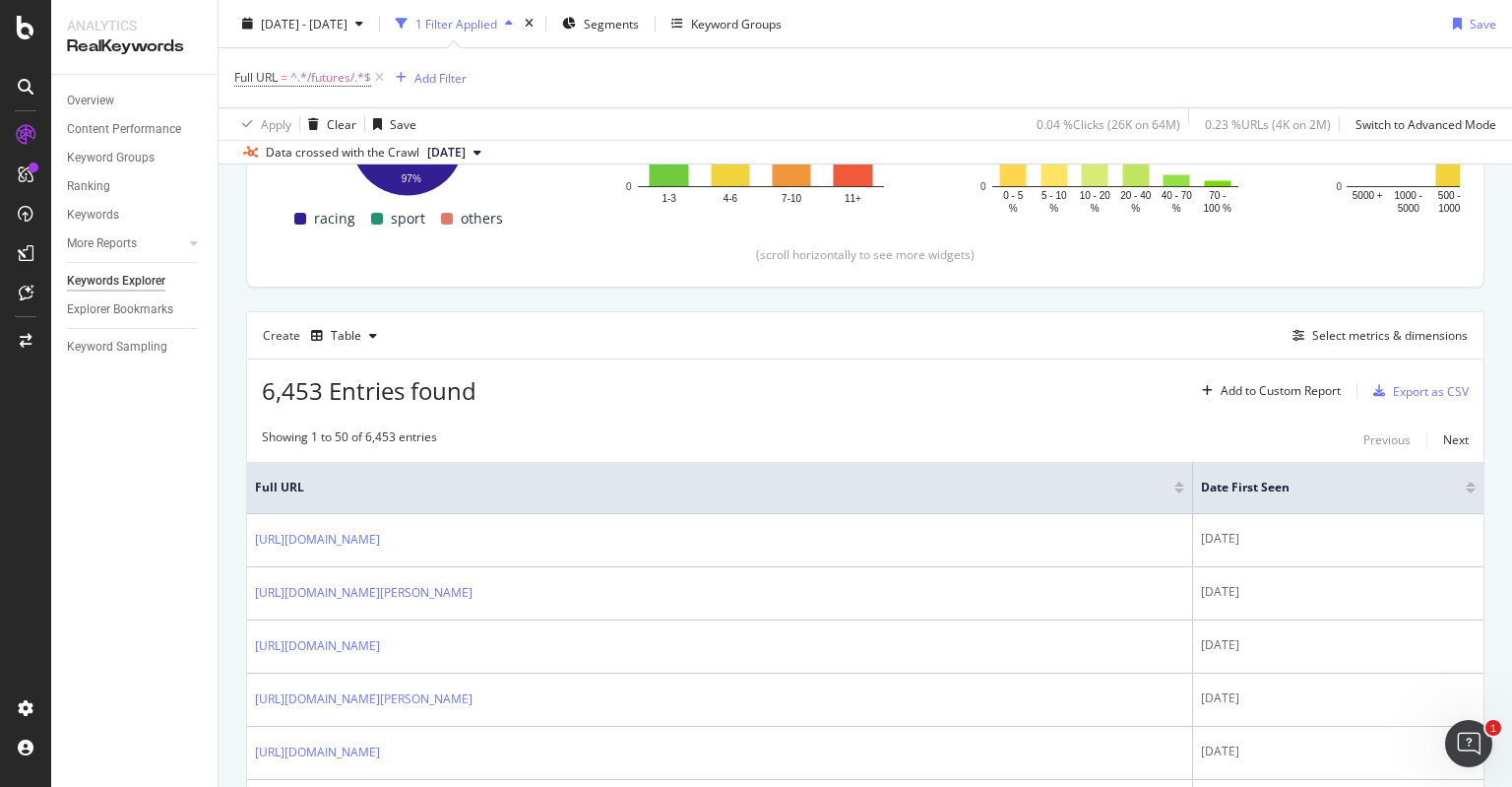 click on "Showing 1 to 50 of 6,453 entries Previous Next" at bounding box center (865, 440) 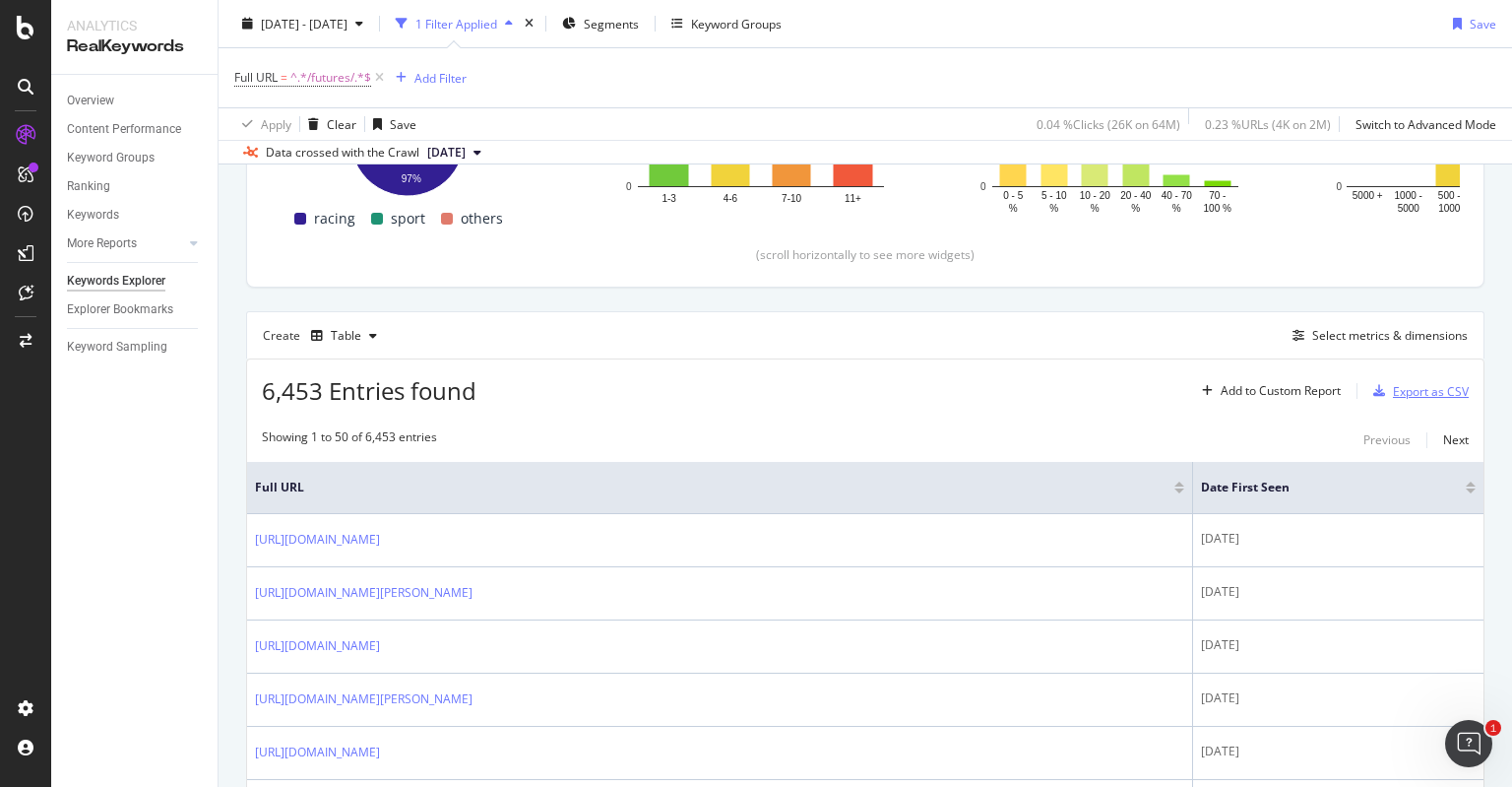 click on "Export as CSV" at bounding box center [1430, 391] 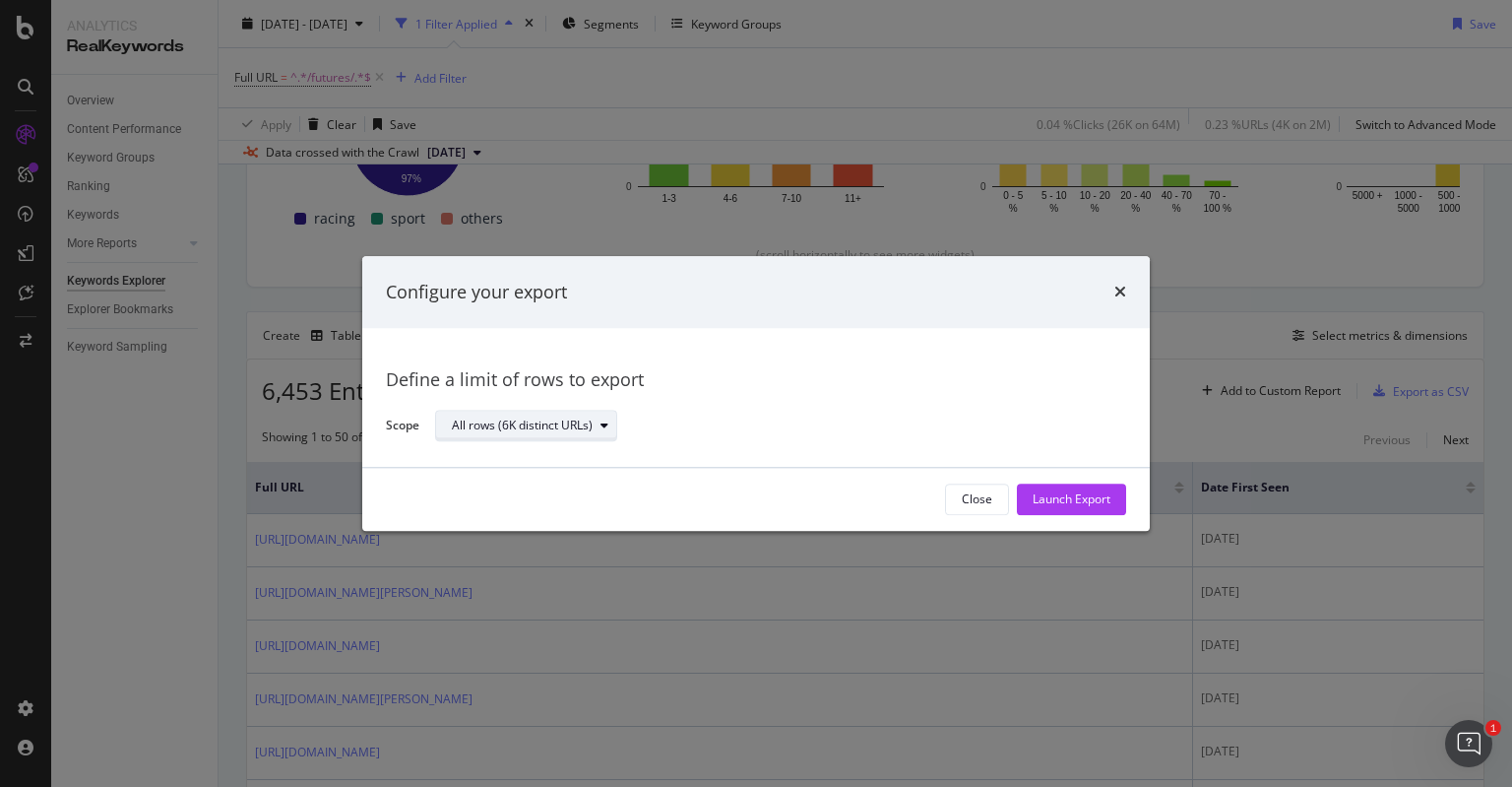 click at bounding box center [604, 426] 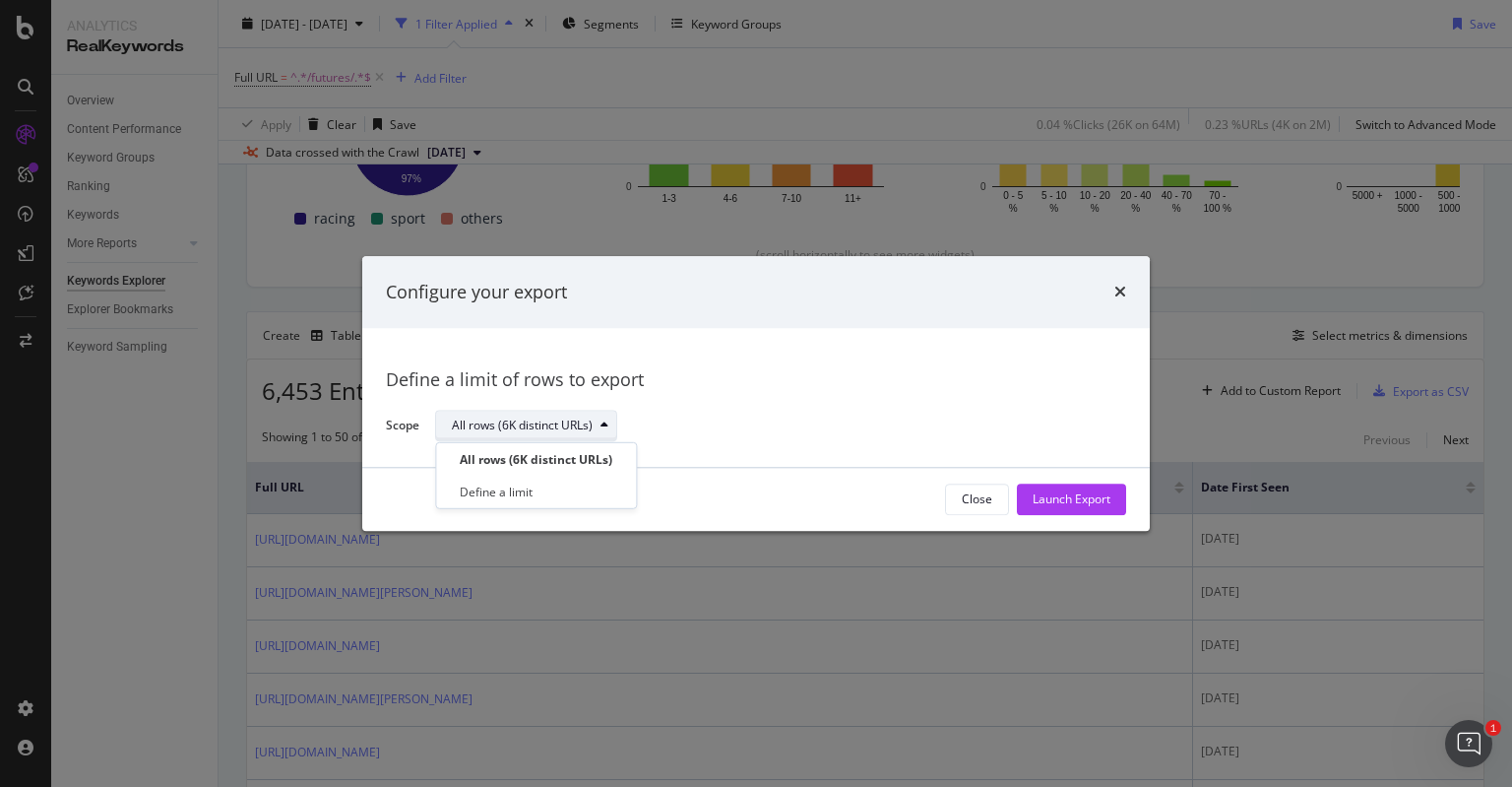 click at bounding box center [604, 426] 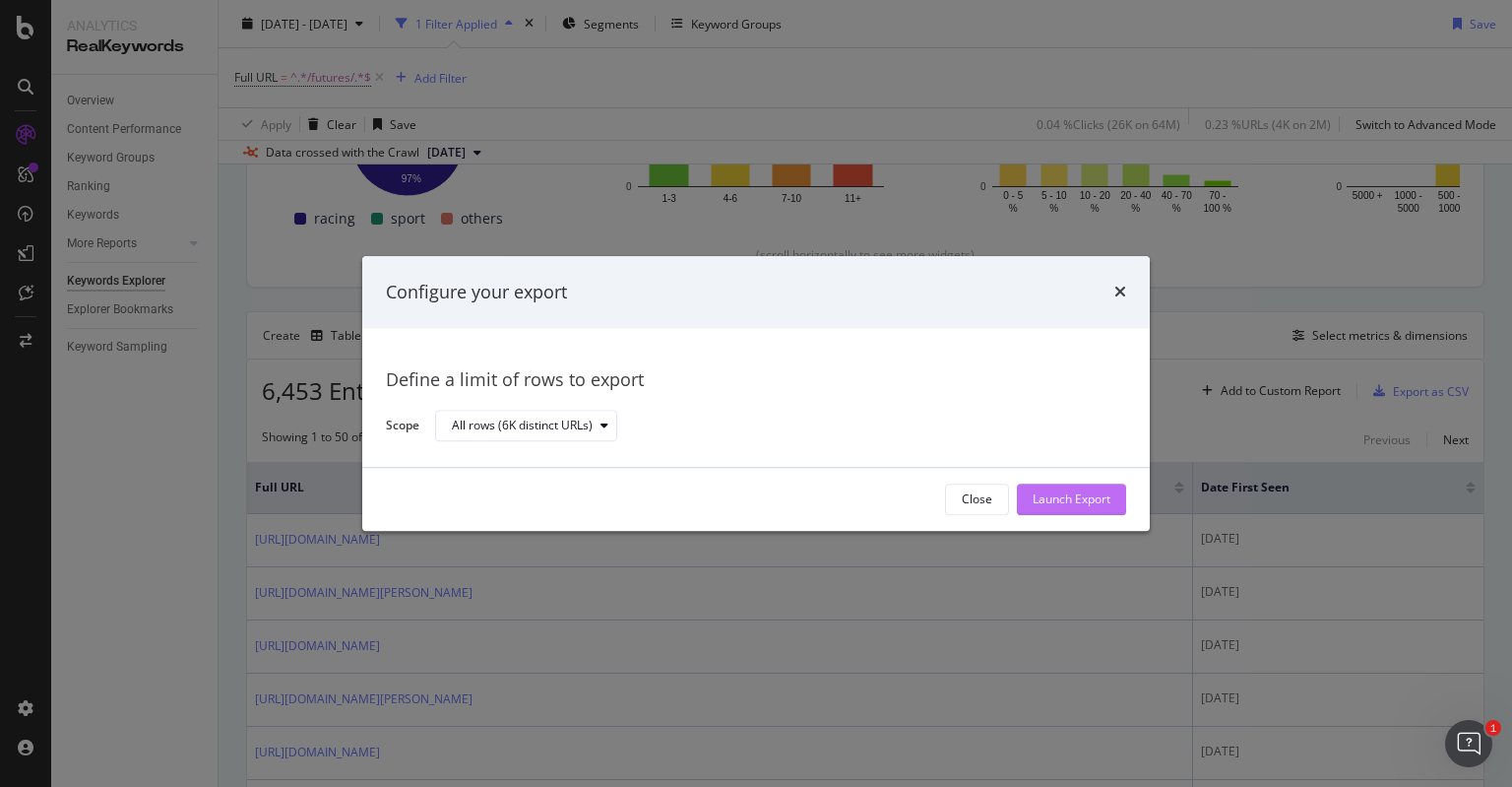 click on "Launch Export" at bounding box center (1071, 499) 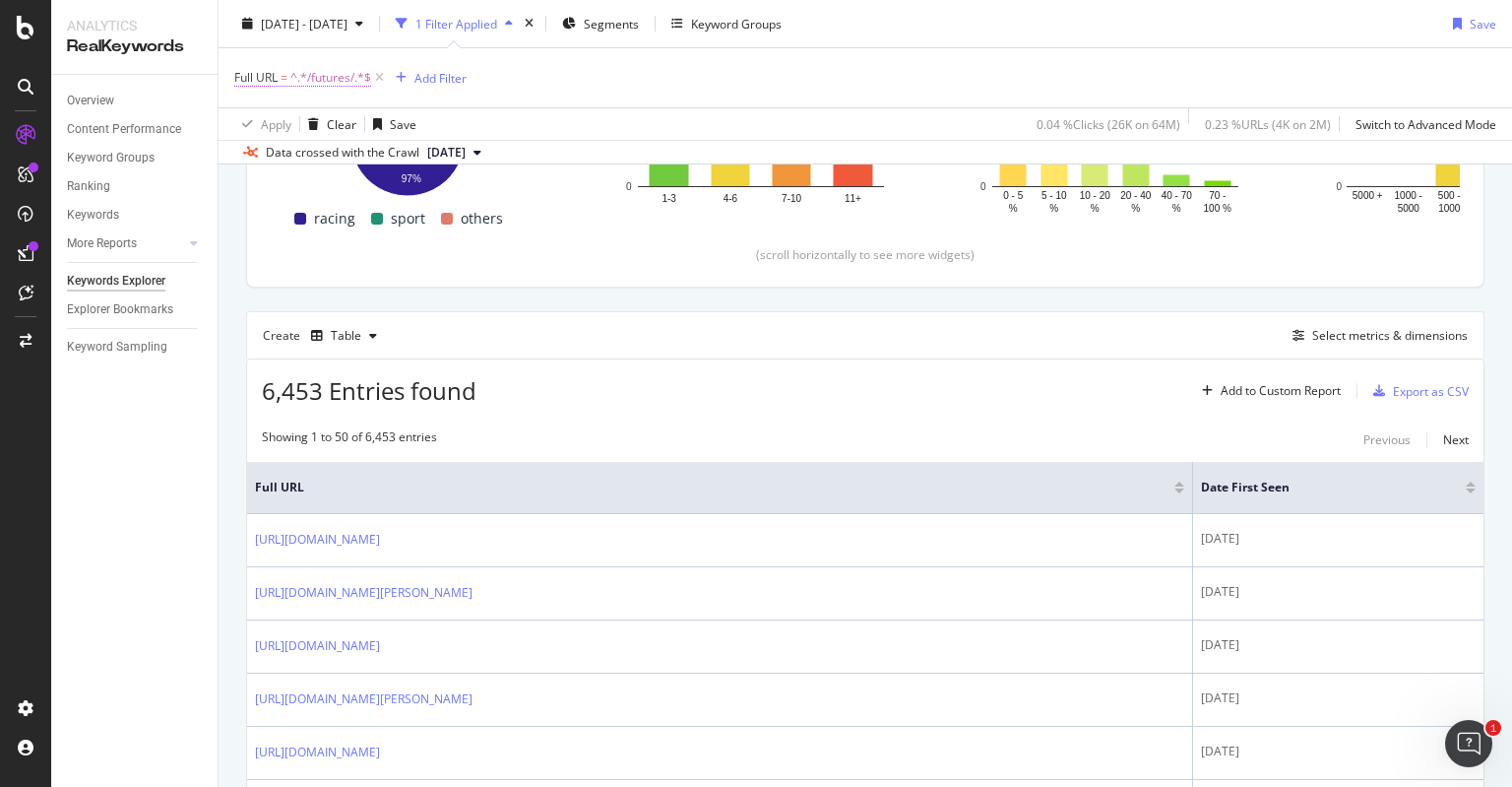 click on "^.*/futures/.*$" at bounding box center (331, 78) 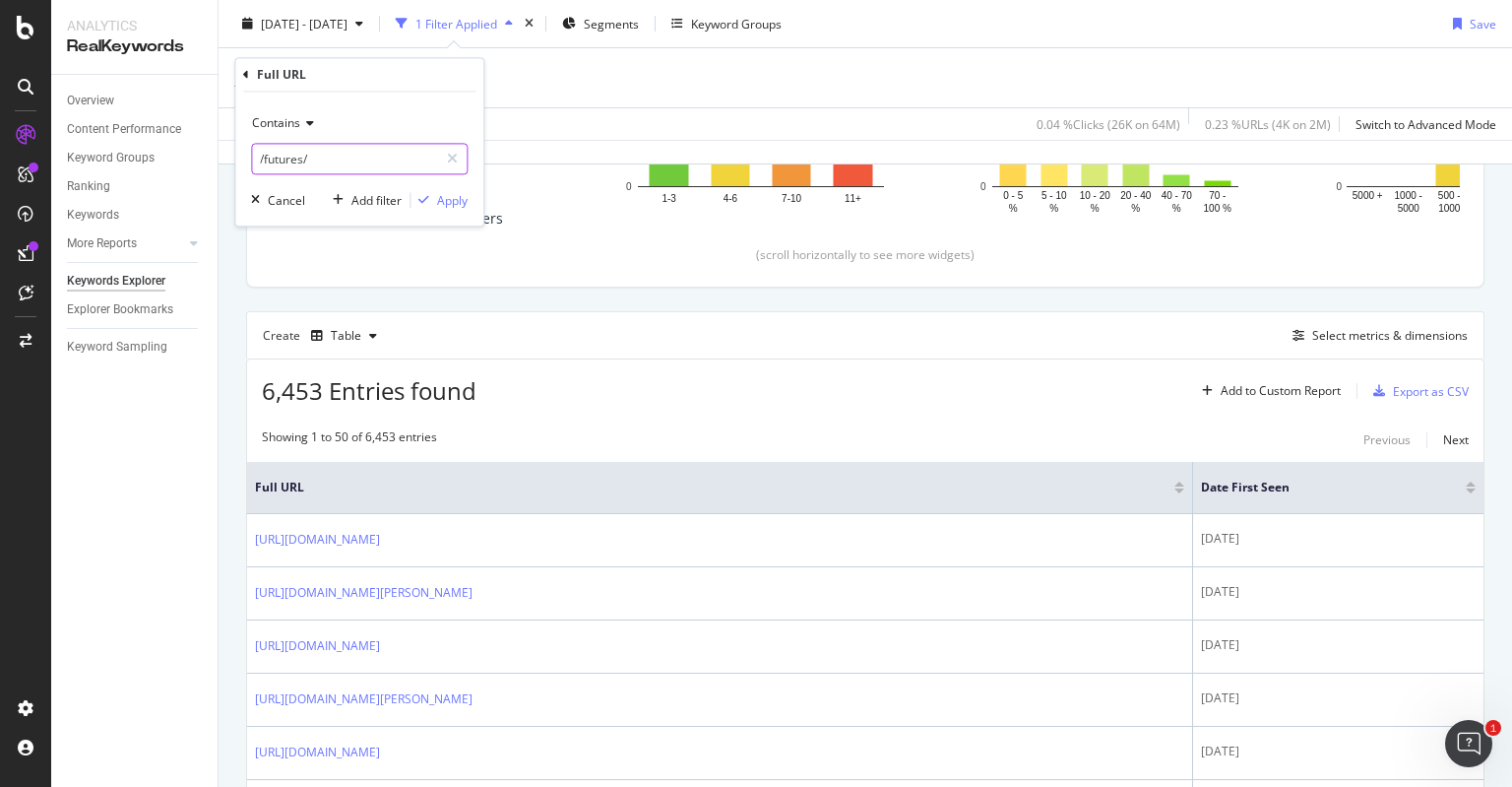 click on "/futures/" at bounding box center (345, 160) 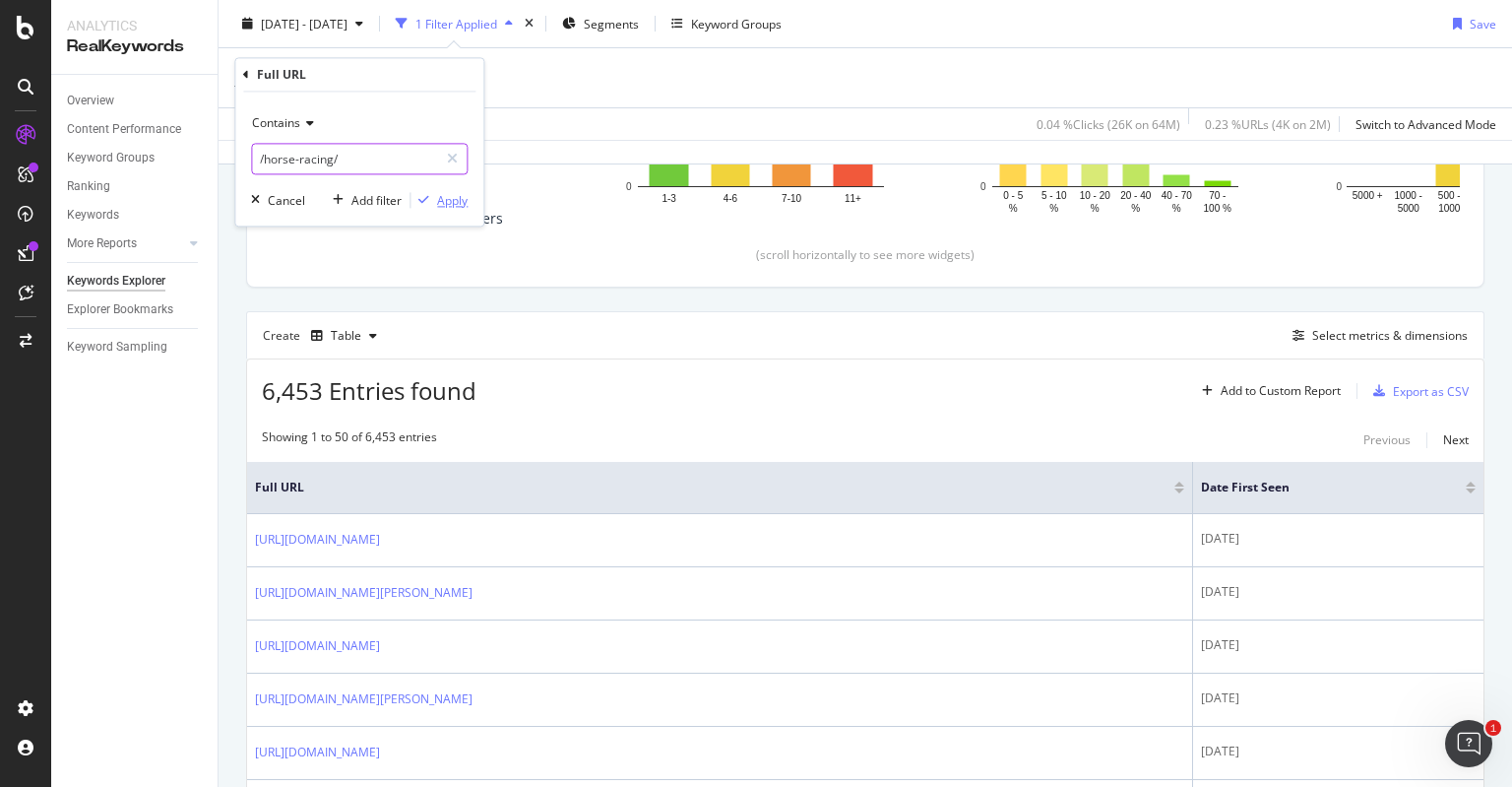 type on "/horse-racing/" 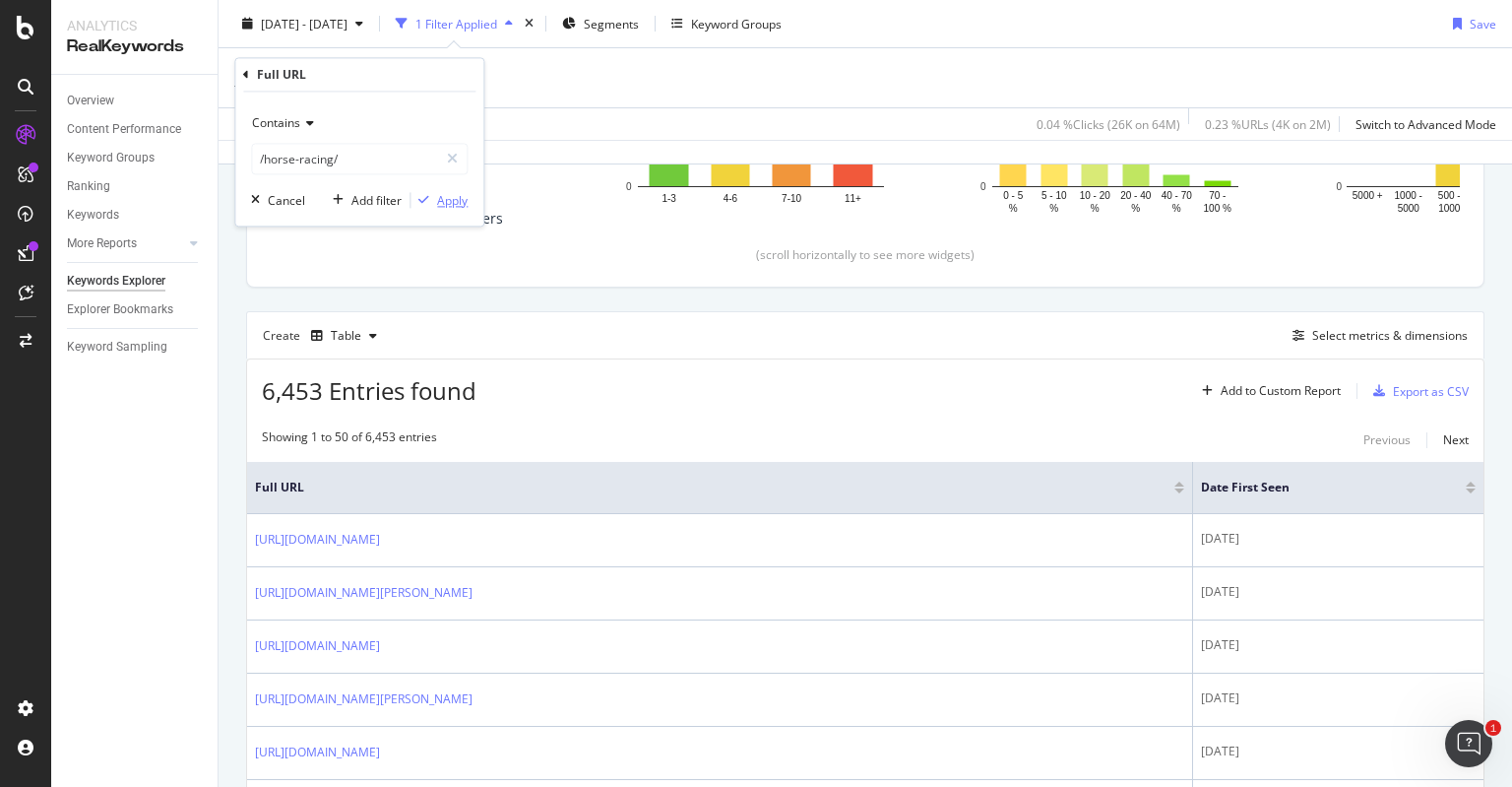 click on "Apply" at bounding box center (452, 200) 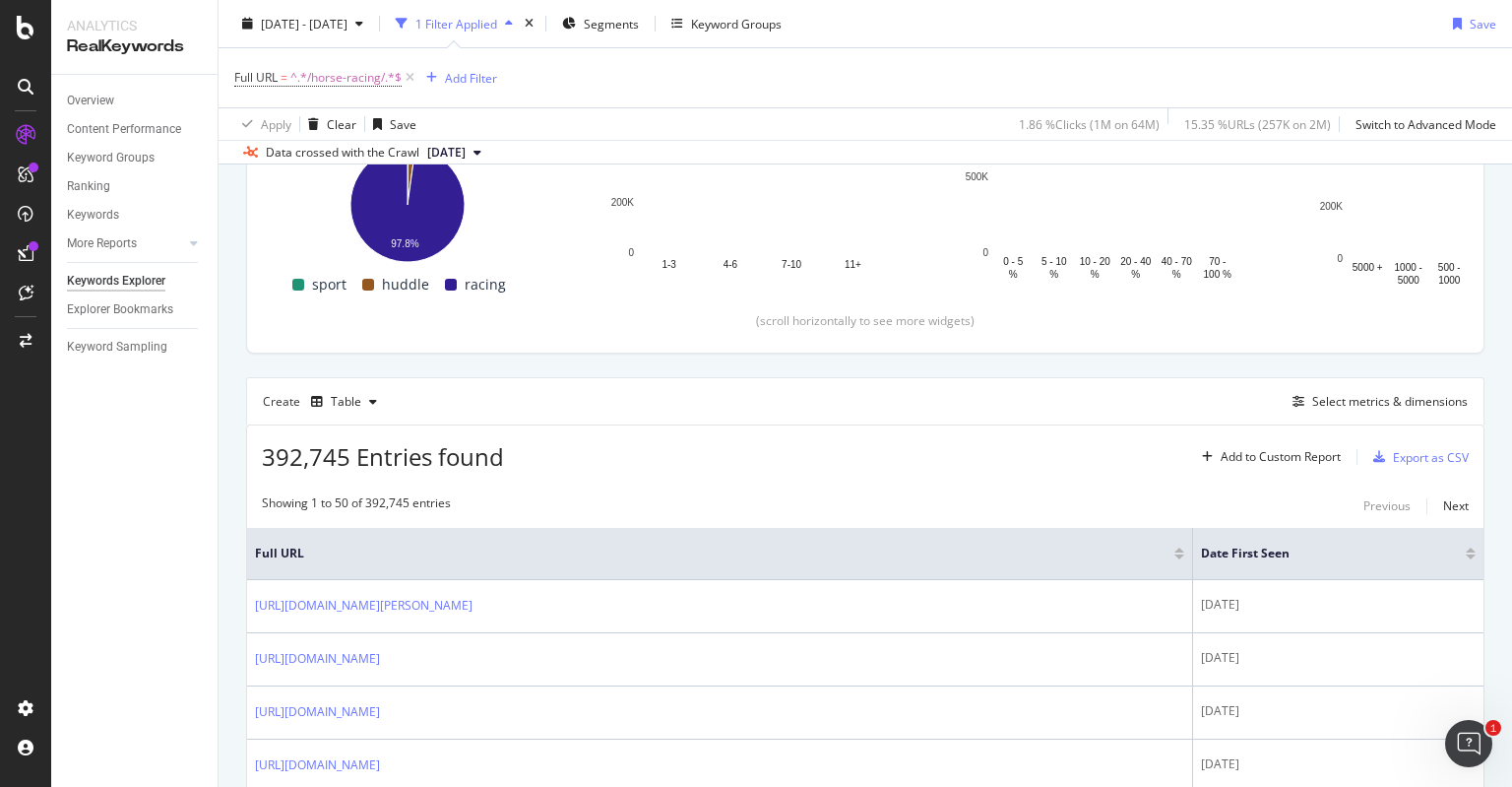 scroll, scrollTop: 394, scrollLeft: 0, axis: vertical 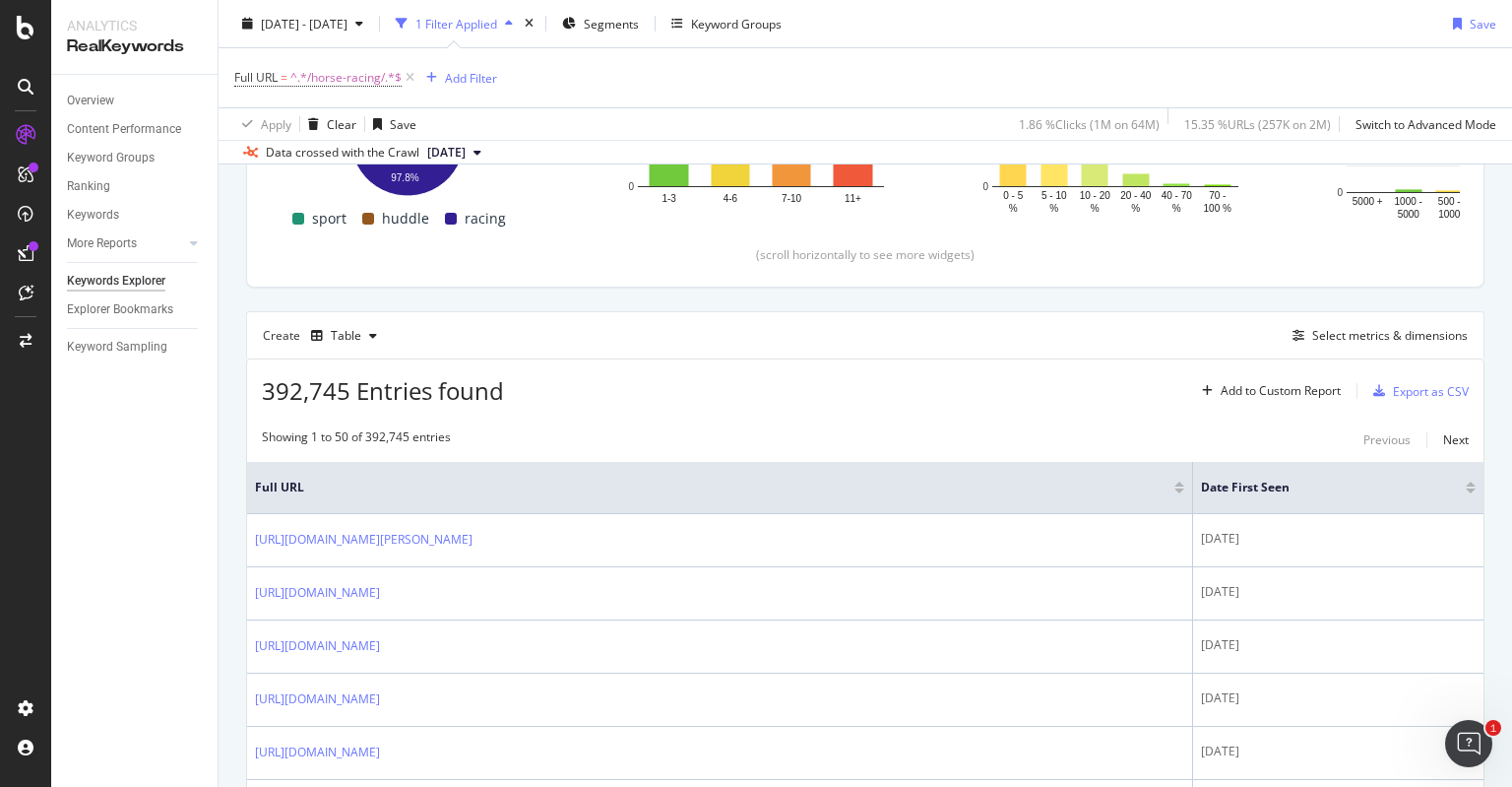 click on "392,745 Entries found Add to Custom Report Export as CSV" at bounding box center (865, 383) 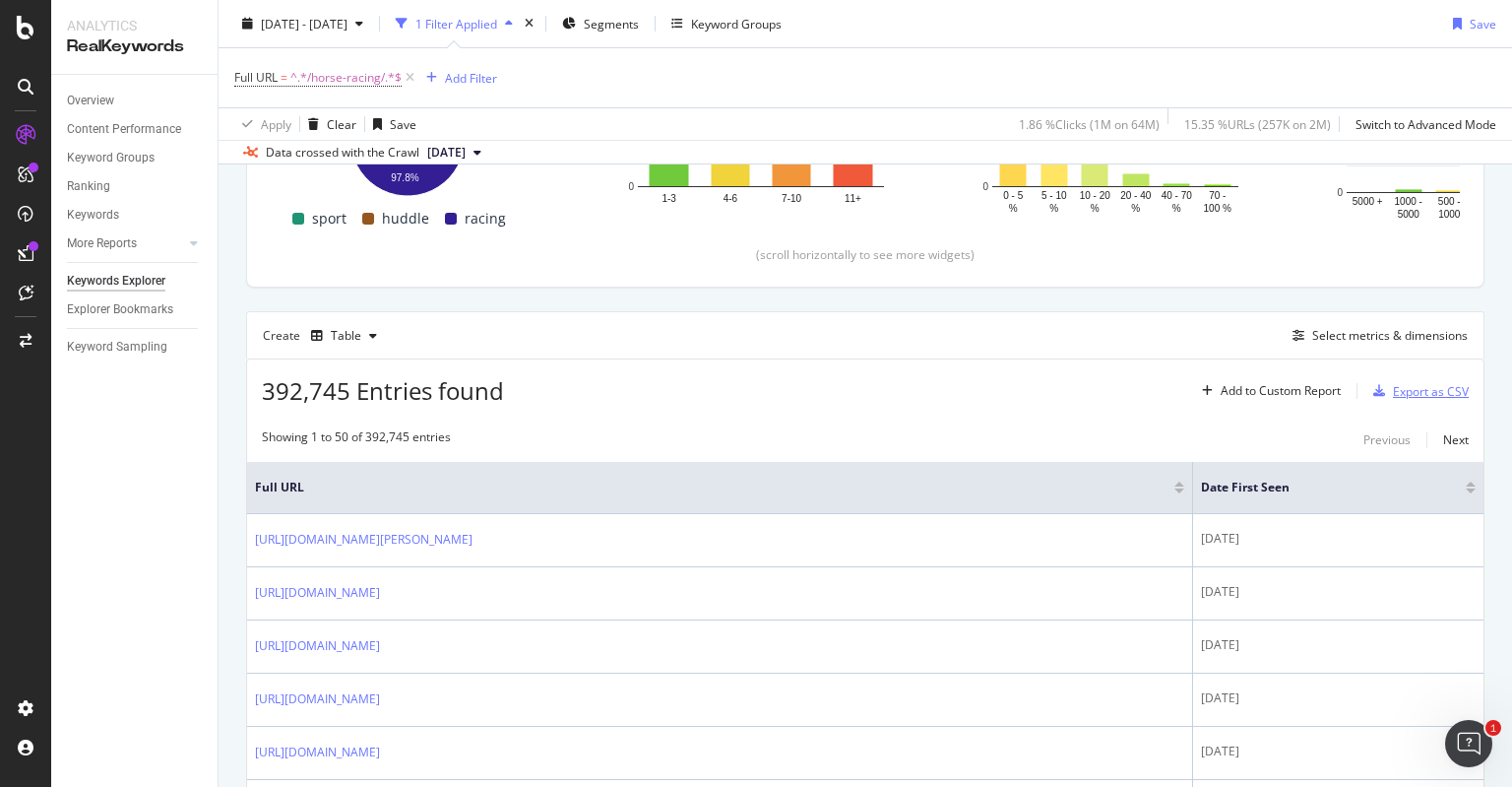 click on "Export as CSV" at bounding box center [1430, 391] 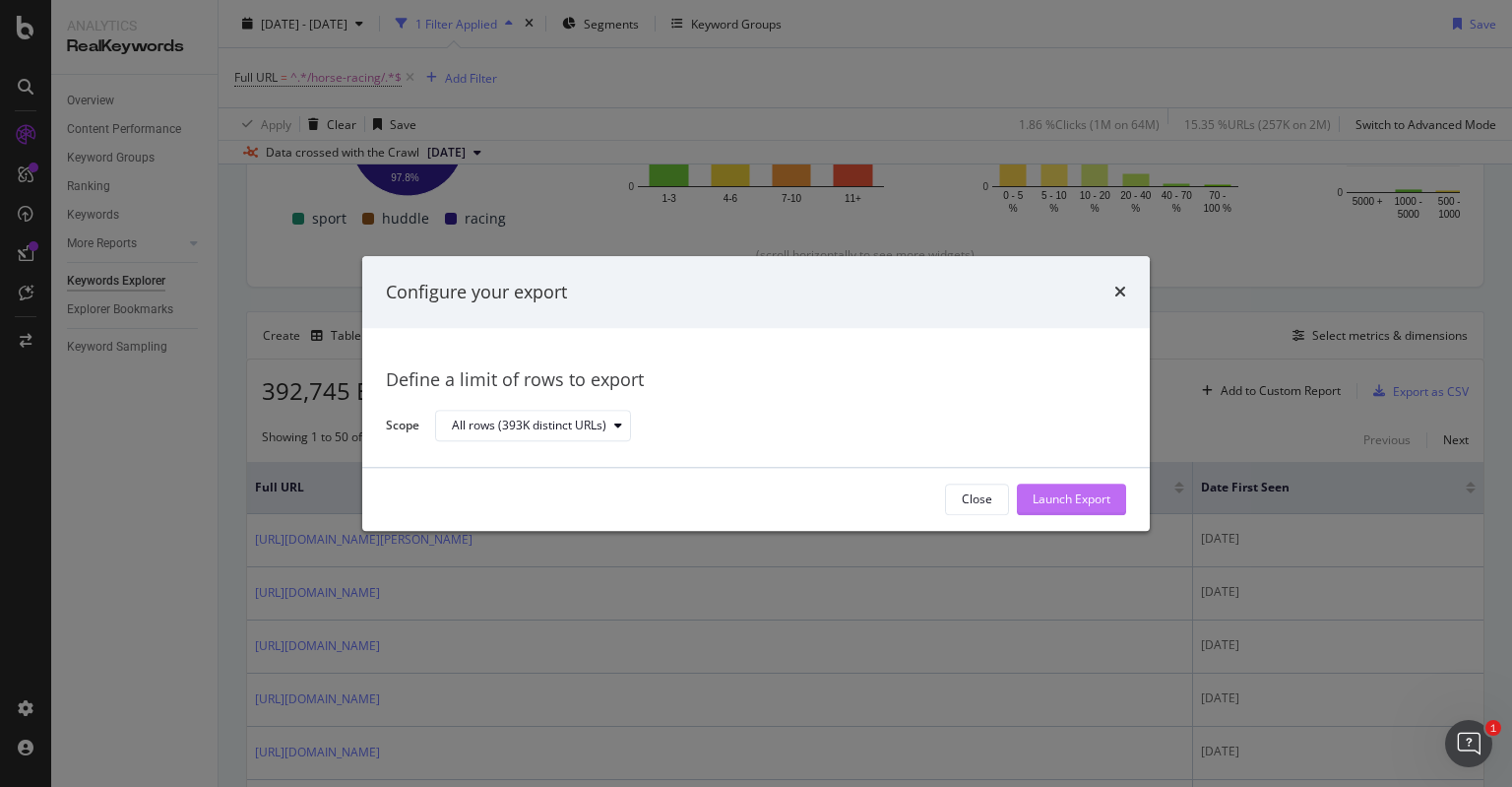 click on "Launch Export" at bounding box center (1071, 499) 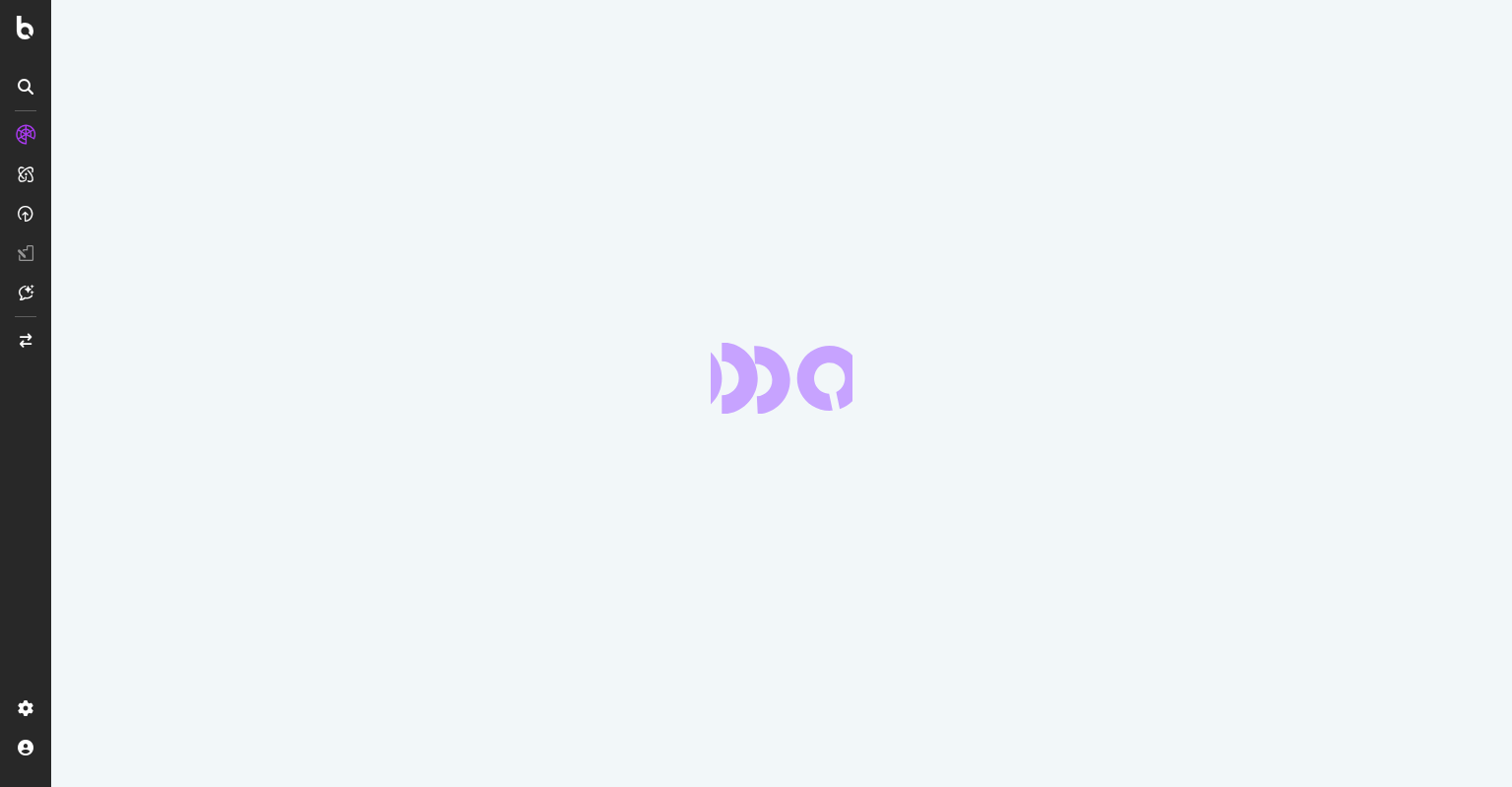 scroll, scrollTop: 0, scrollLeft: 0, axis: both 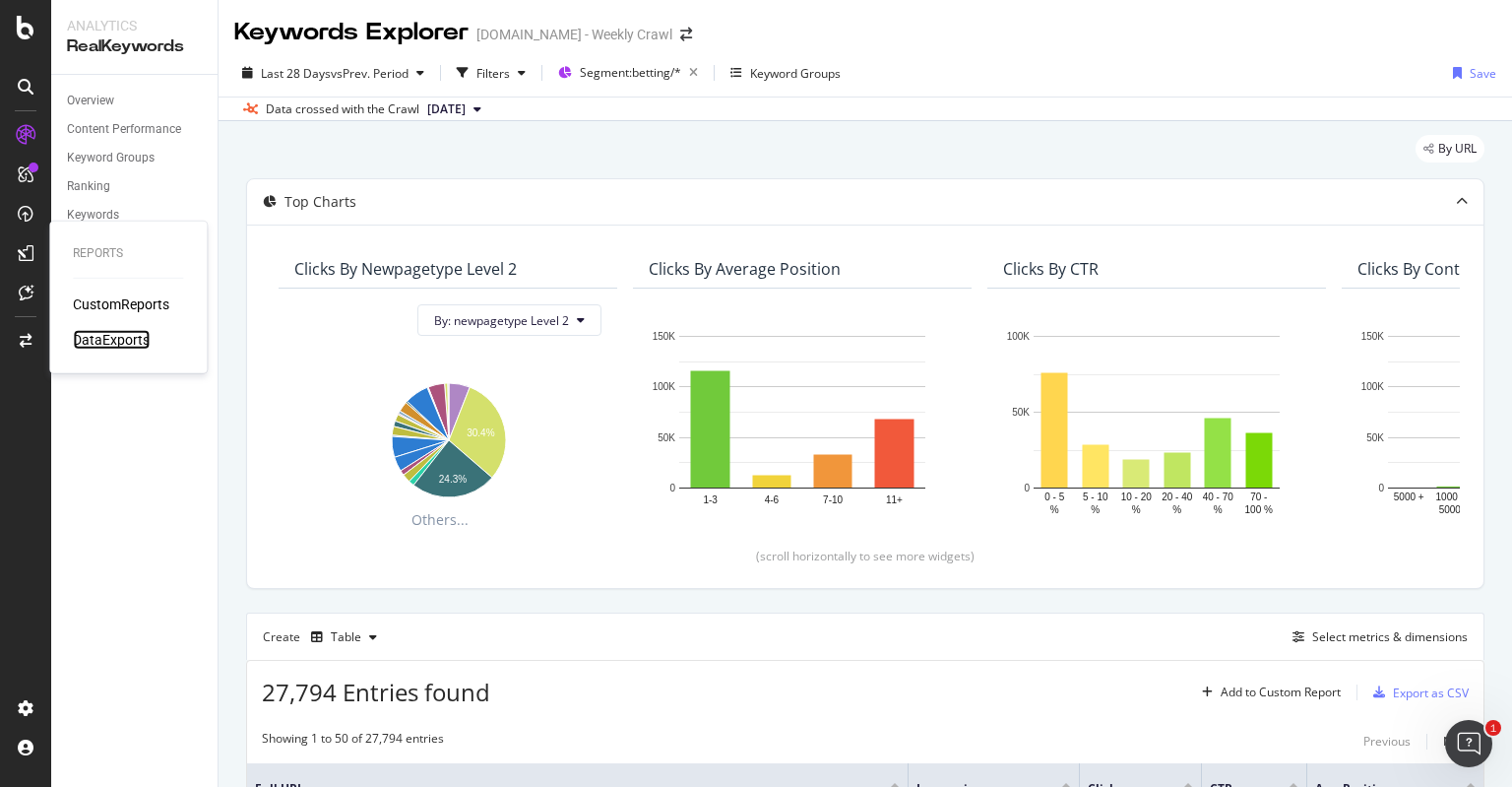 click on "DataExports" at bounding box center [111, 340] 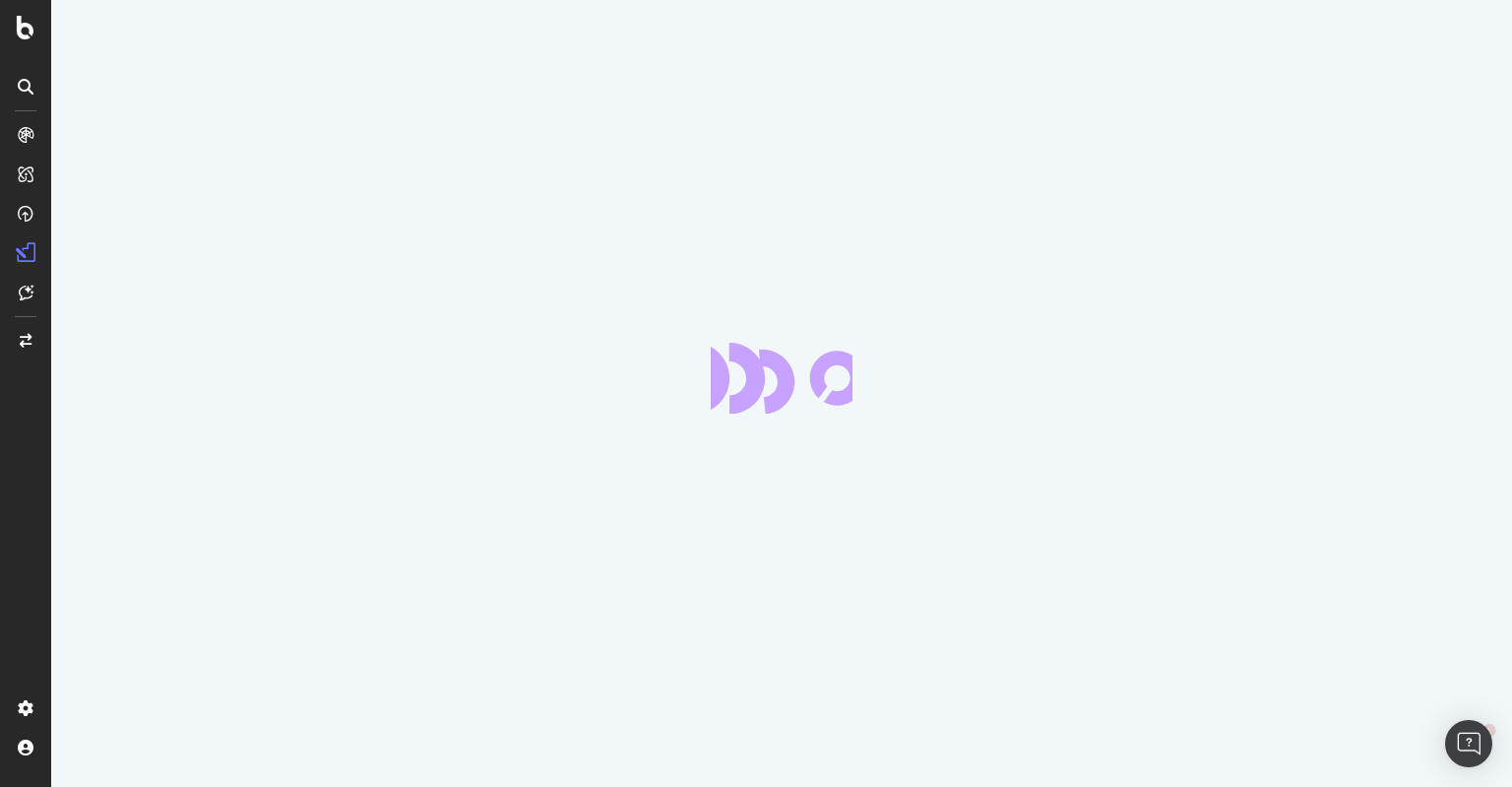 scroll, scrollTop: 0, scrollLeft: 0, axis: both 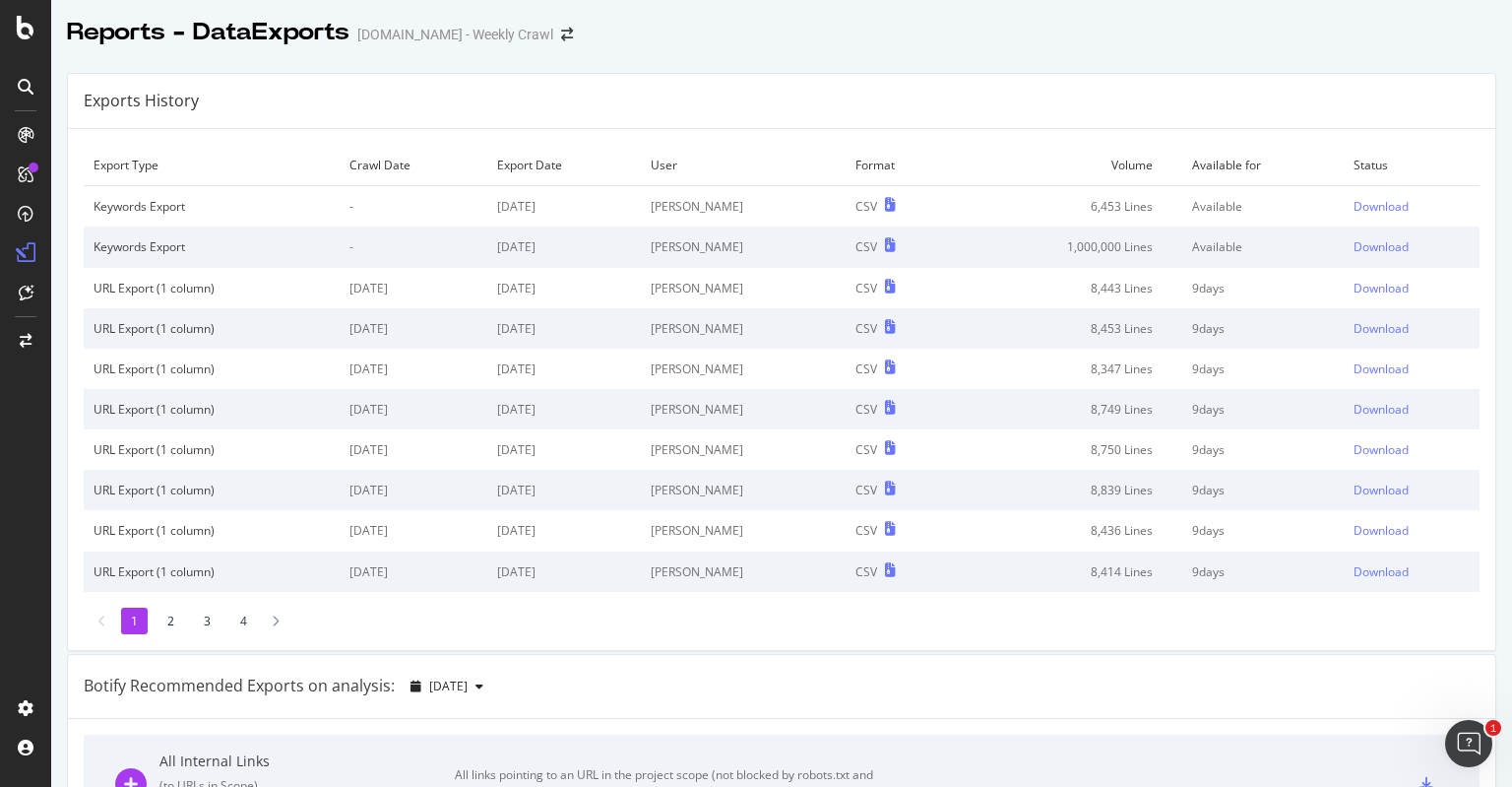 click on "1 2 3 4" at bounding box center [782, 621] 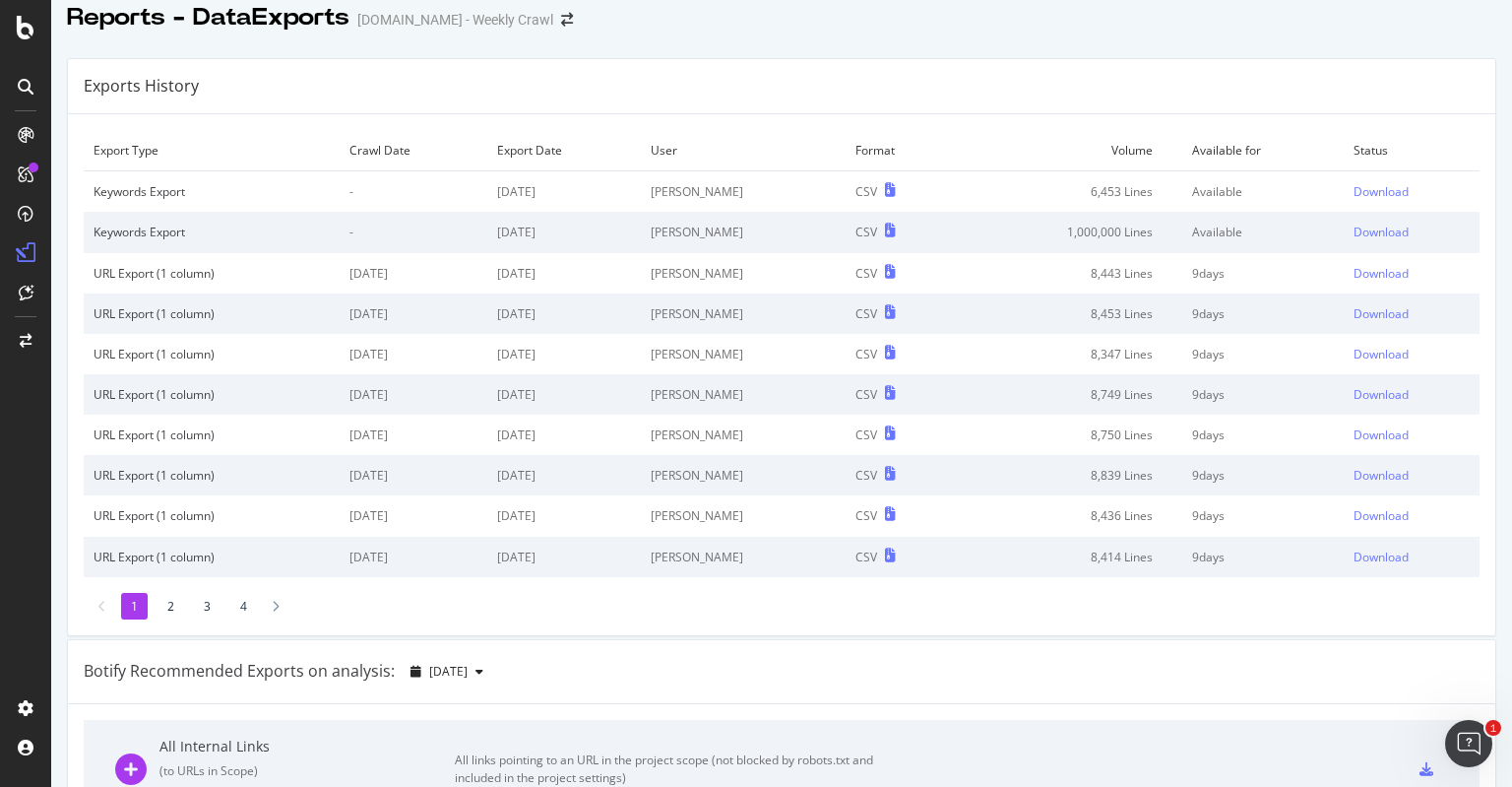 scroll, scrollTop: 0, scrollLeft: 0, axis: both 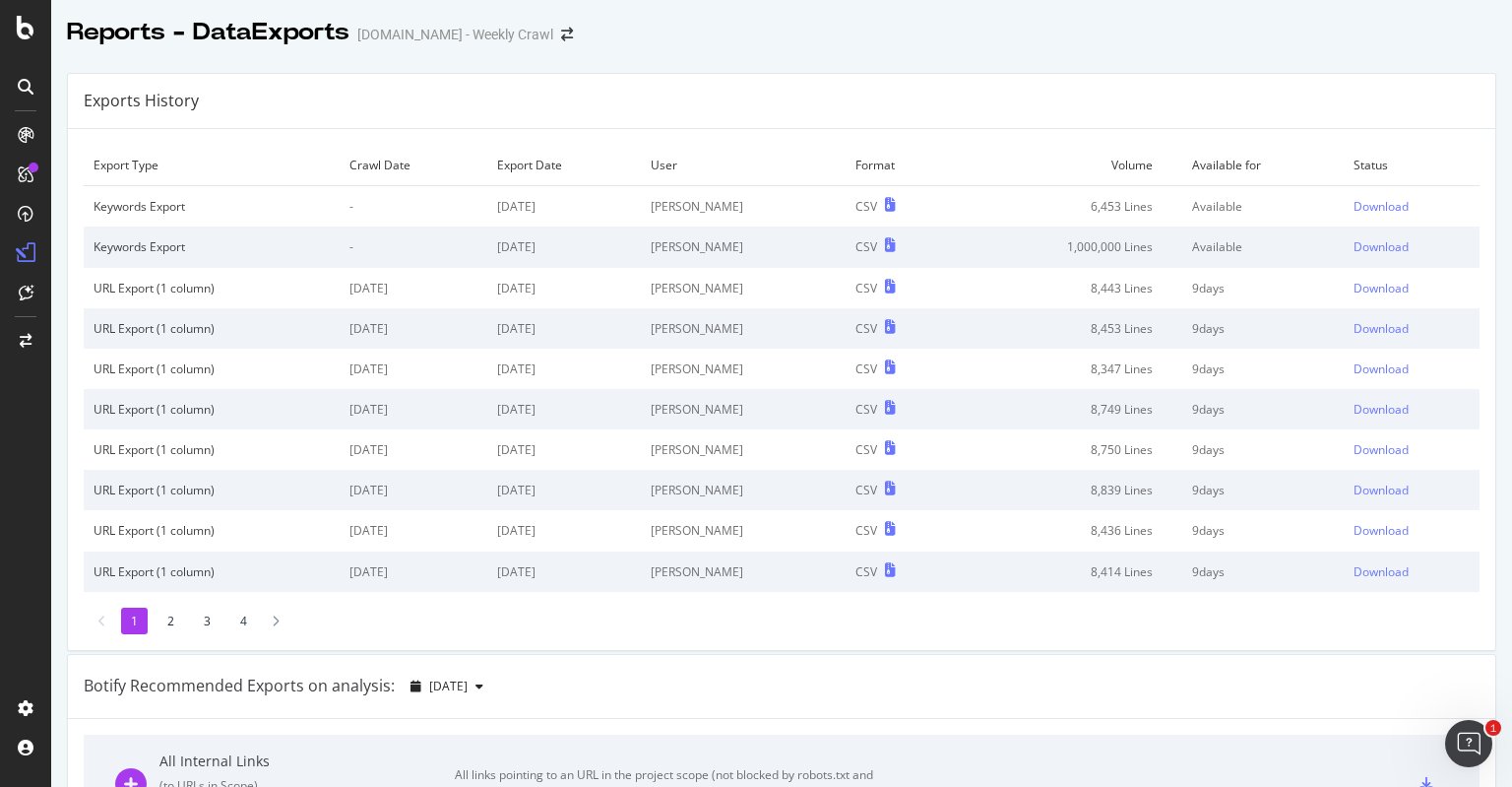 click on "Exports History" at bounding box center (782, 101) 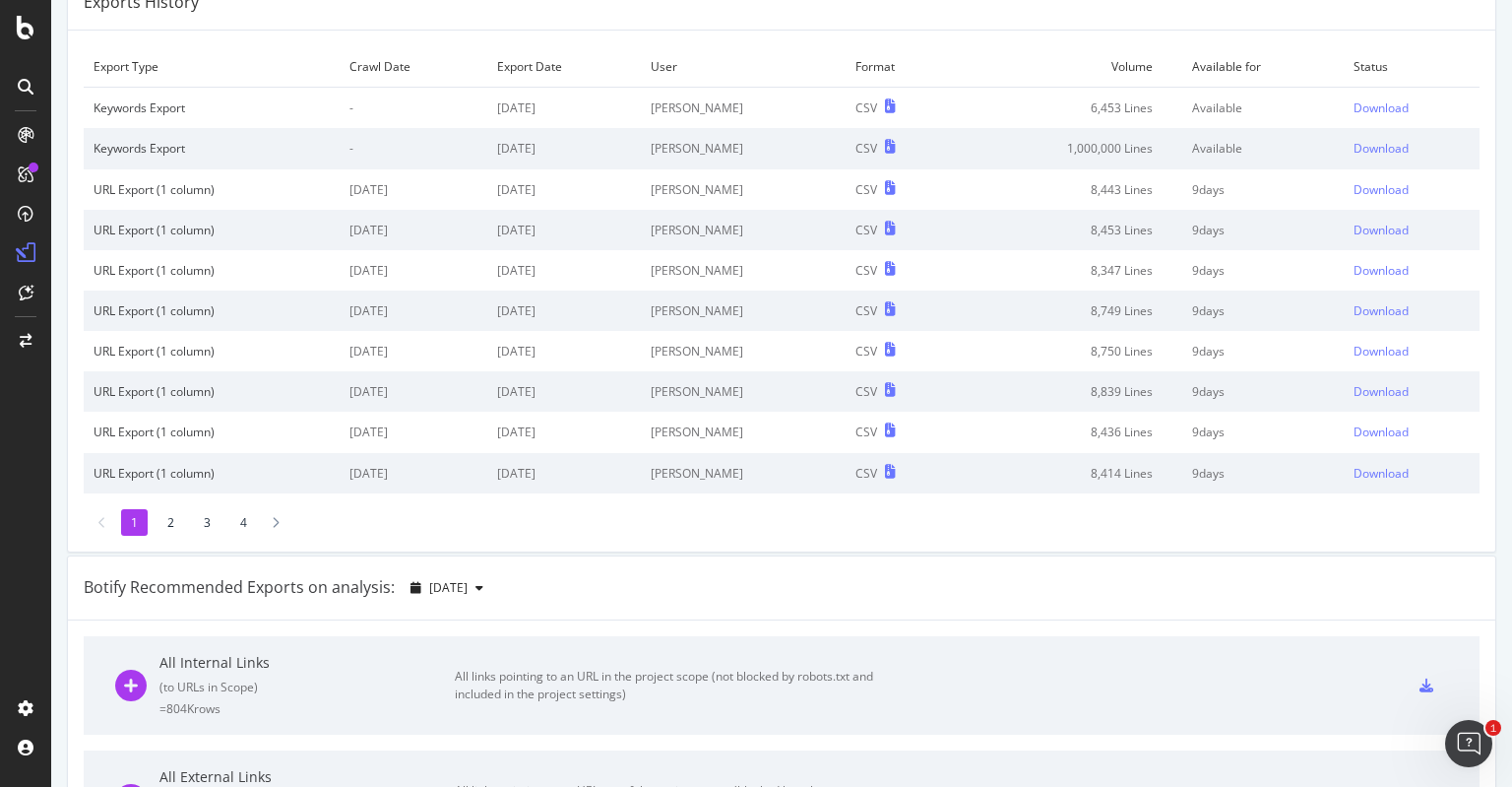 scroll, scrollTop: 0, scrollLeft: 0, axis: both 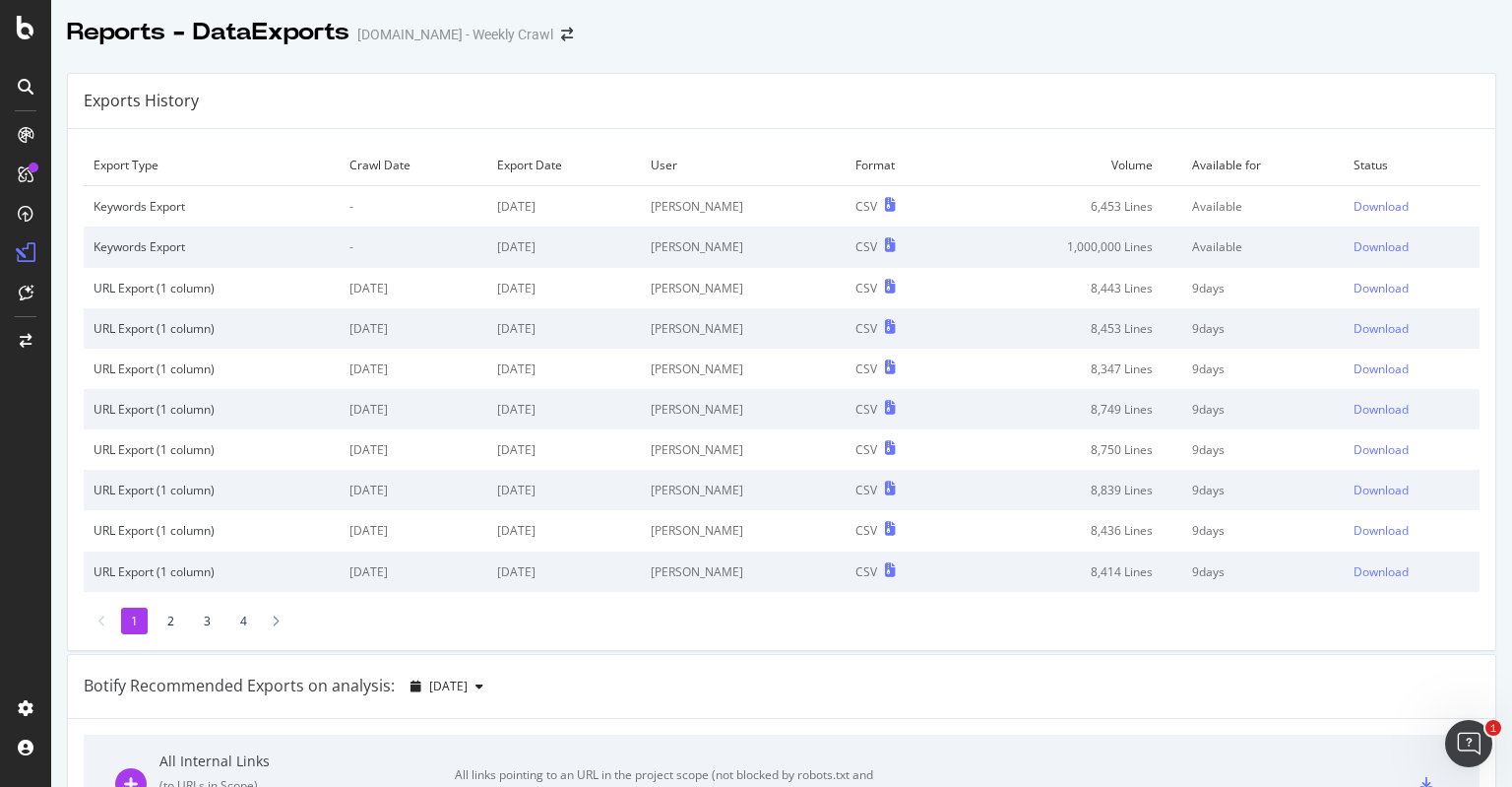 click on "Reports - DataExports Sportsbet.com.au - Weekly Crawl" at bounding box center [782, 25] 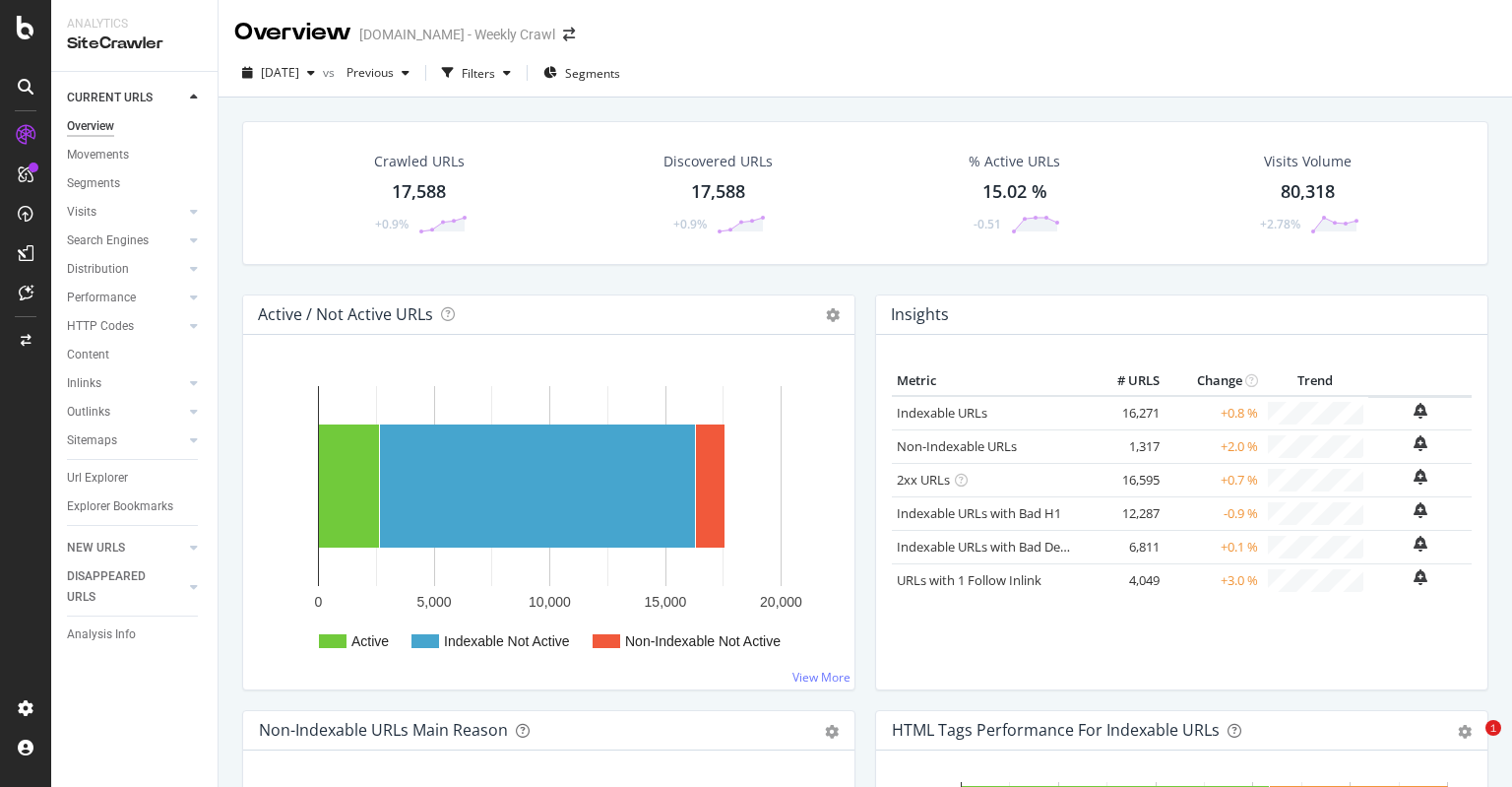 scroll, scrollTop: 0, scrollLeft: 0, axis: both 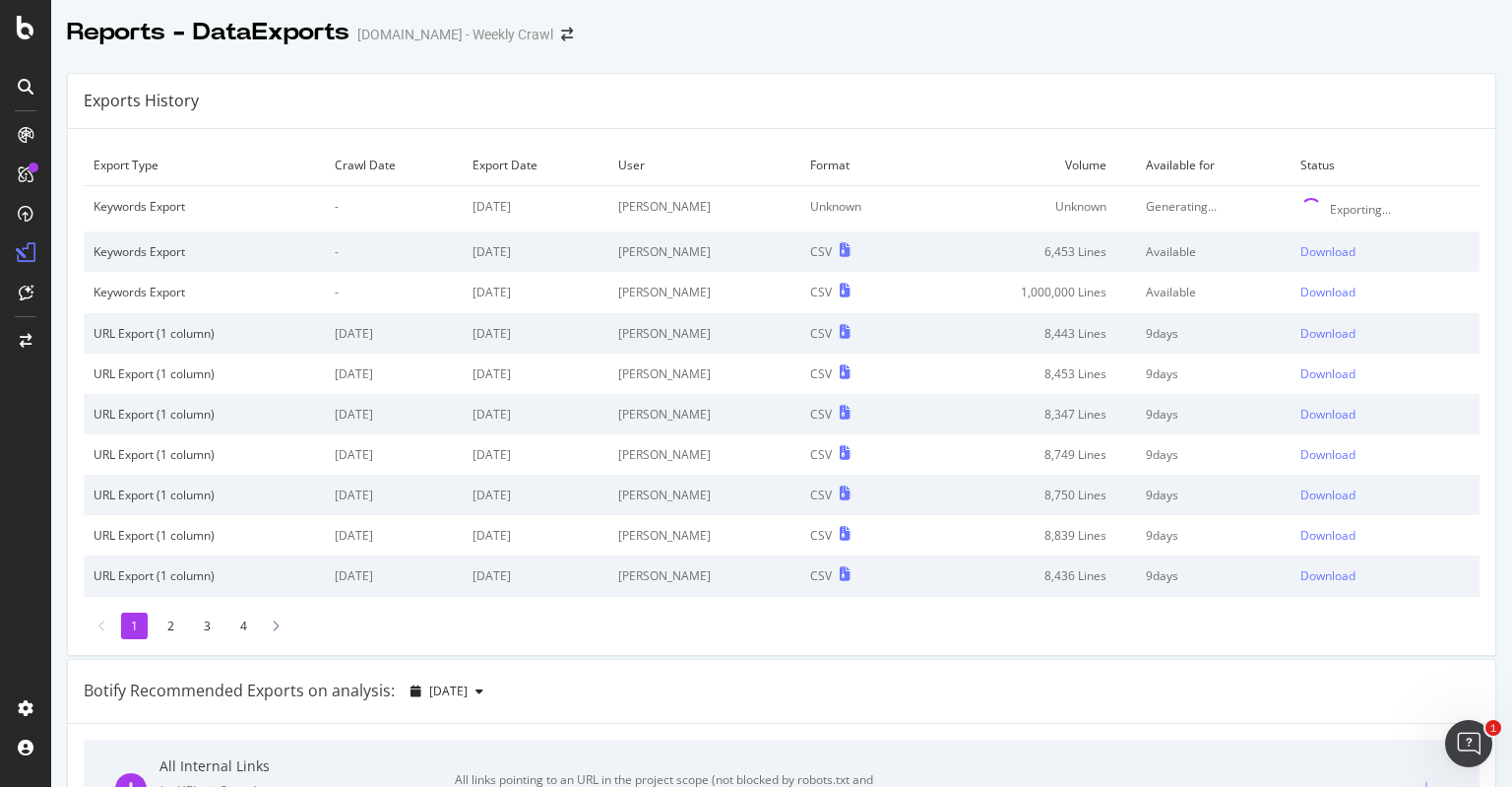 click on "Exports History" at bounding box center [782, 101] 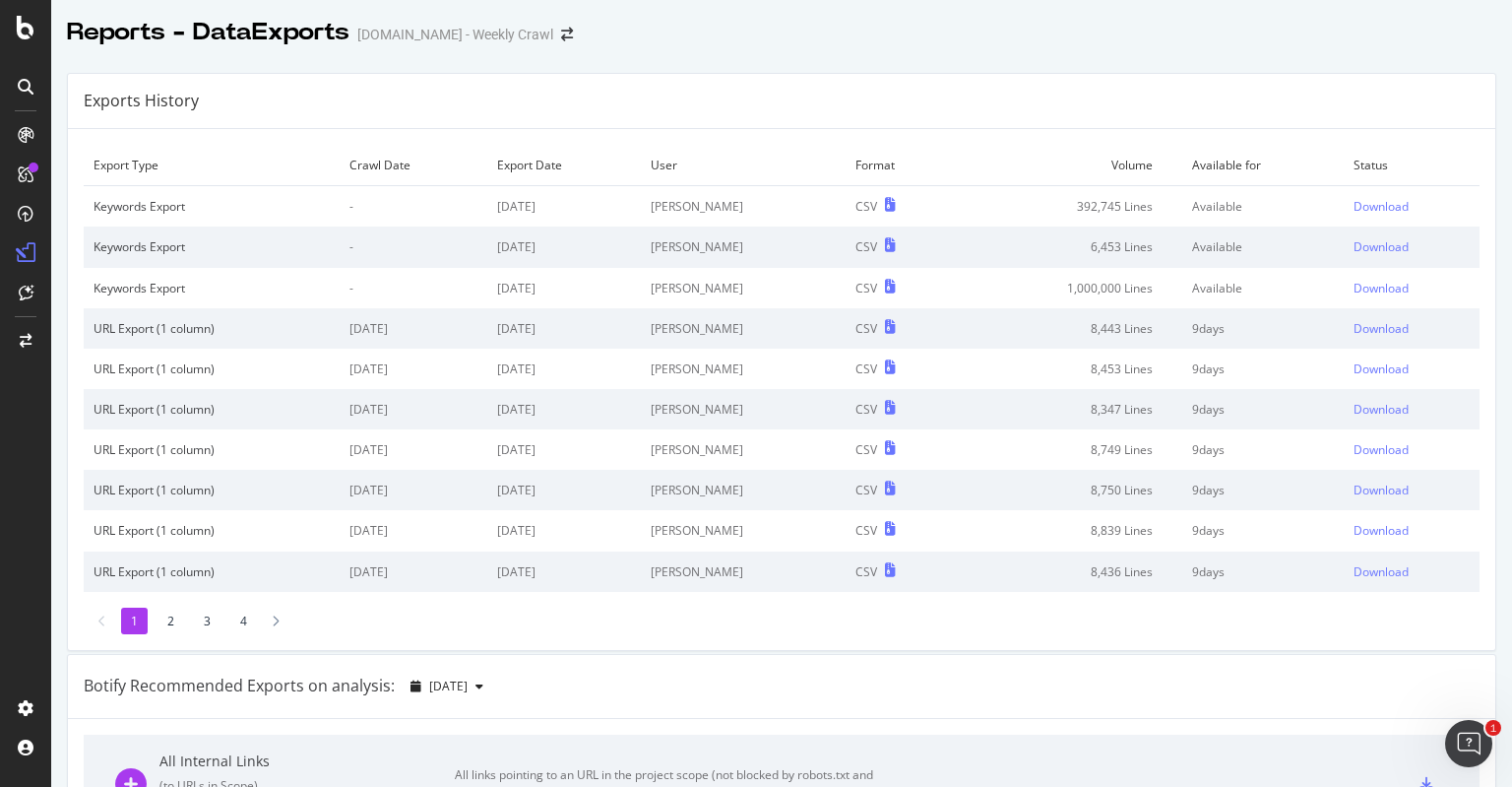 click on "Exports History" at bounding box center (782, 101) 